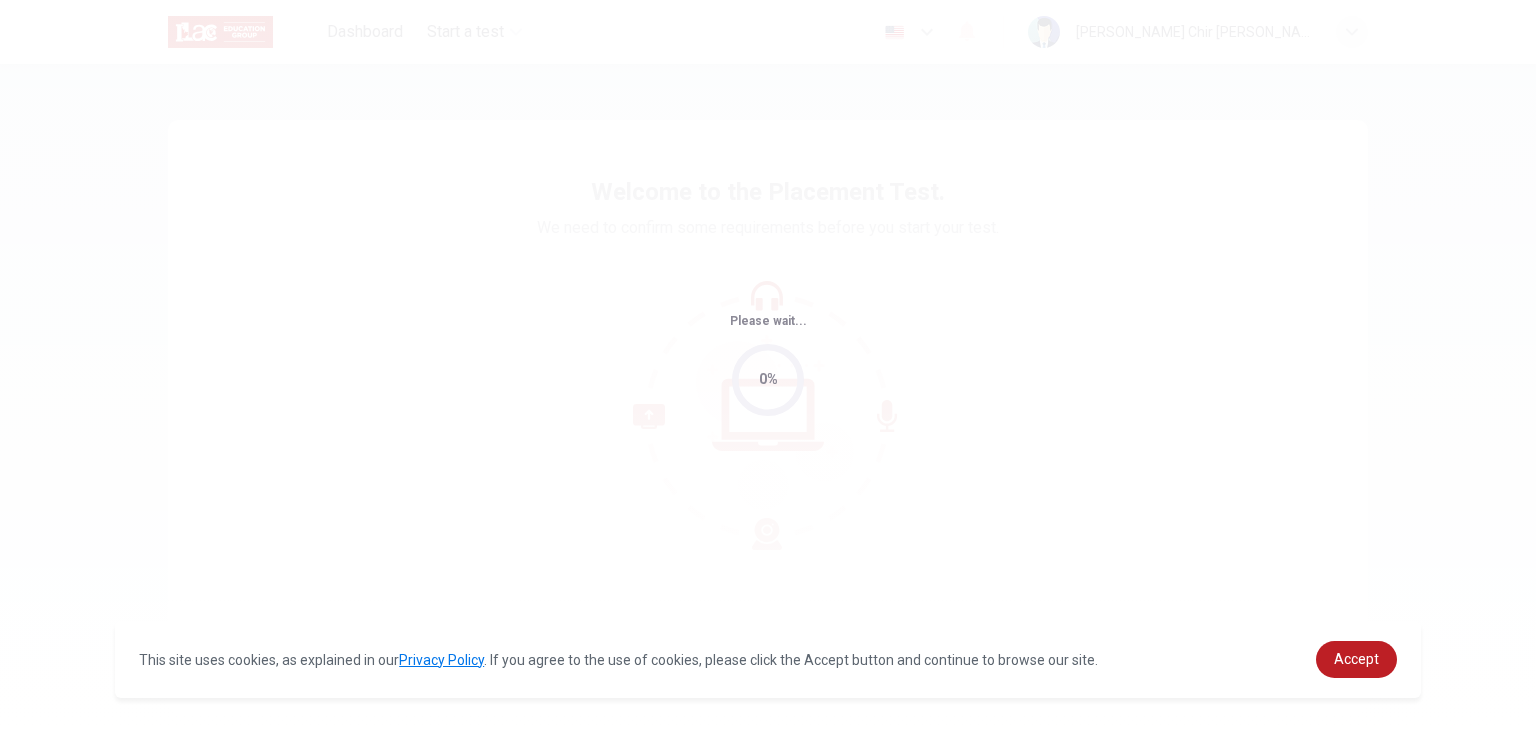 scroll, scrollTop: 0, scrollLeft: 0, axis: both 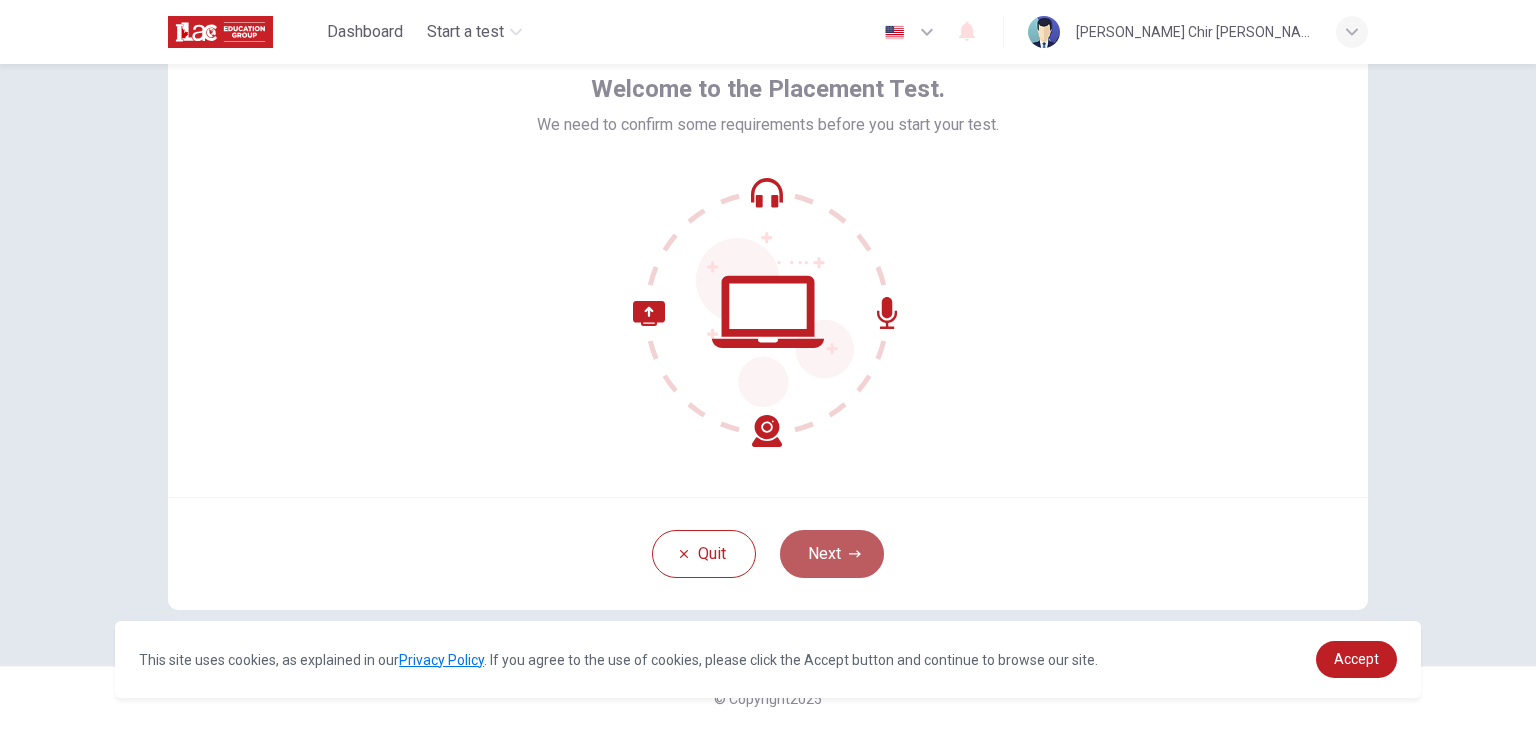 click on "Next" at bounding box center [832, 554] 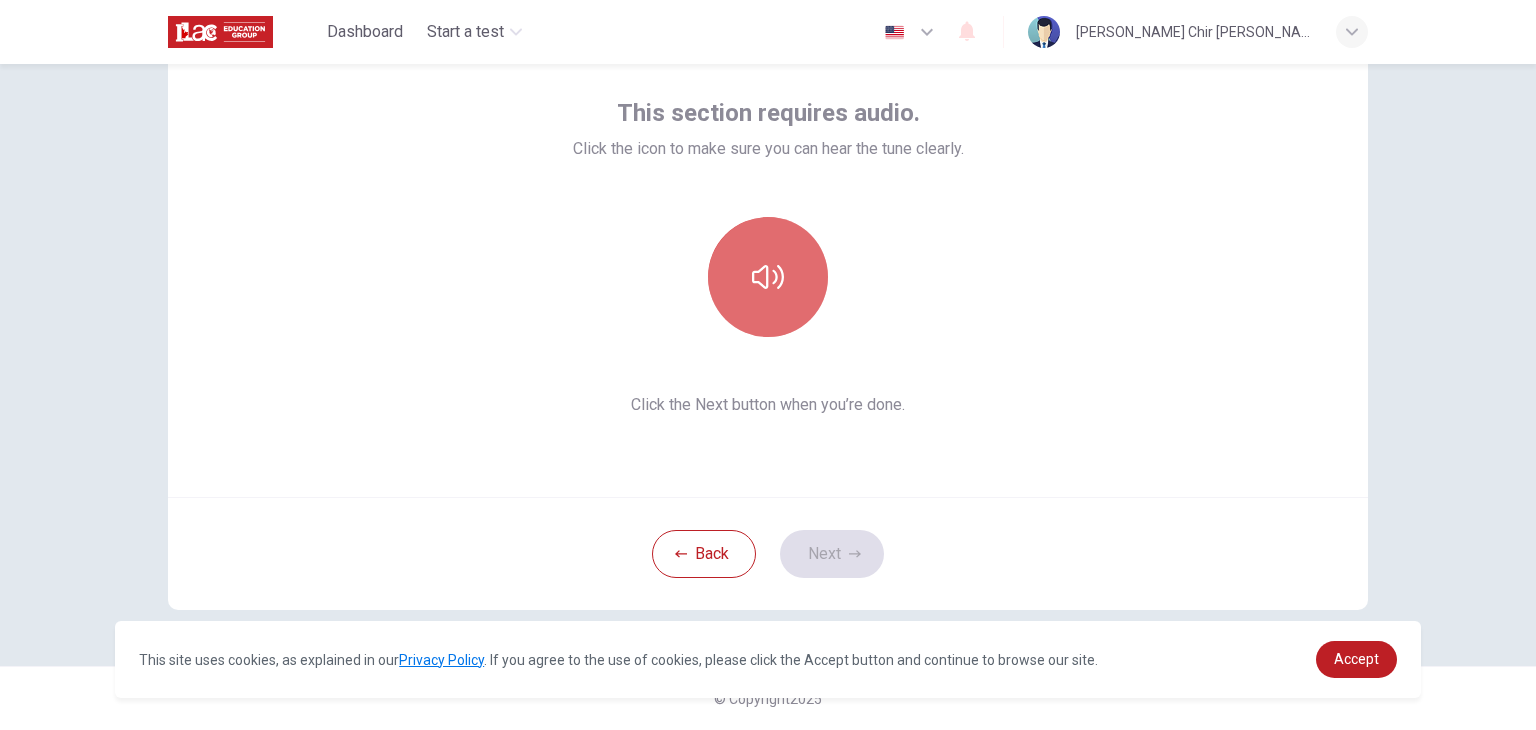 click 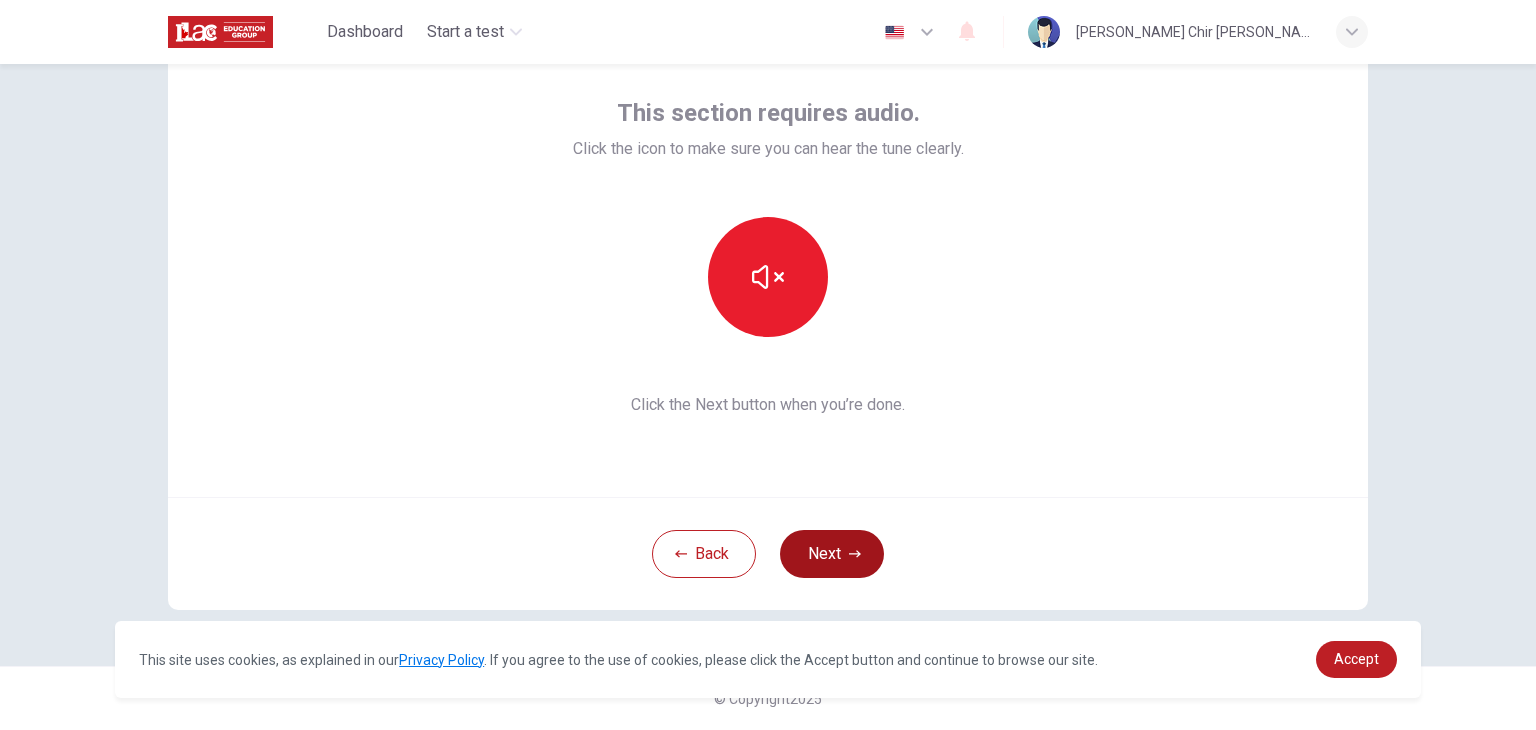 click 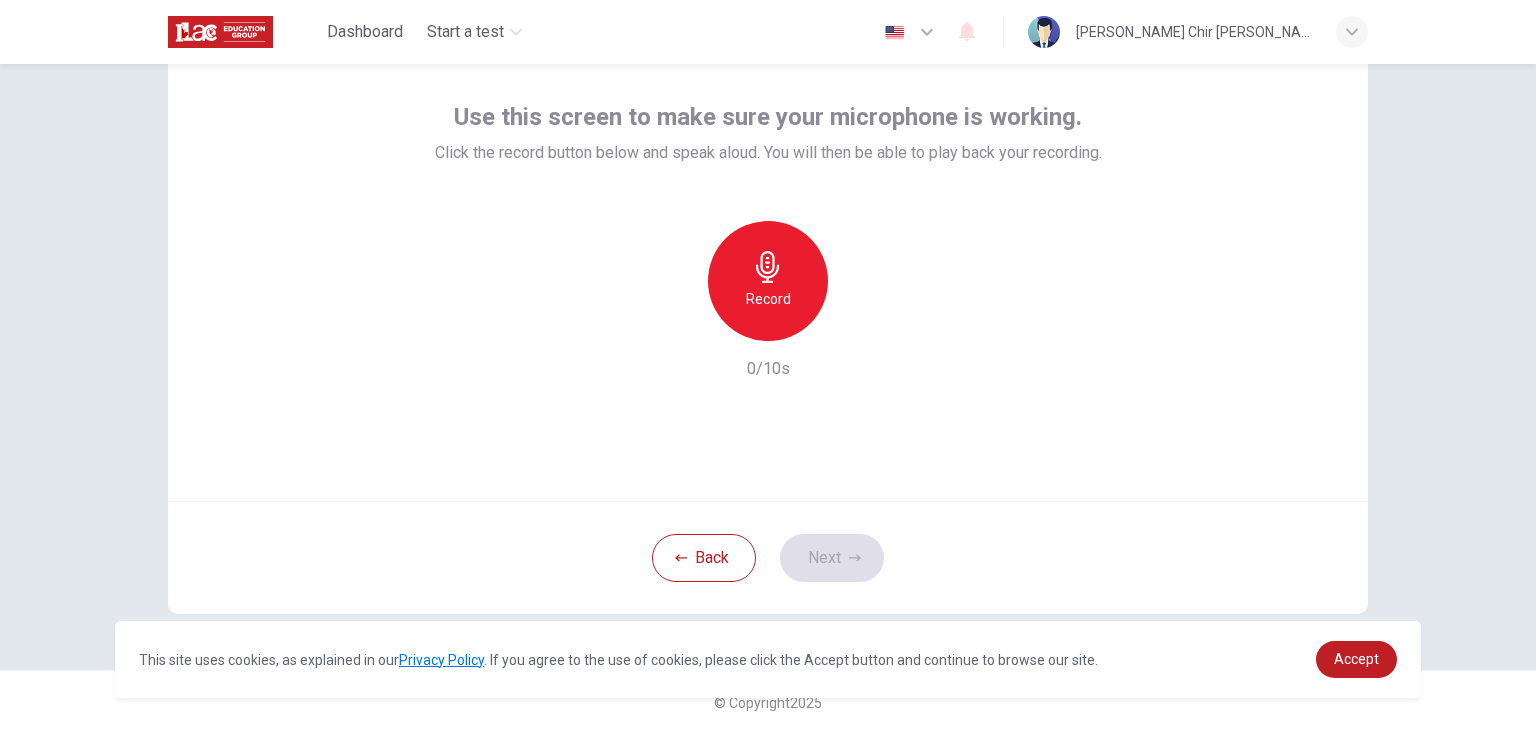 scroll, scrollTop: 103, scrollLeft: 0, axis: vertical 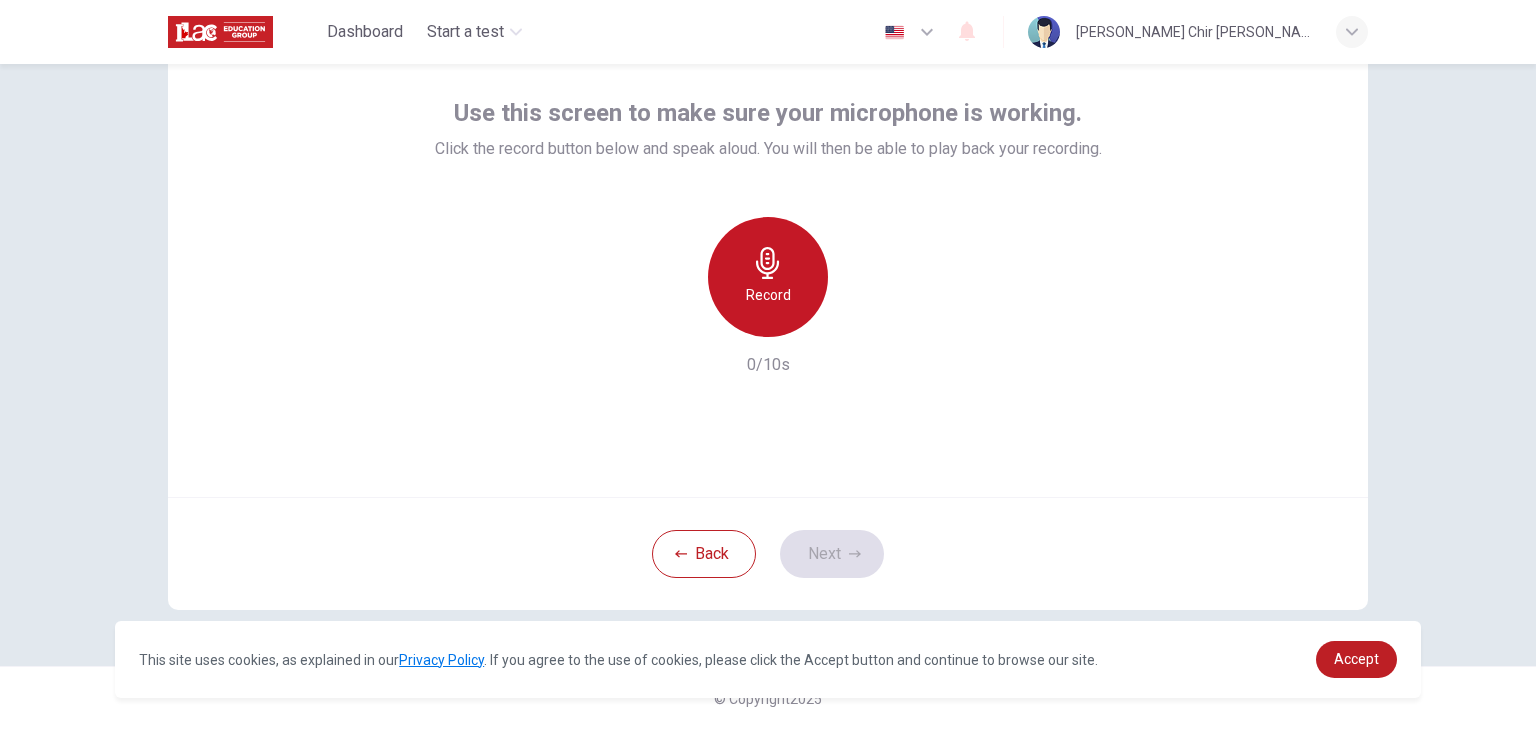 click on "Record" at bounding box center [768, 277] 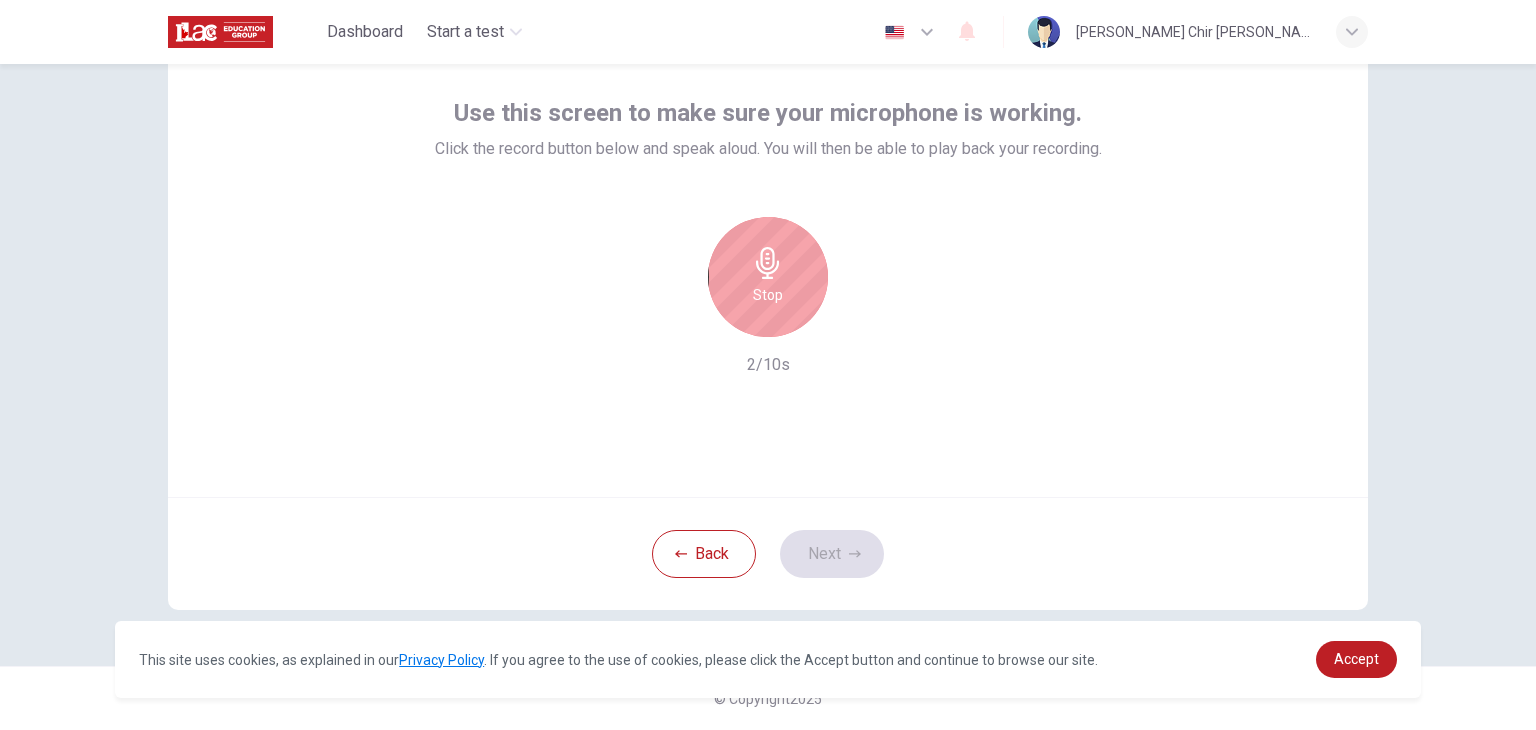 click on "Stop" at bounding box center [768, 277] 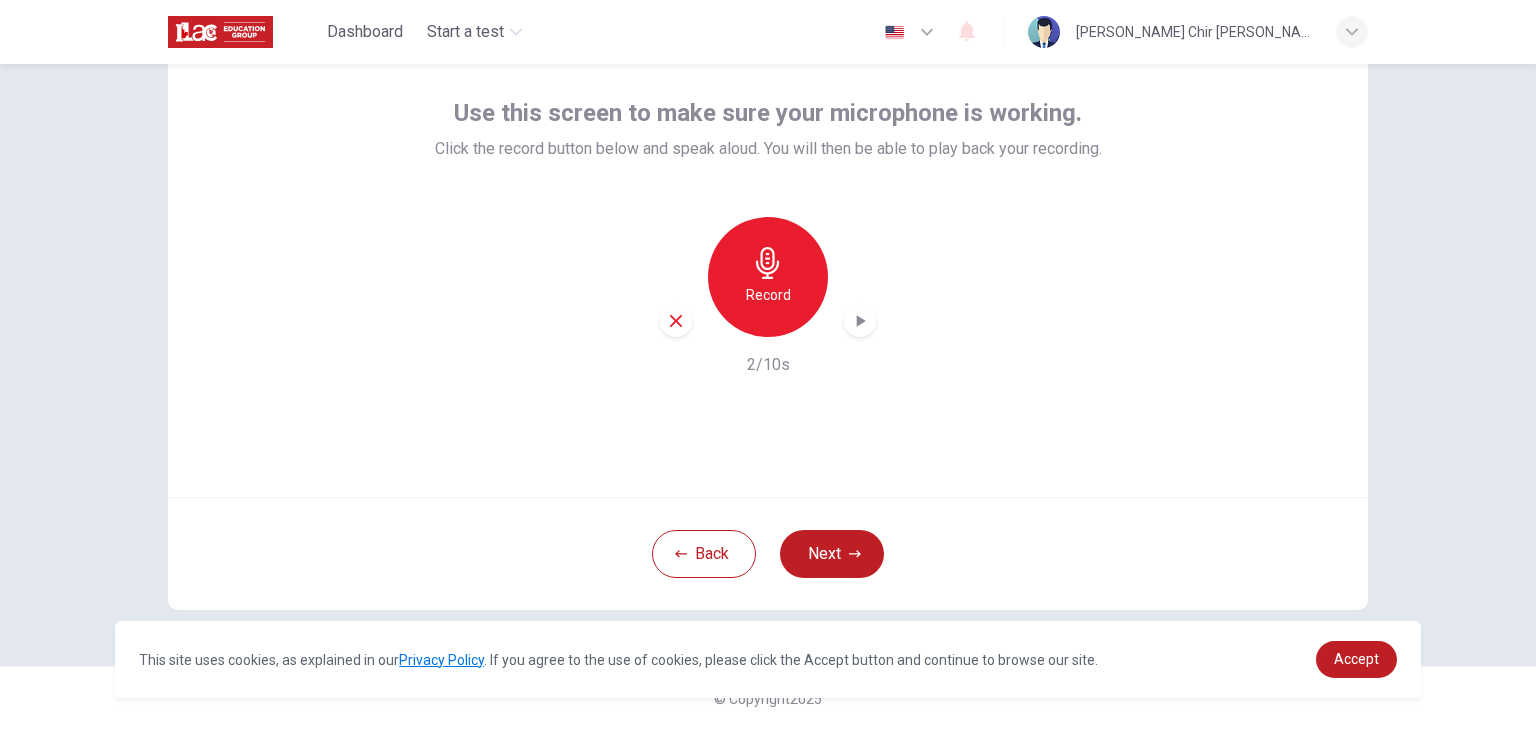 click at bounding box center [860, 321] 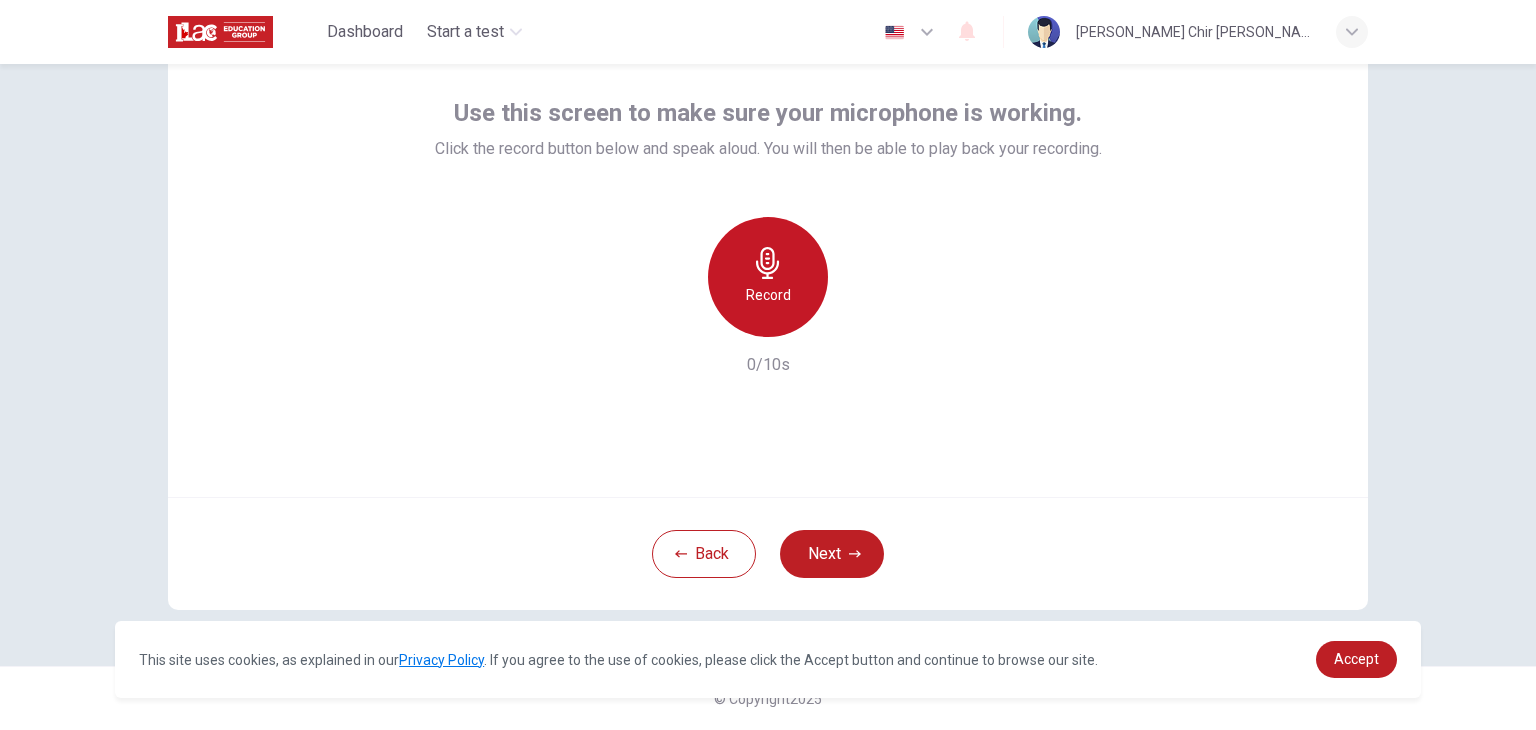 click 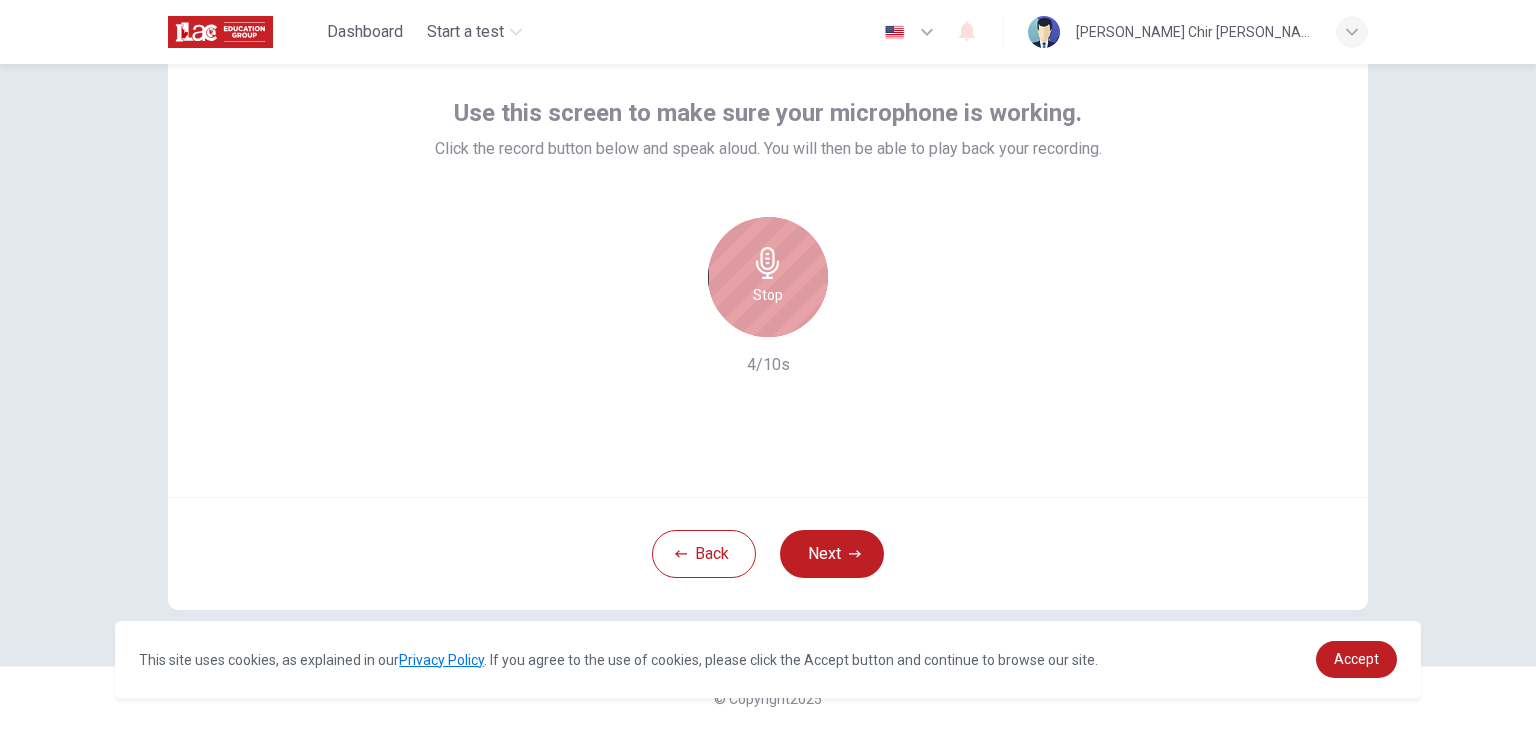 click 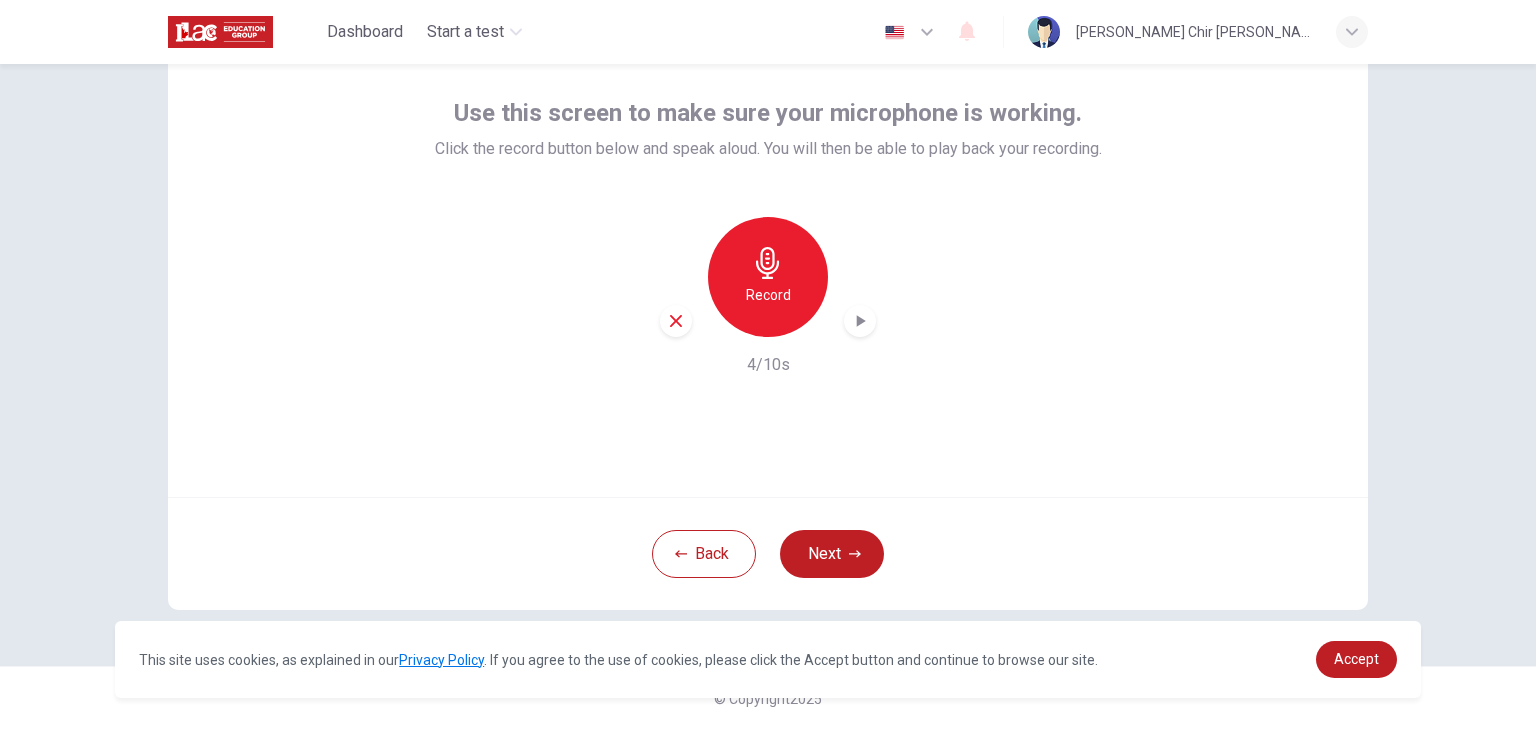 click 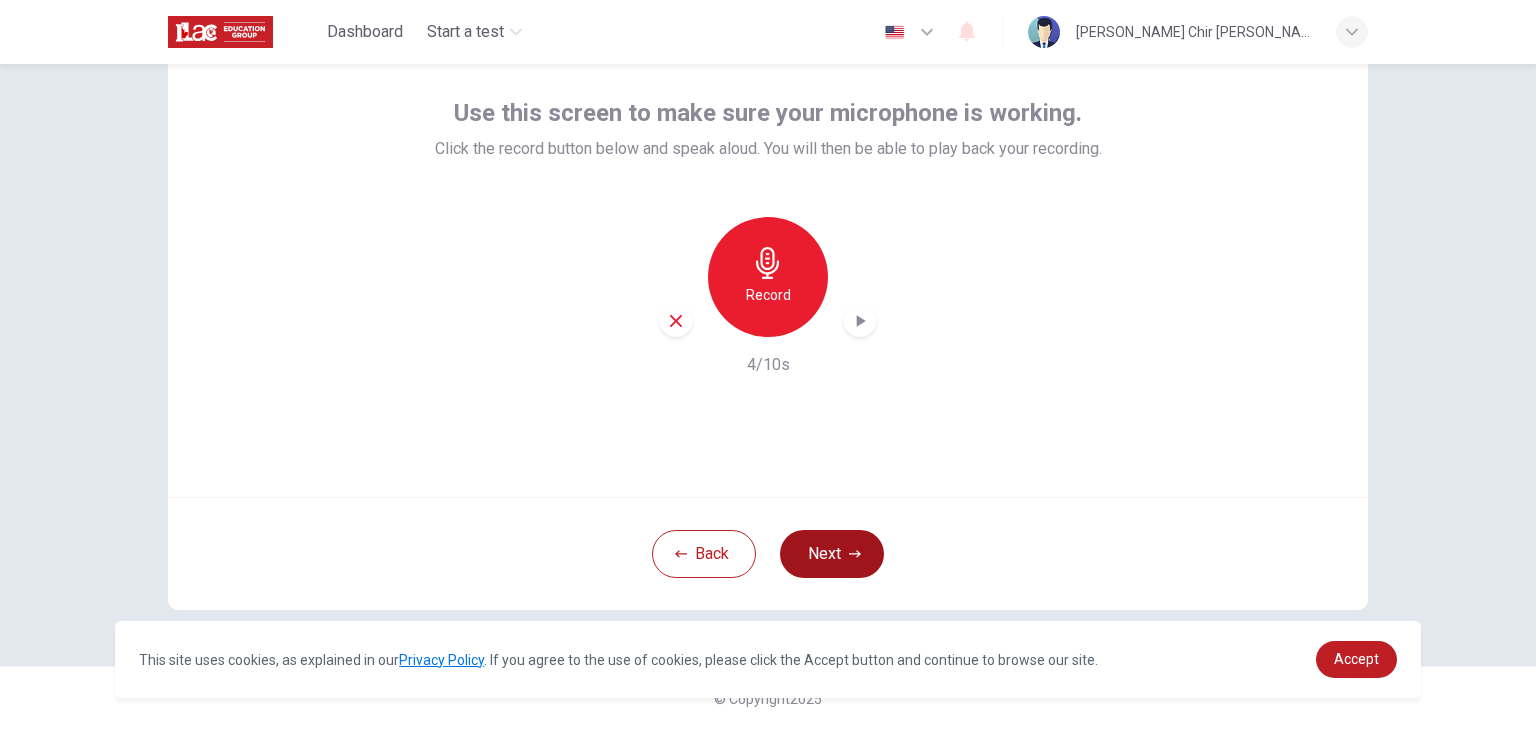 click on "Next" at bounding box center (832, 554) 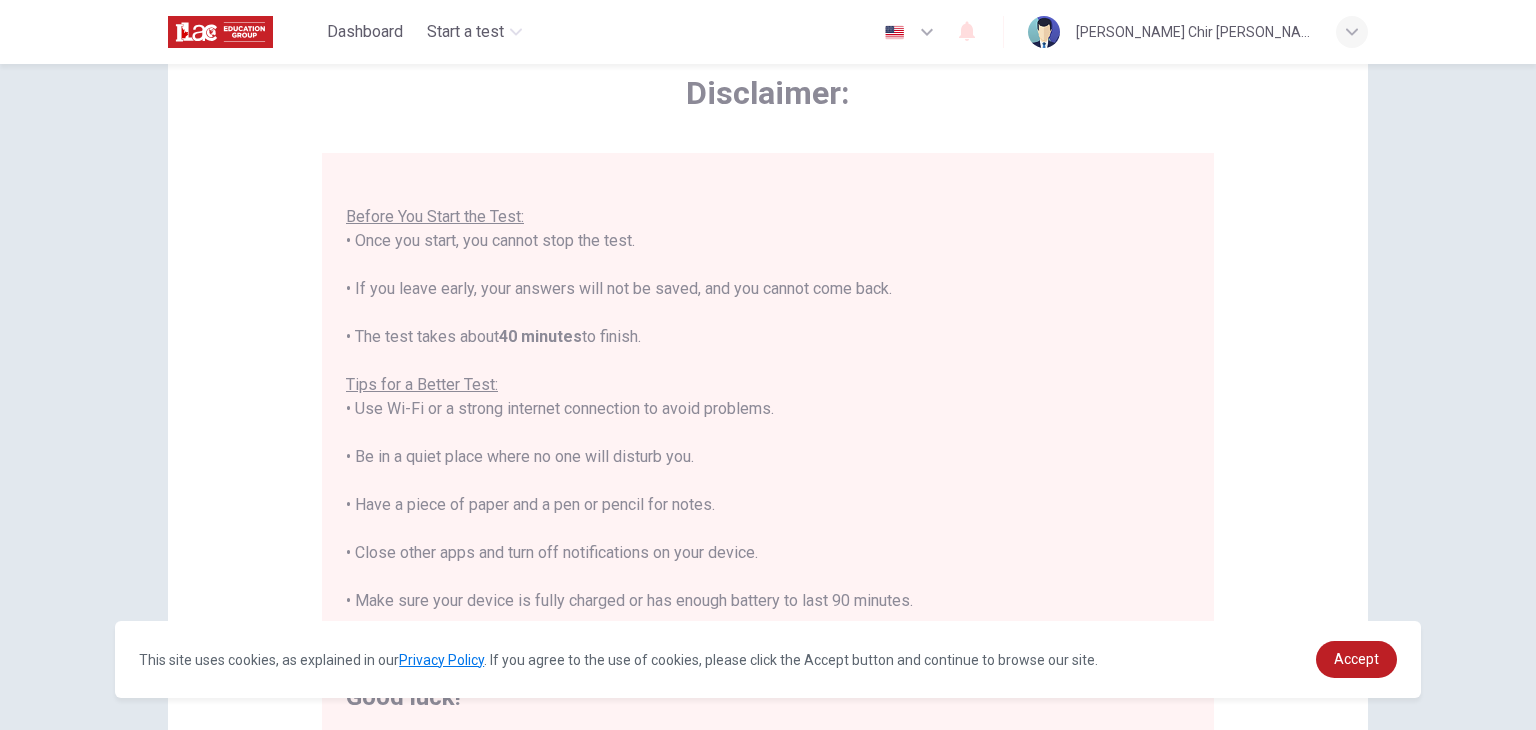 scroll, scrollTop: 23, scrollLeft: 0, axis: vertical 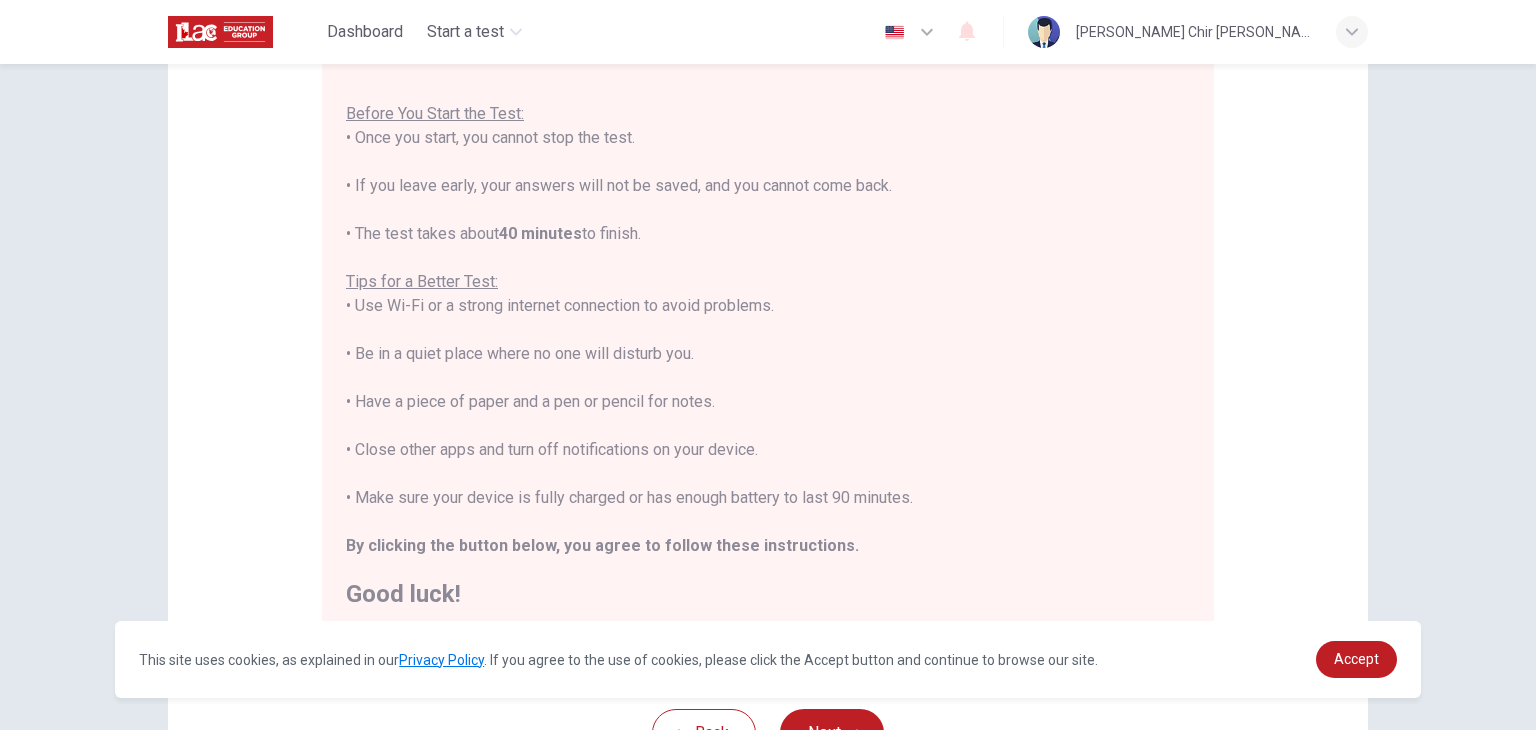 type 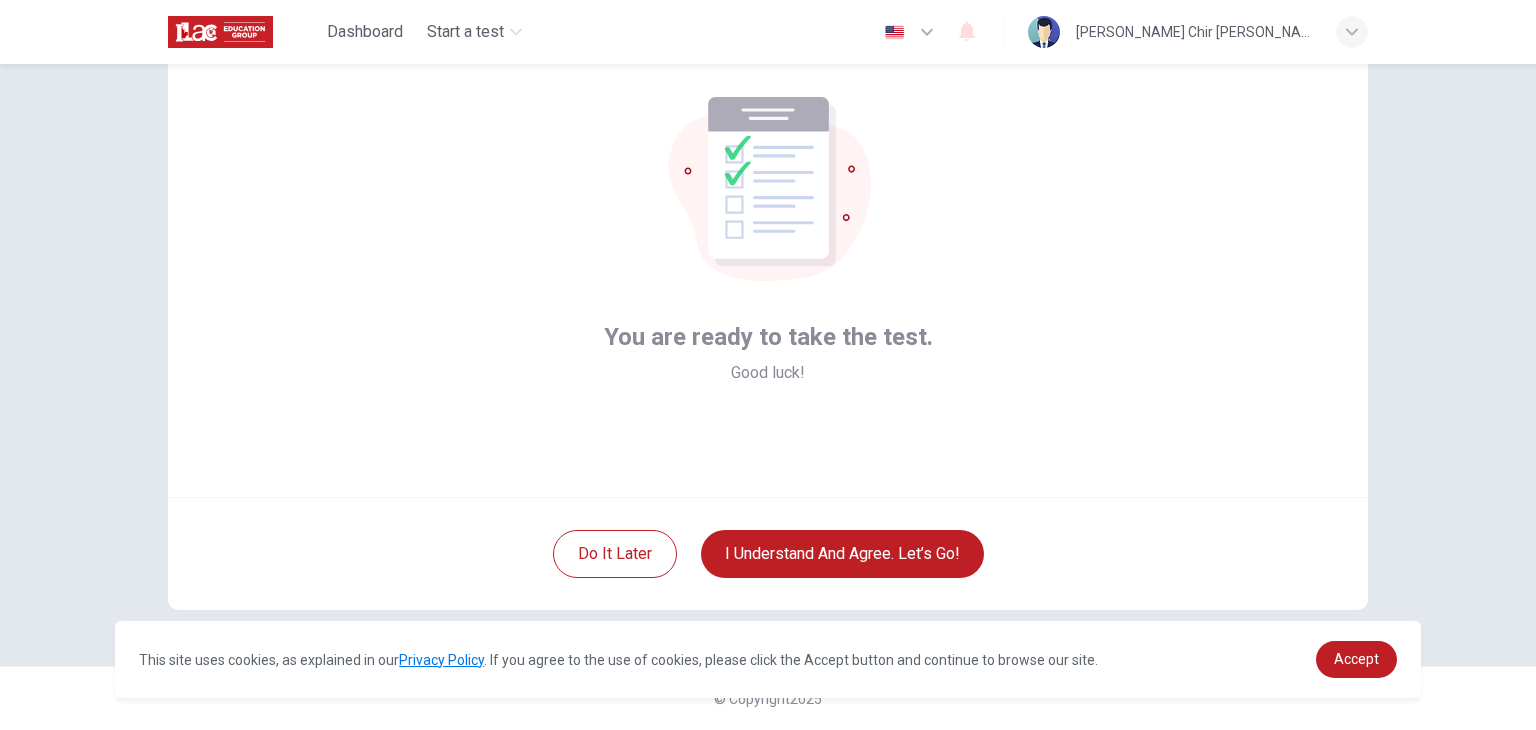 scroll, scrollTop: 103, scrollLeft: 0, axis: vertical 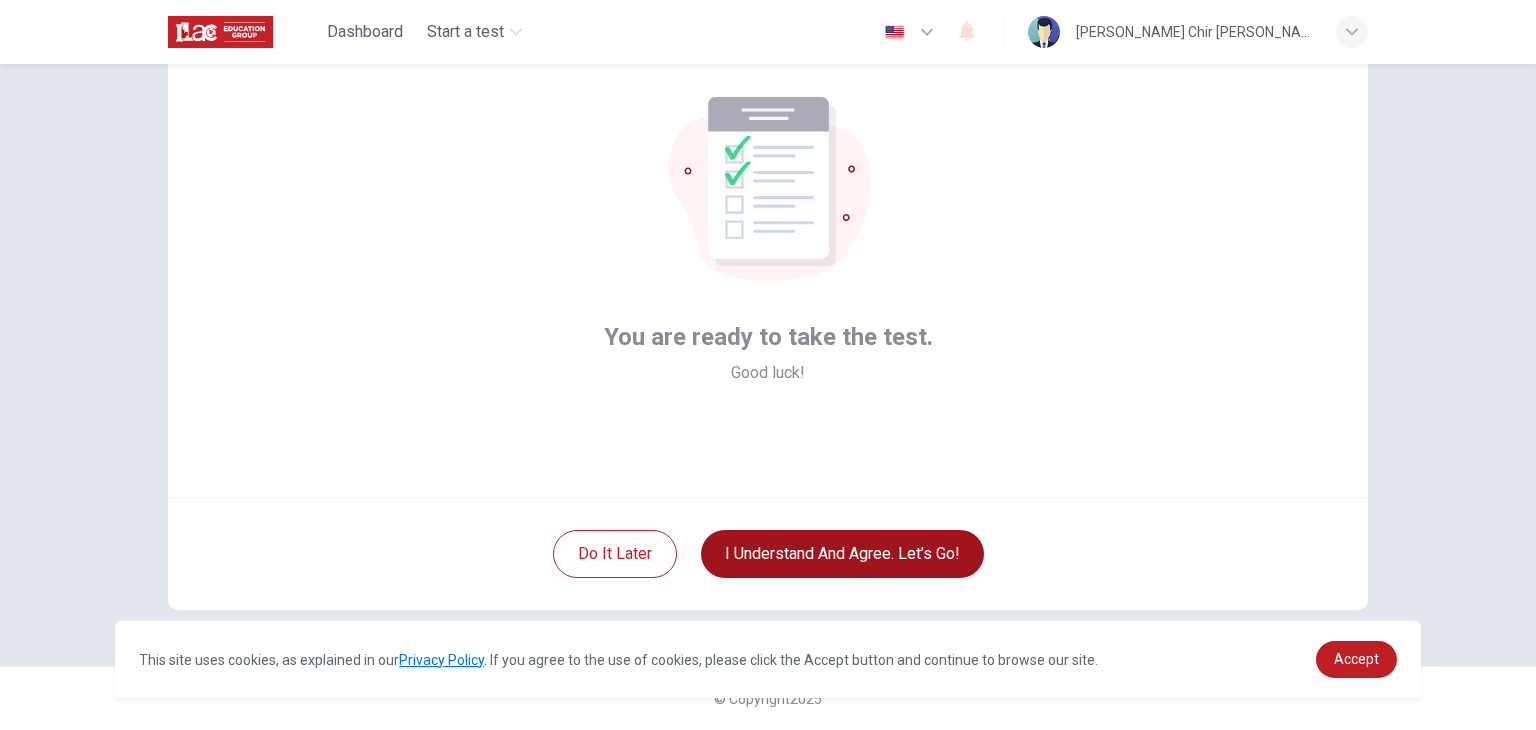 click on "I understand and agree. Let’s go!" at bounding box center [842, 554] 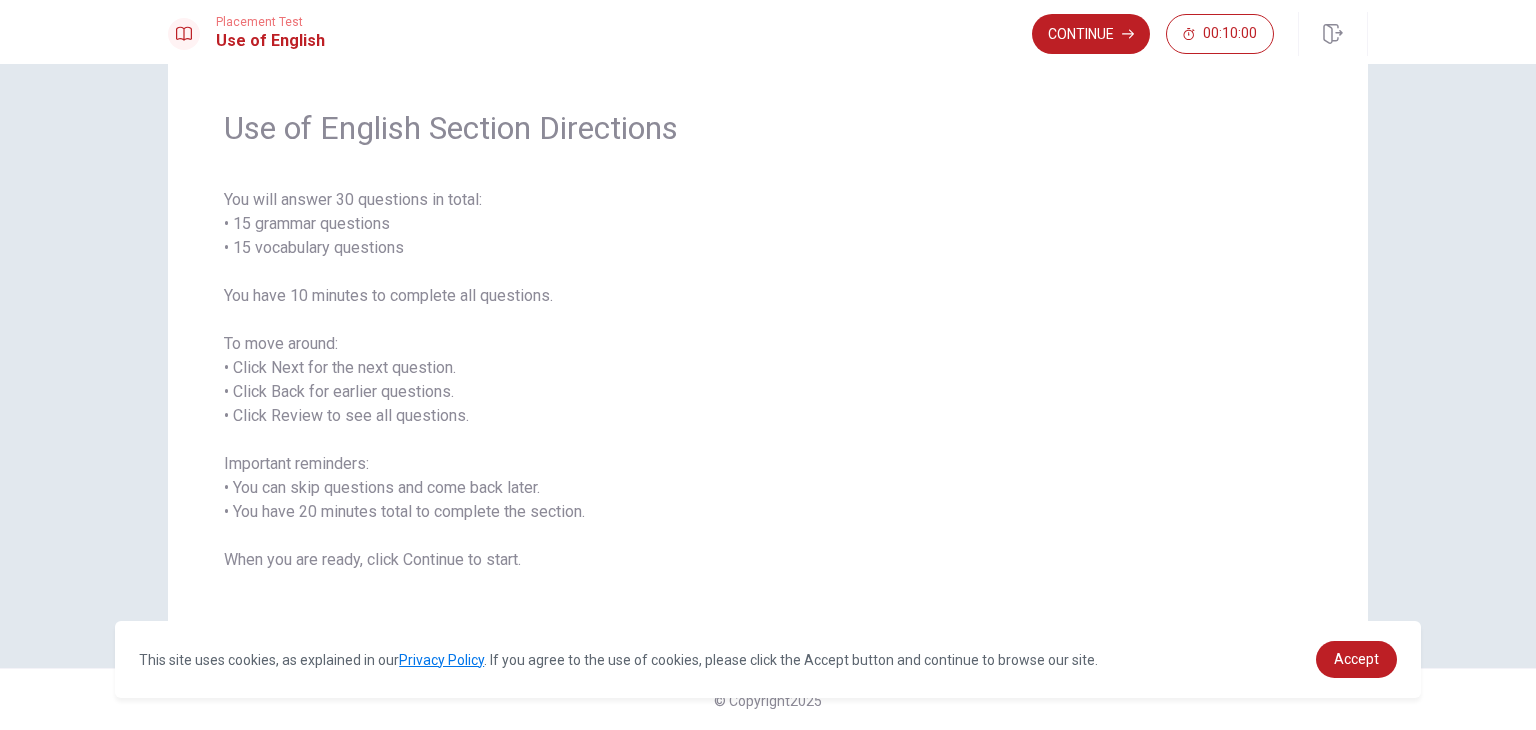 scroll, scrollTop: 54, scrollLeft: 0, axis: vertical 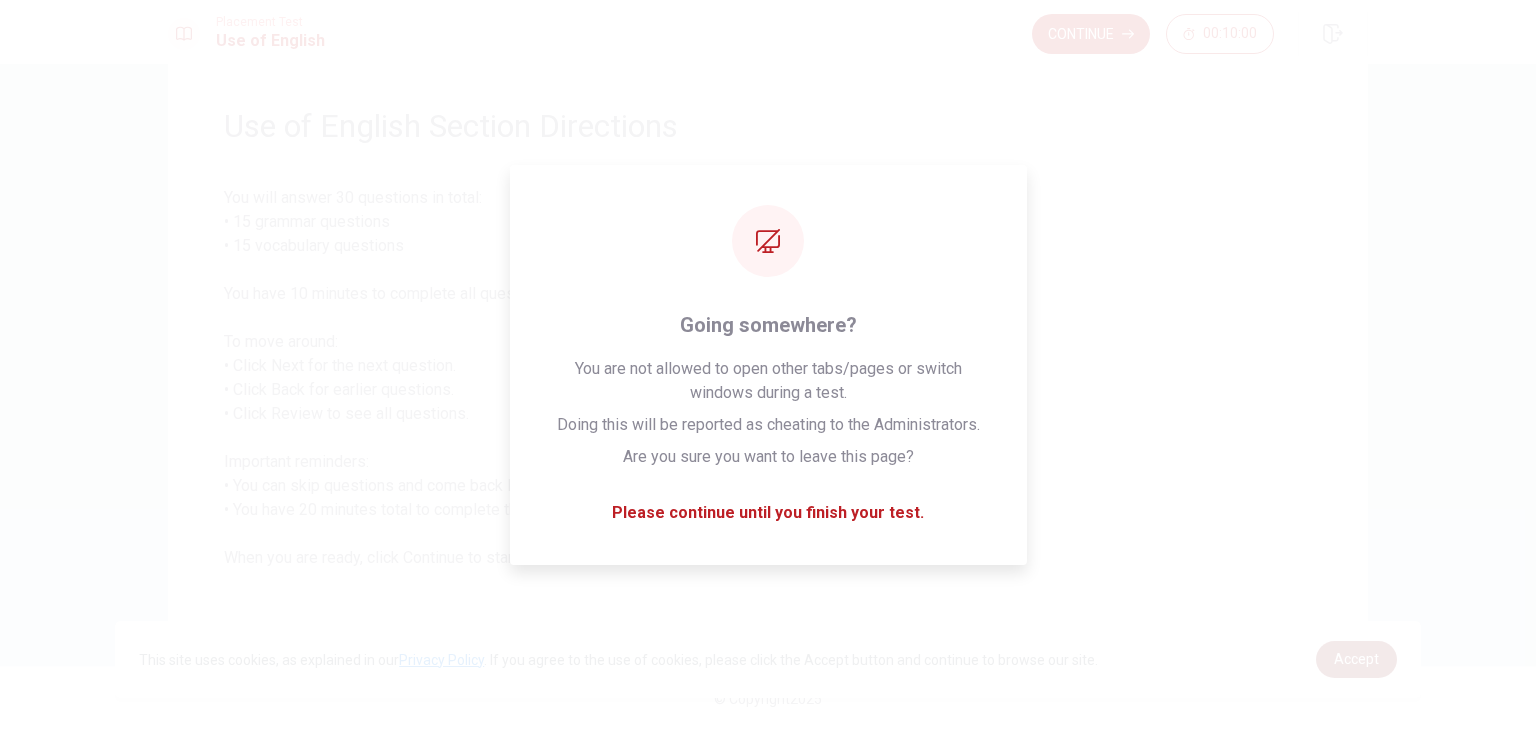click on "Accept" at bounding box center (1356, 659) 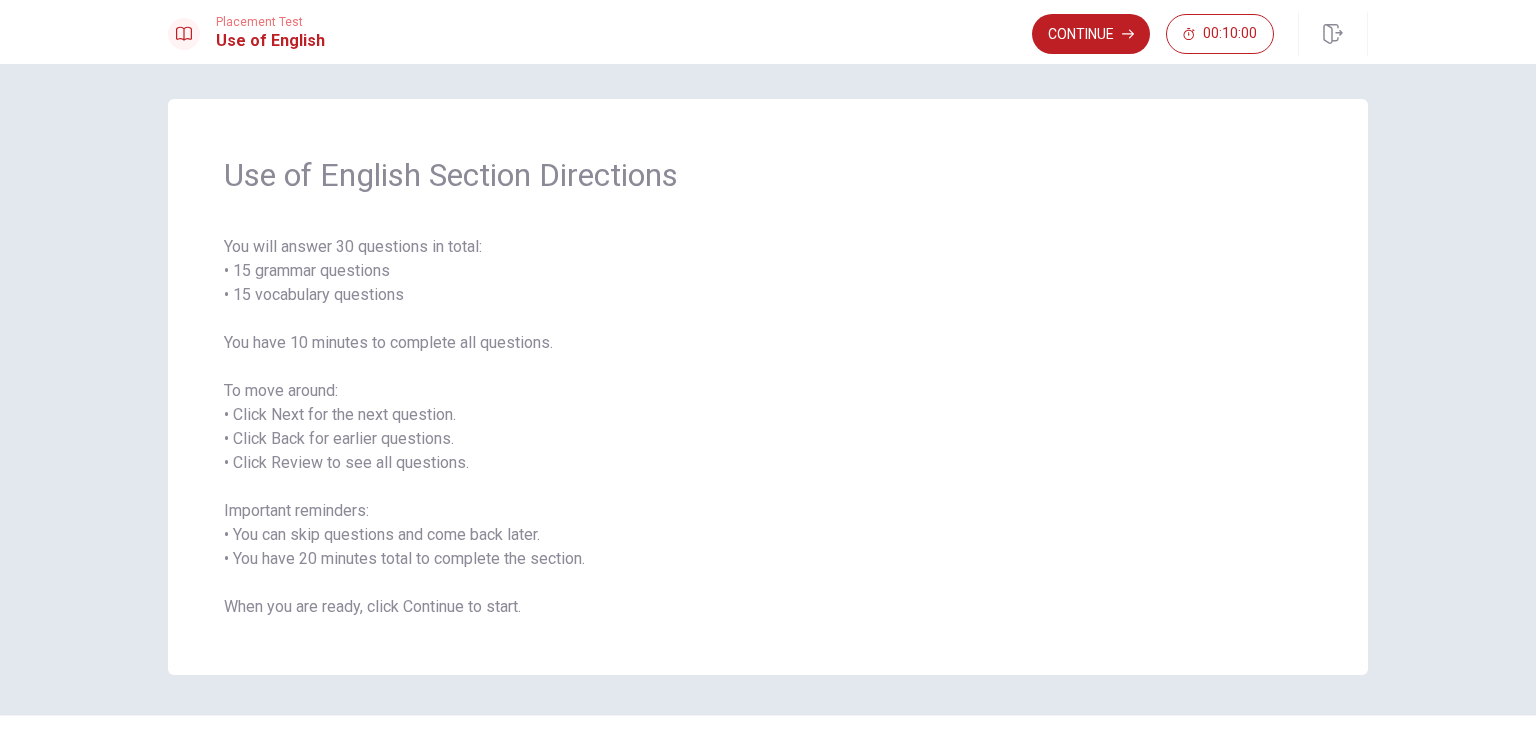 scroll, scrollTop: 0, scrollLeft: 0, axis: both 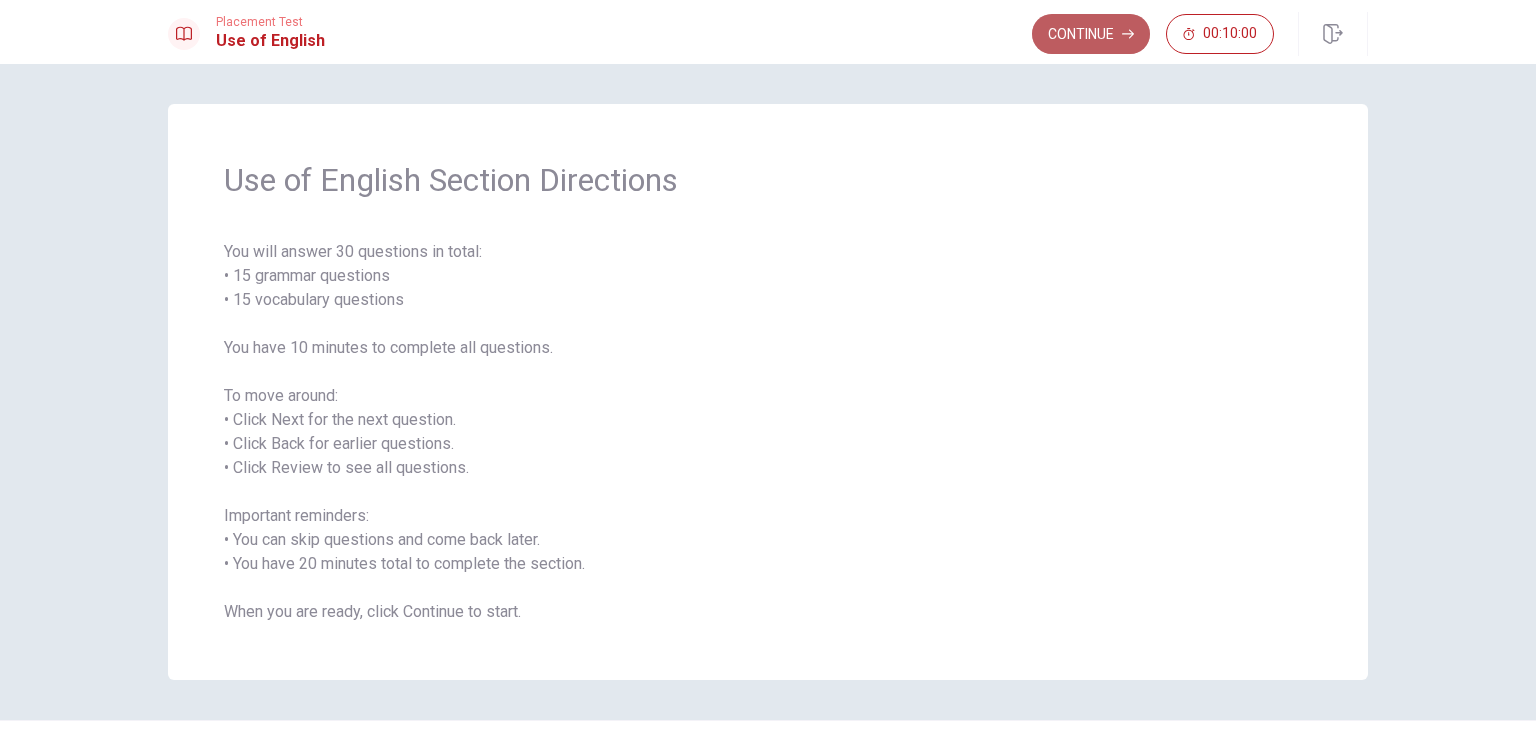 click on "Continue" at bounding box center [1091, 34] 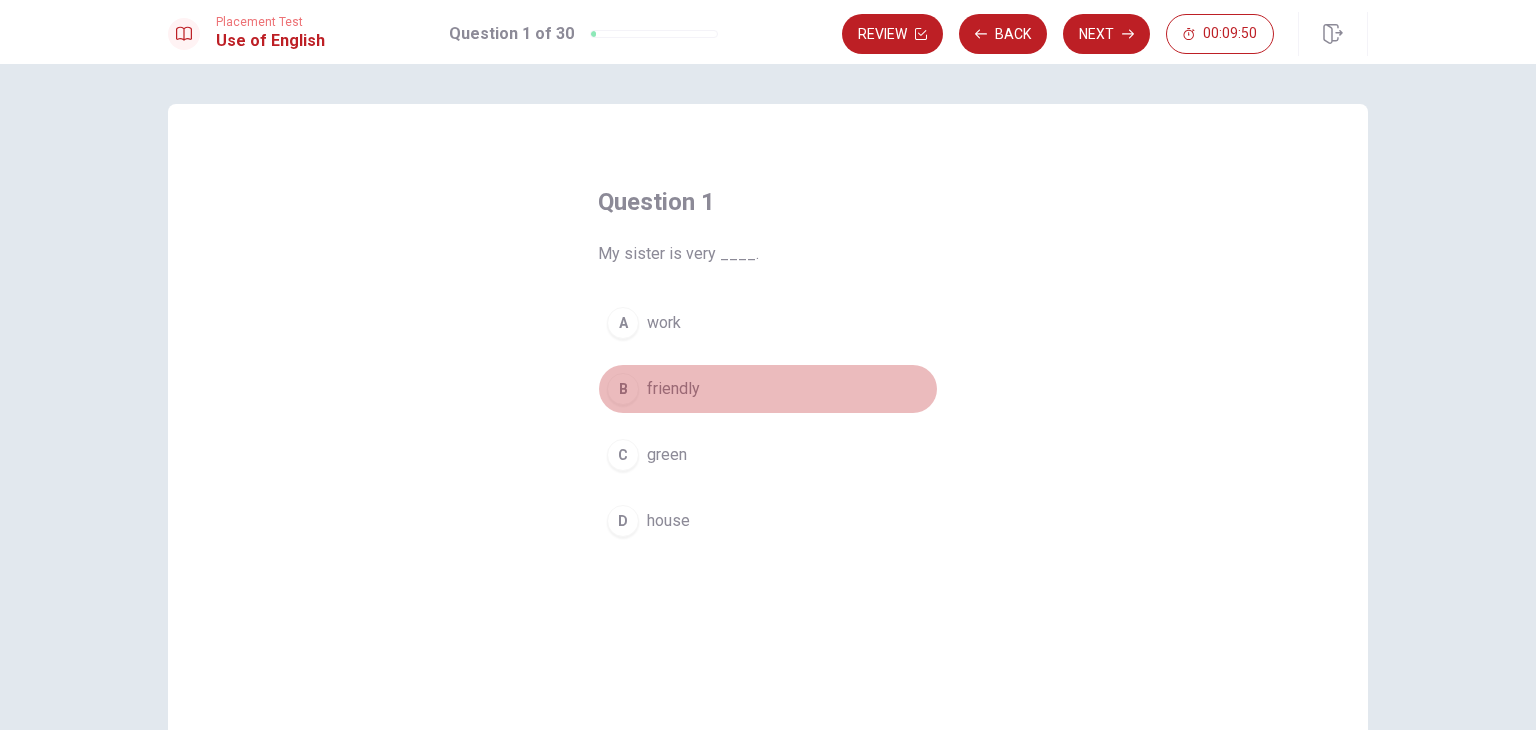 click on "friendly" at bounding box center (673, 389) 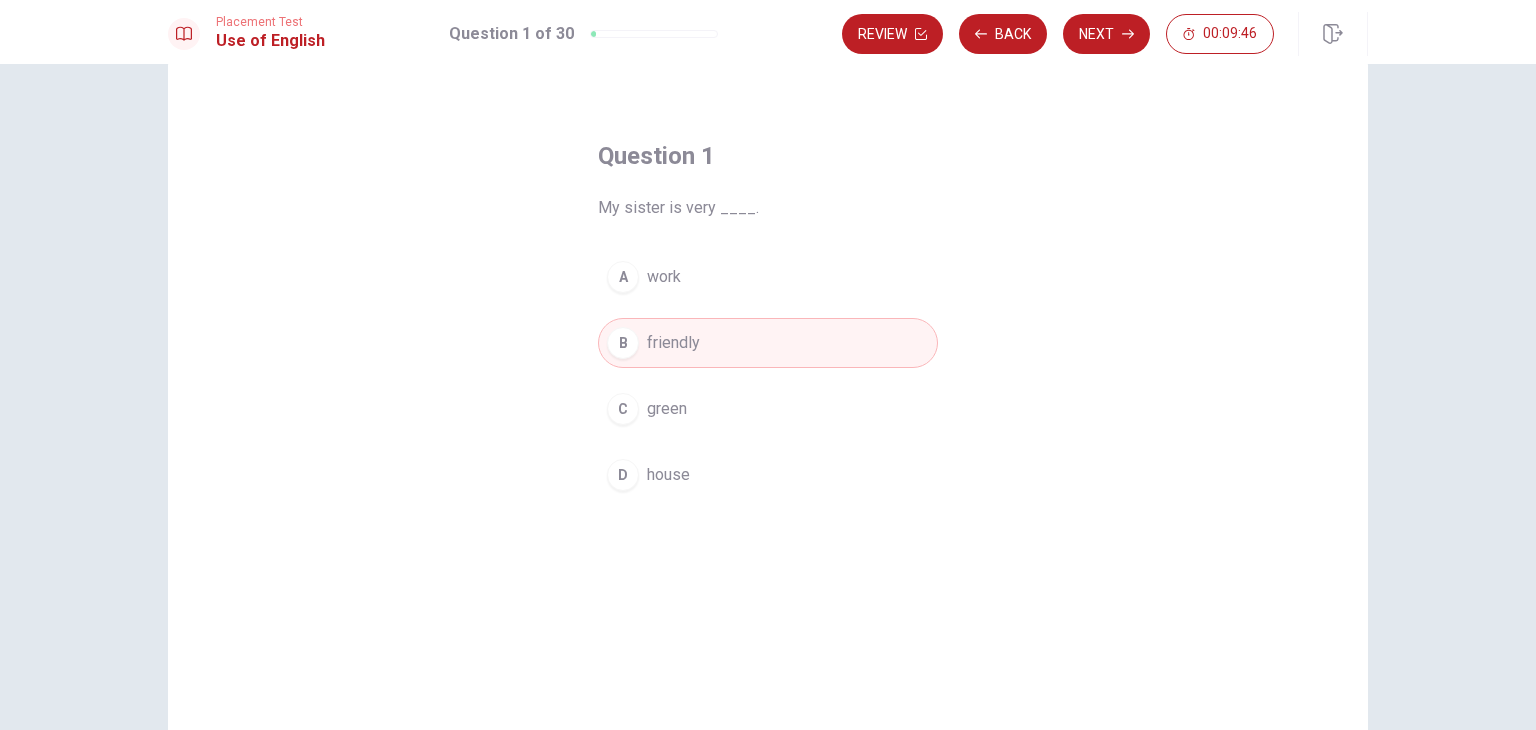 scroll, scrollTop: 0, scrollLeft: 0, axis: both 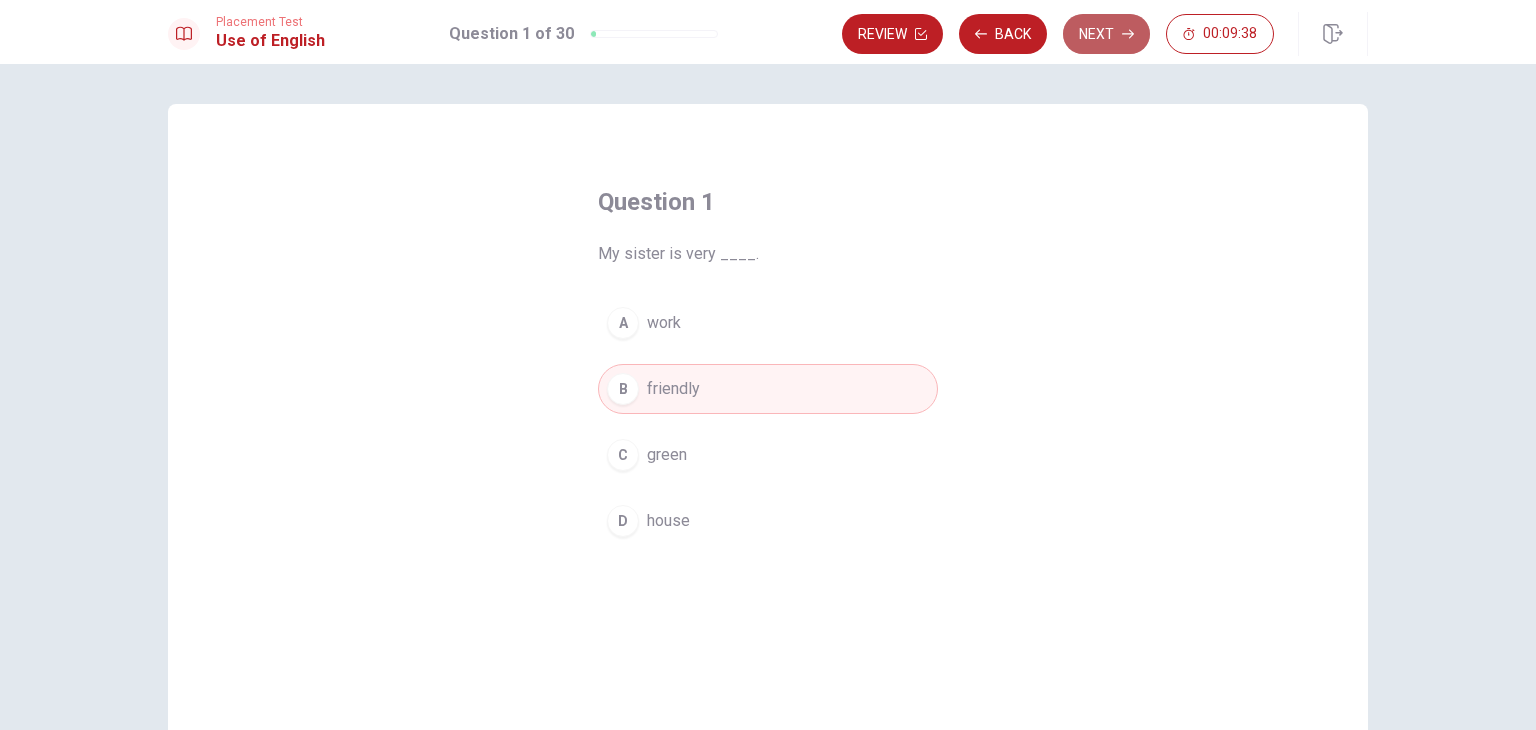 click on "Next" at bounding box center (1106, 34) 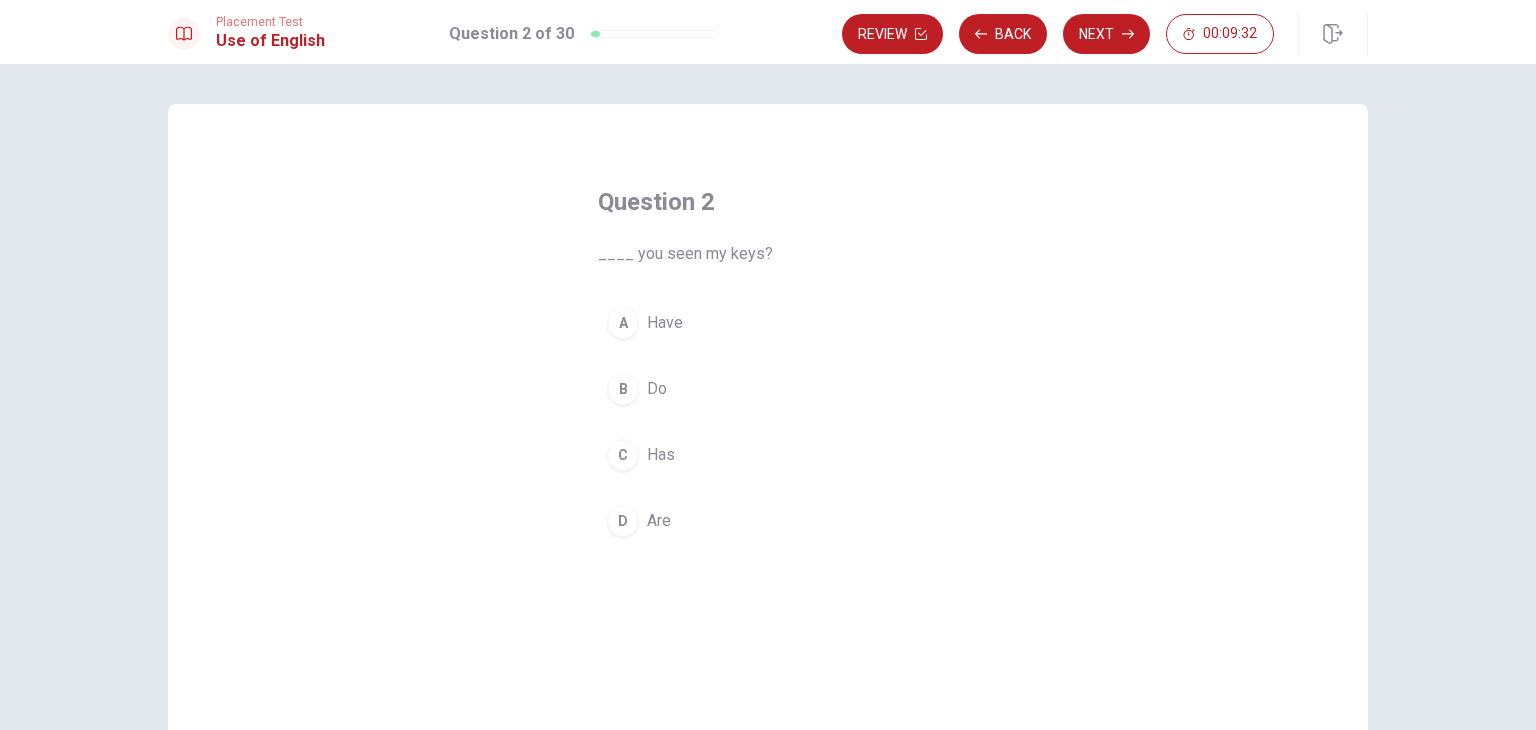 drag, startPoint x: 661, startPoint y: 337, endPoint x: 644, endPoint y: 323, distance: 22.022715 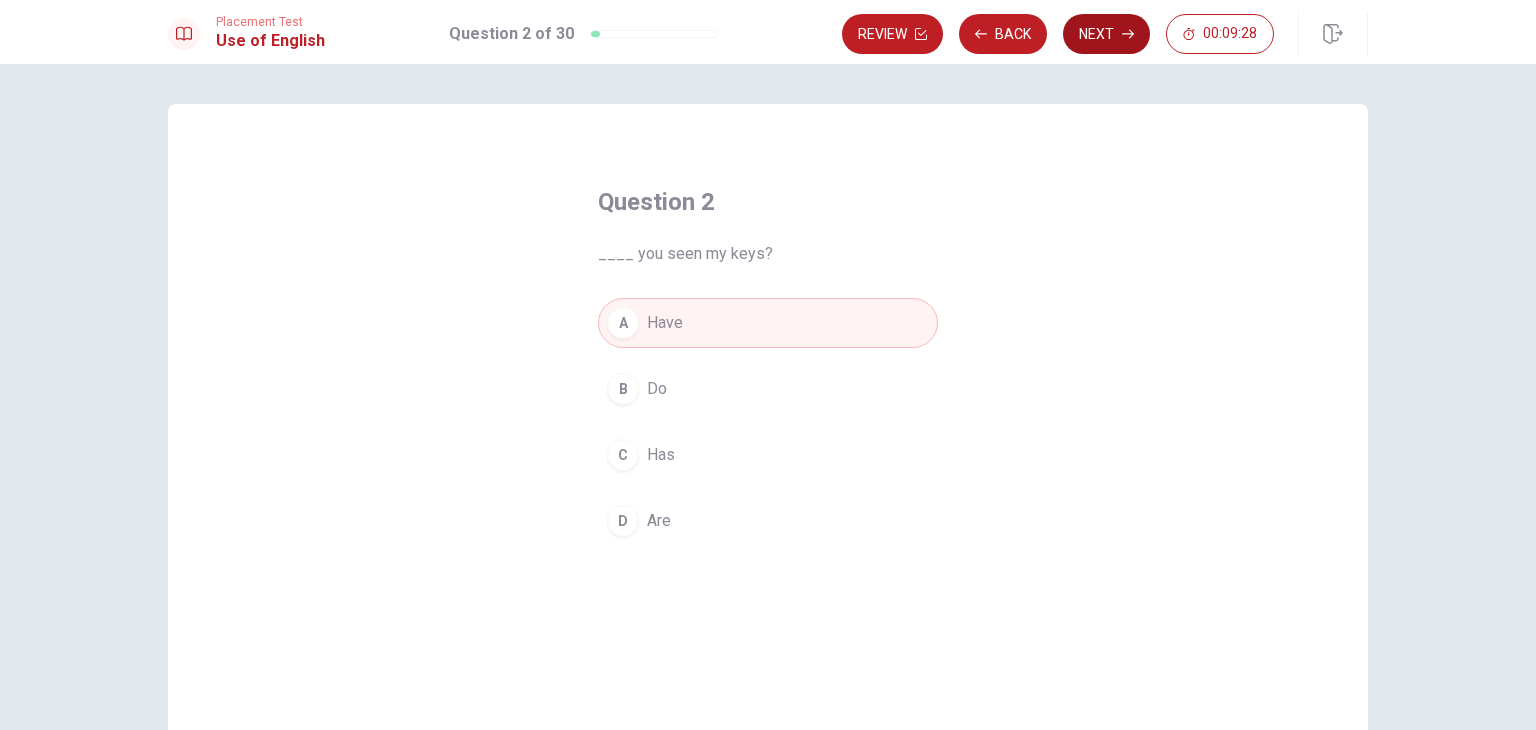 click on "Next" at bounding box center [1106, 34] 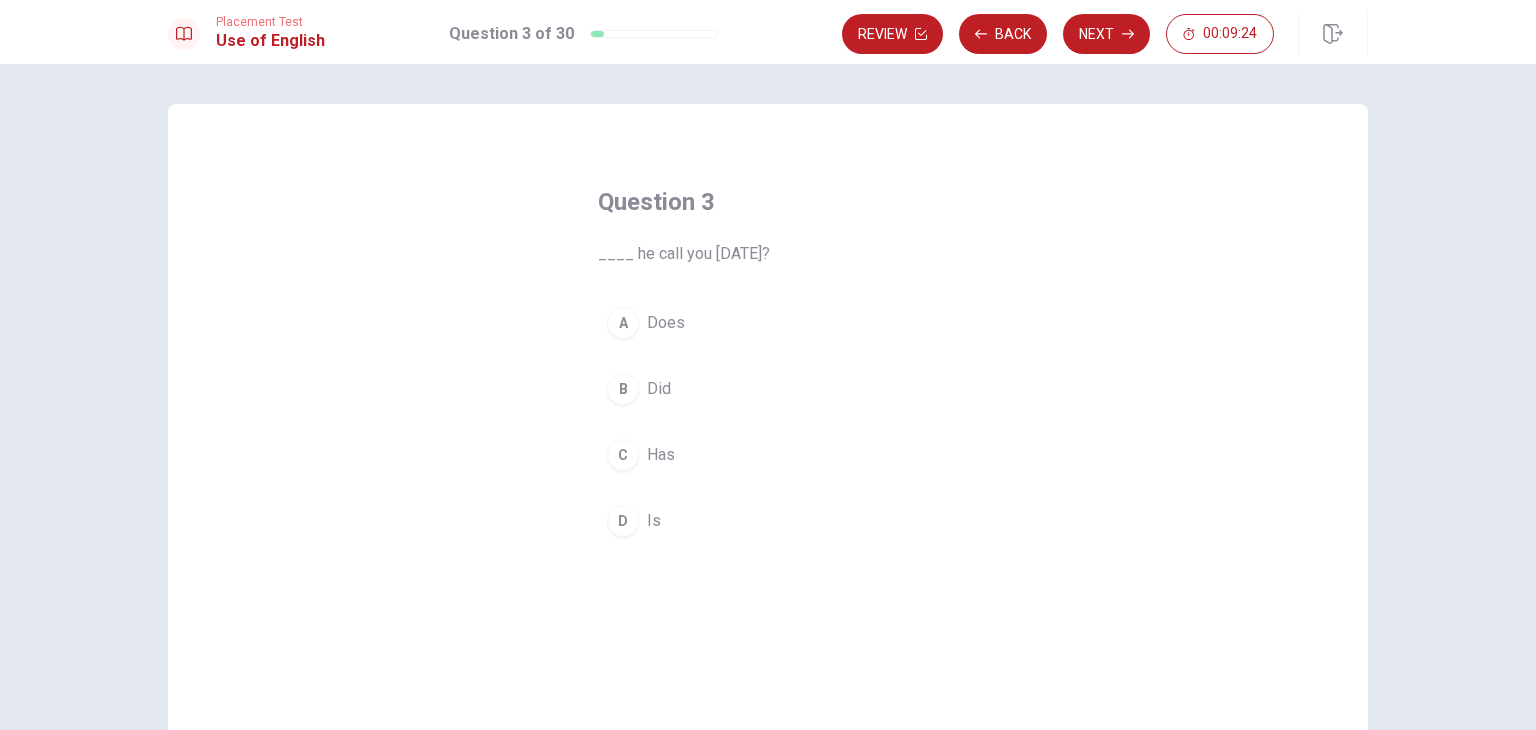 click on "Did" at bounding box center (659, 389) 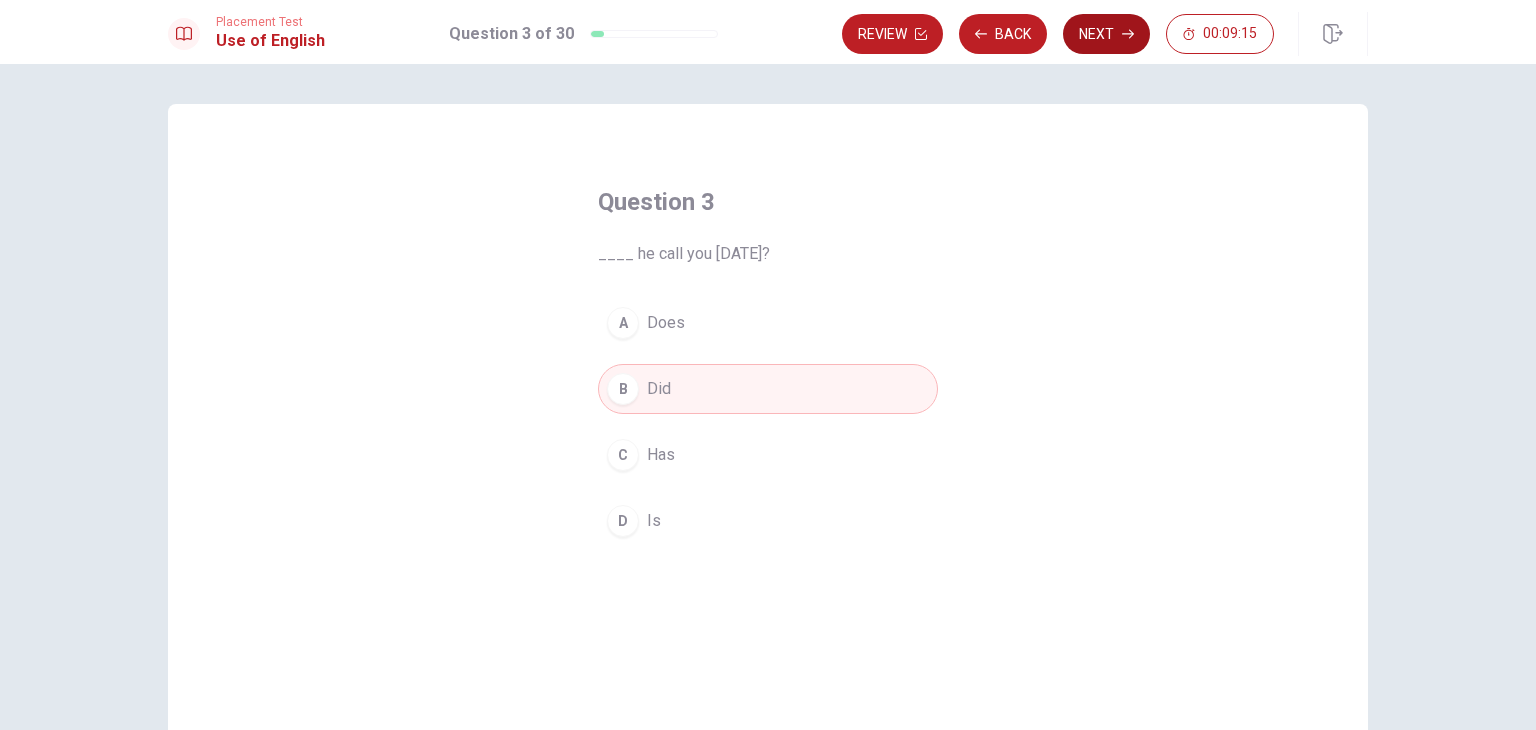click on "Next" at bounding box center (1106, 34) 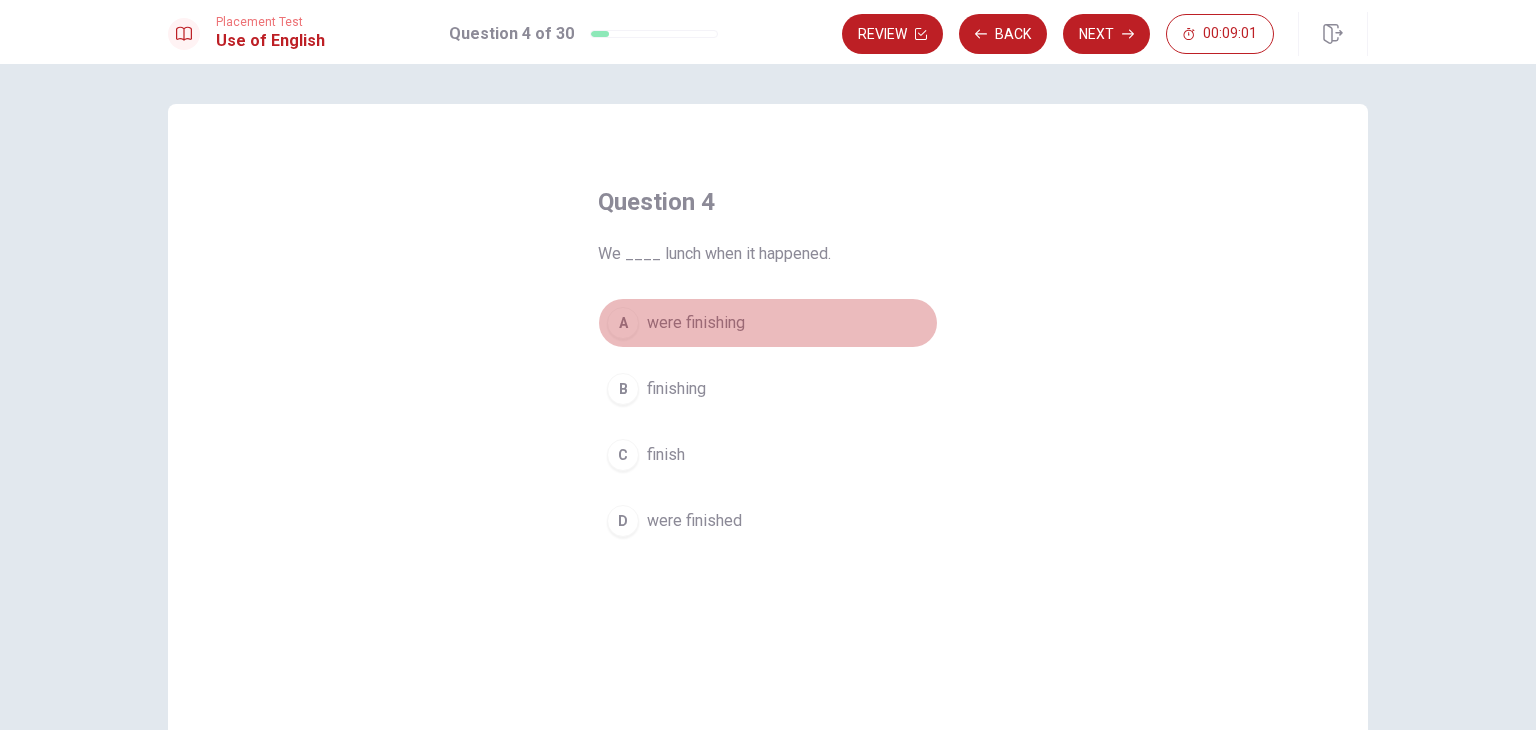 click on "were finishing" at bounding box center (696, 323) 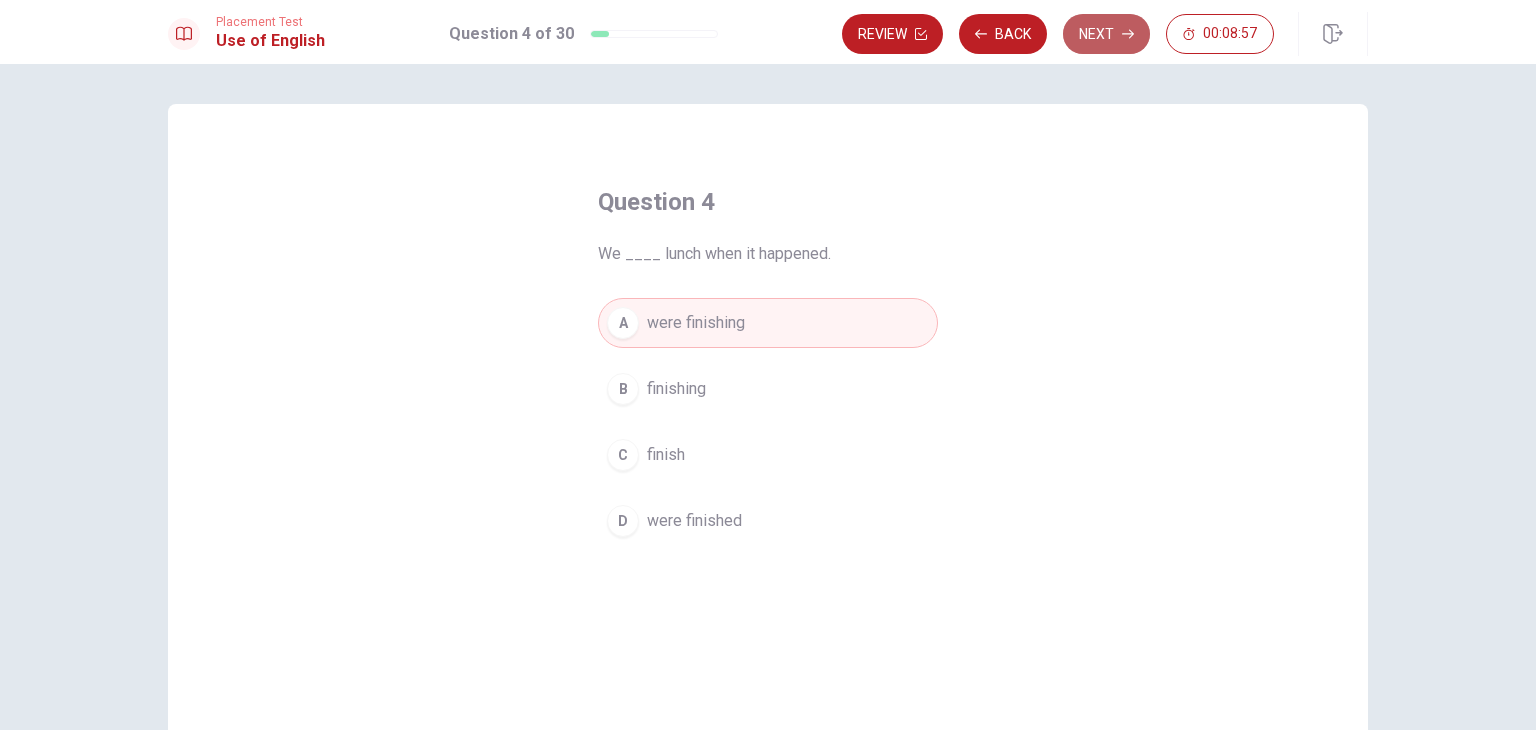 click on "Next" at bounding box center [1106, 34] 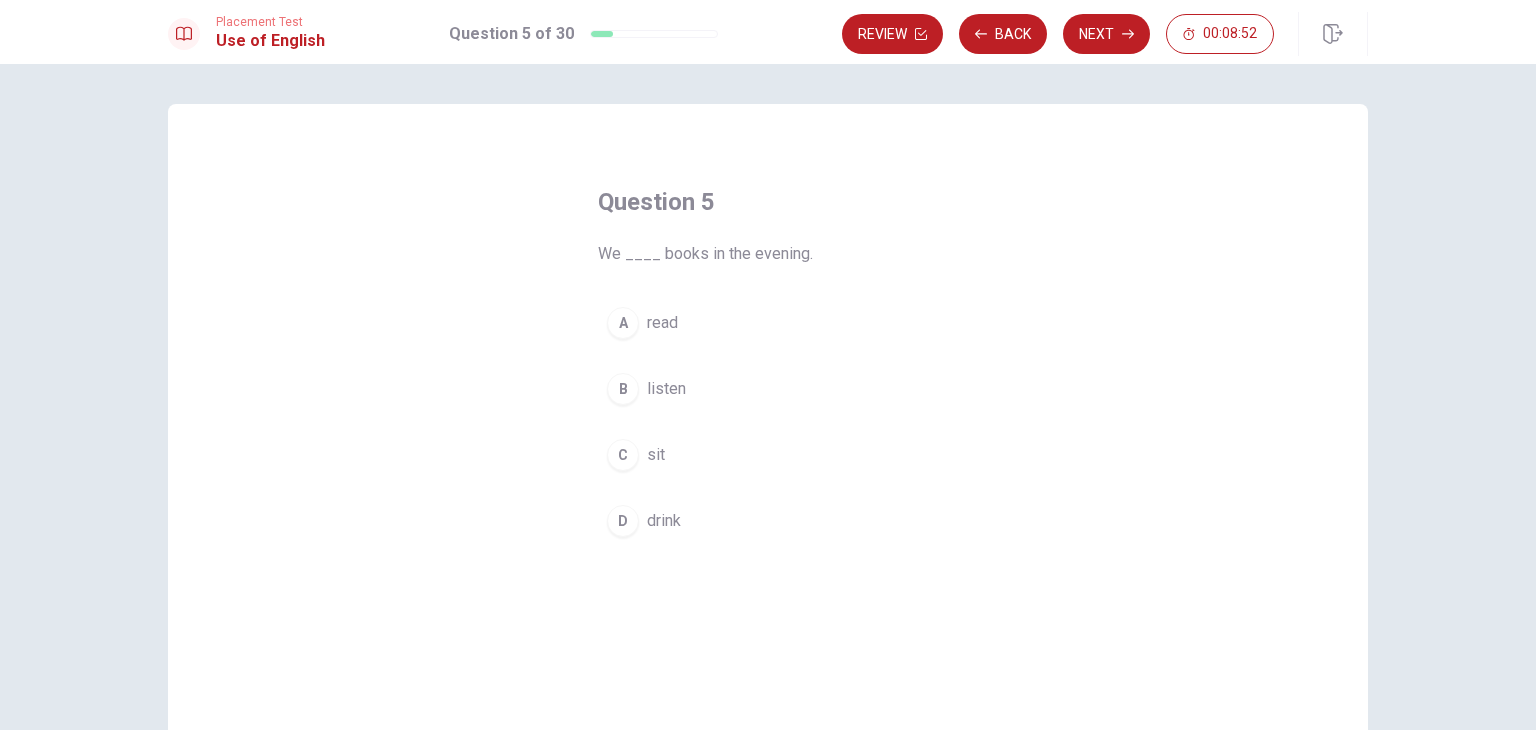 click on "read" at bounding box center (662, 323) 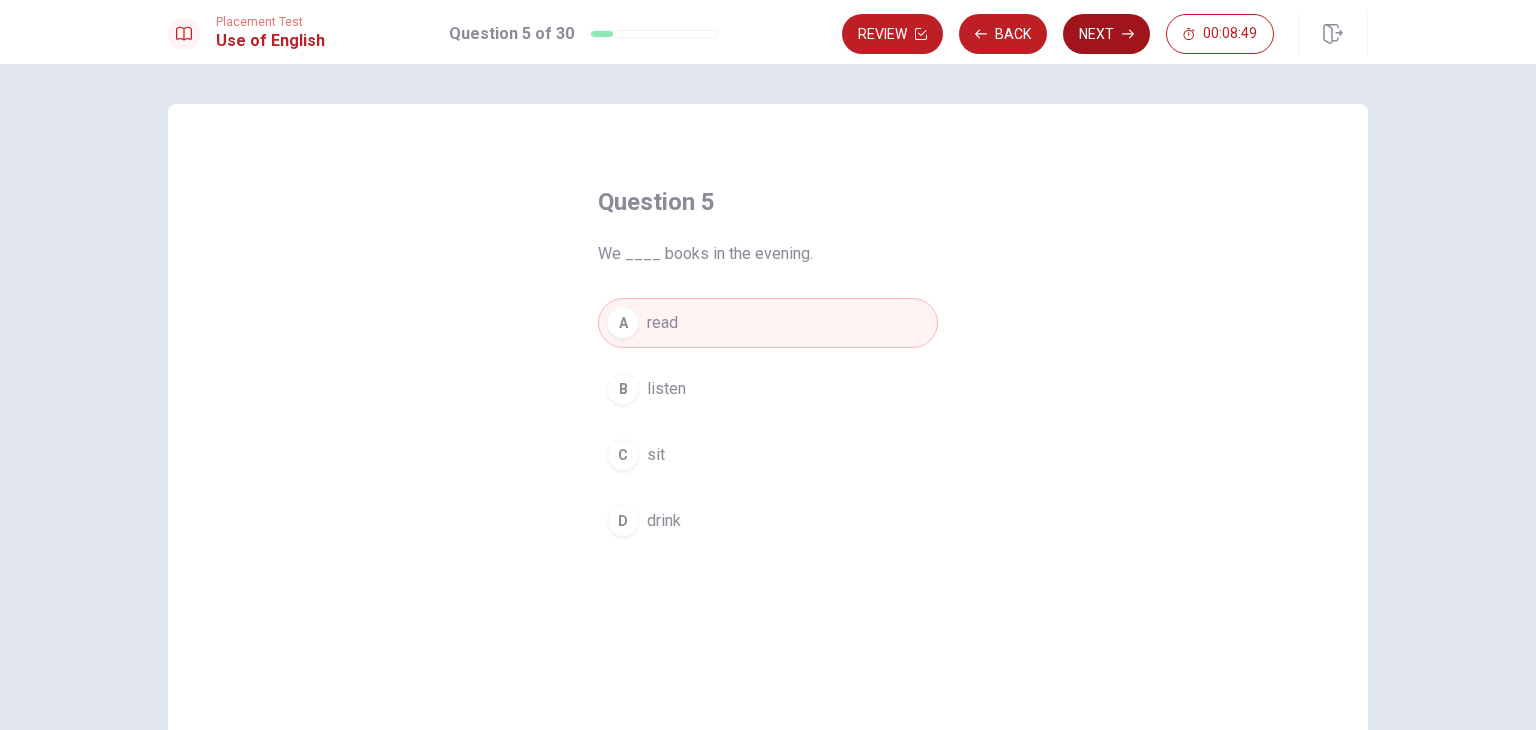 click on "Next" at bounding box center (1106, 34) 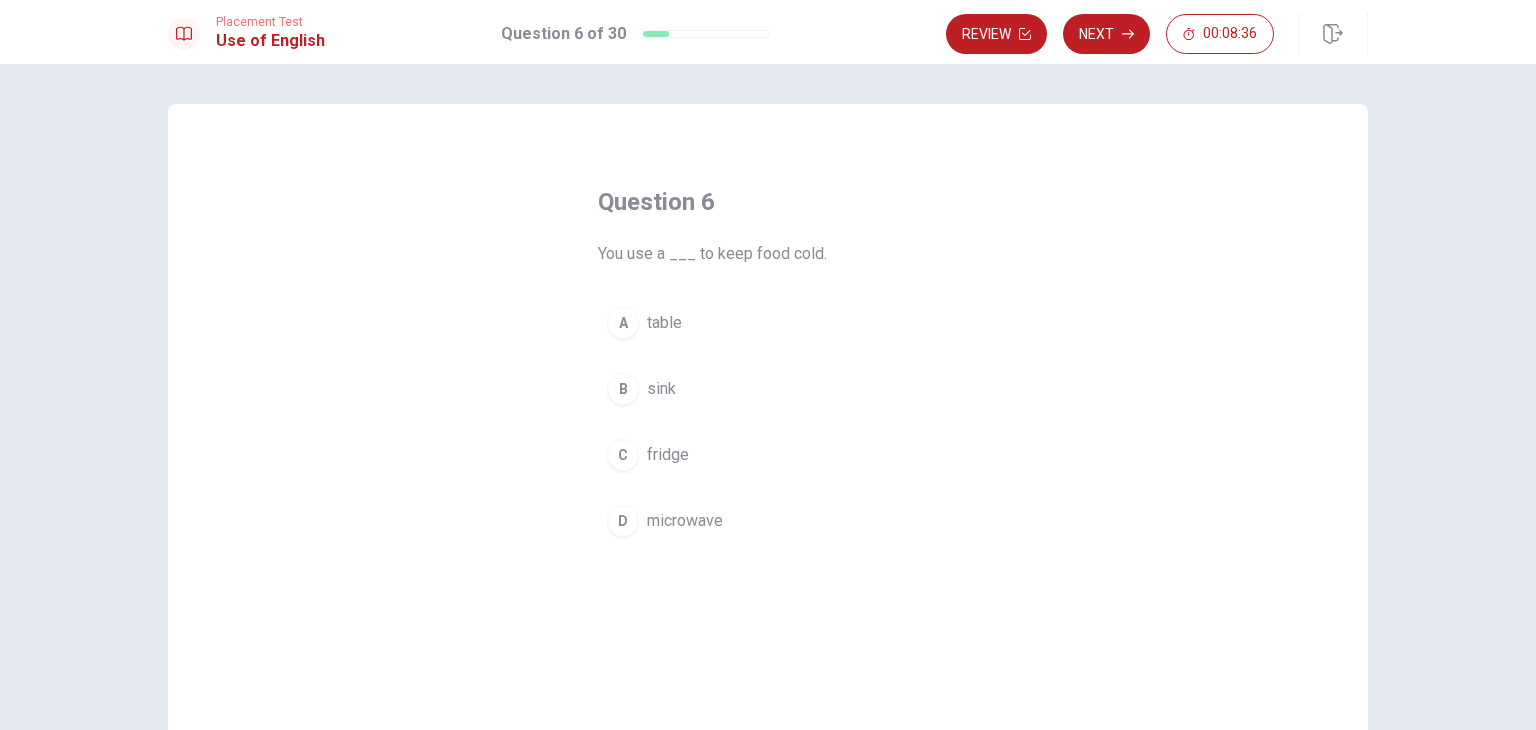click on "C" at bounding box center (623, 455) 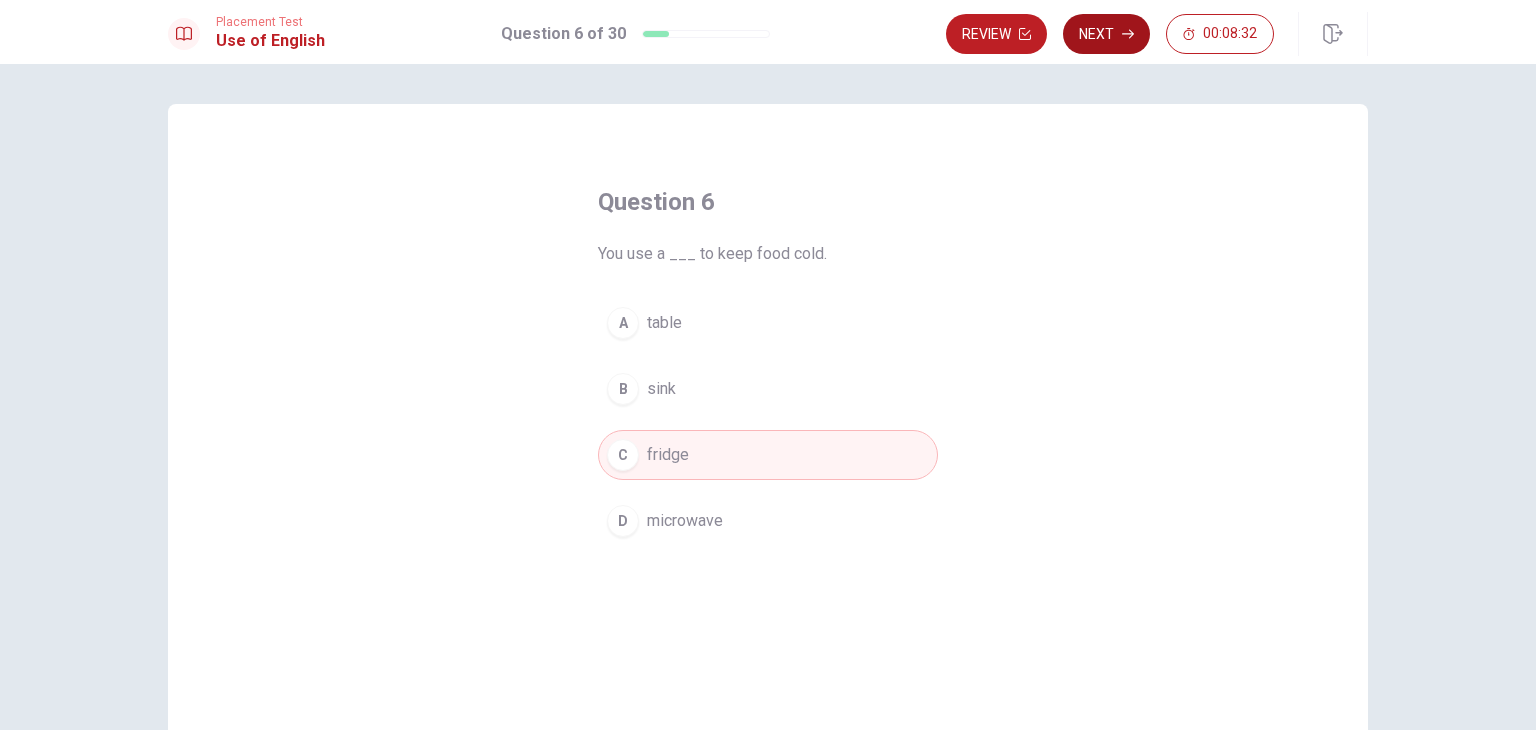 click 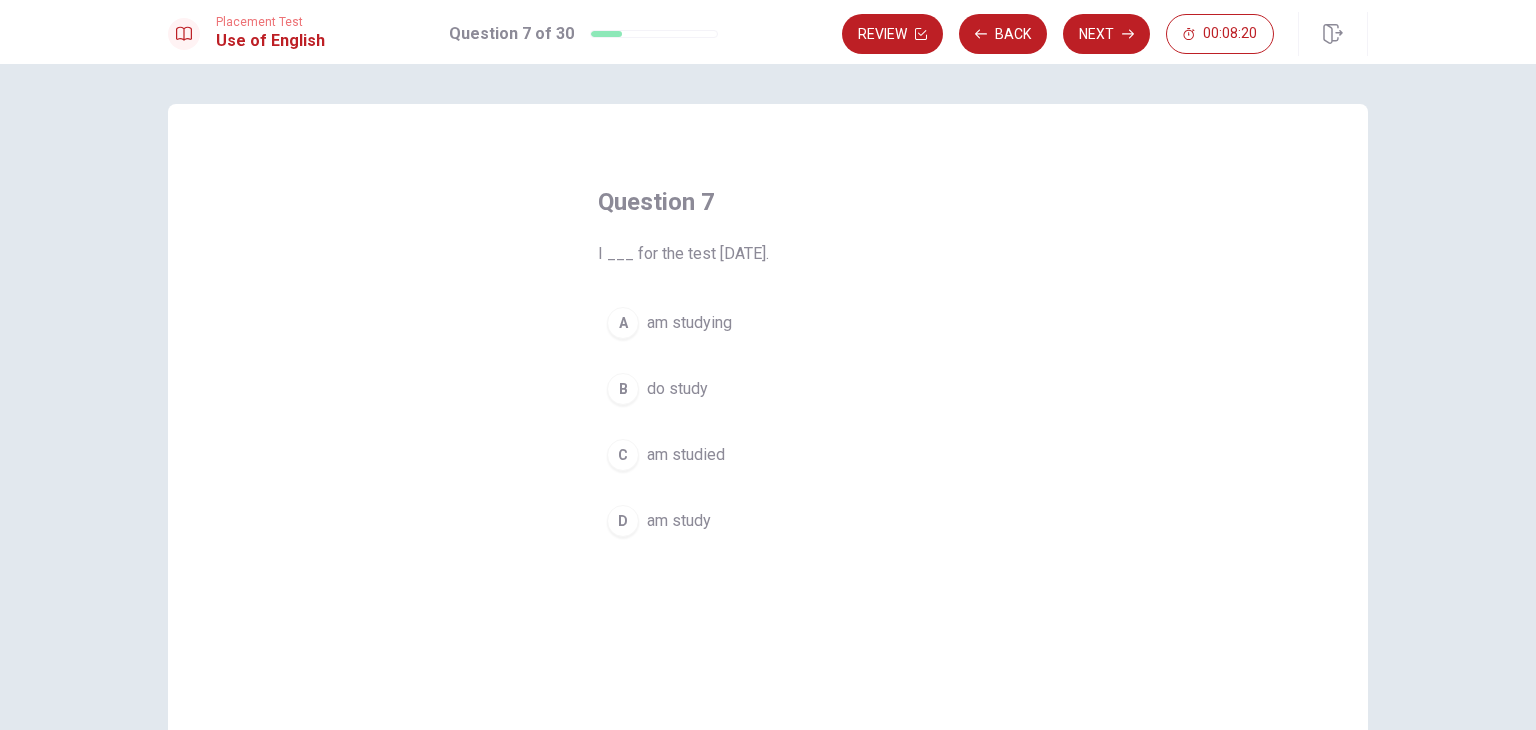 click on "am studying" at bounding box center (689, 323) 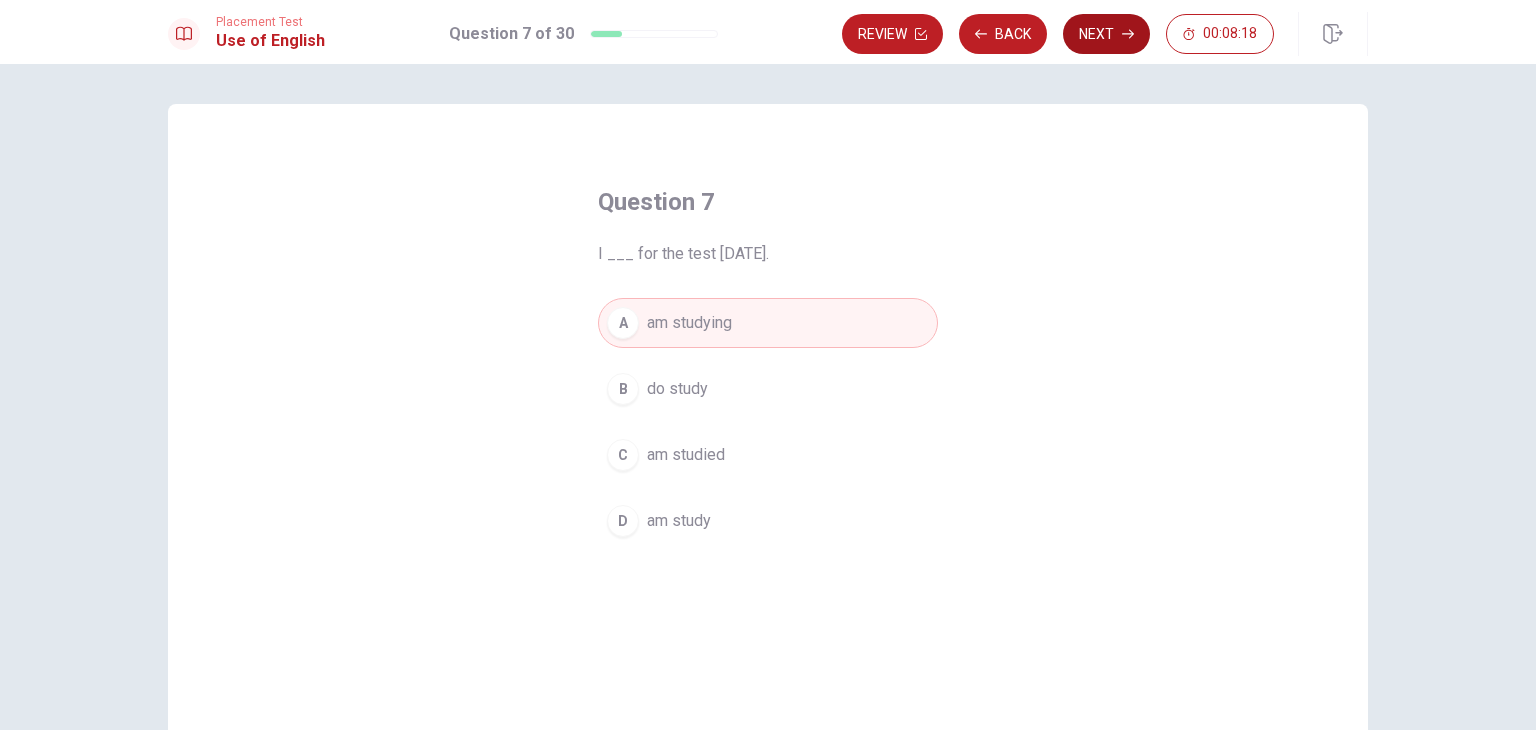 click on "Next" at bounding box center (1106, 34) 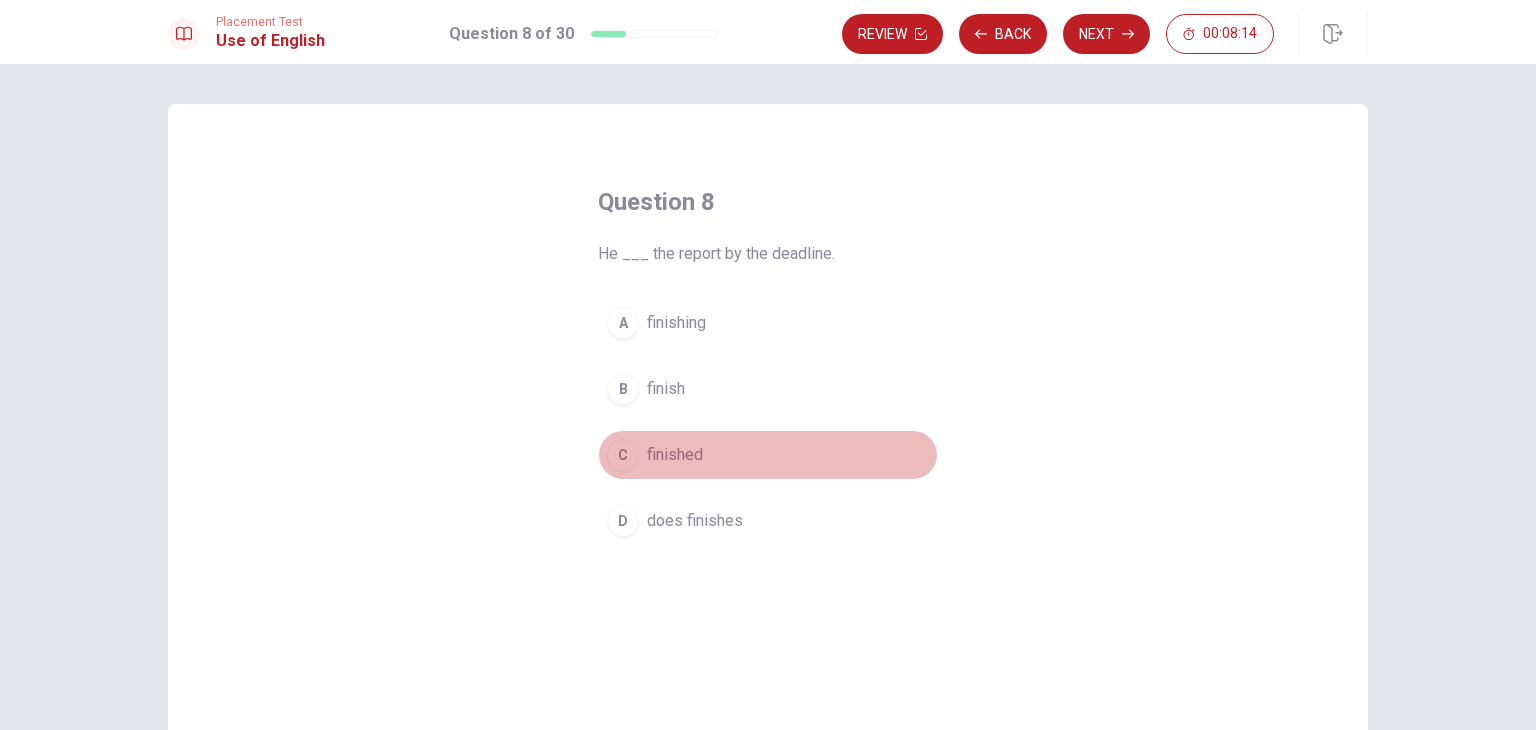 click on "finished" at bounding box center [675, 455] 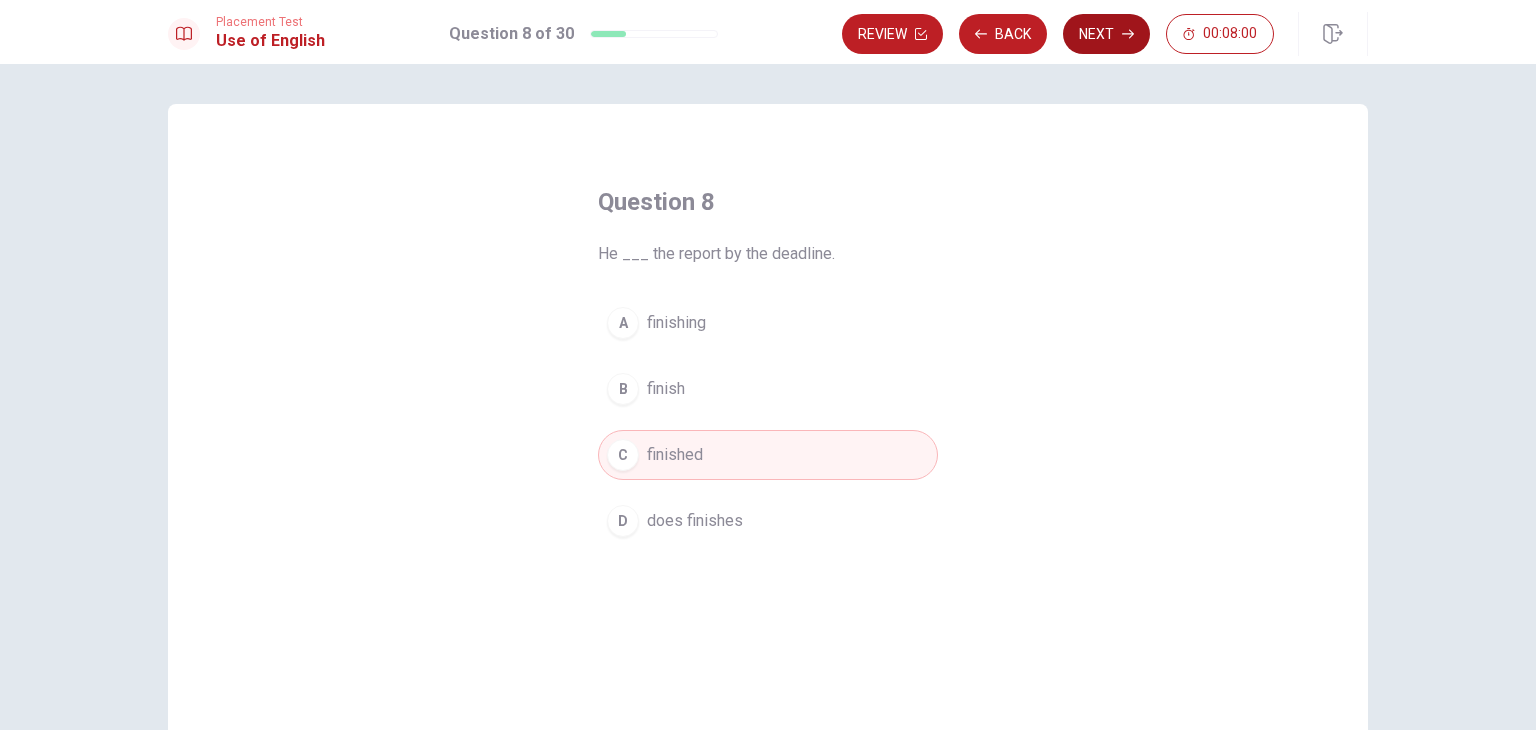 click 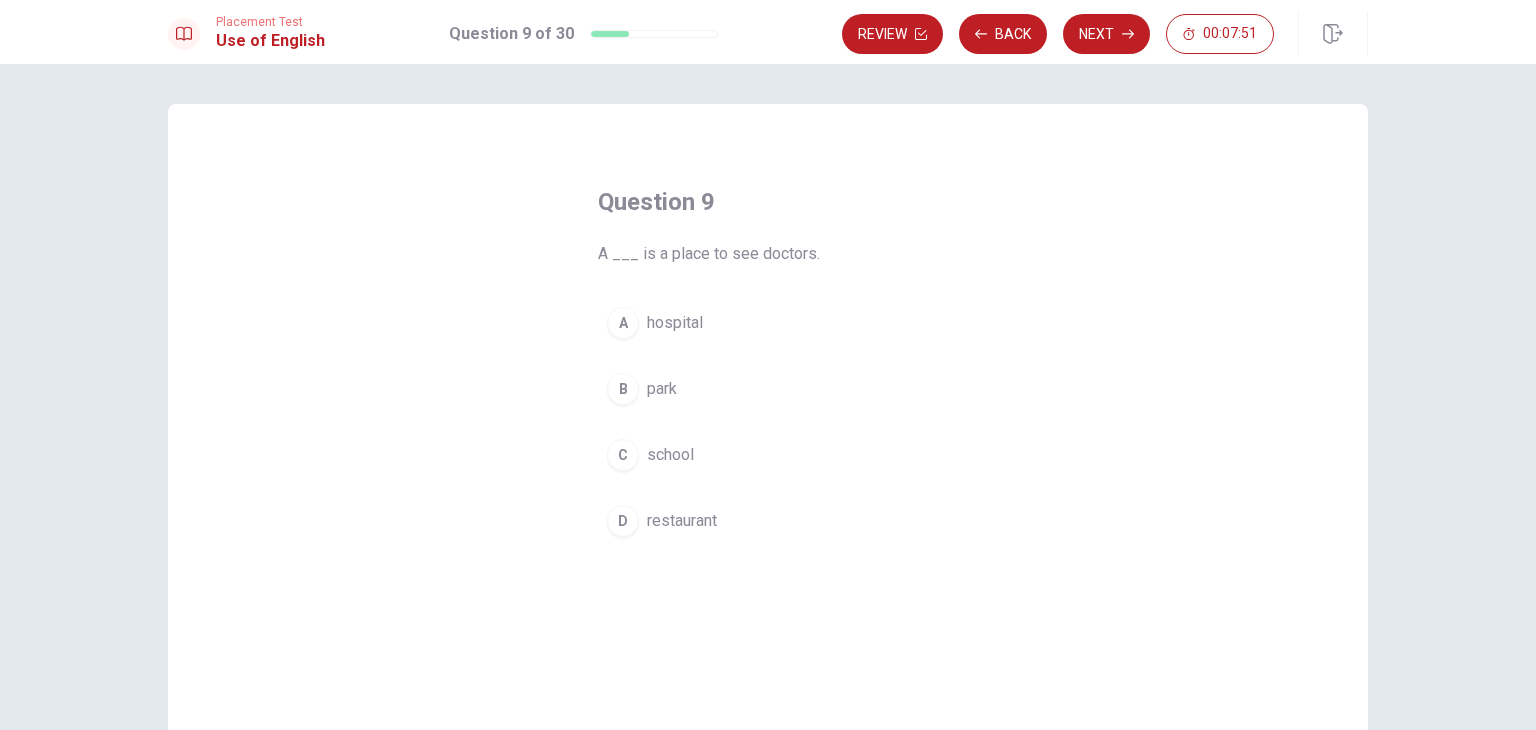 click on "hospital" at bounding box center (675, 323) 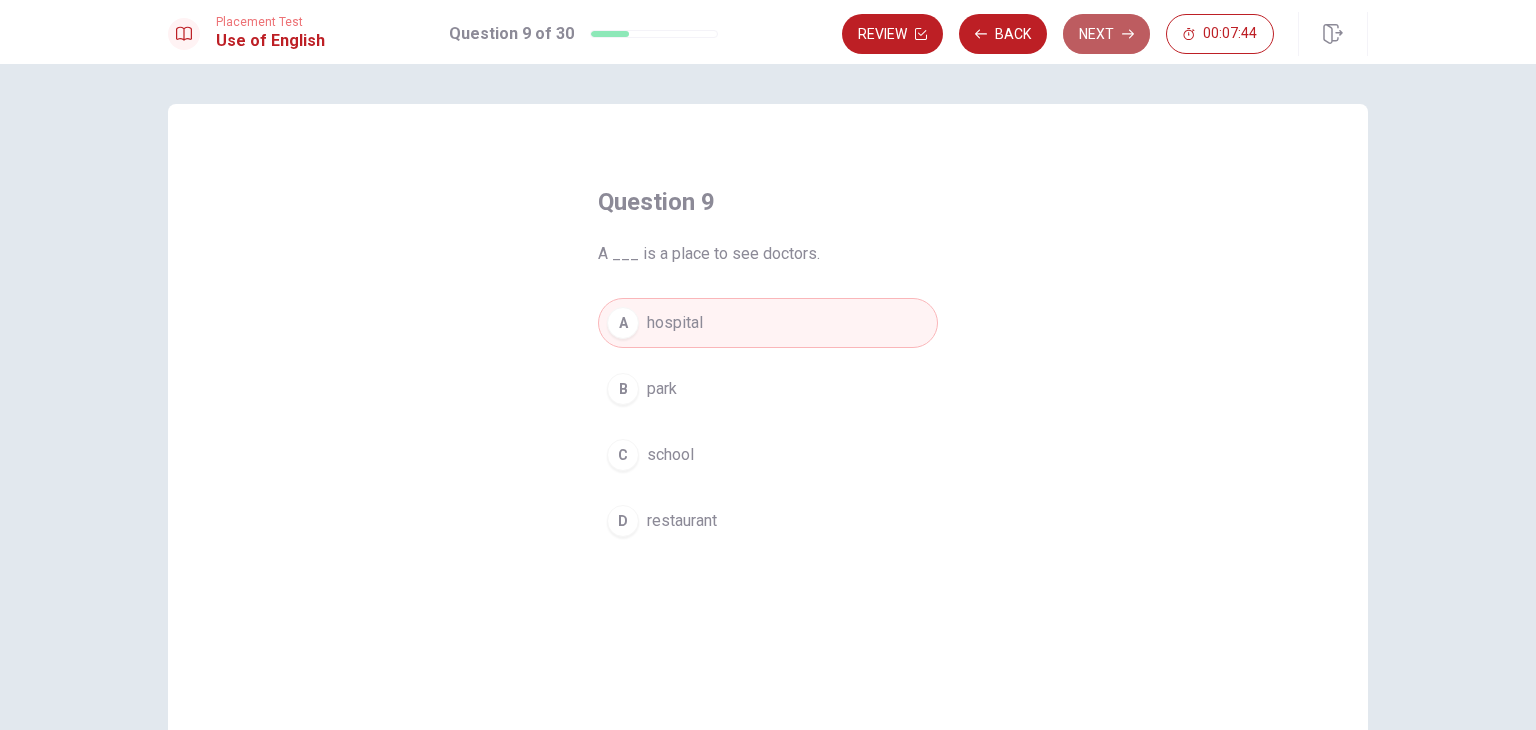 click on "Next" at bounding box center (1106, 34) 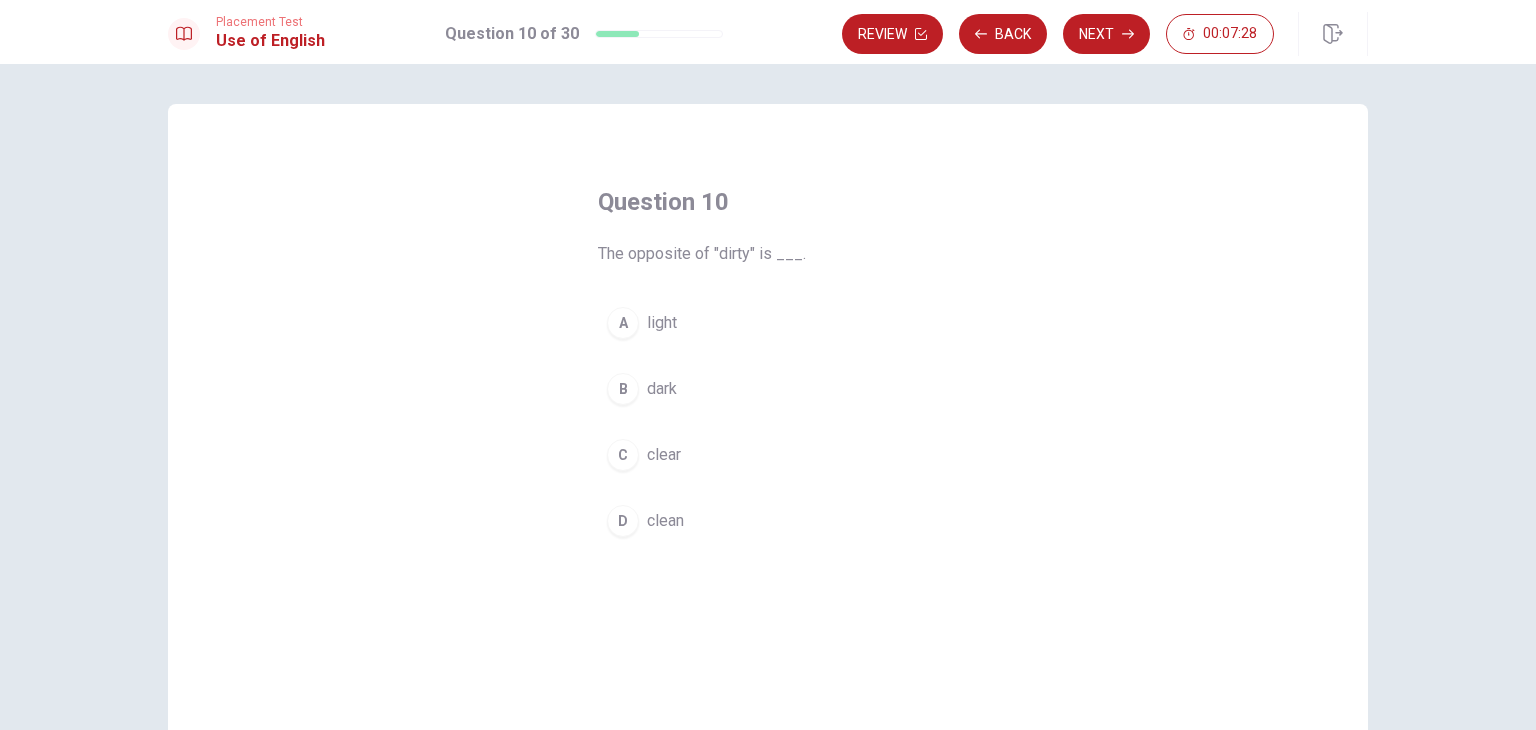 click on "clean" at bounding box center (665, 521) 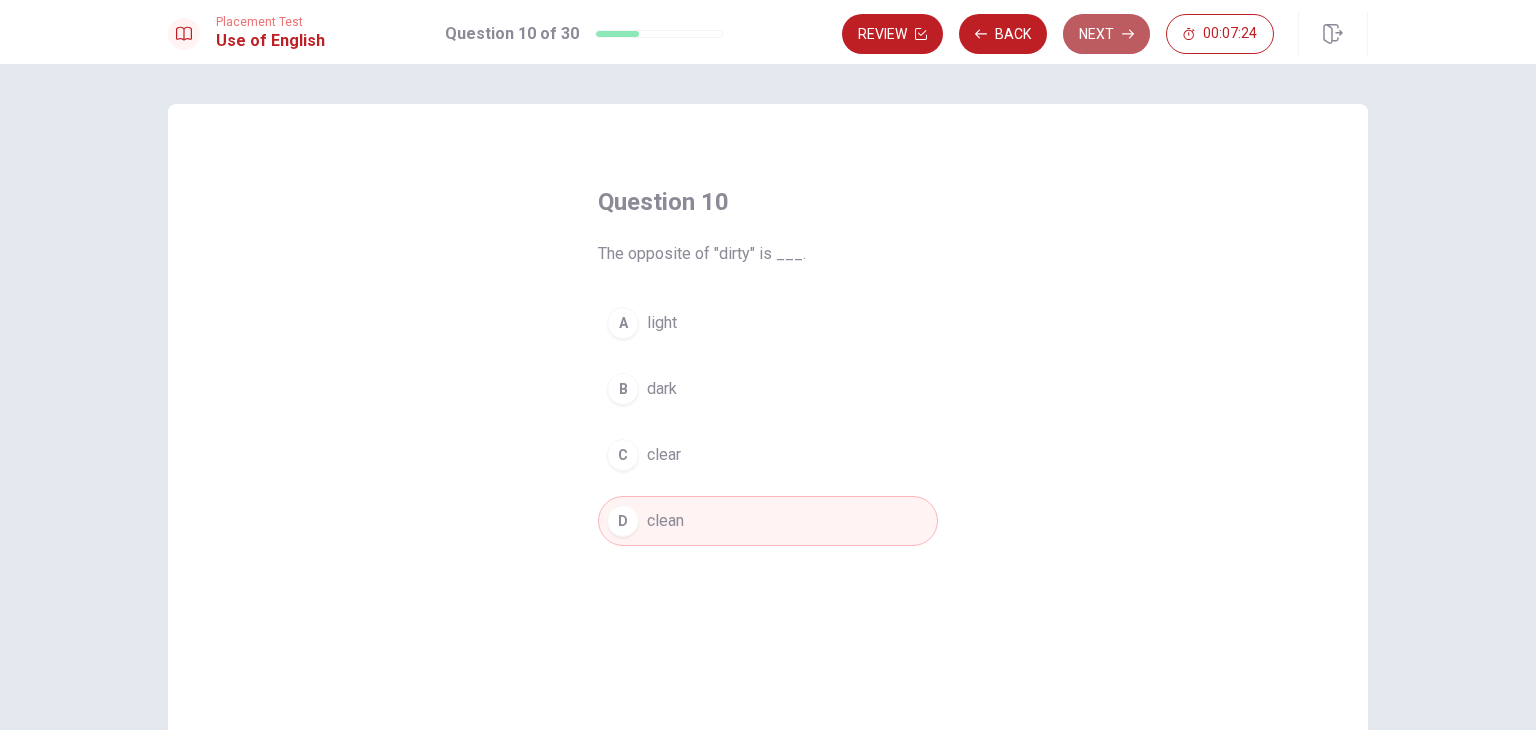 click on "Next" at bounding box center (1106, 34) 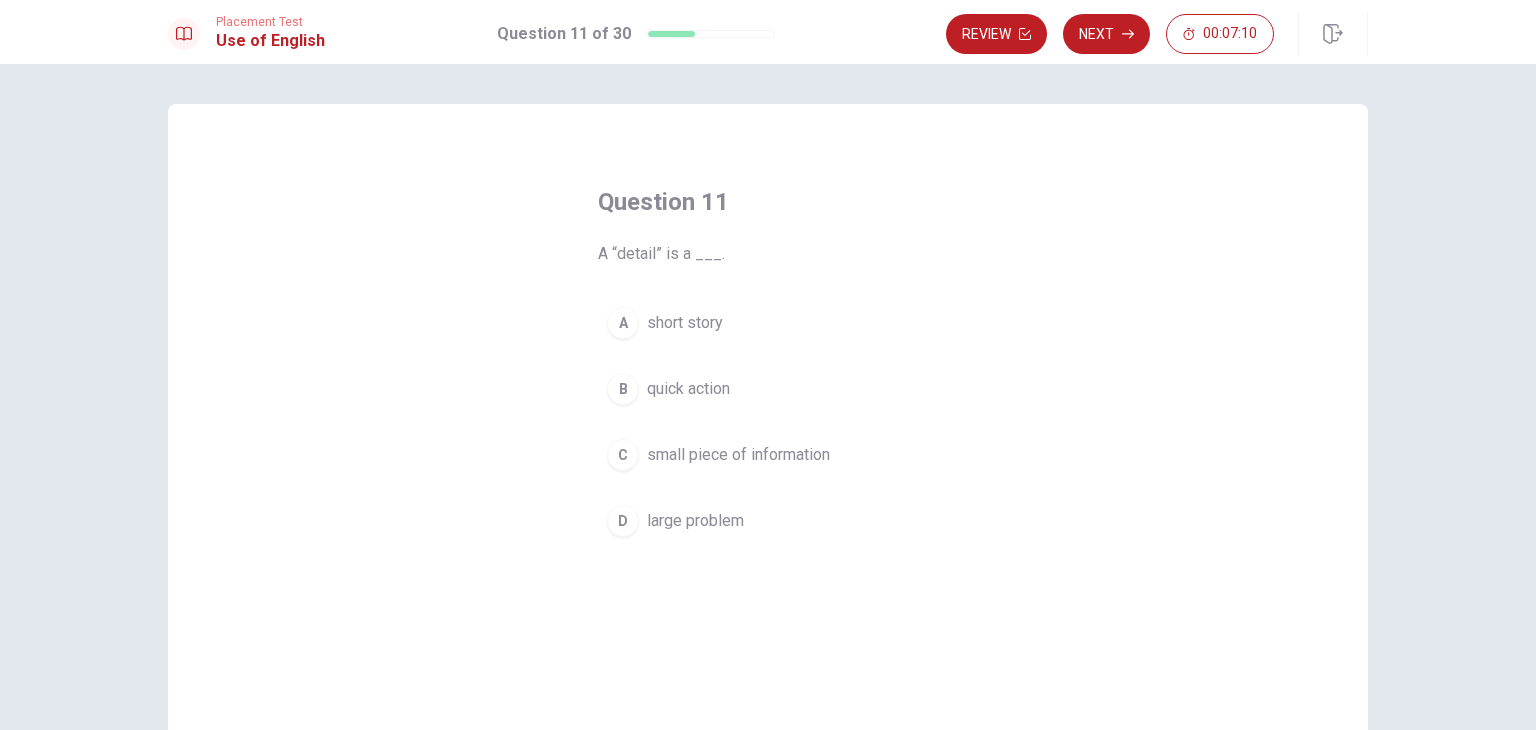 click on "small piece of information" at bounding box center [738, 455] 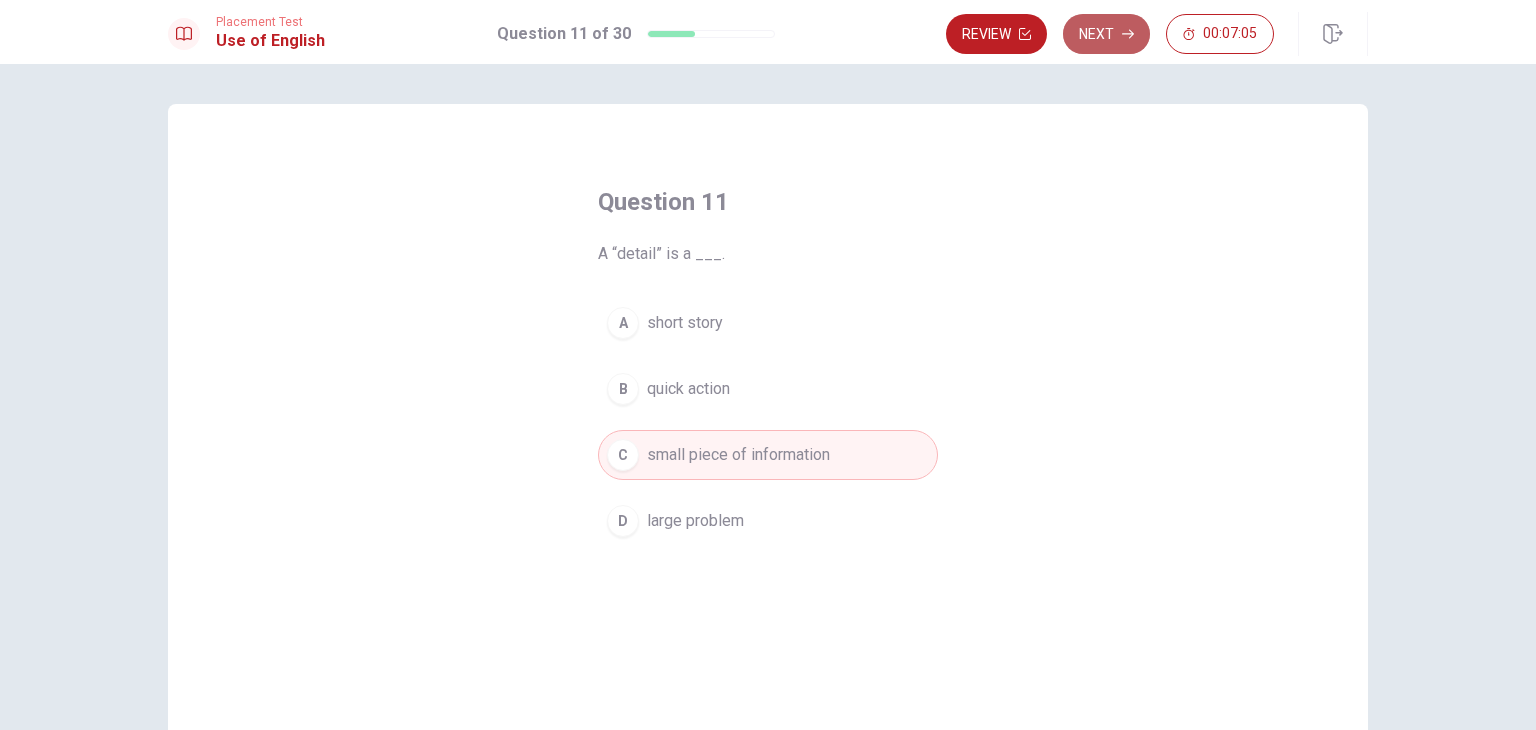 click on "Next" at bounding box center [1106, 34] 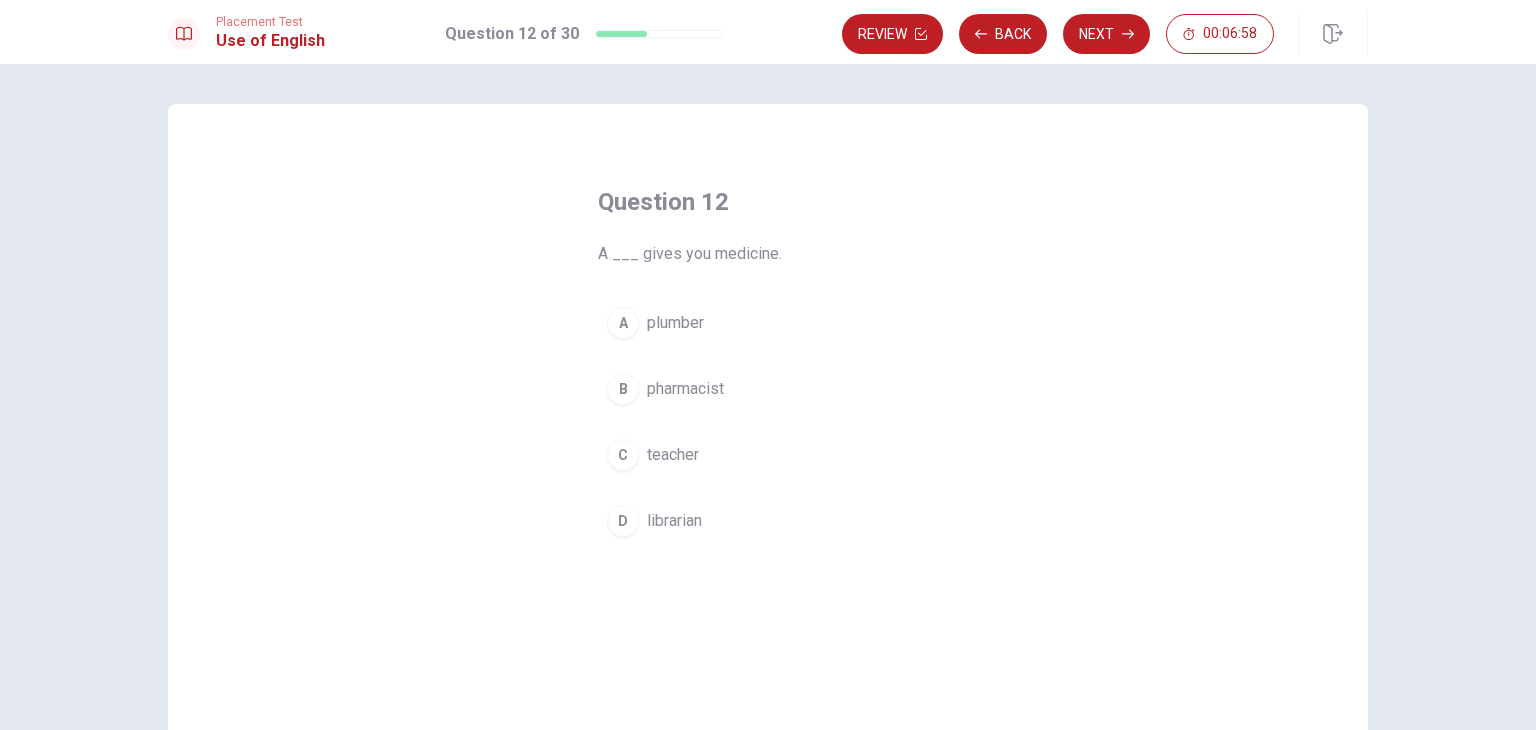 click on "pharmacist" at bounding box center [685, 389] 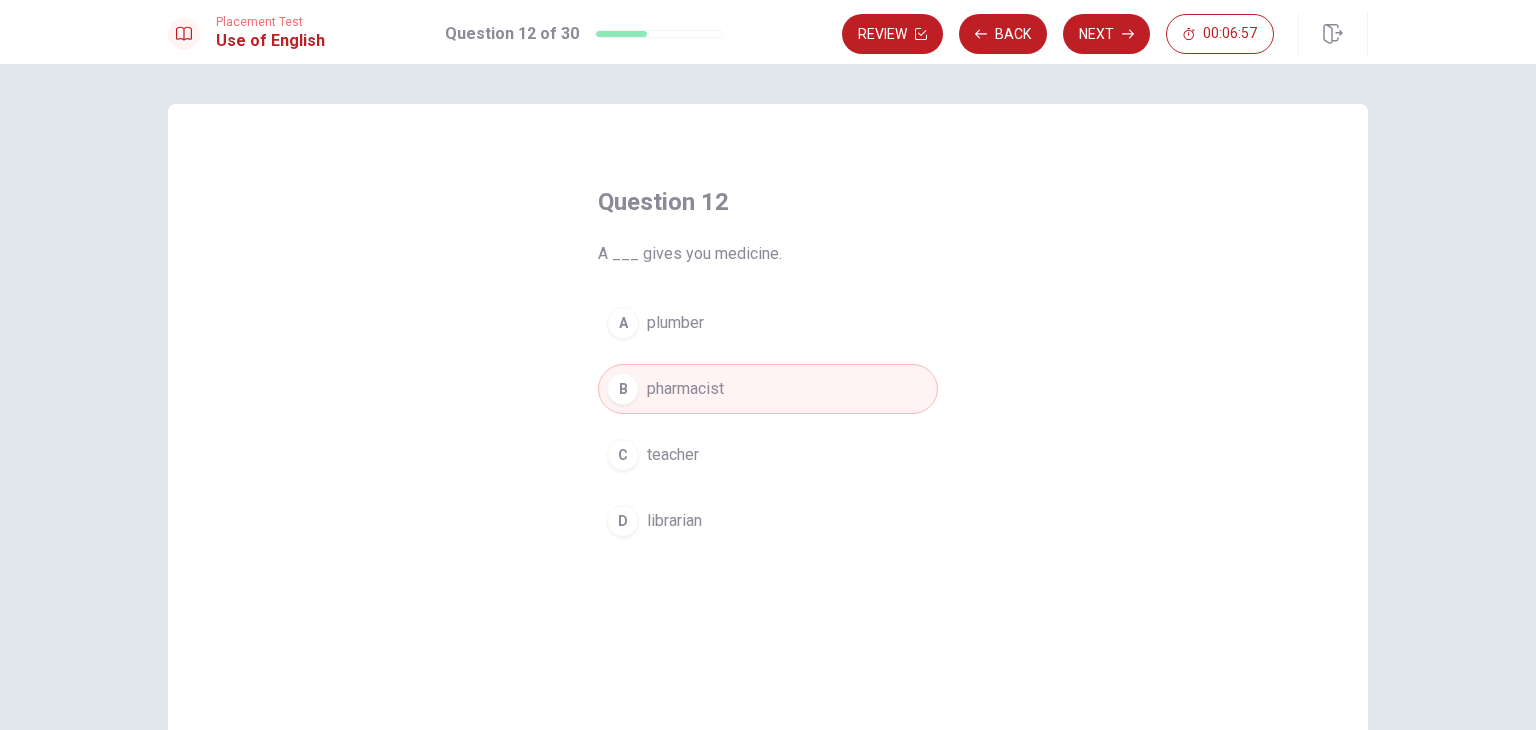 click on "Next" at bounding box center (1106, 34) 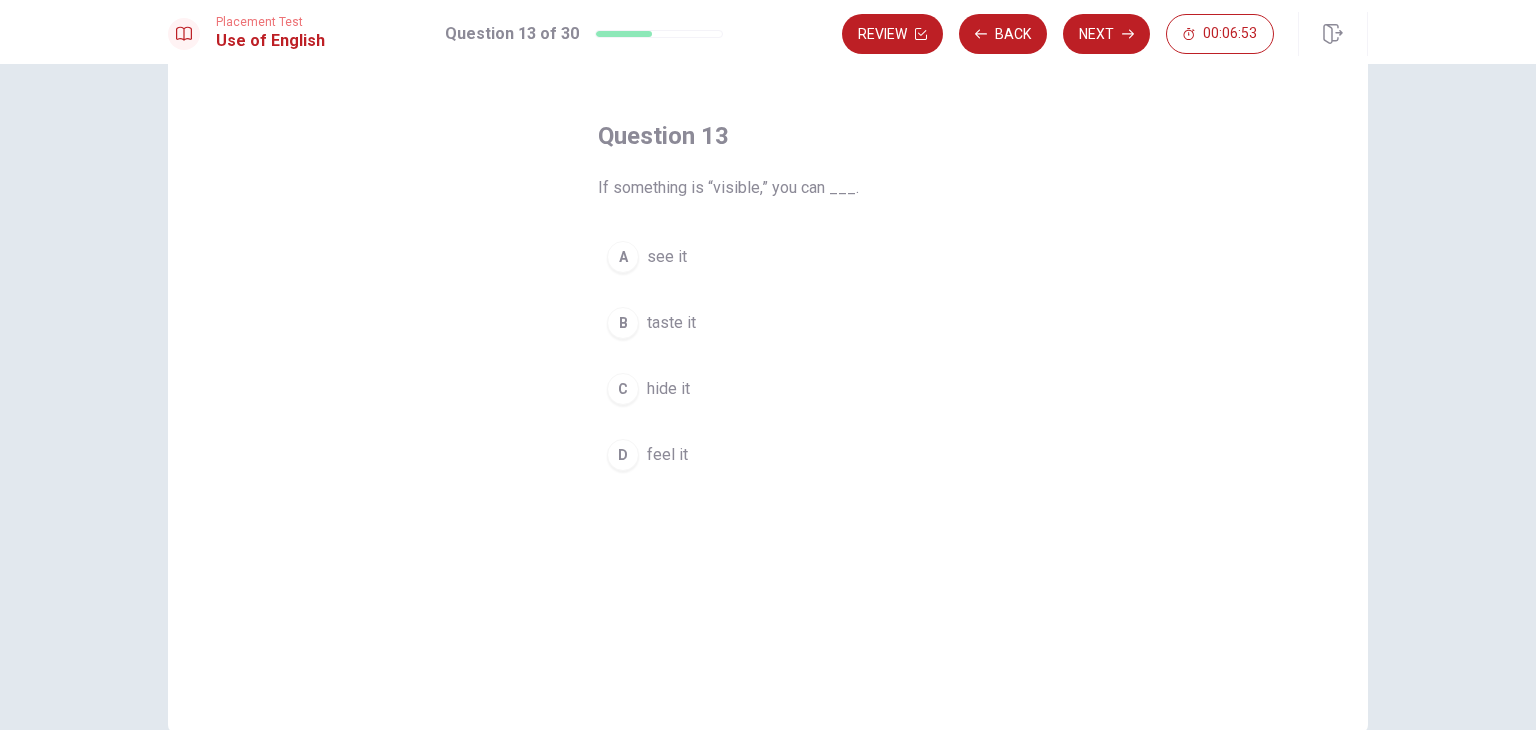 scroll, scrollTop: 0, scrollLeft: 0, axis: both 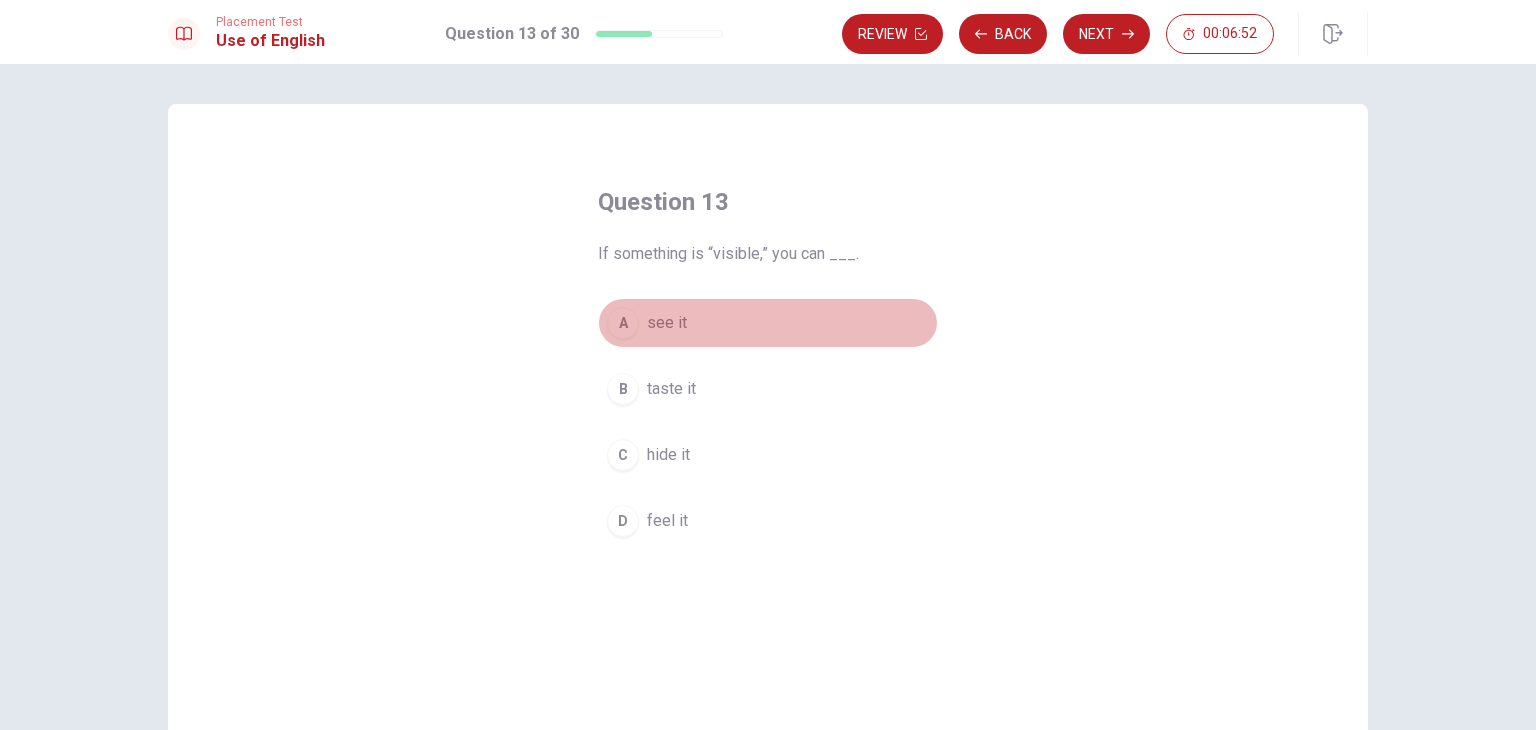 click on "A see it" at bounding box center [768, 323] 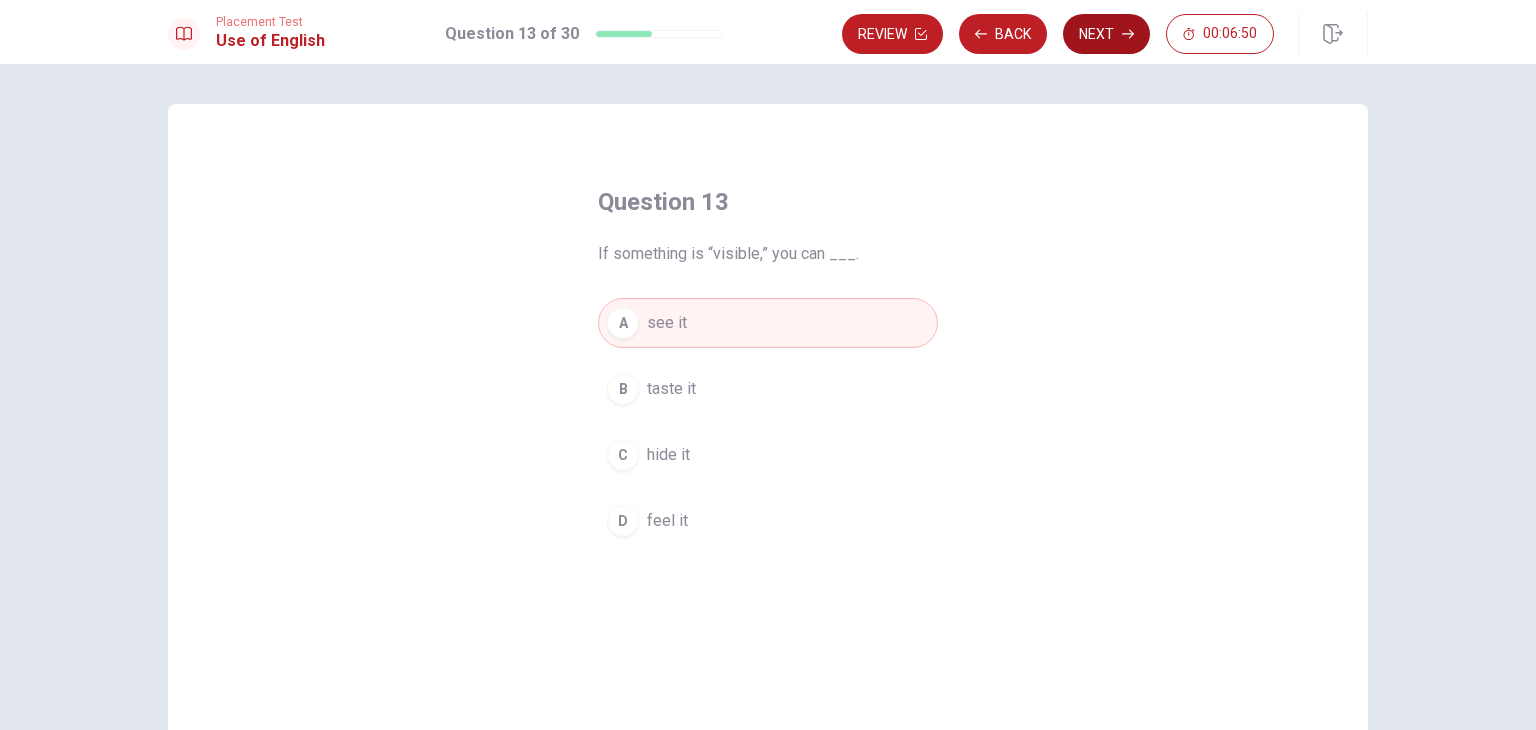 click on "Next" at bounding box center [1106, 34] 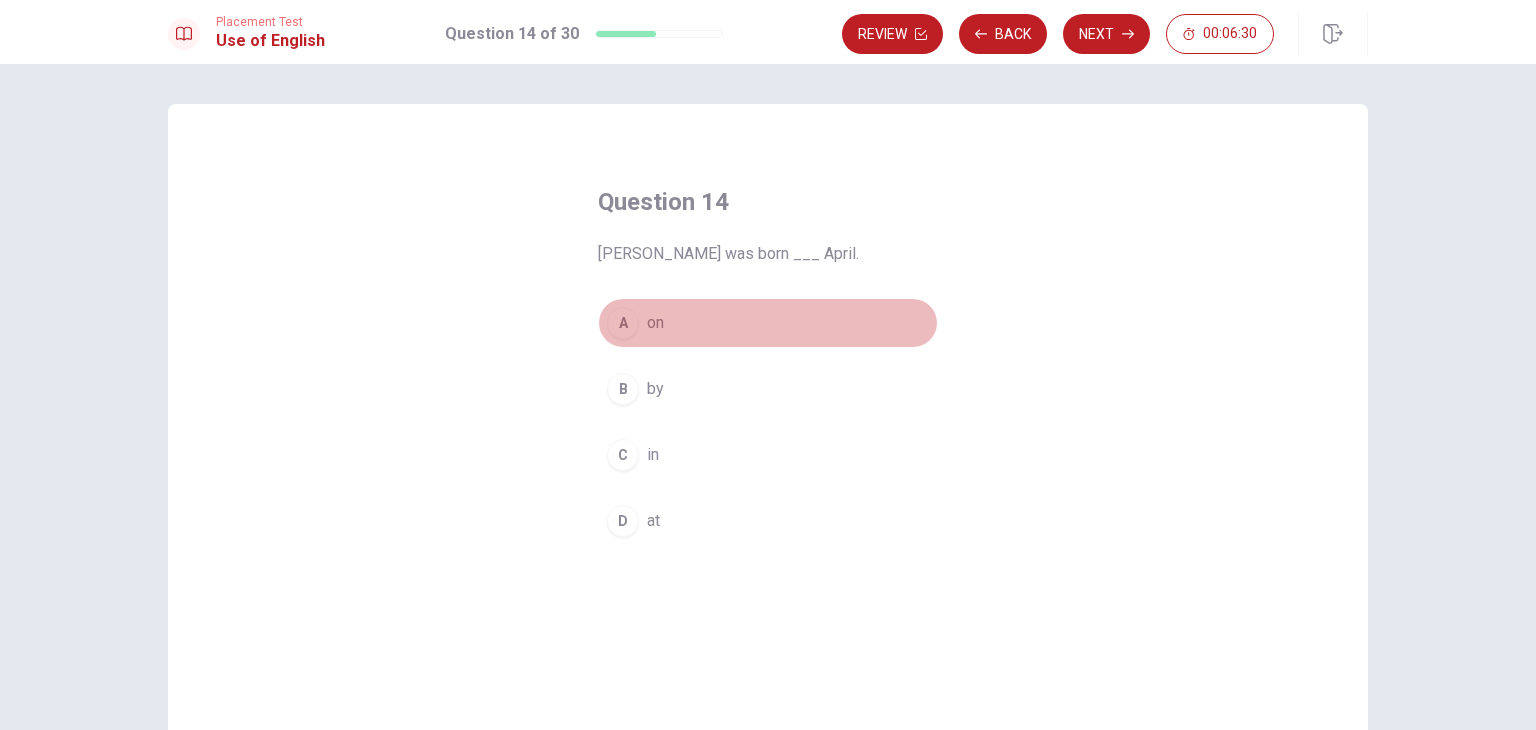 click on "A on" at bounding box center [768, 323] 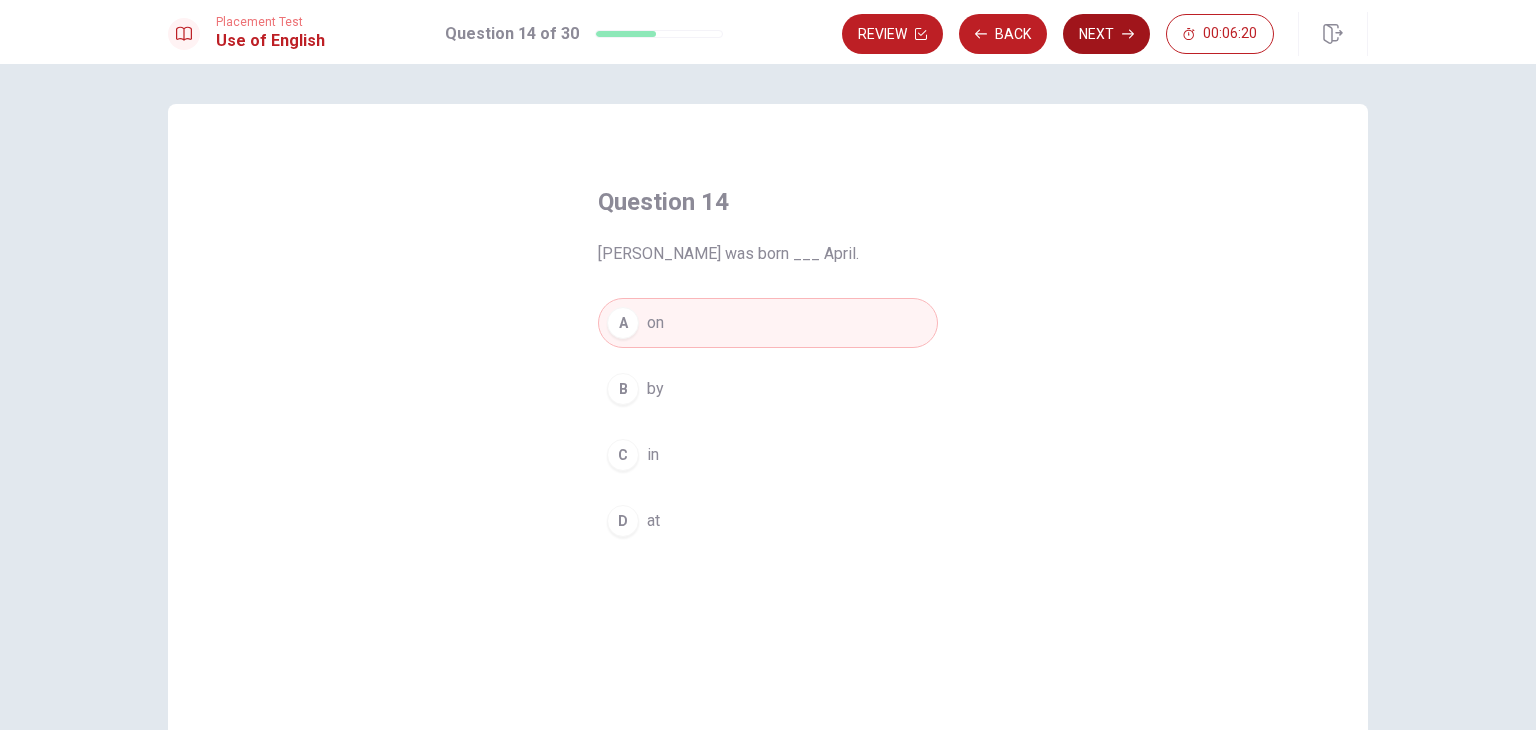 click on "Next" at bounding box center [1106, 34] 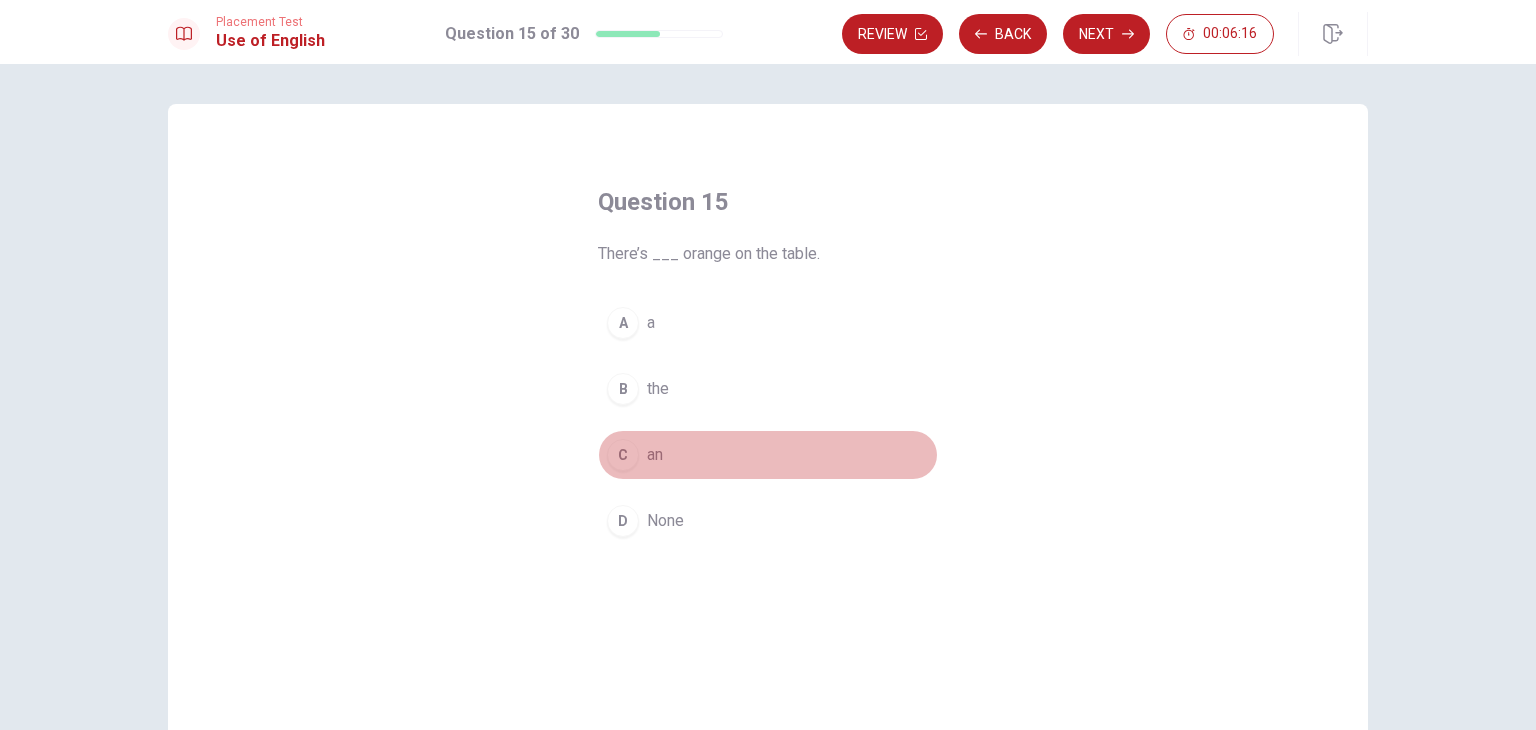 click on "an" at bounding box center [655, 455] 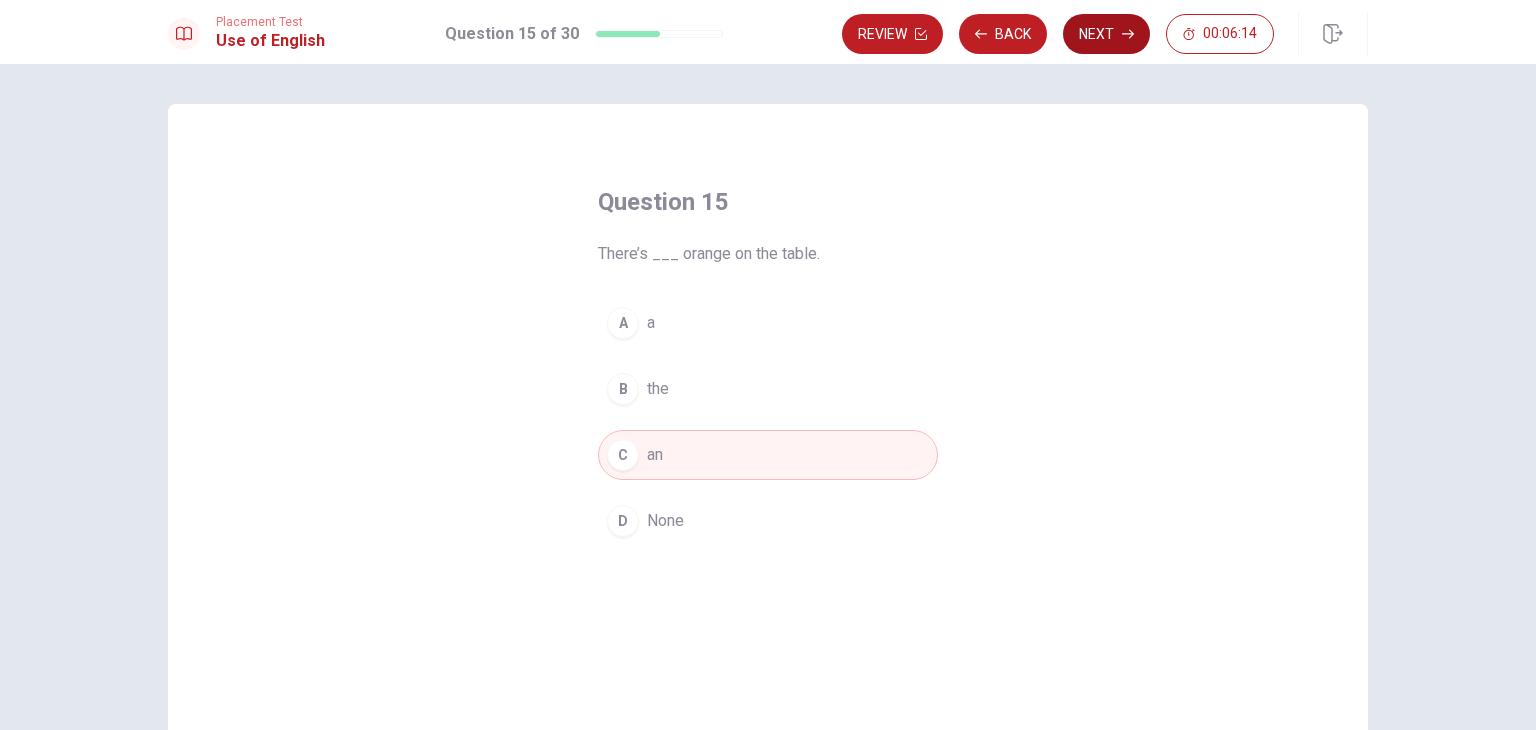 click on "Next" at bounding box center [1106, 34] 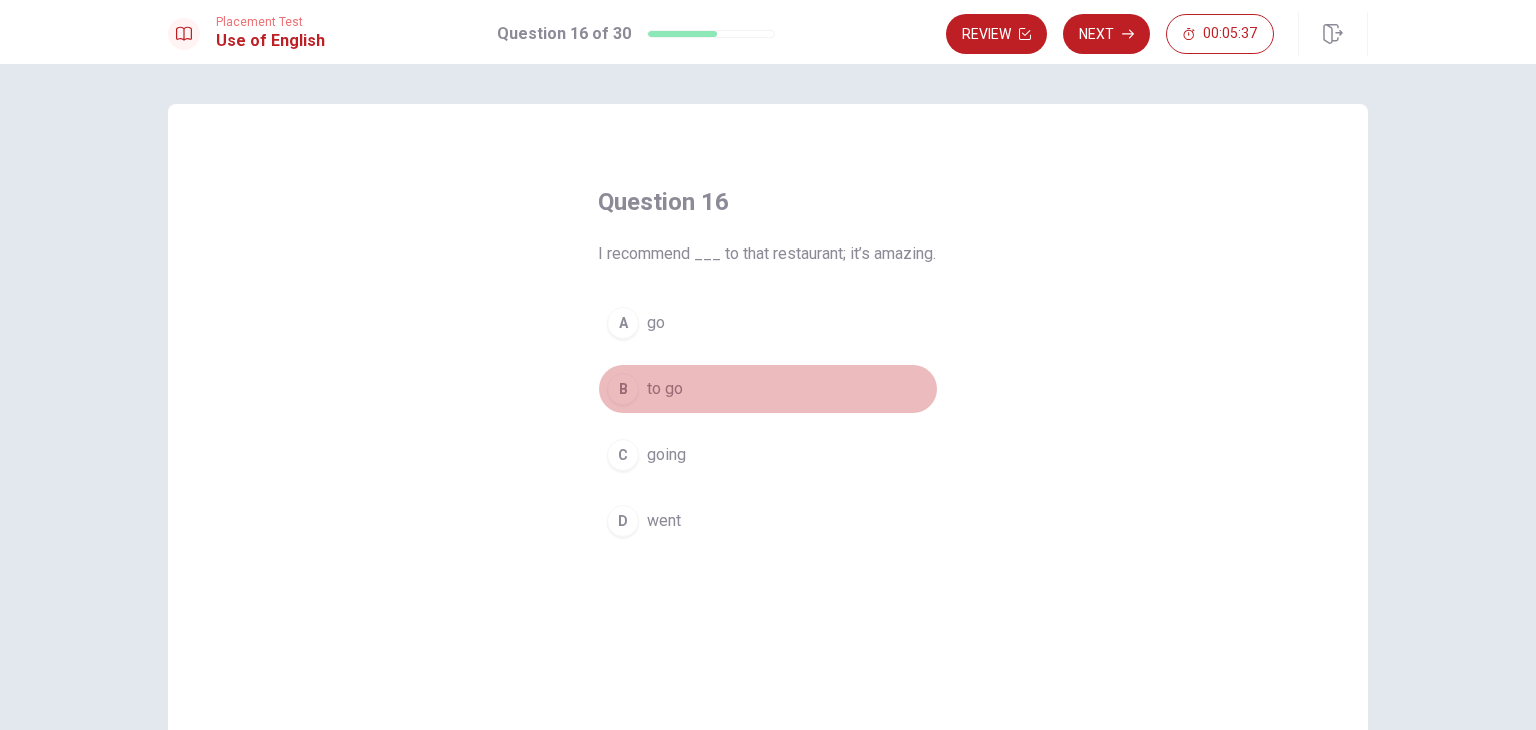 click on "to go" at bounding box center [665, 389] 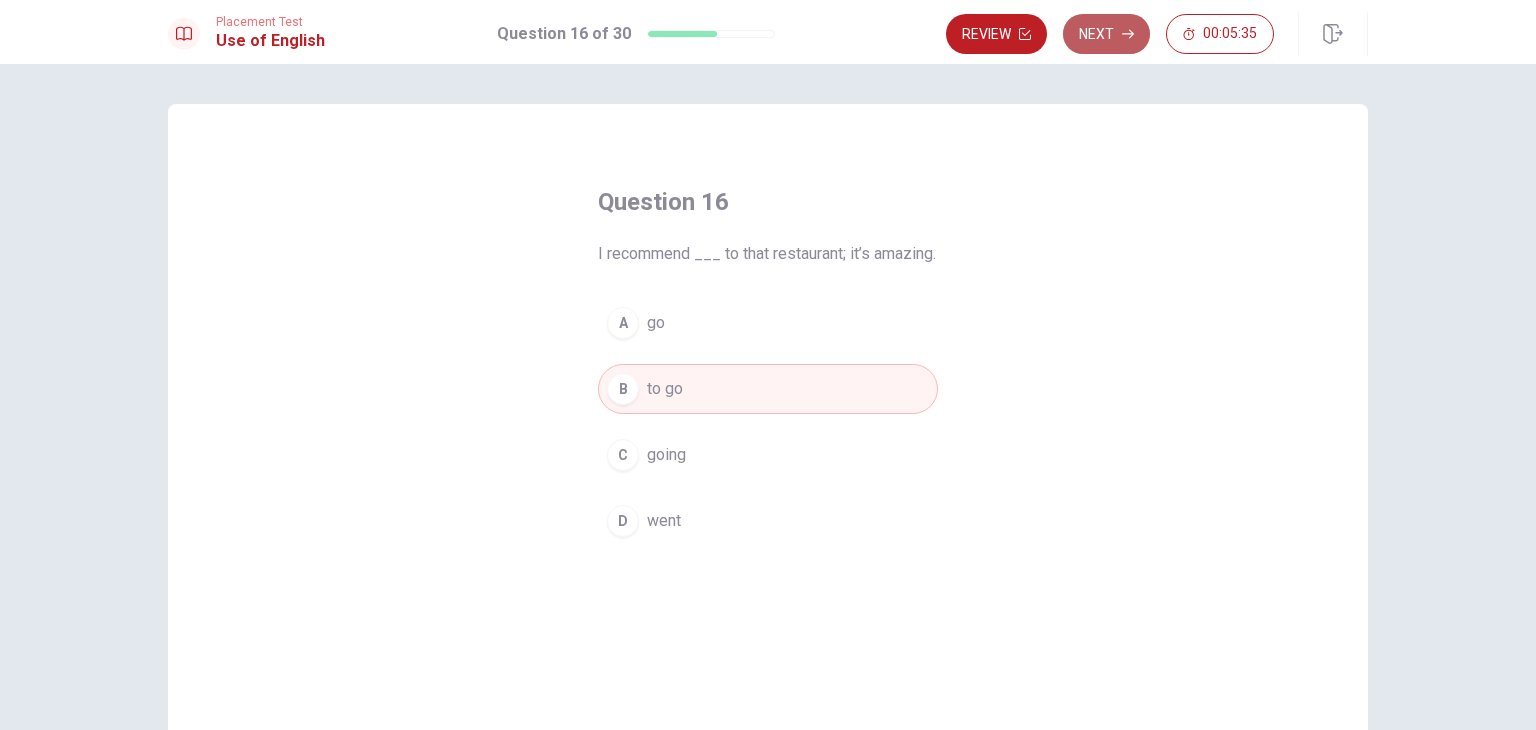 click on "Next" at bounding box center [1106, 34] 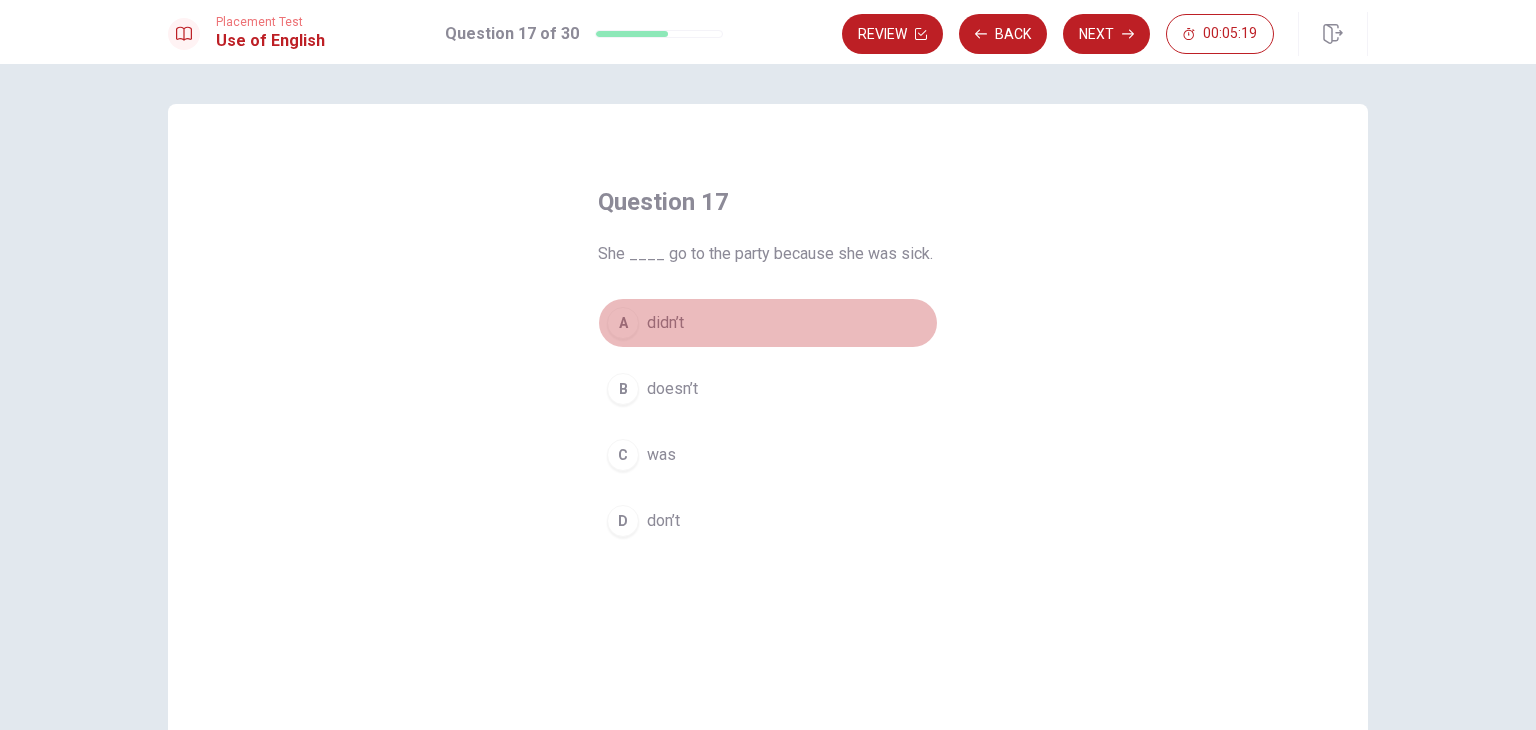 click on "didn’t" at bounding box center (665, 323) 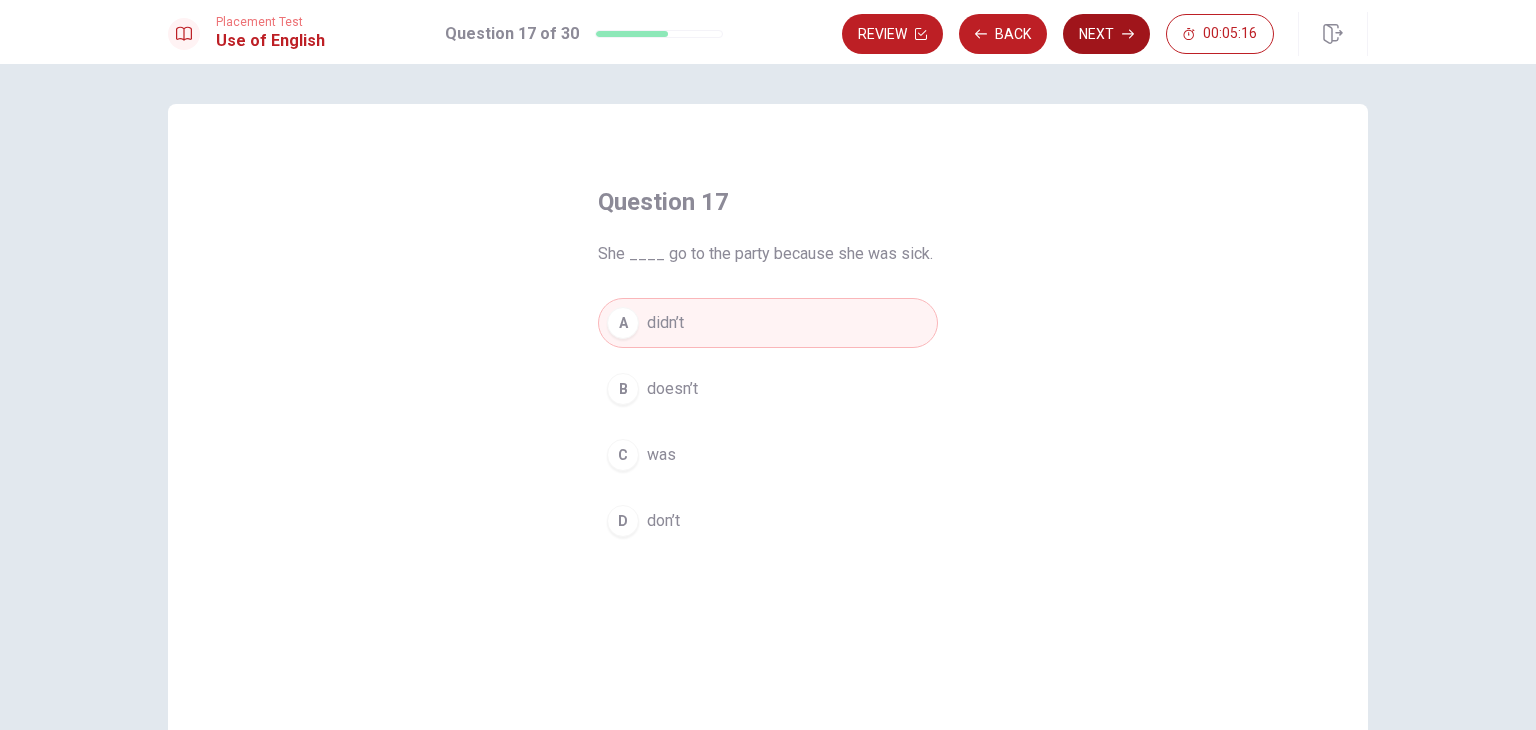 click 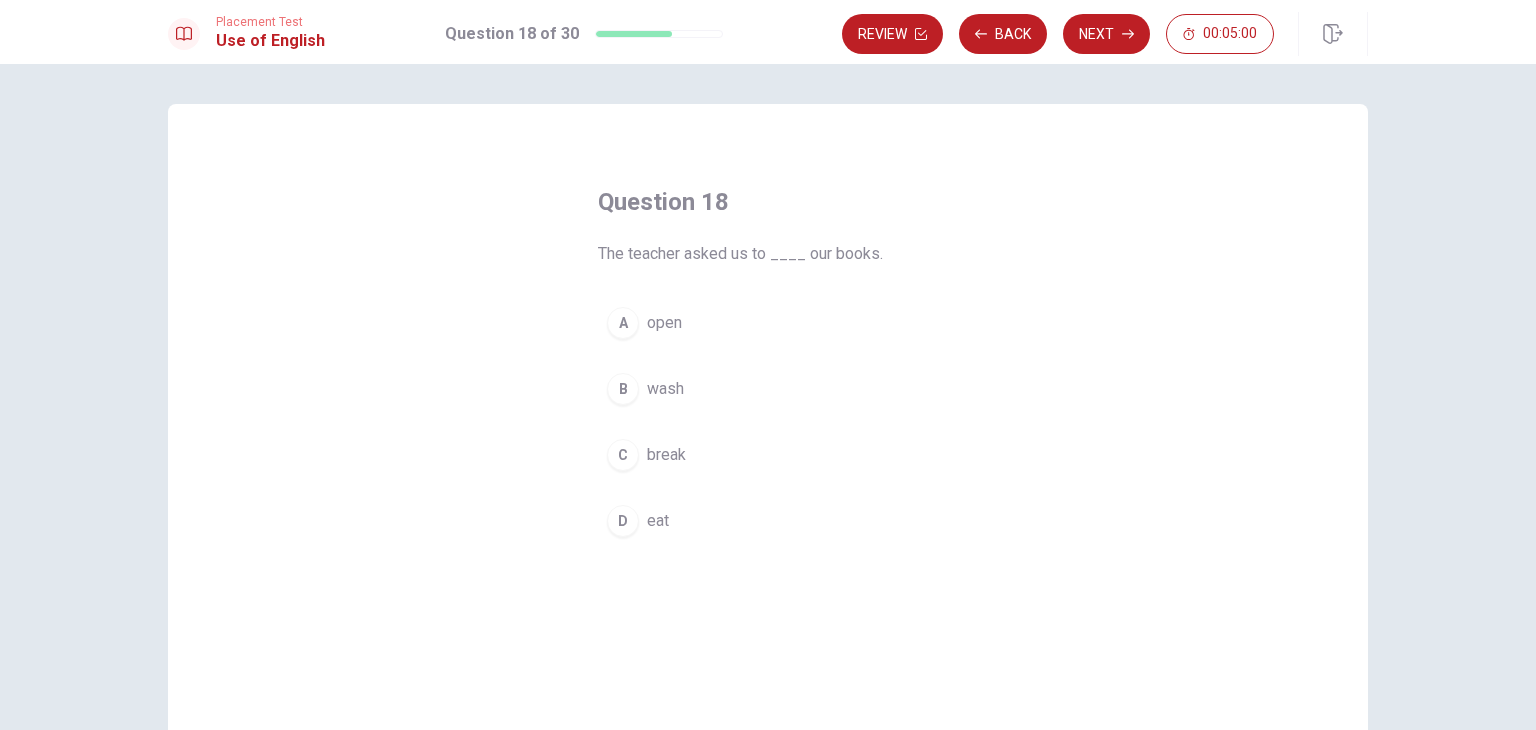 click on "open" at bounding box center (664, 323) 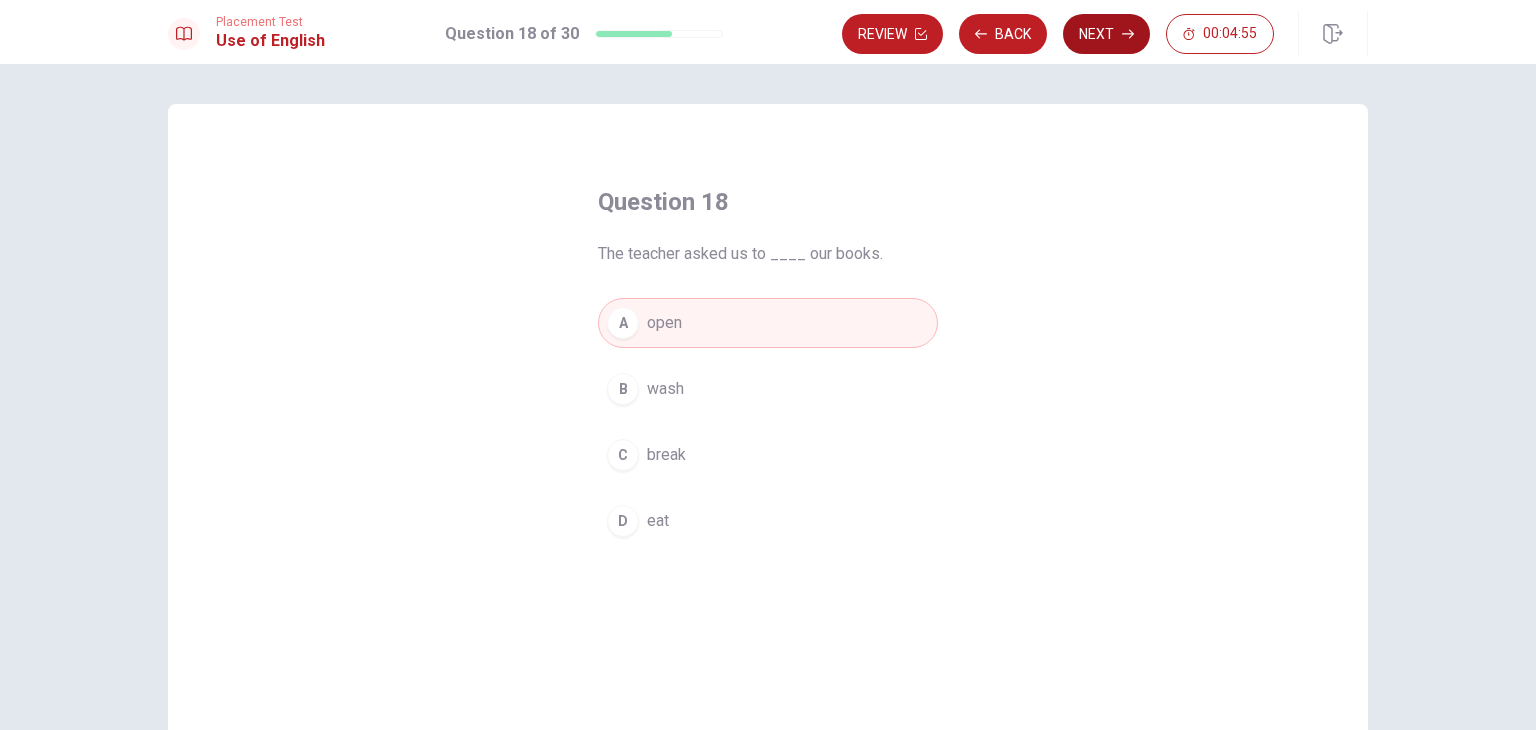 click on "Next" at bounding box center [1106, 34] 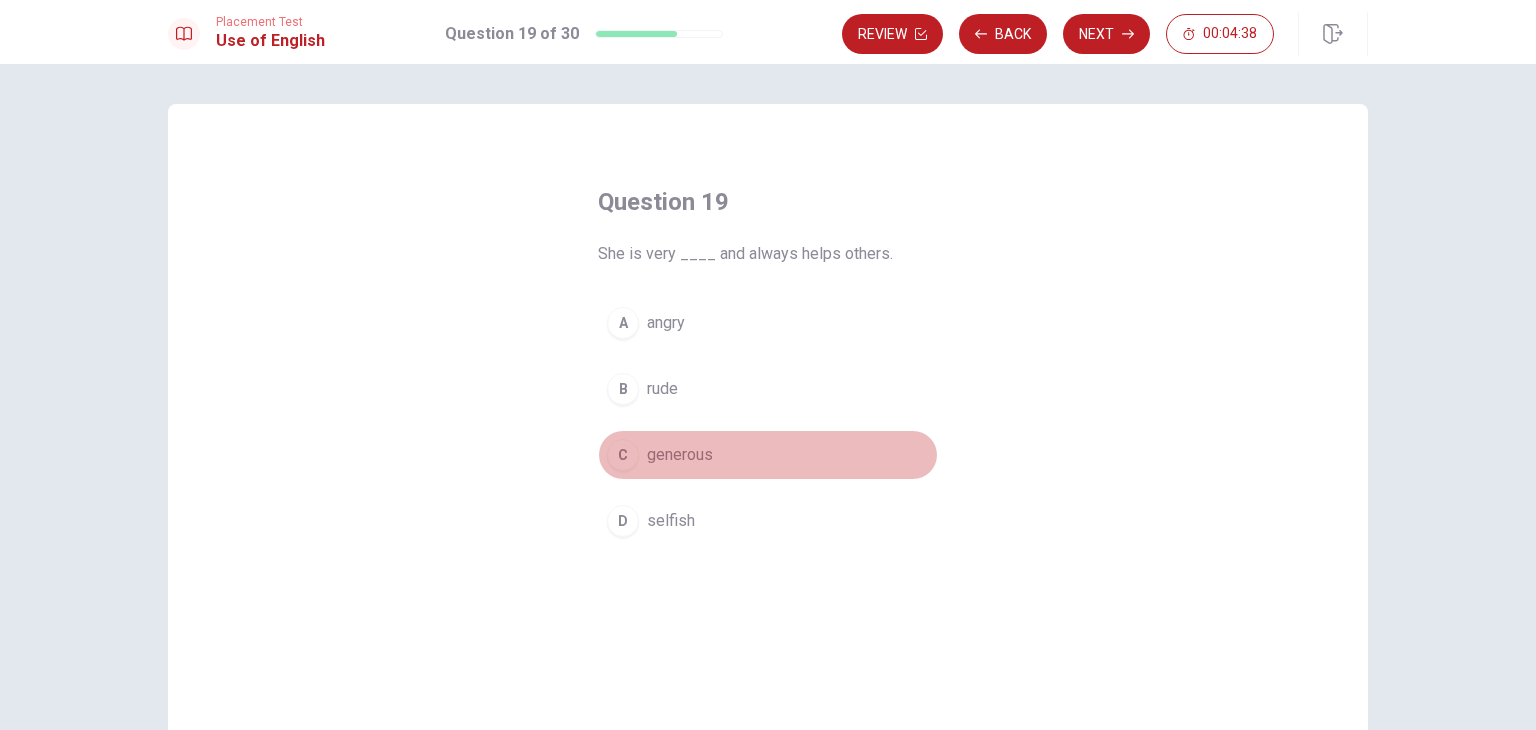 click on "generous" at bounding box center [680, 455] 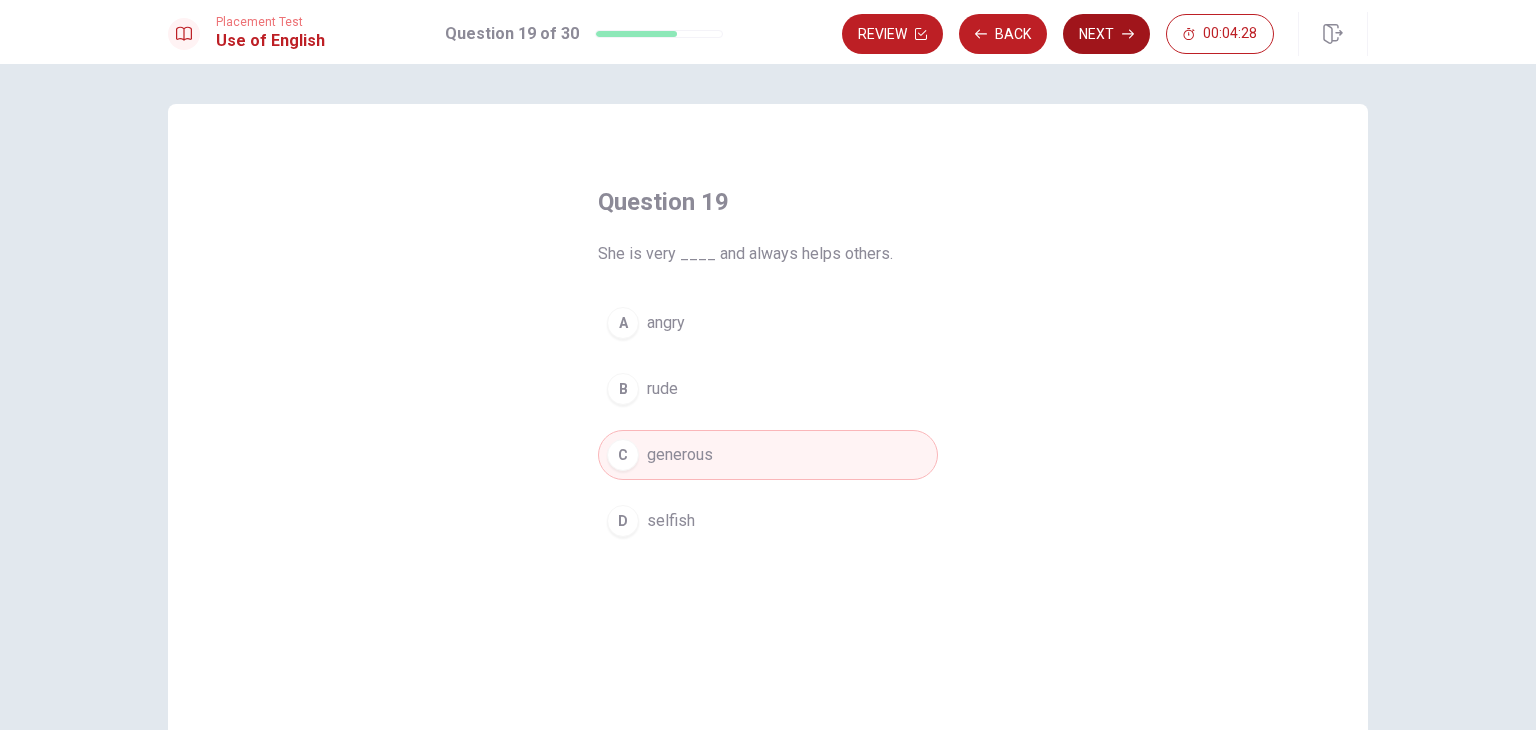click on "Next" at bounding box center (1106, 34) 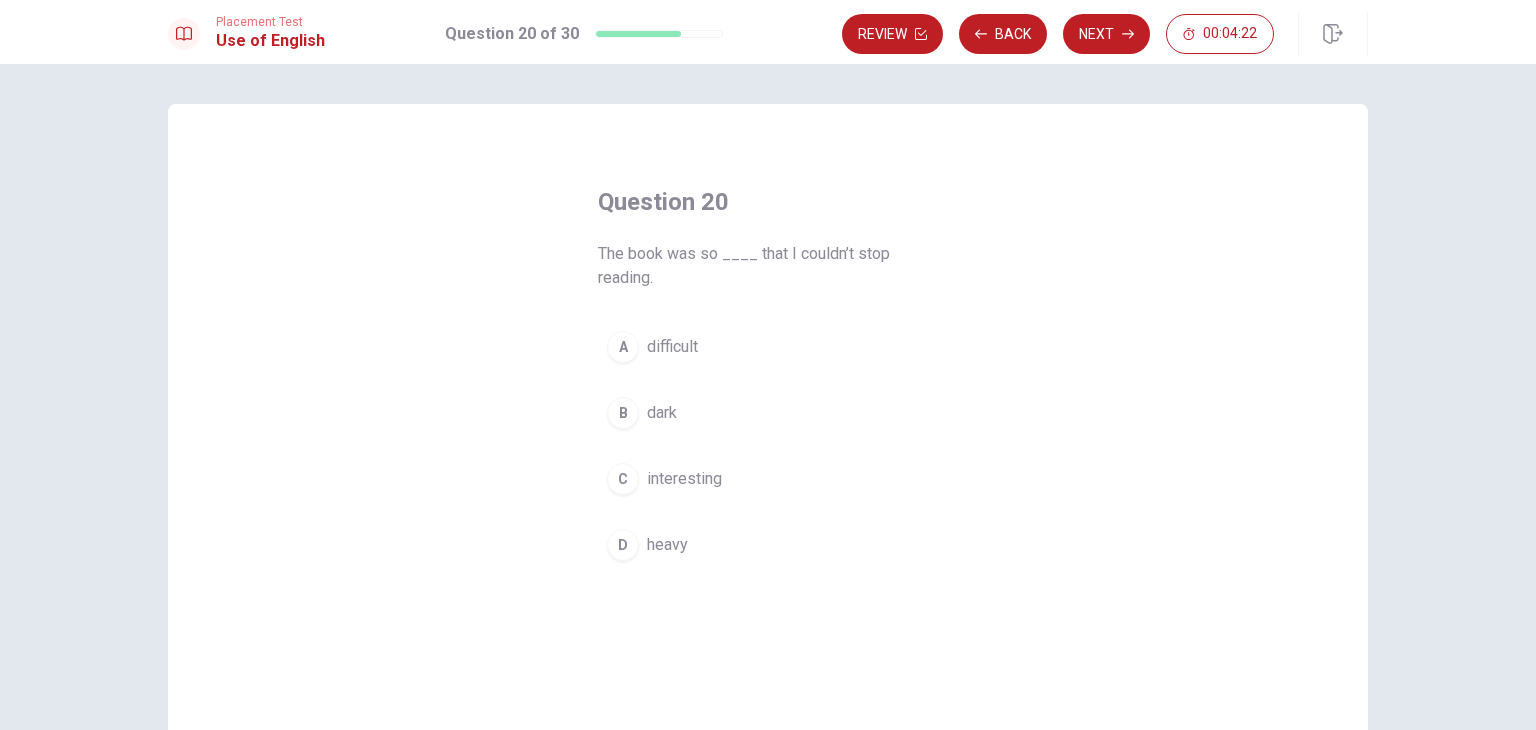 click on "C interesting" at bounding box center [768, 479] 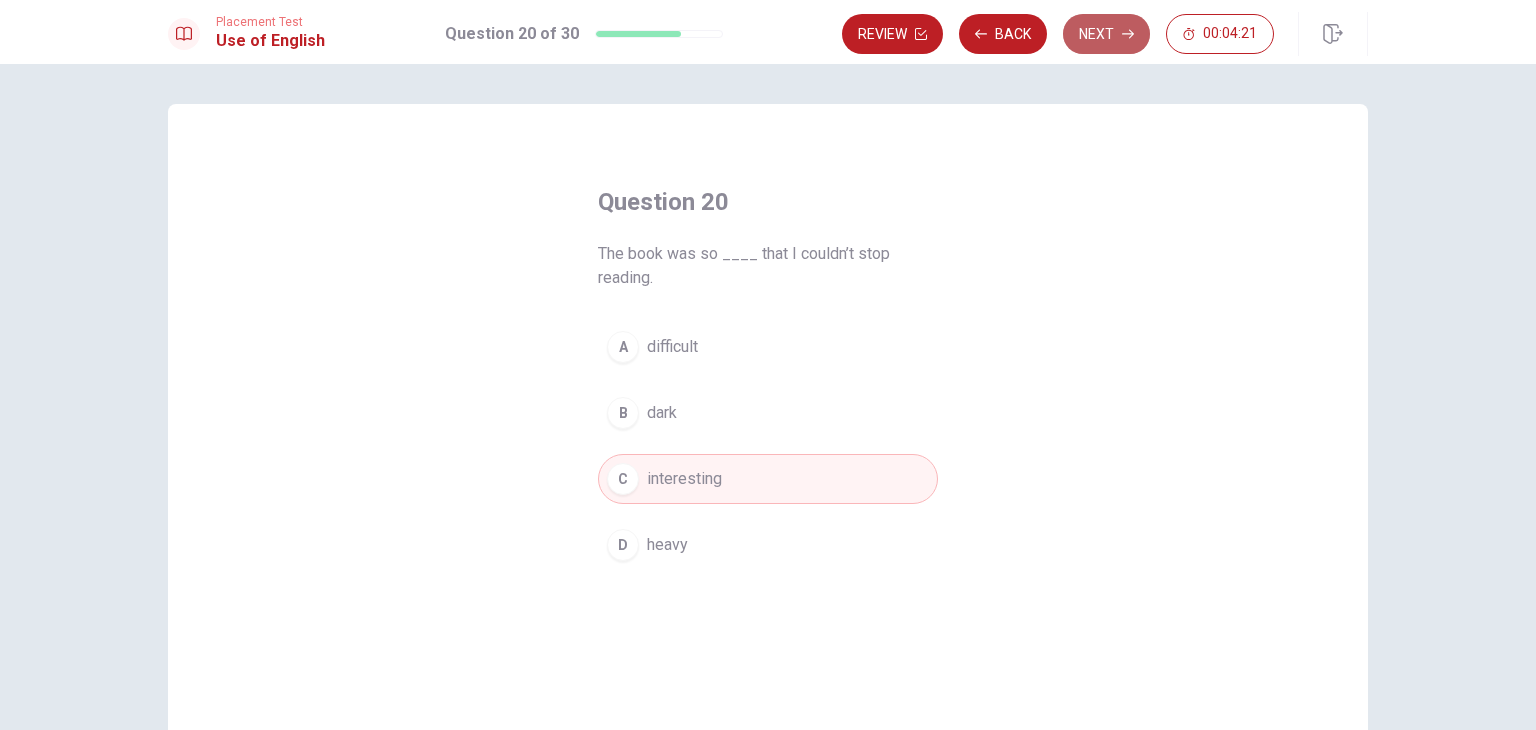 click on "Next" at bounding box center [1106, 34] 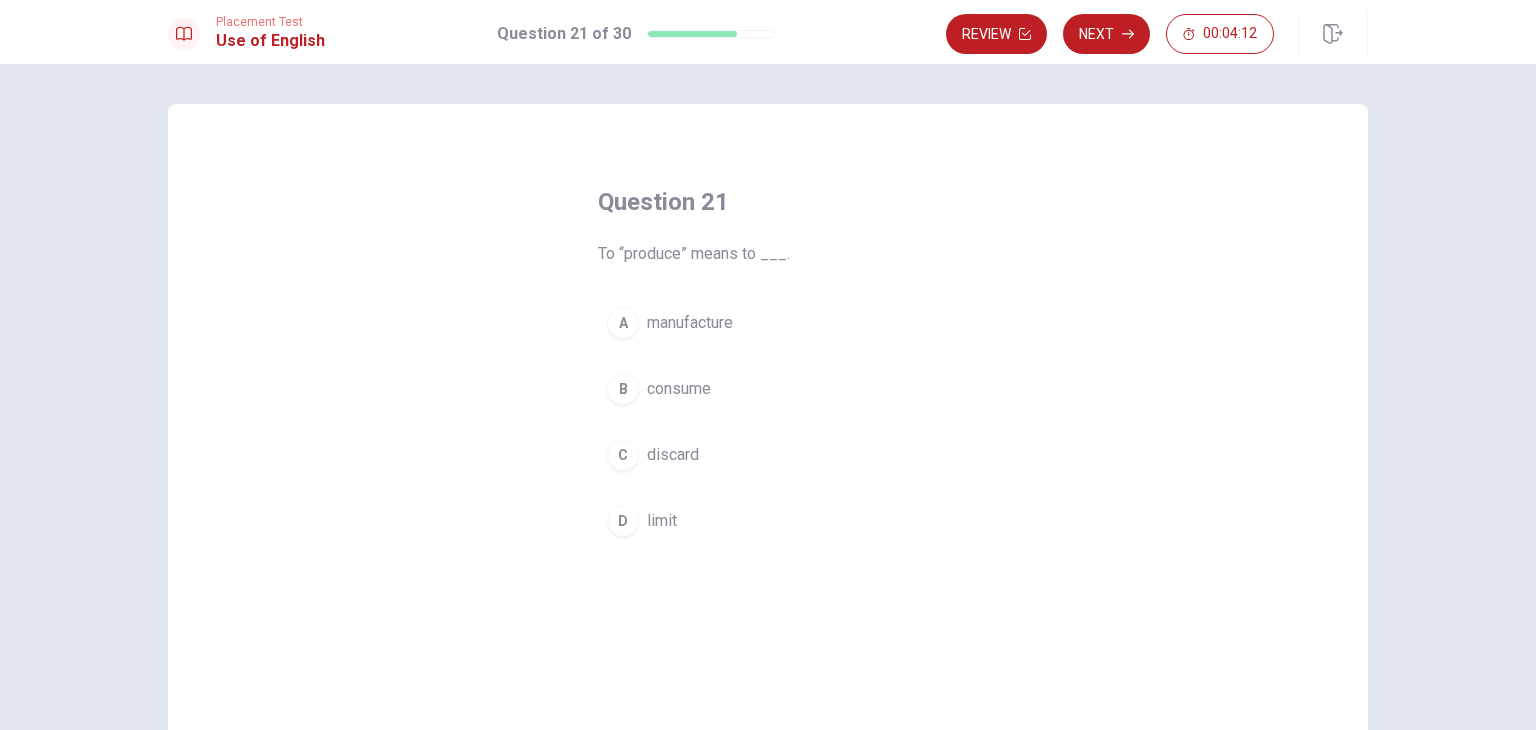 click on "manufacture" at bounding box center (690, 323) 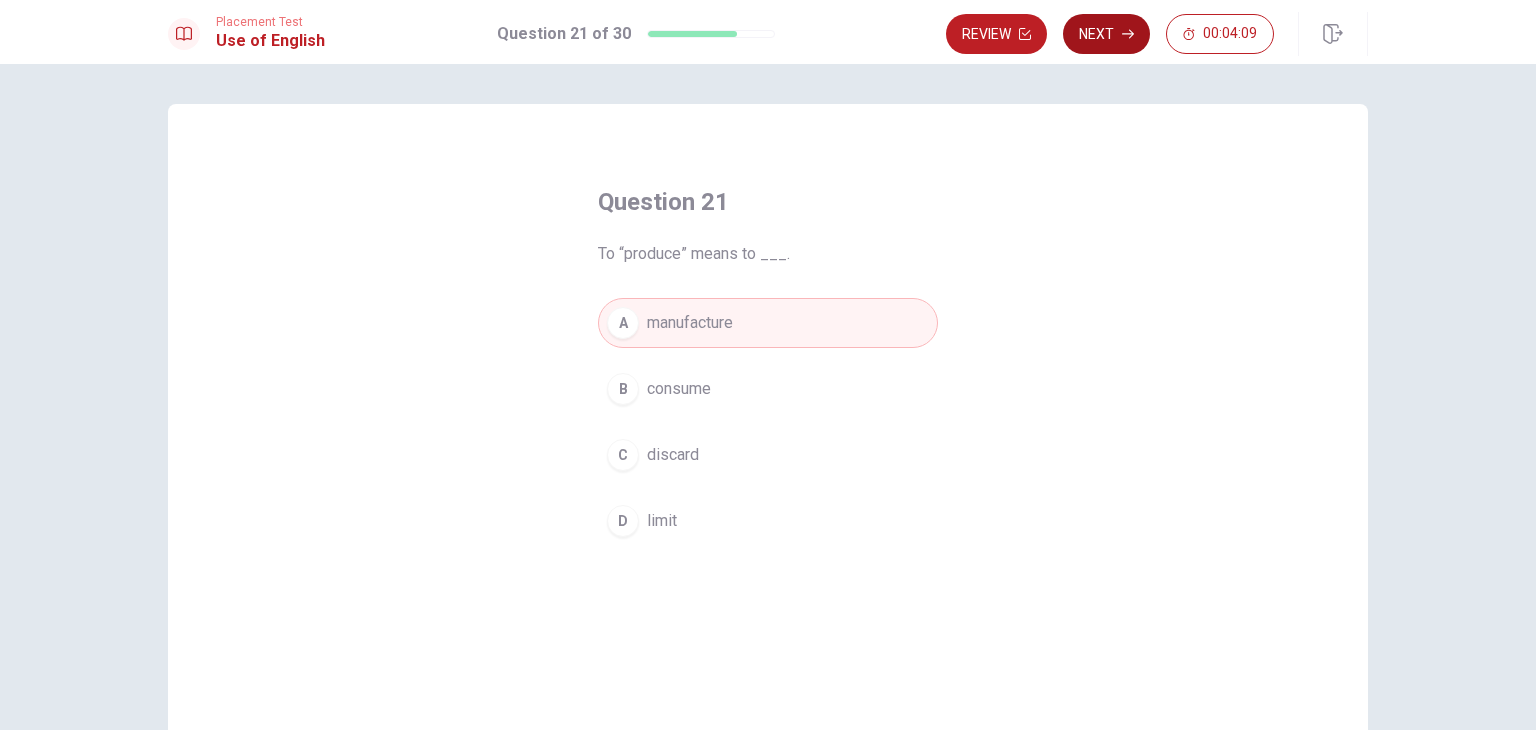 click 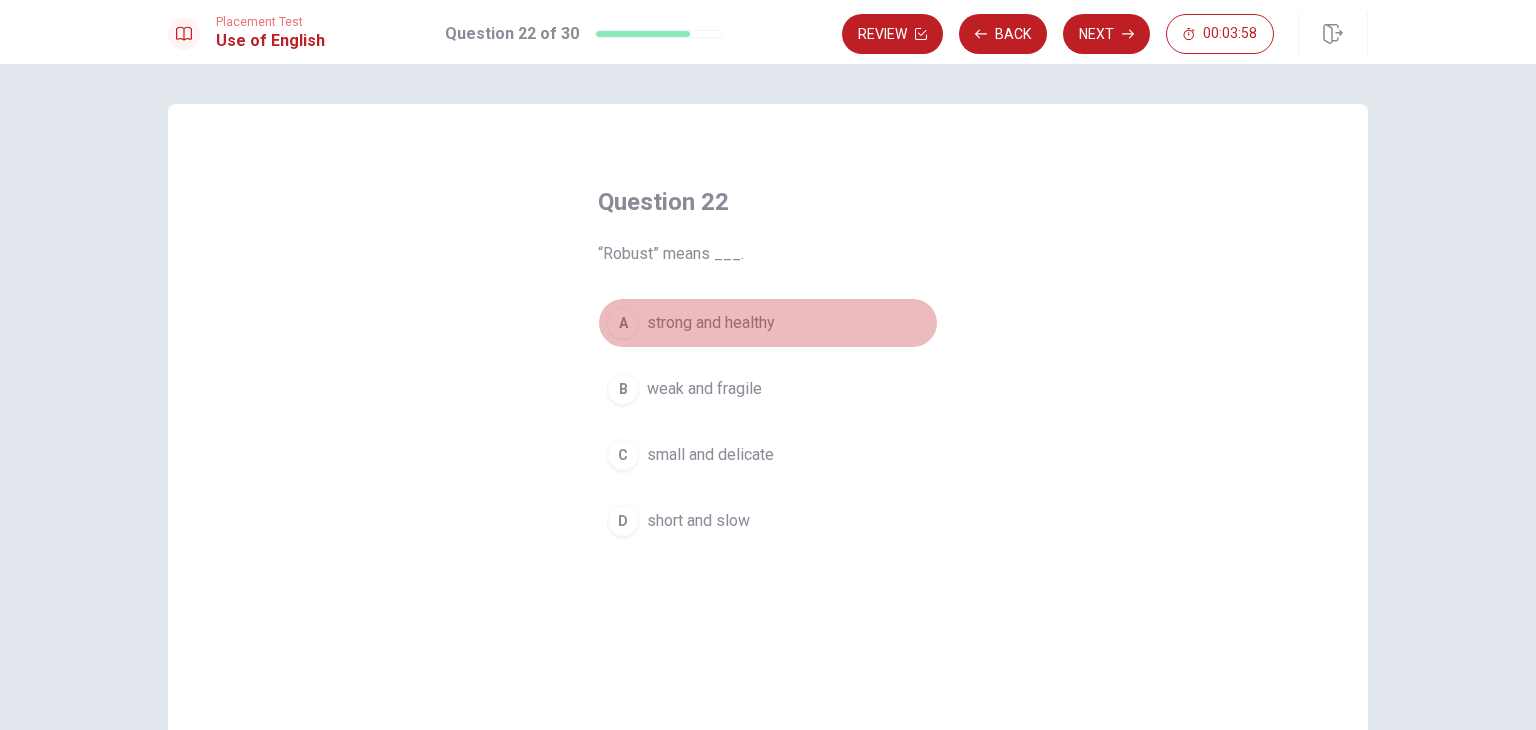 click on "strong and healthy" at bounding box center [711, 323] 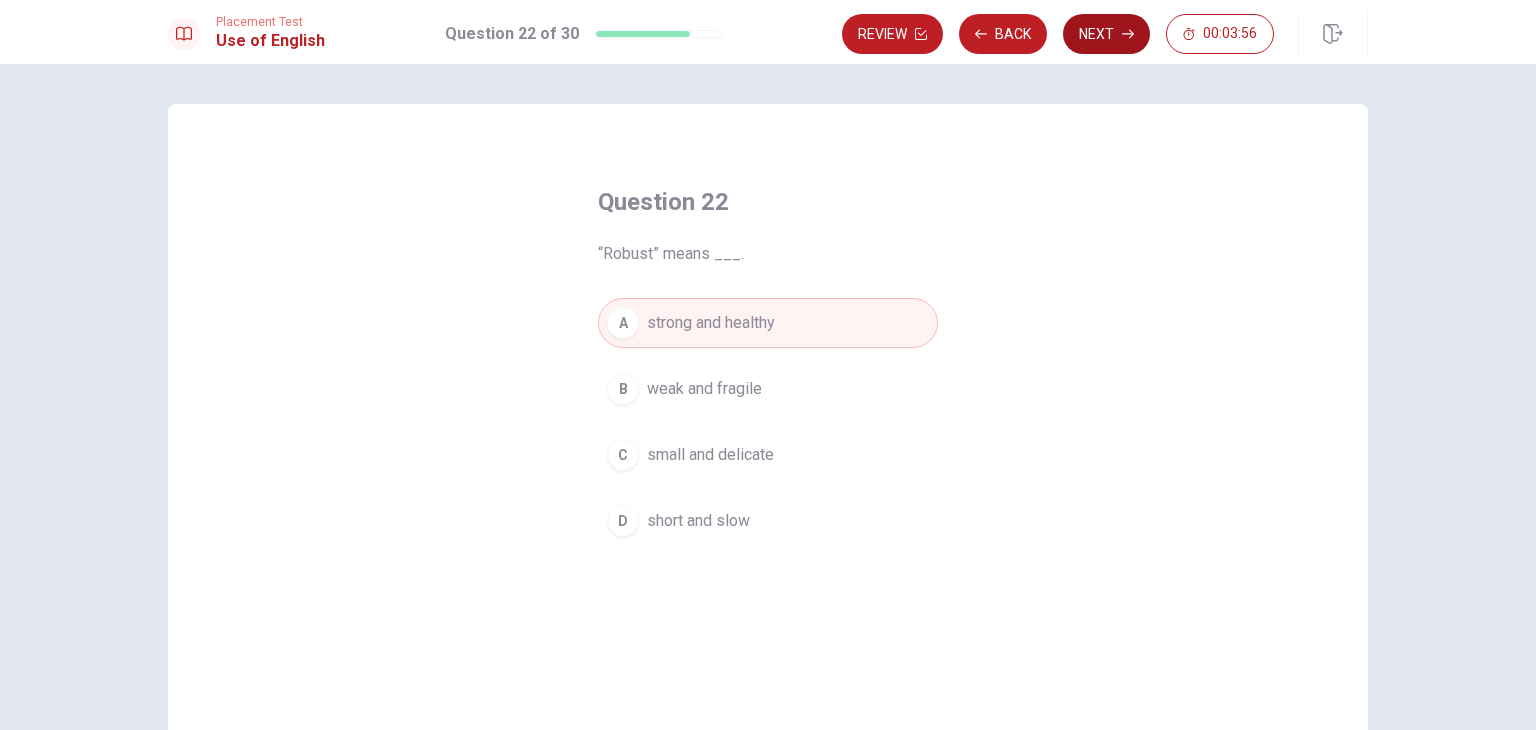click on "Next" at bounding box center (1106, 34) 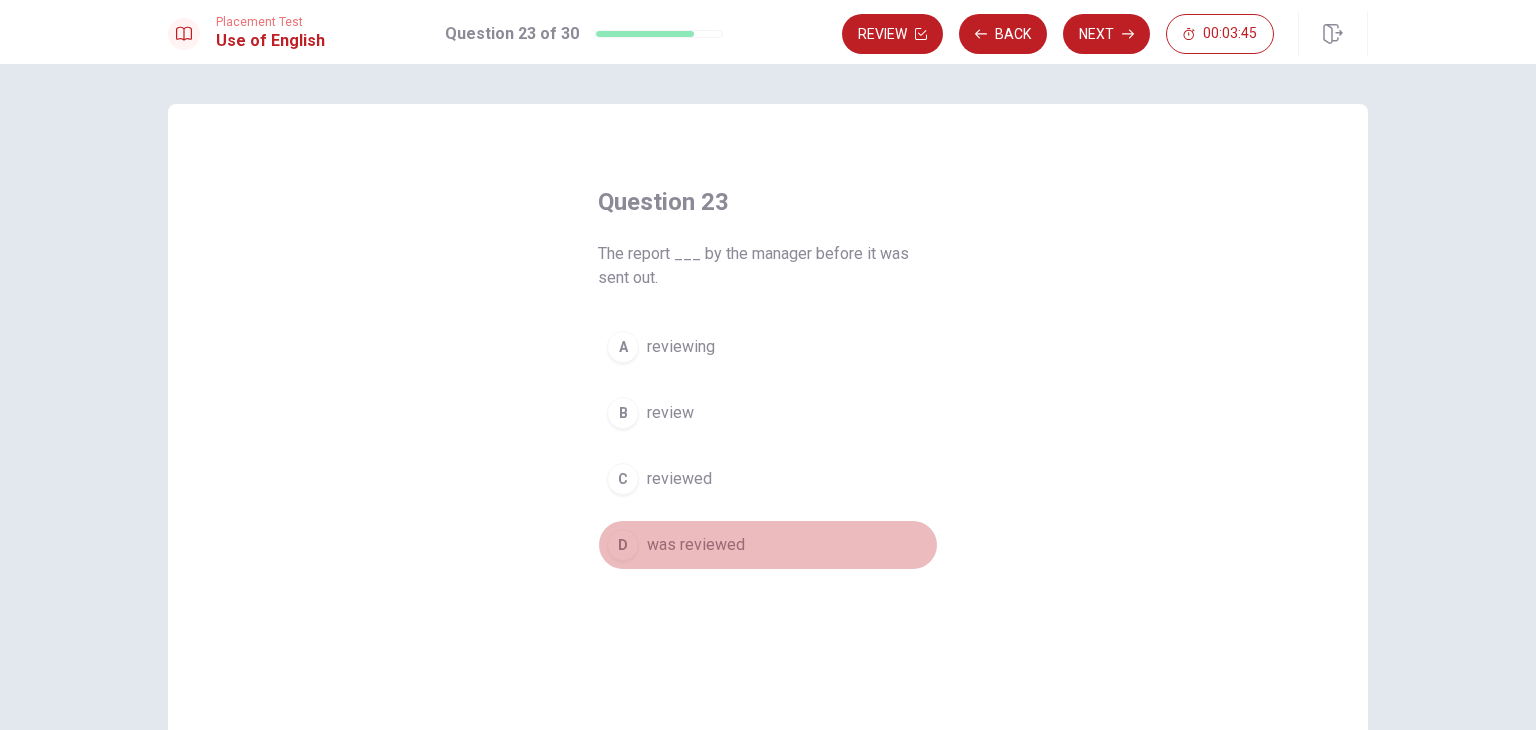 click on "was reviewed" at bounding box center (696, 545) 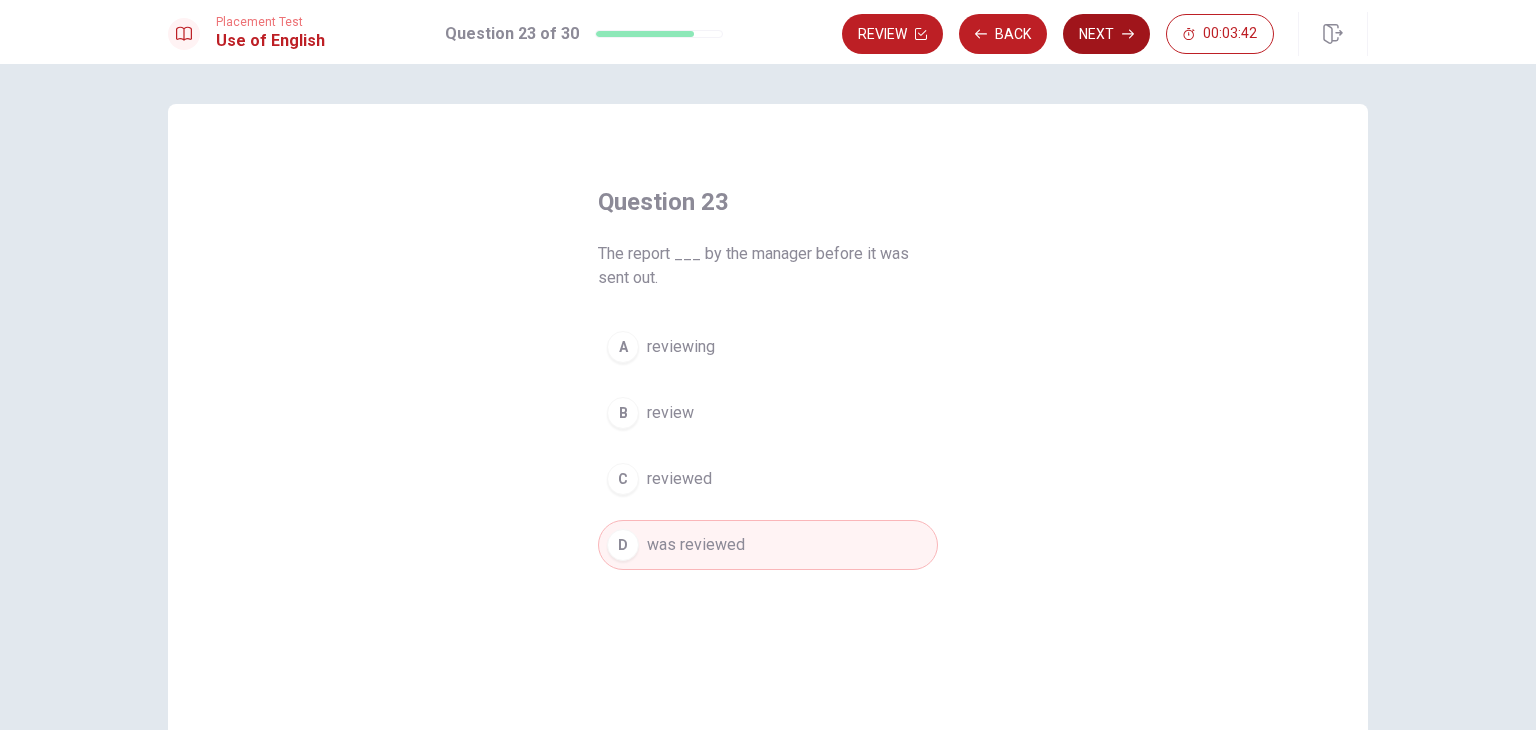 click 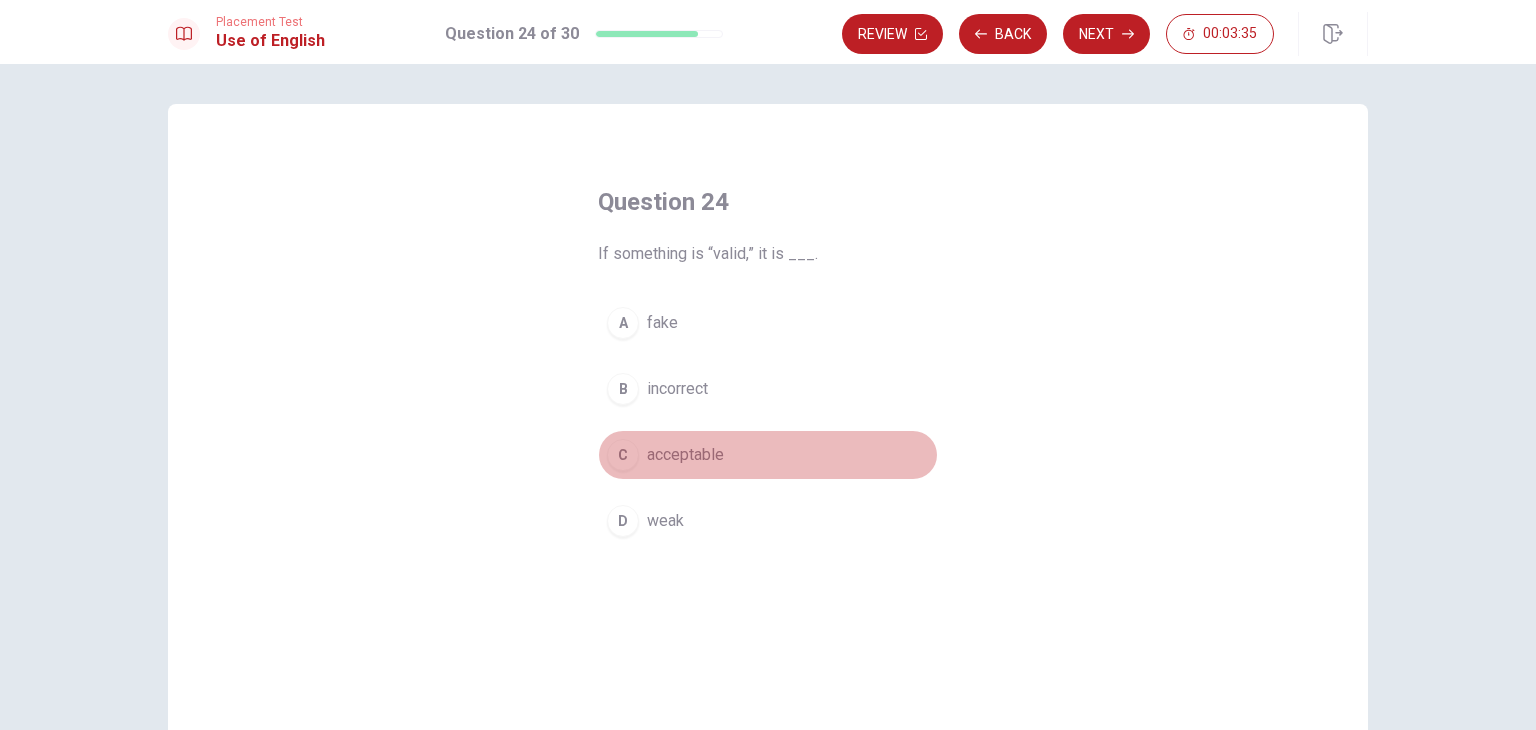 click on "acceptable" at bounding box center (685, 455) 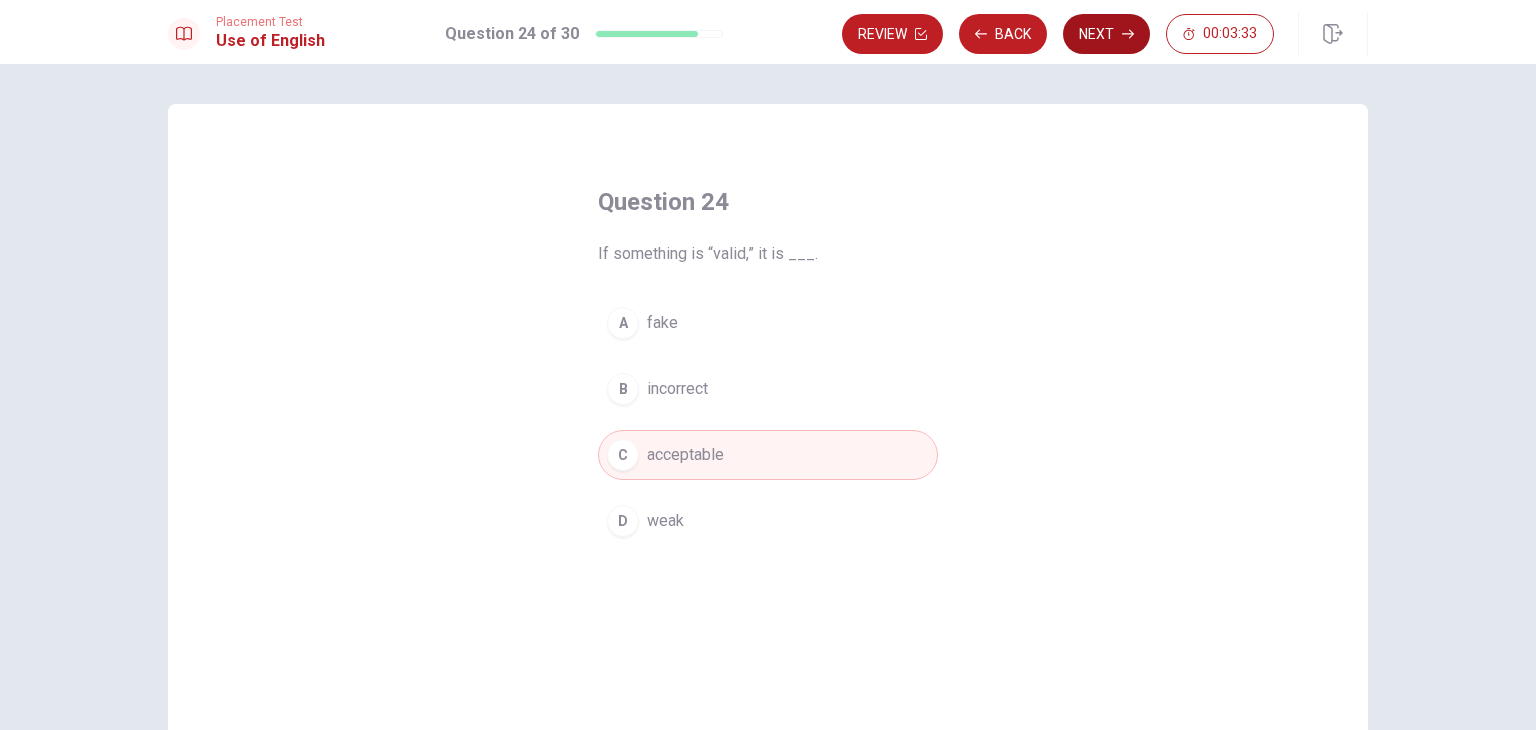 click on "Next" at bounding box center [1106, 34] 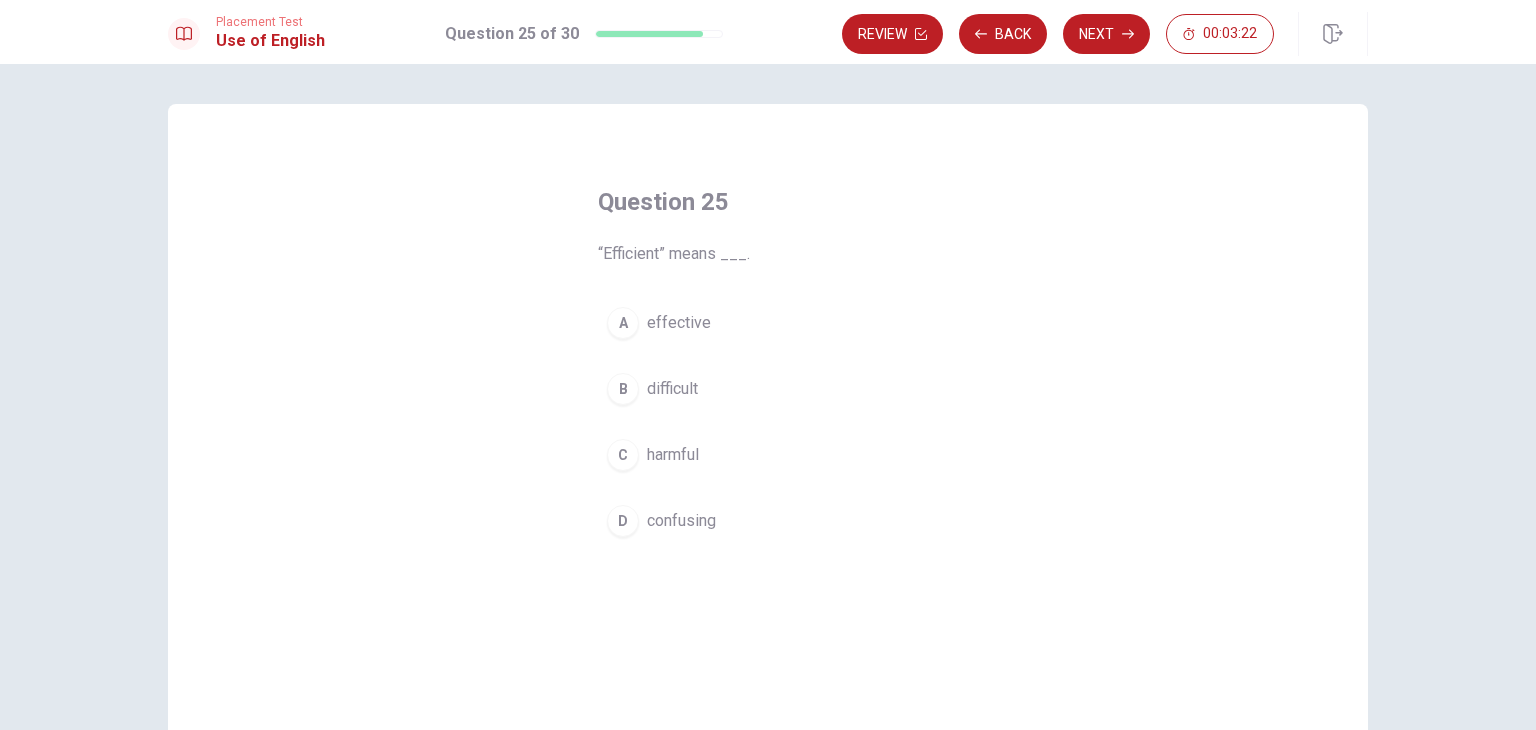 click on "effective" at bounding box center (679, 323) 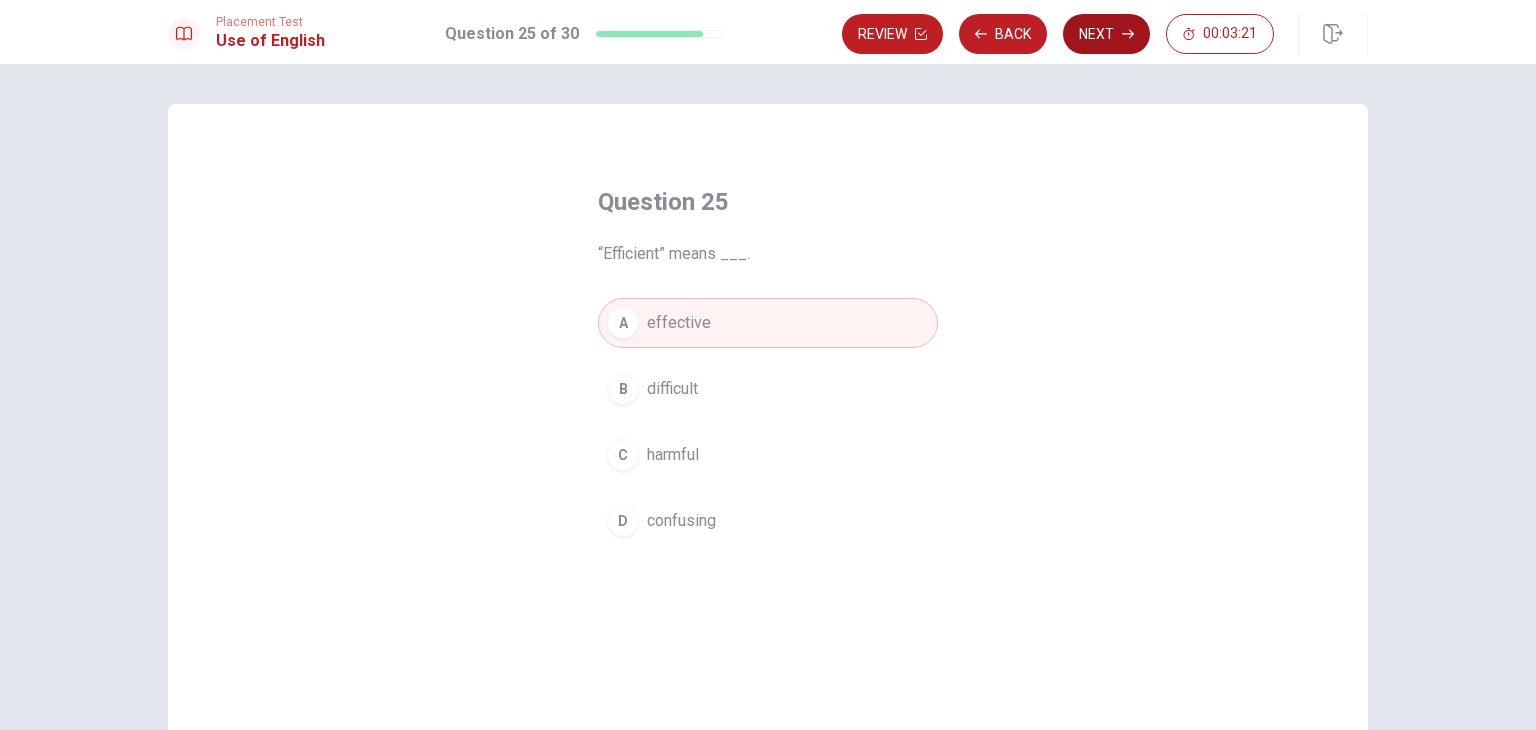 click 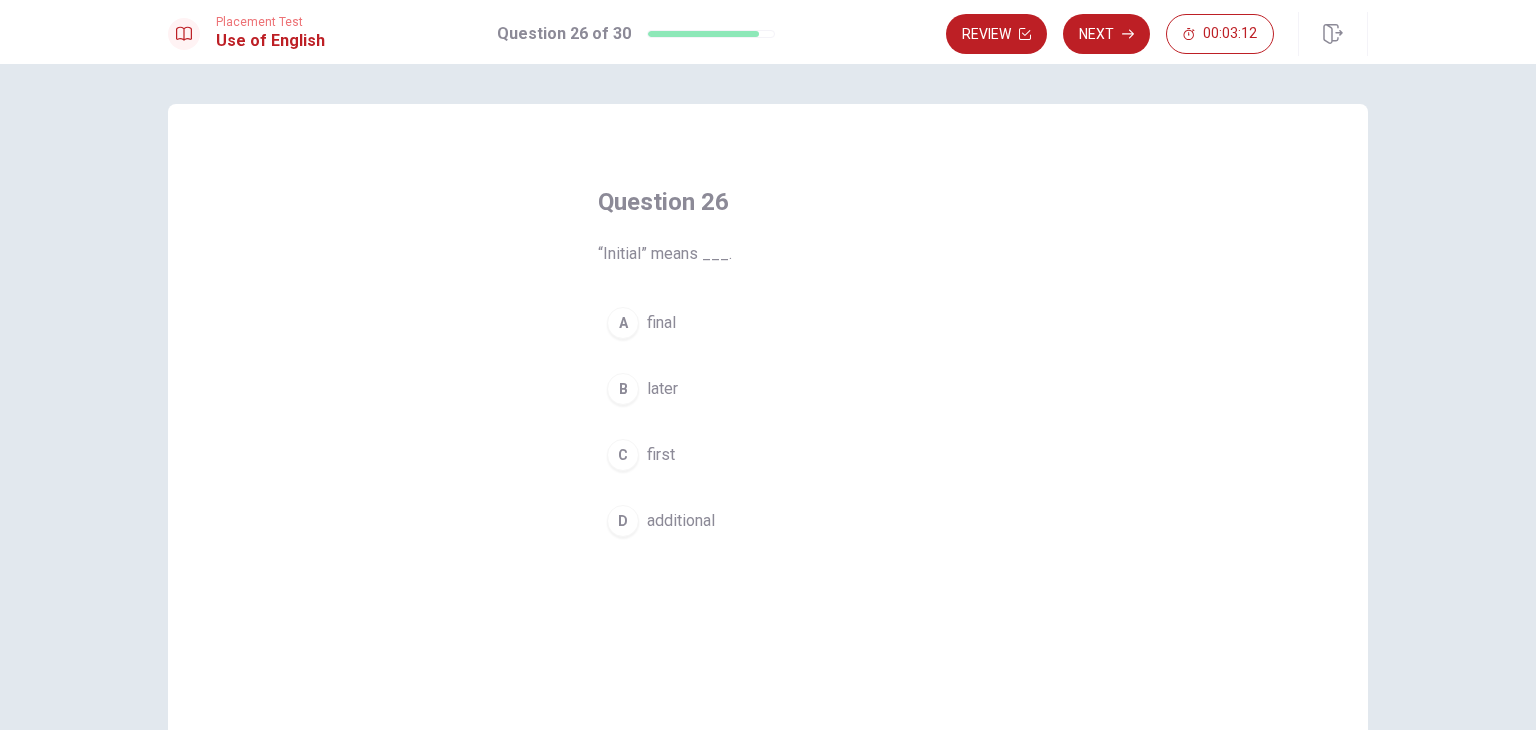 click on "first" at bounding box center [661, 455] 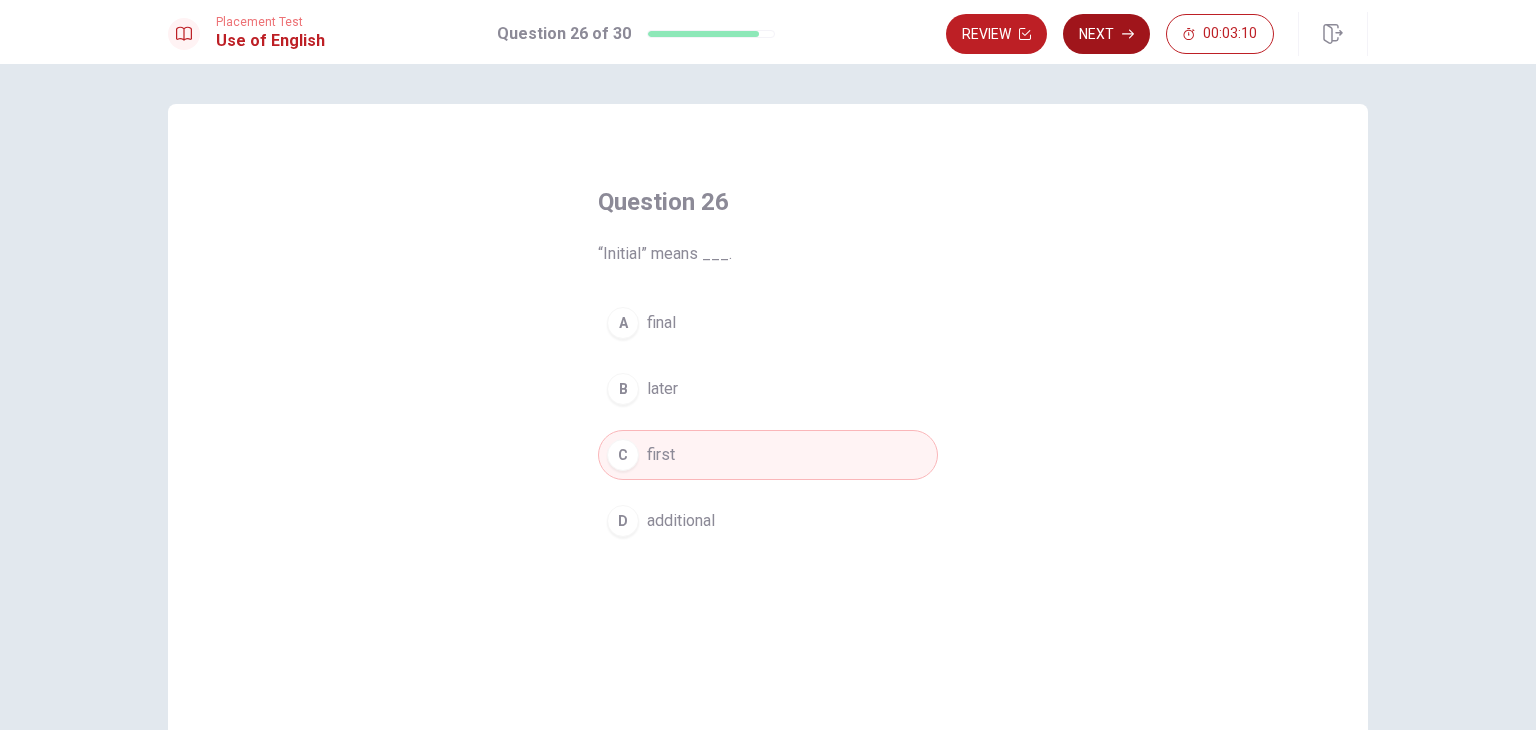 click on "Next" at bounding box center [1106, 34] 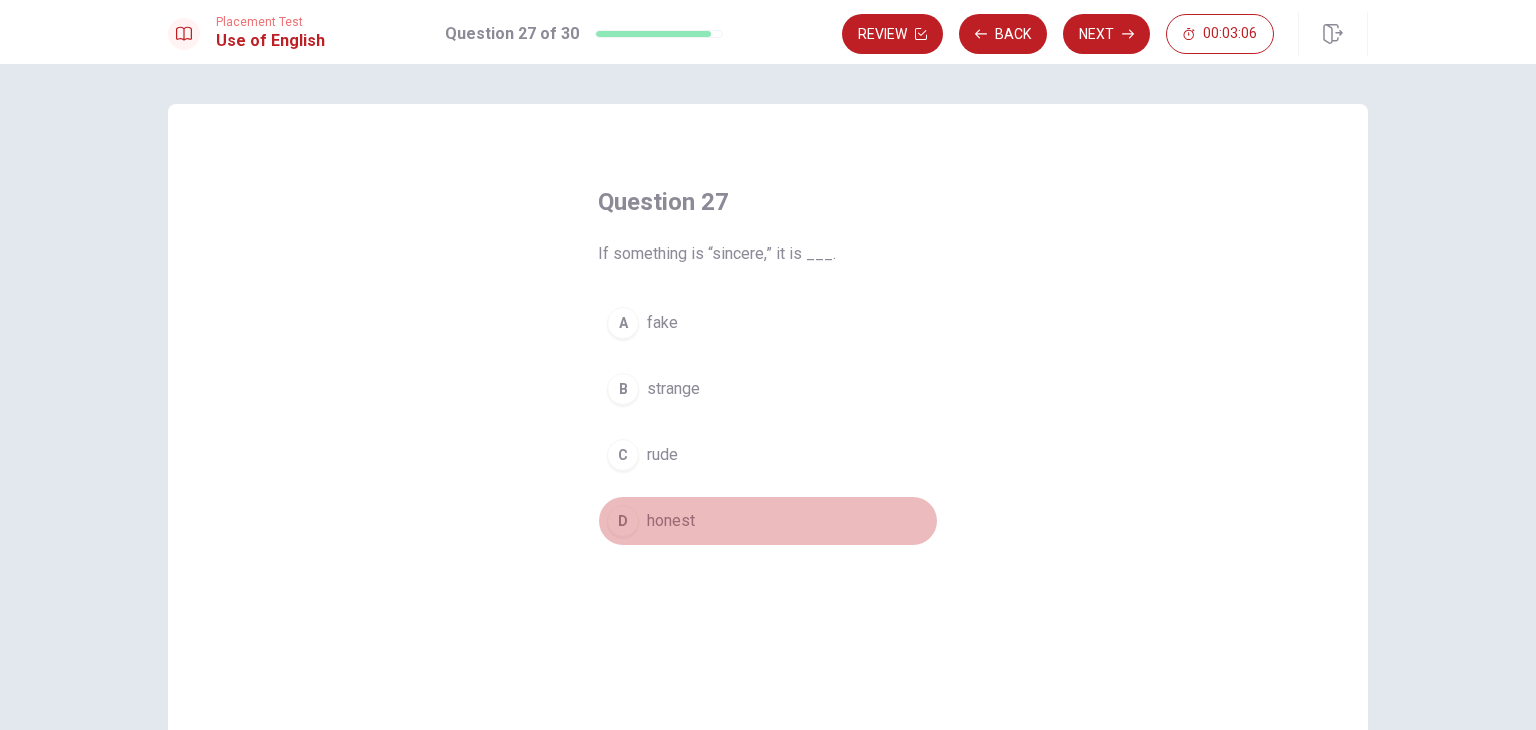 click on "honest" at bounding box center (671, 521) 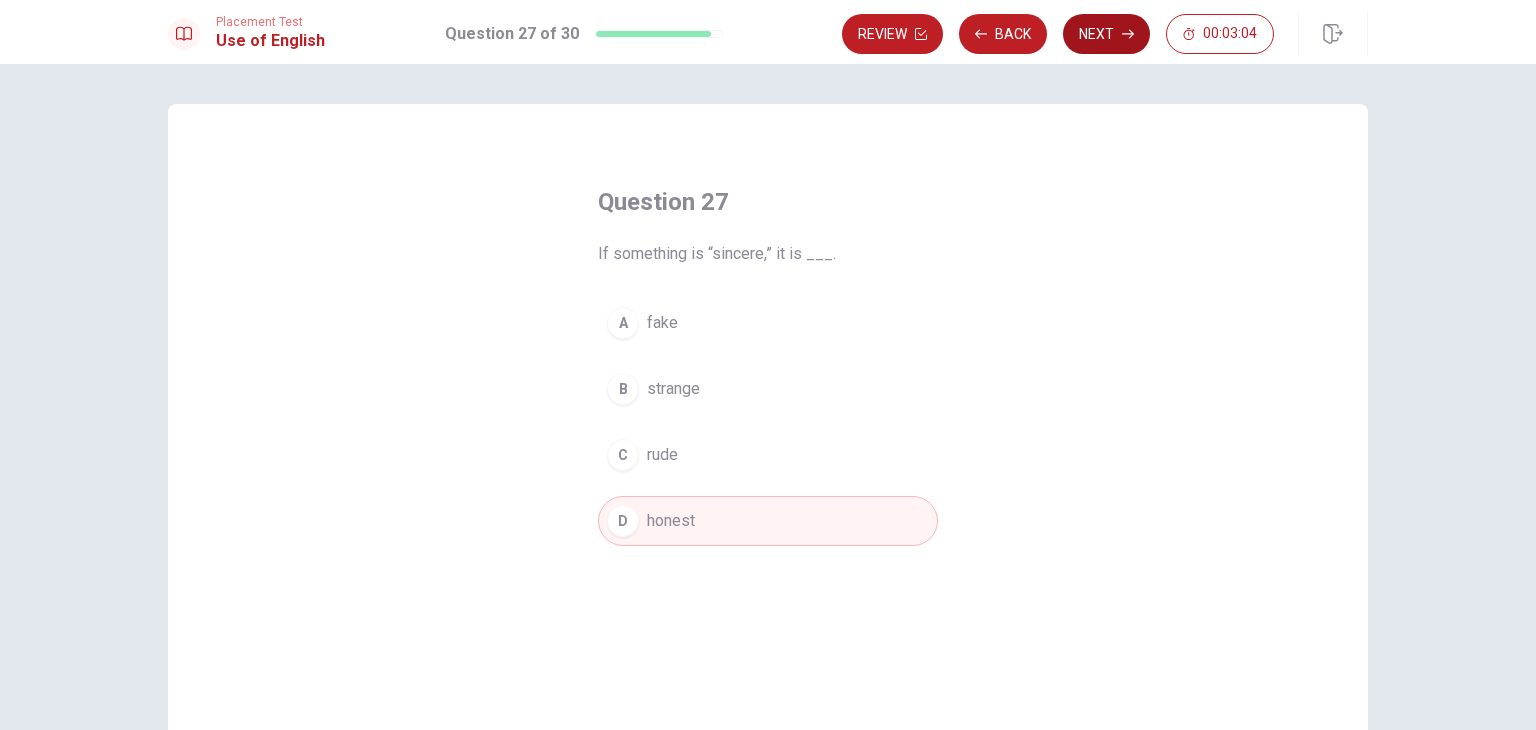 click on "Next" at bounding box center [1106, 34] 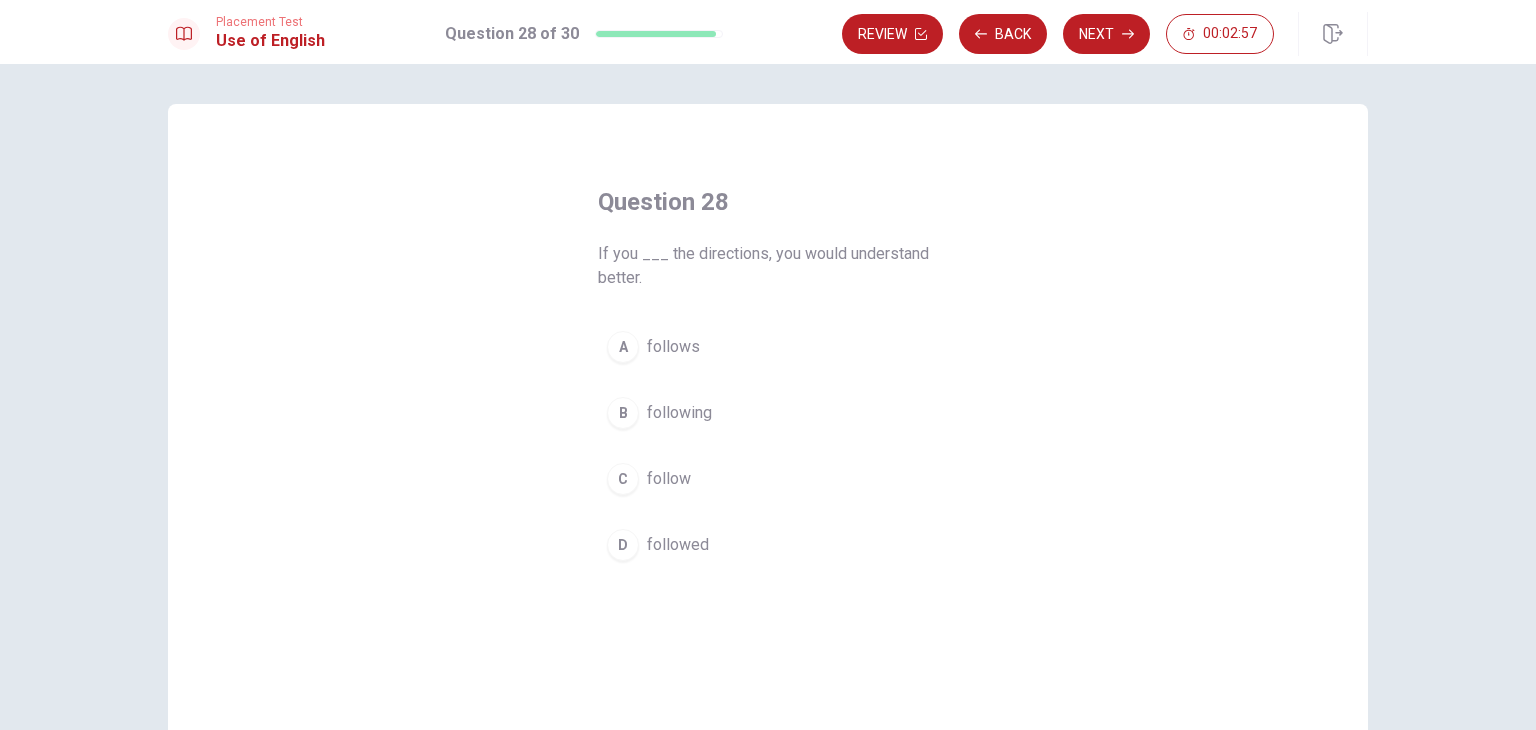 click on "follow" at bounding box center [669, 479] 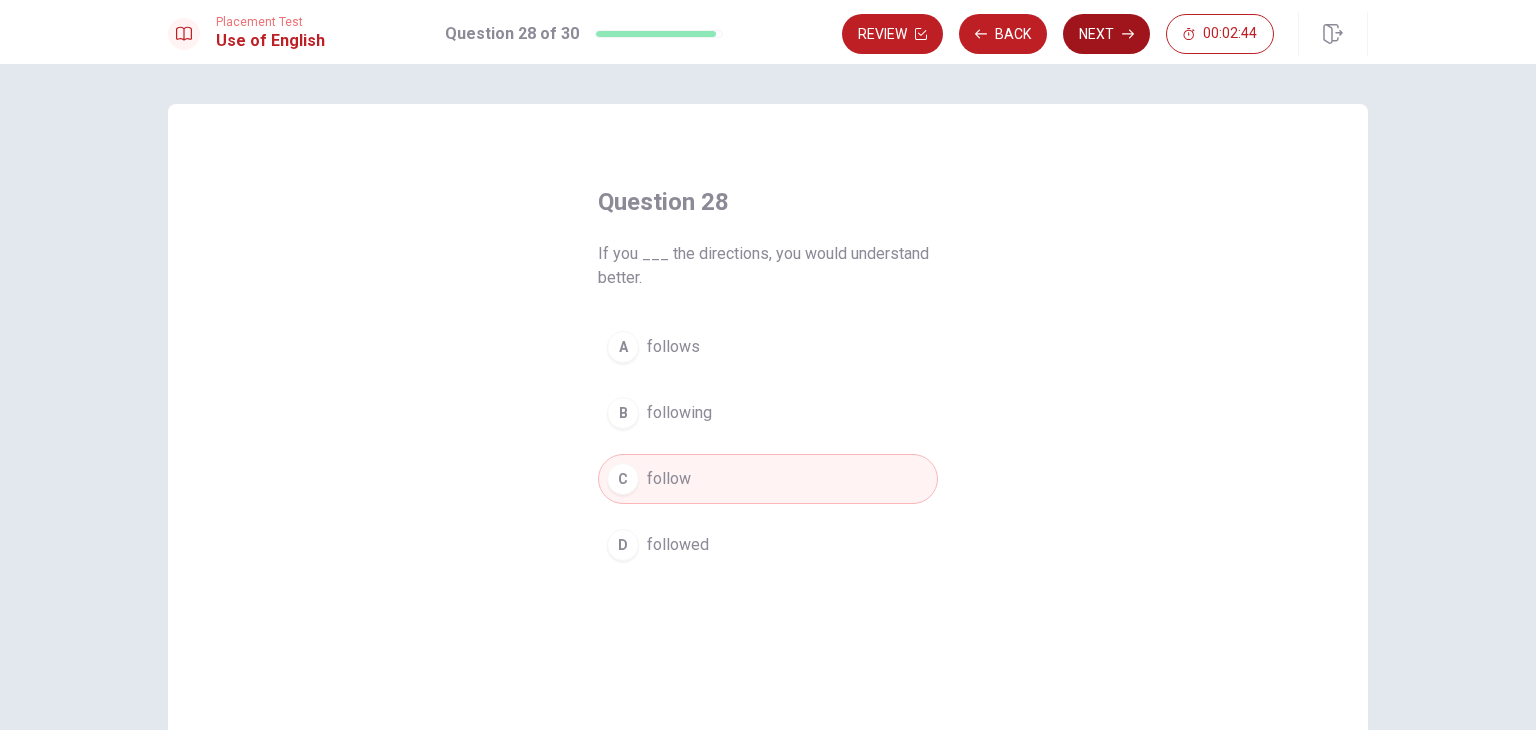 click on "Next" at bounding box center [1106, 34] 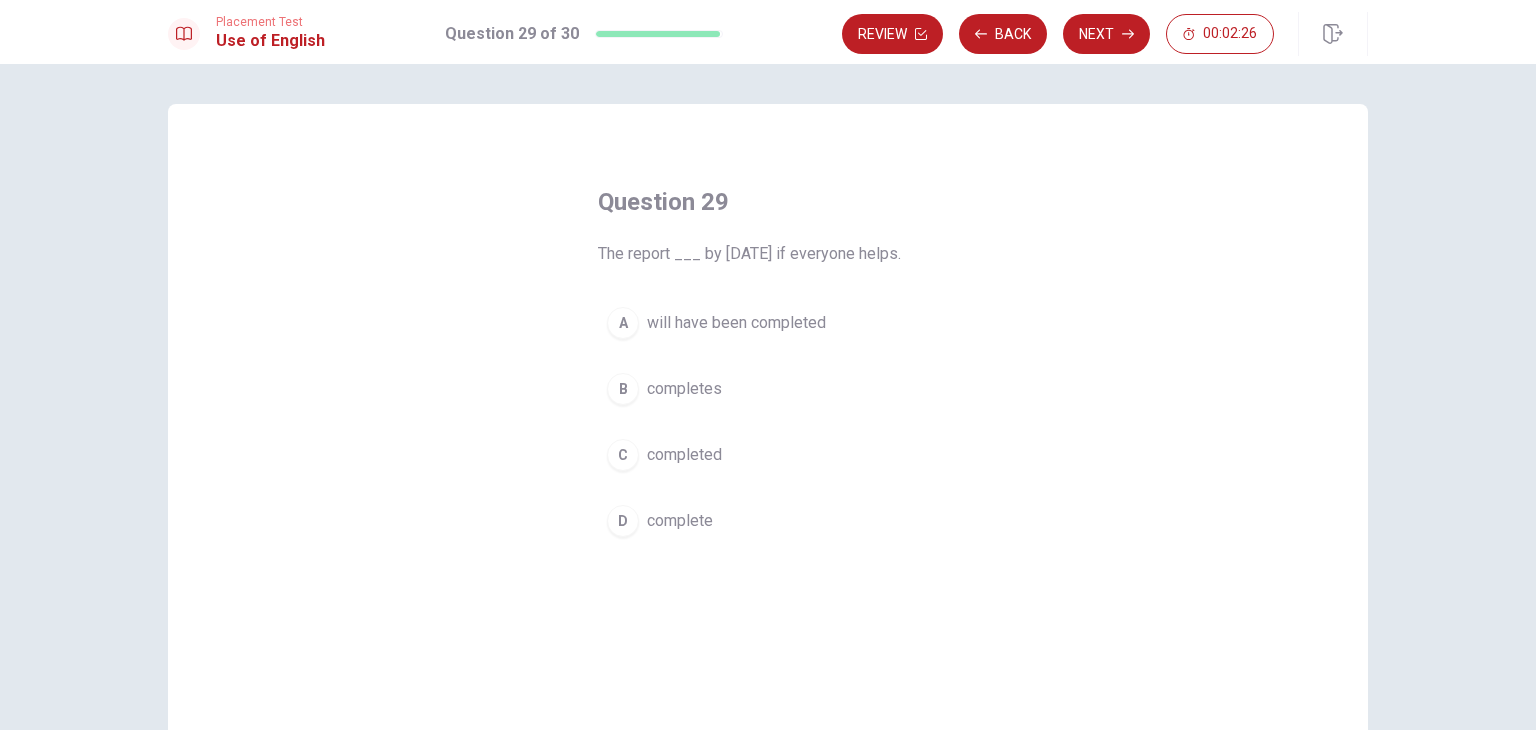 click on "will have been completed" at bounding box center [736, 323] 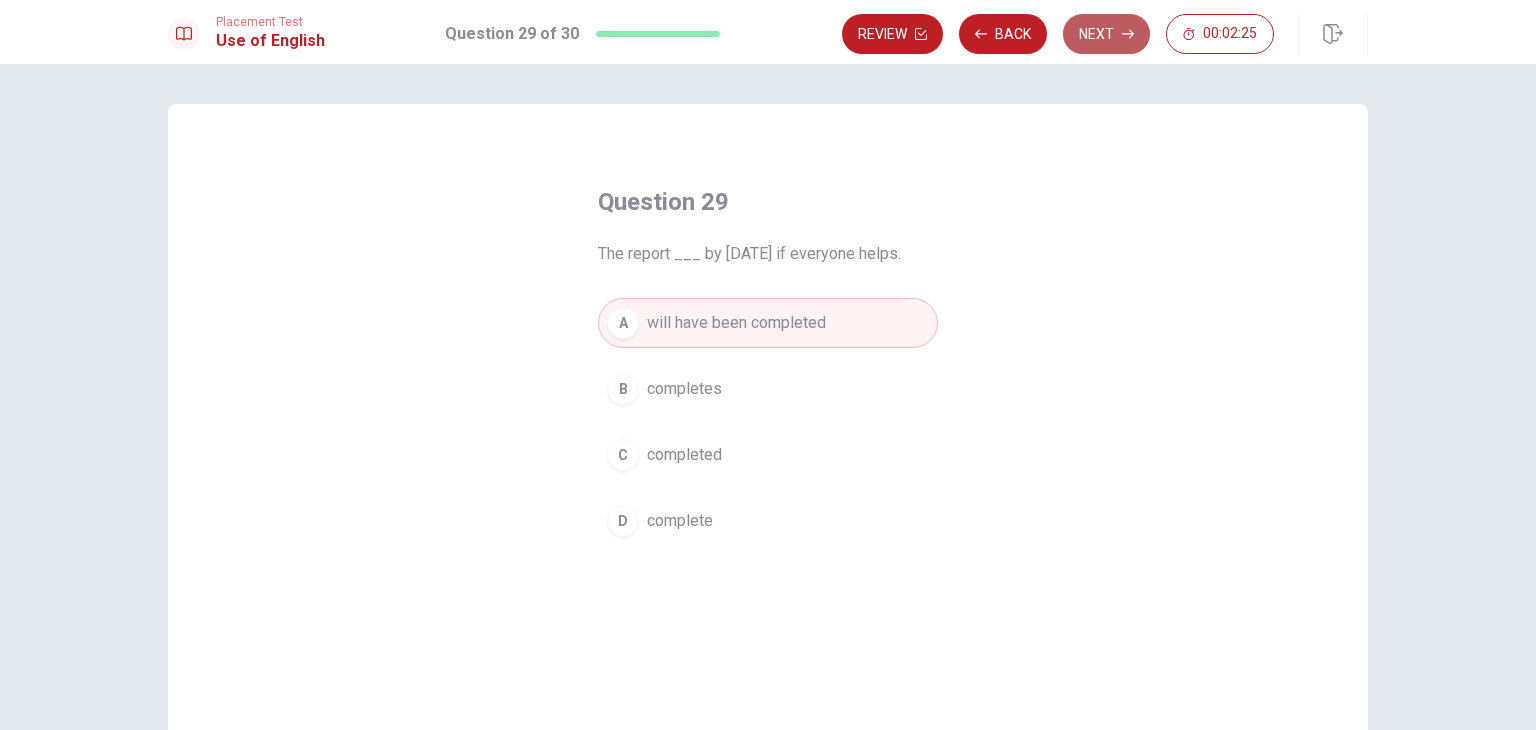 click on "Next" at bounding box center [1106, 34] 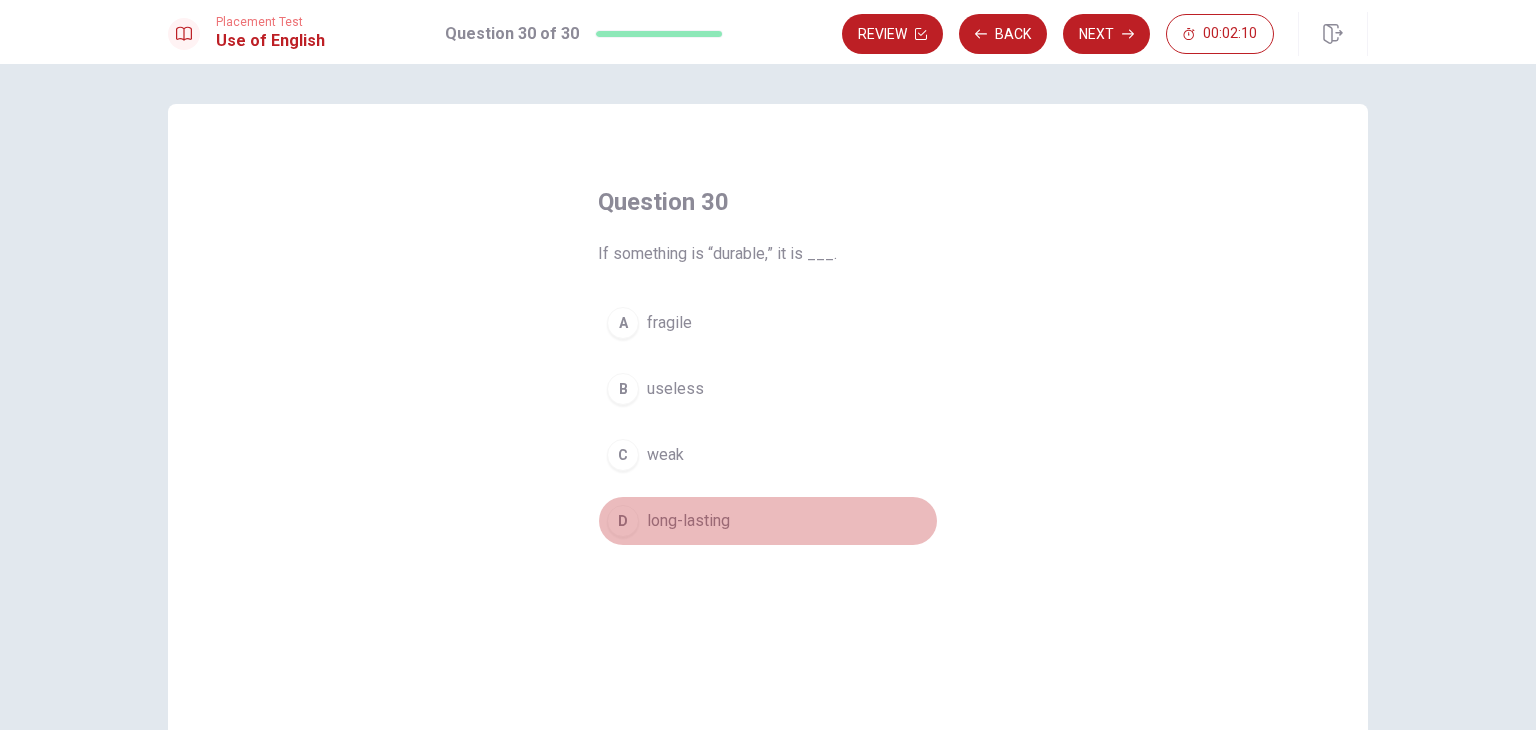 click on "long-lasting" at bounding box center (688, 521) 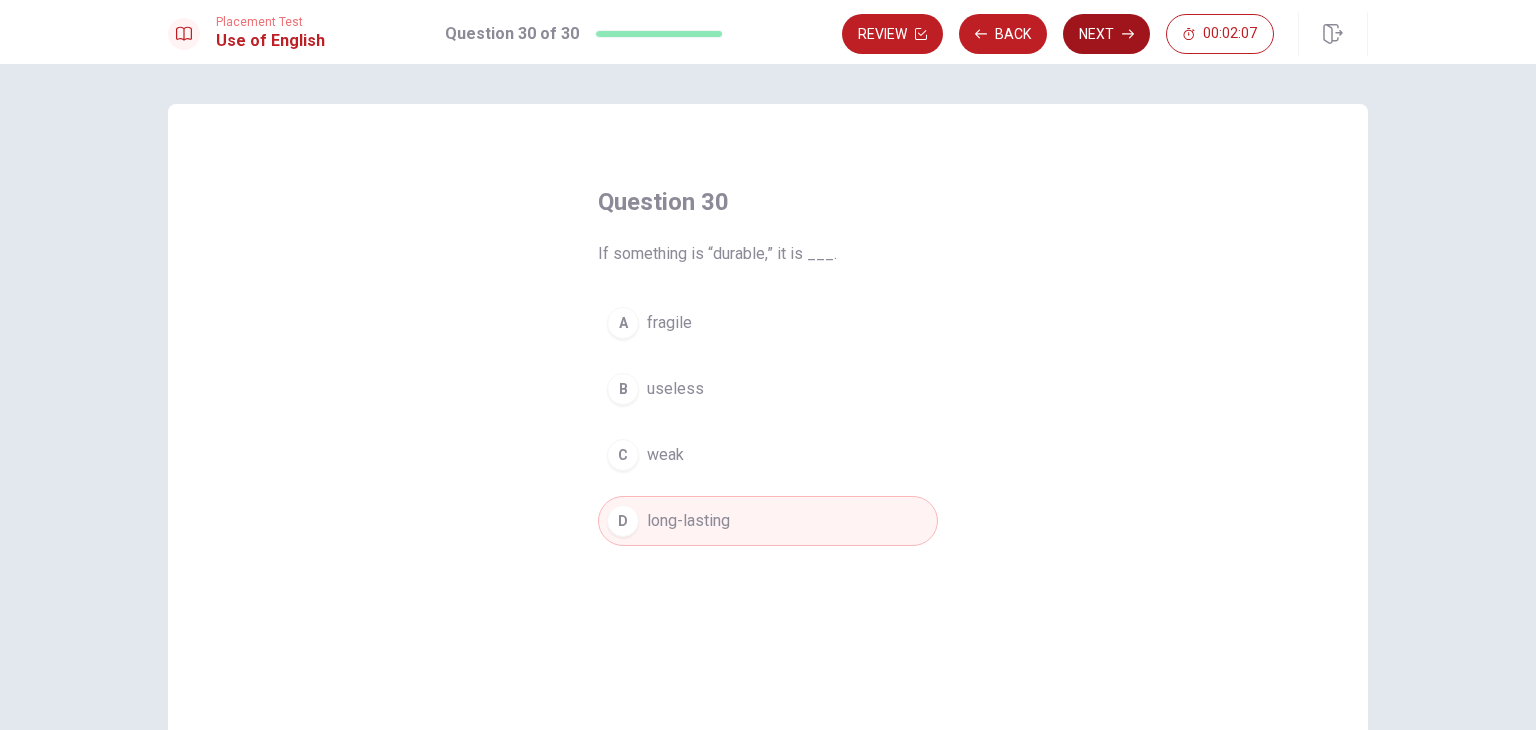 click 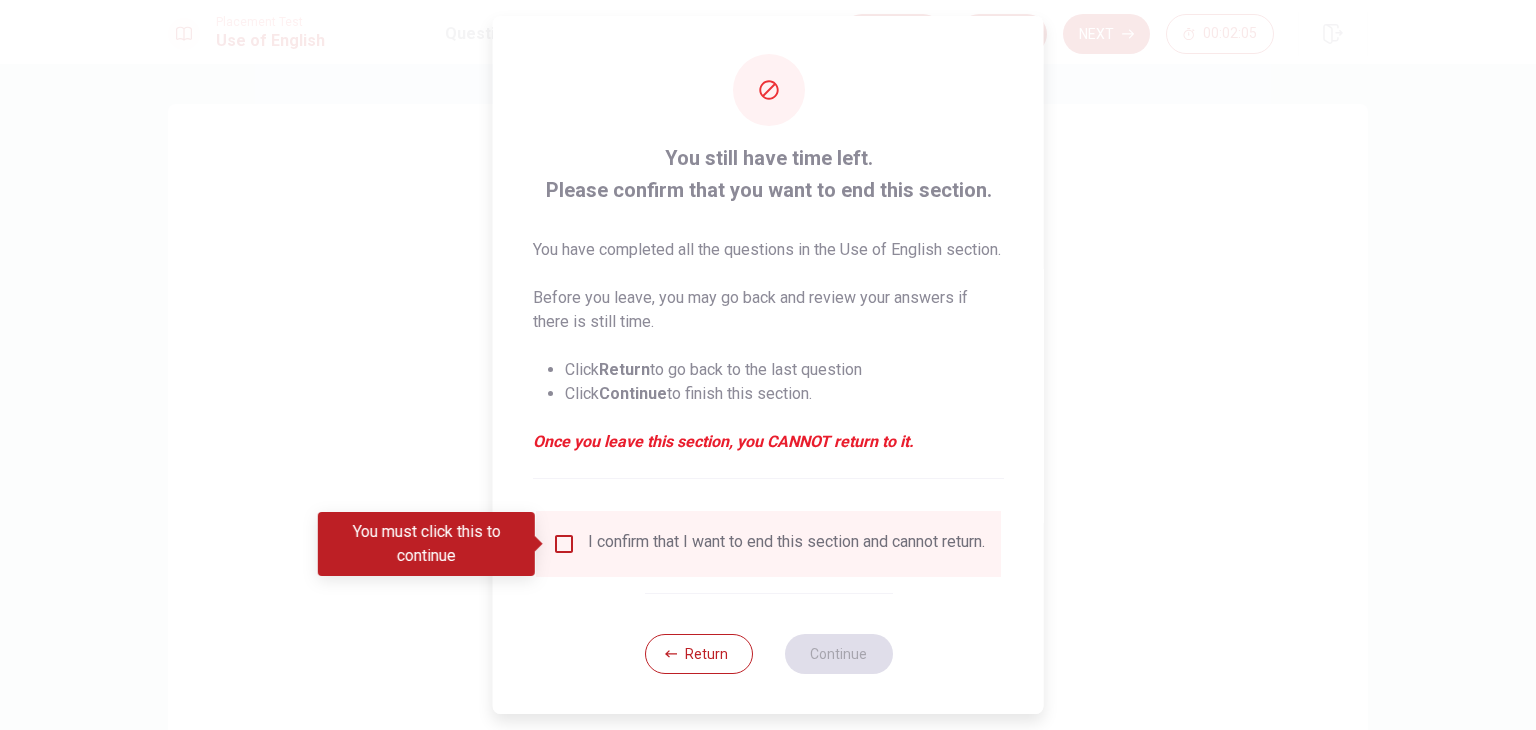 scroll, scrollTop: 40, scrollLeft: 0, axis: vertical 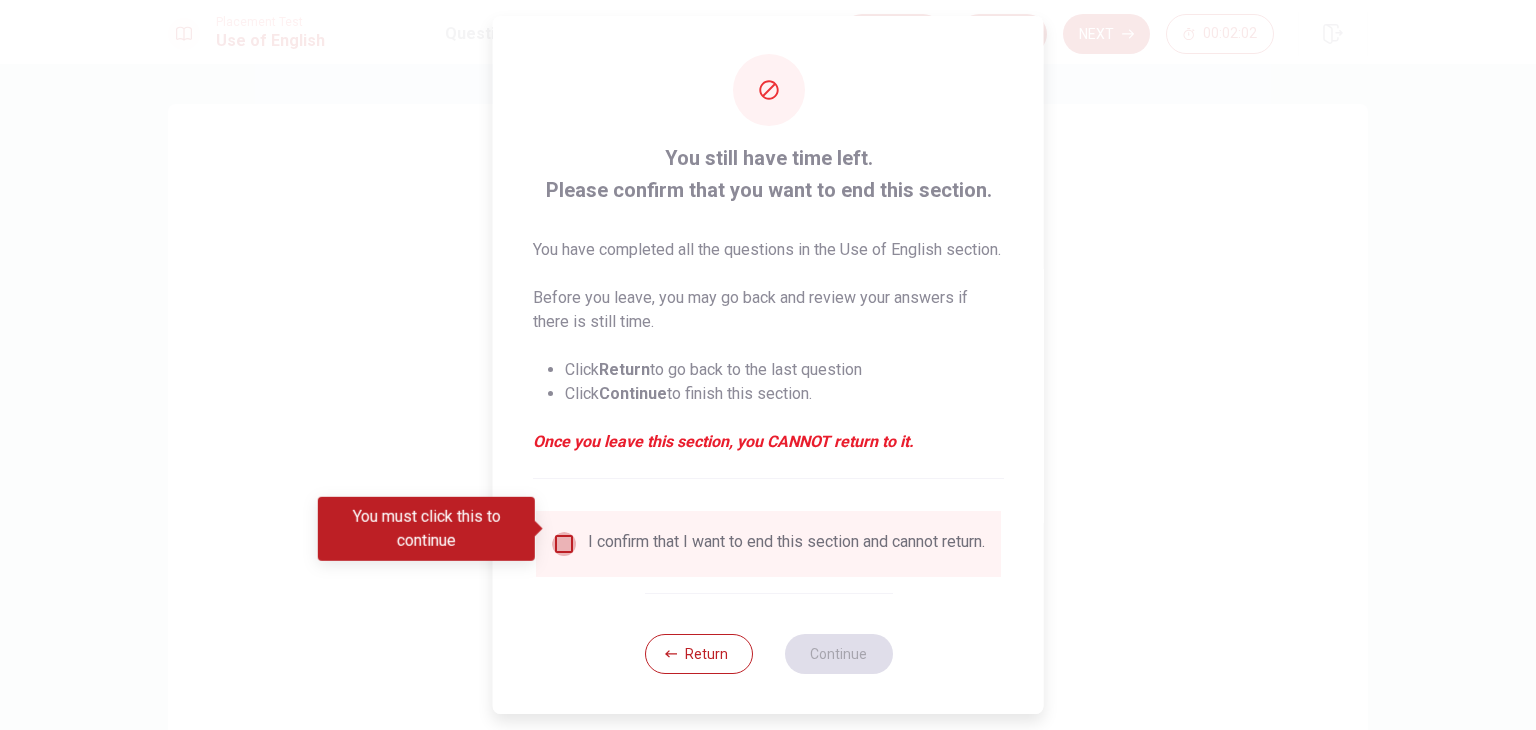 click at bounding box center (564, 544) 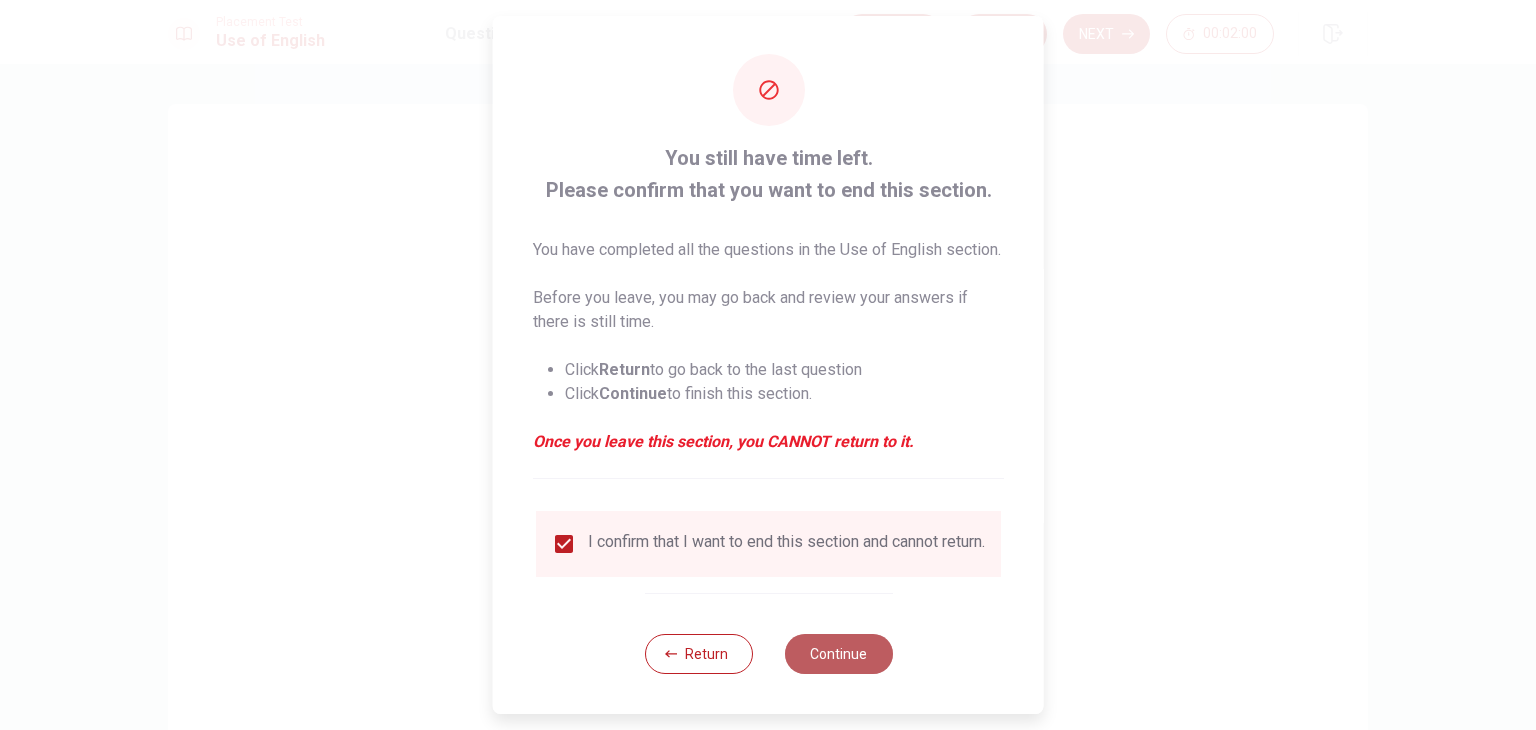 click on "Continue" at bounding box center (838, 654) 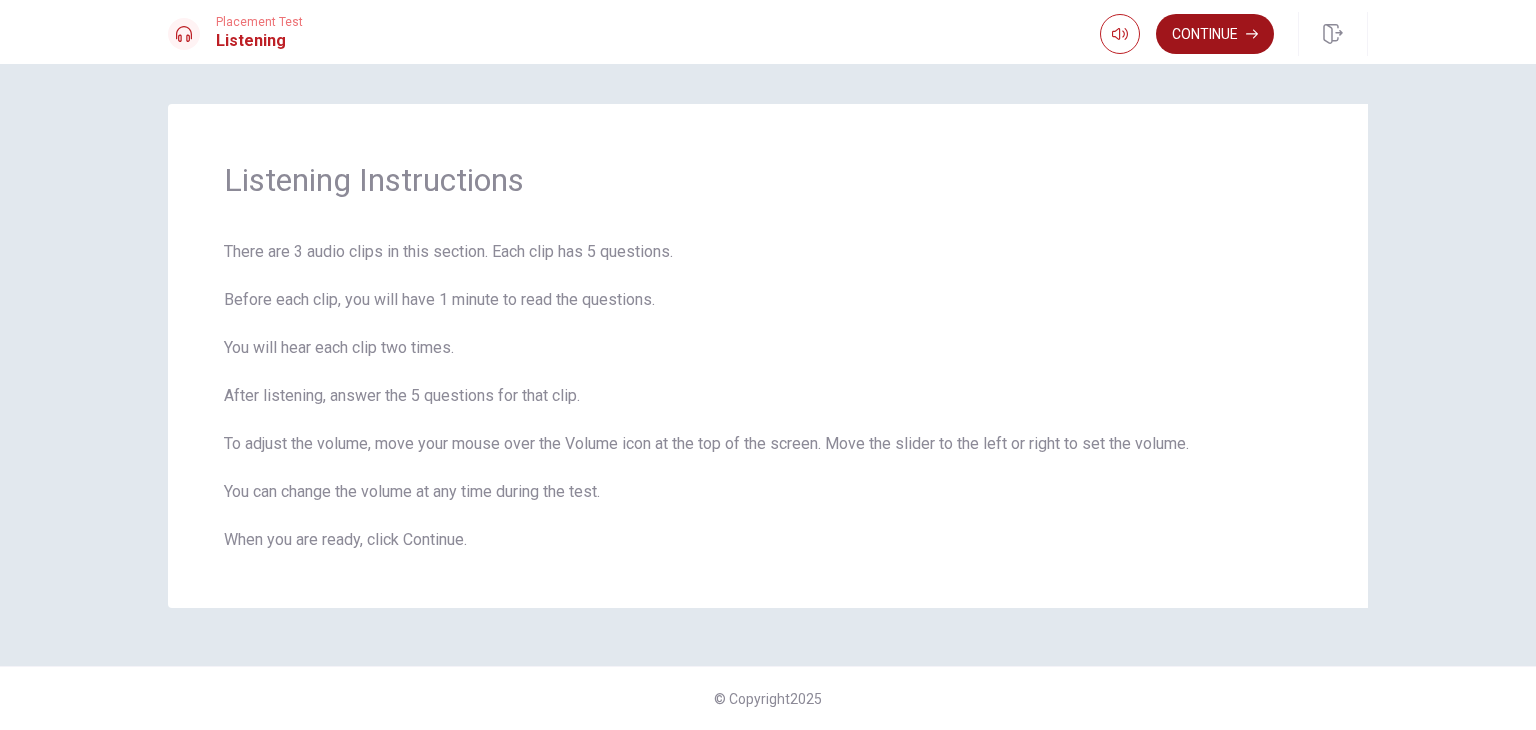 click on "Continue" at bounding box center (1215, 34) 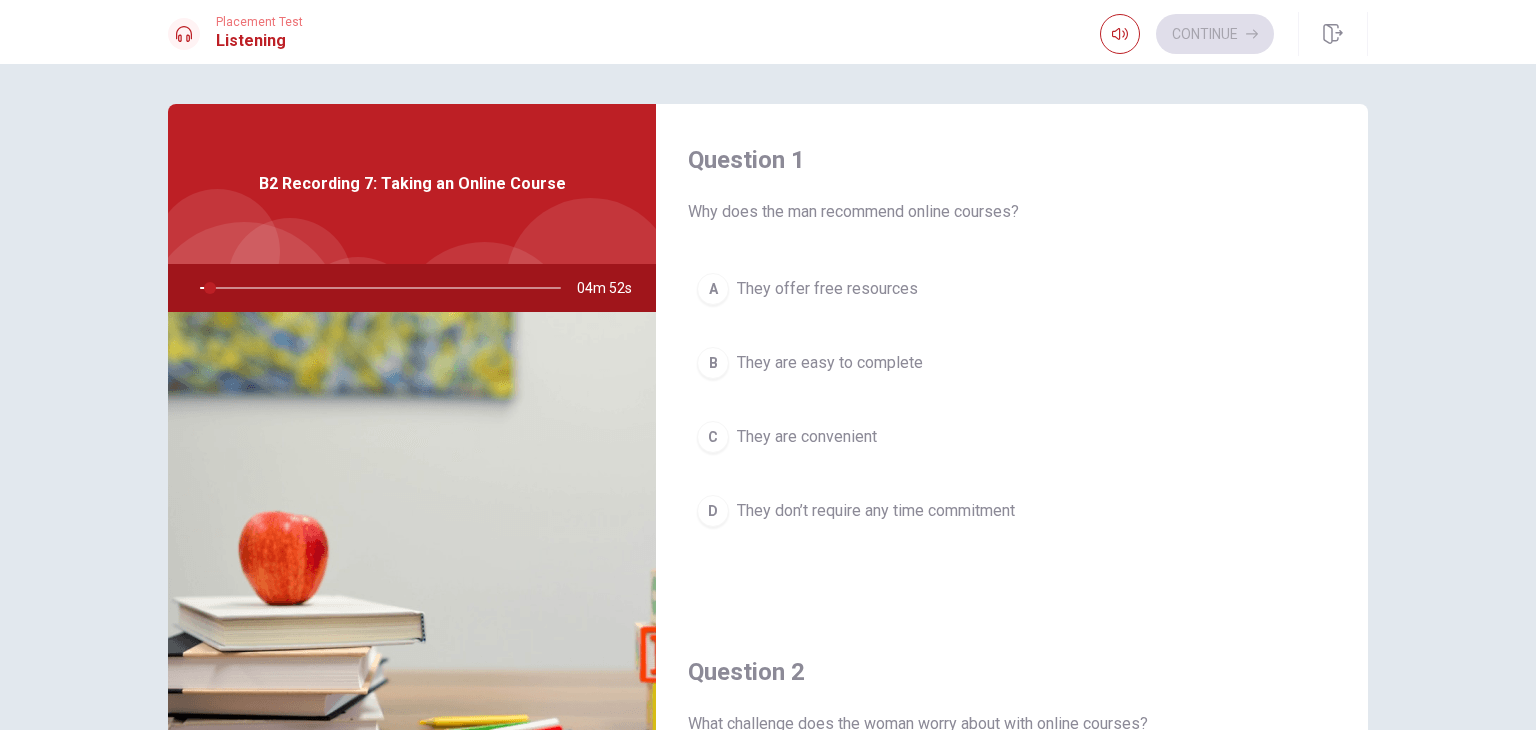 scroll, scrollTop: 0, scrollLeft: 0, axis: both 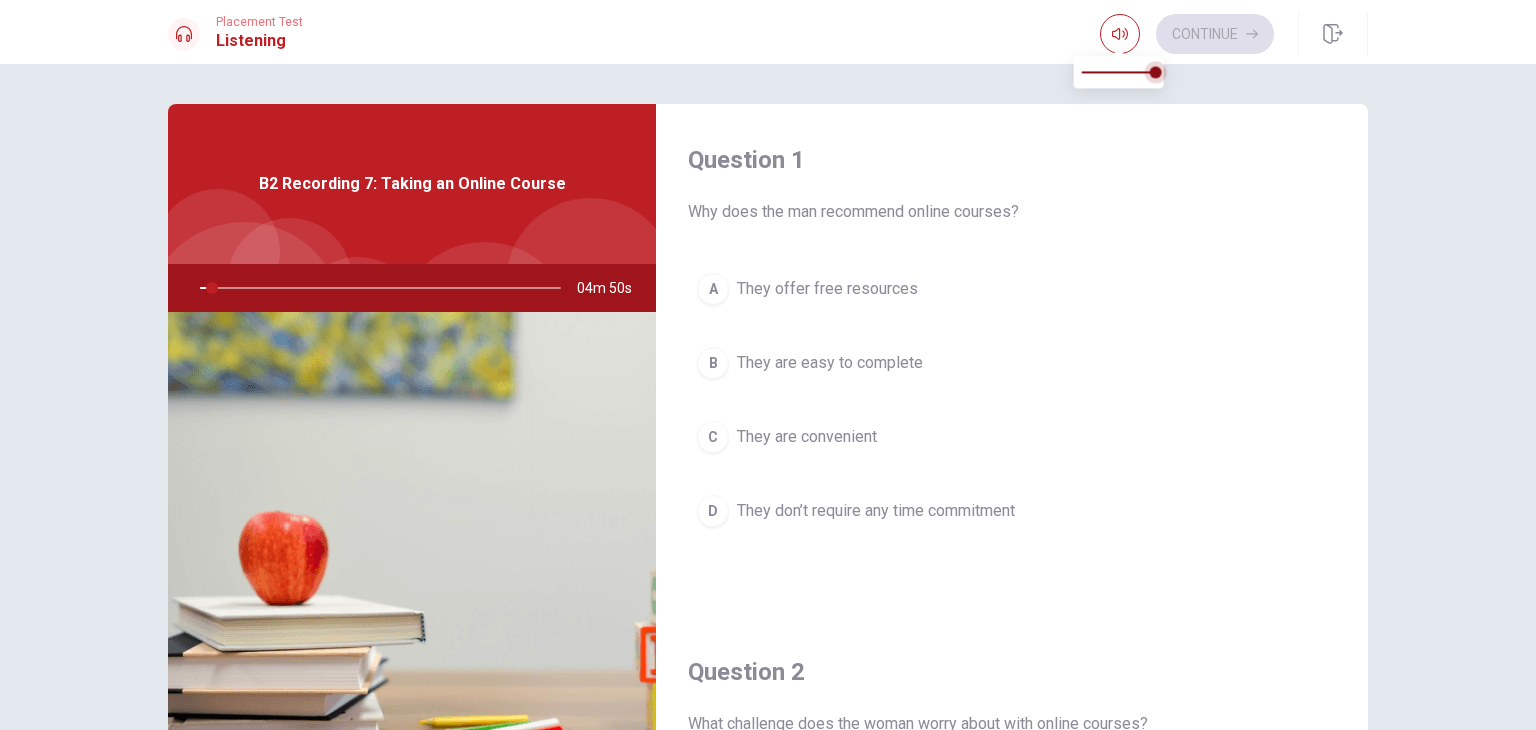 type on "3" 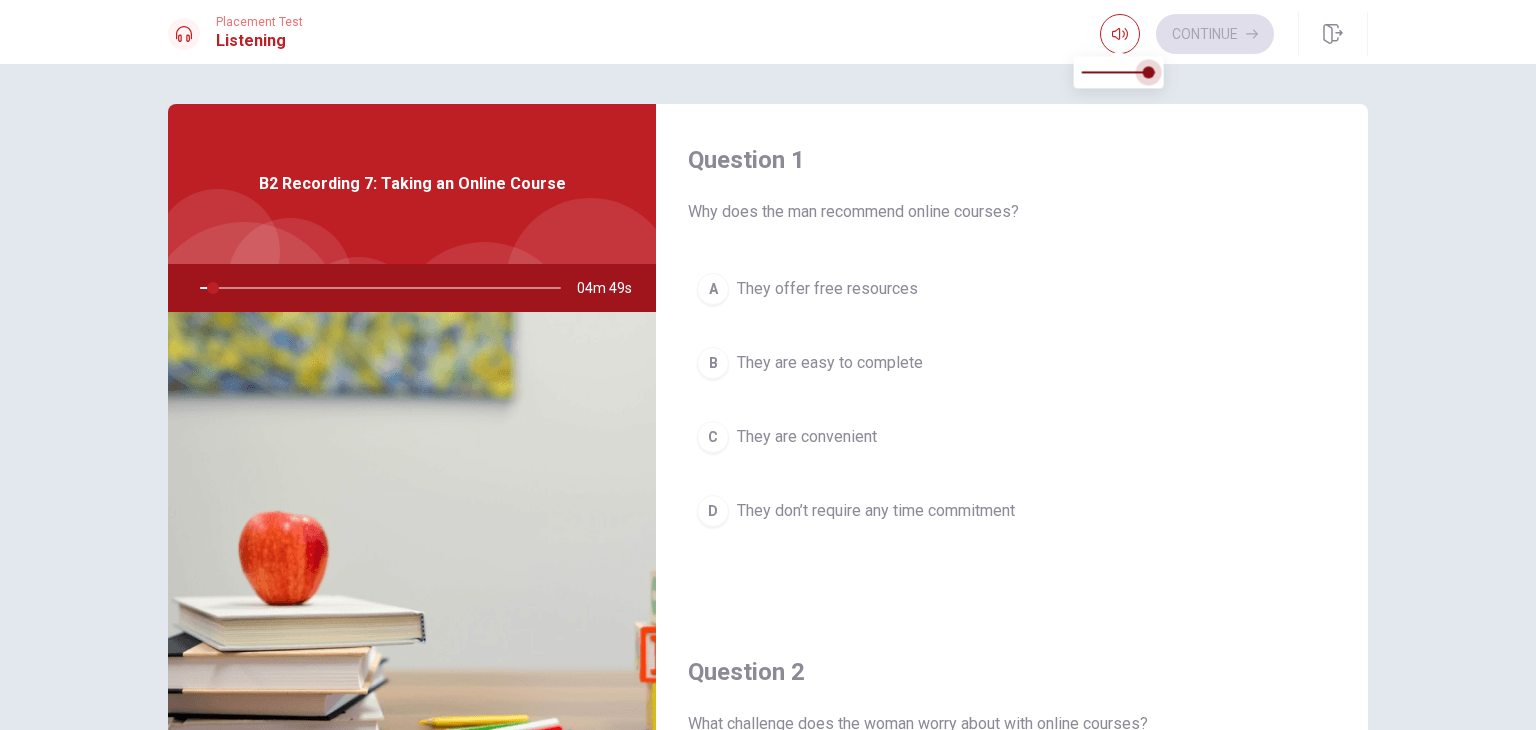type on "4" 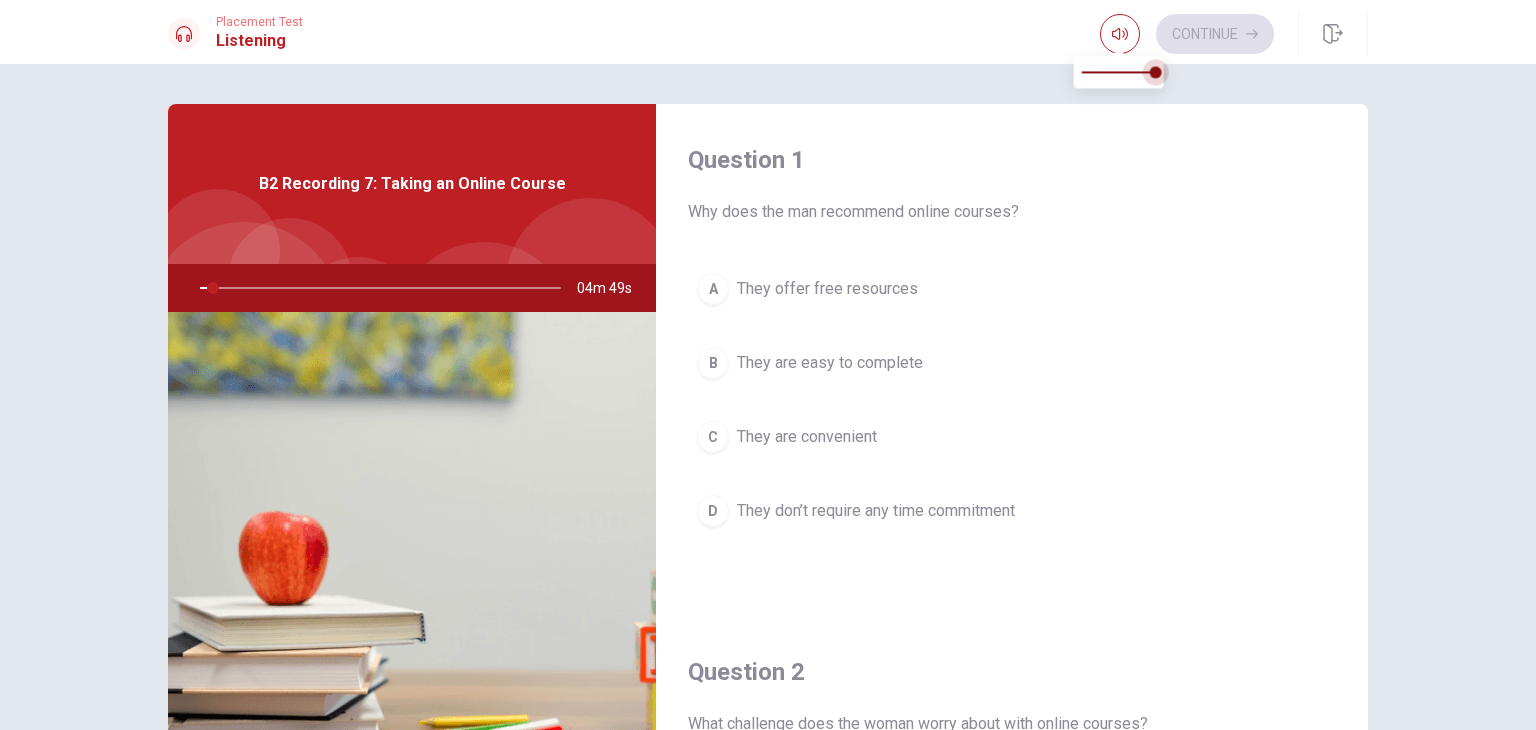 drag, startPoint x: 1145, startPoint y: 78, endPoint x: 1171, endPoint y: 79, distance: 26.019224 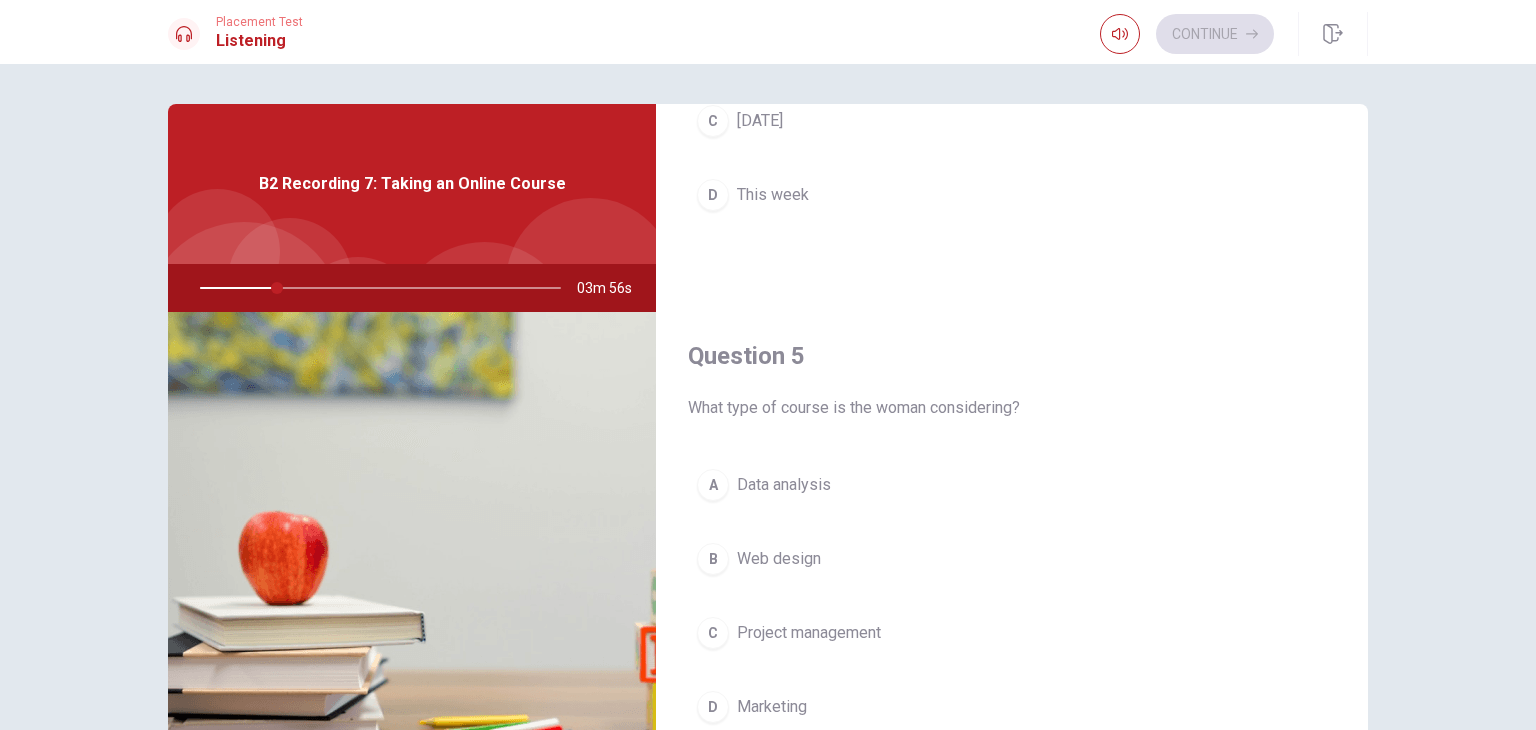 scroll, scrollTop: 1856, scrollLeft: 0, axis: vertical 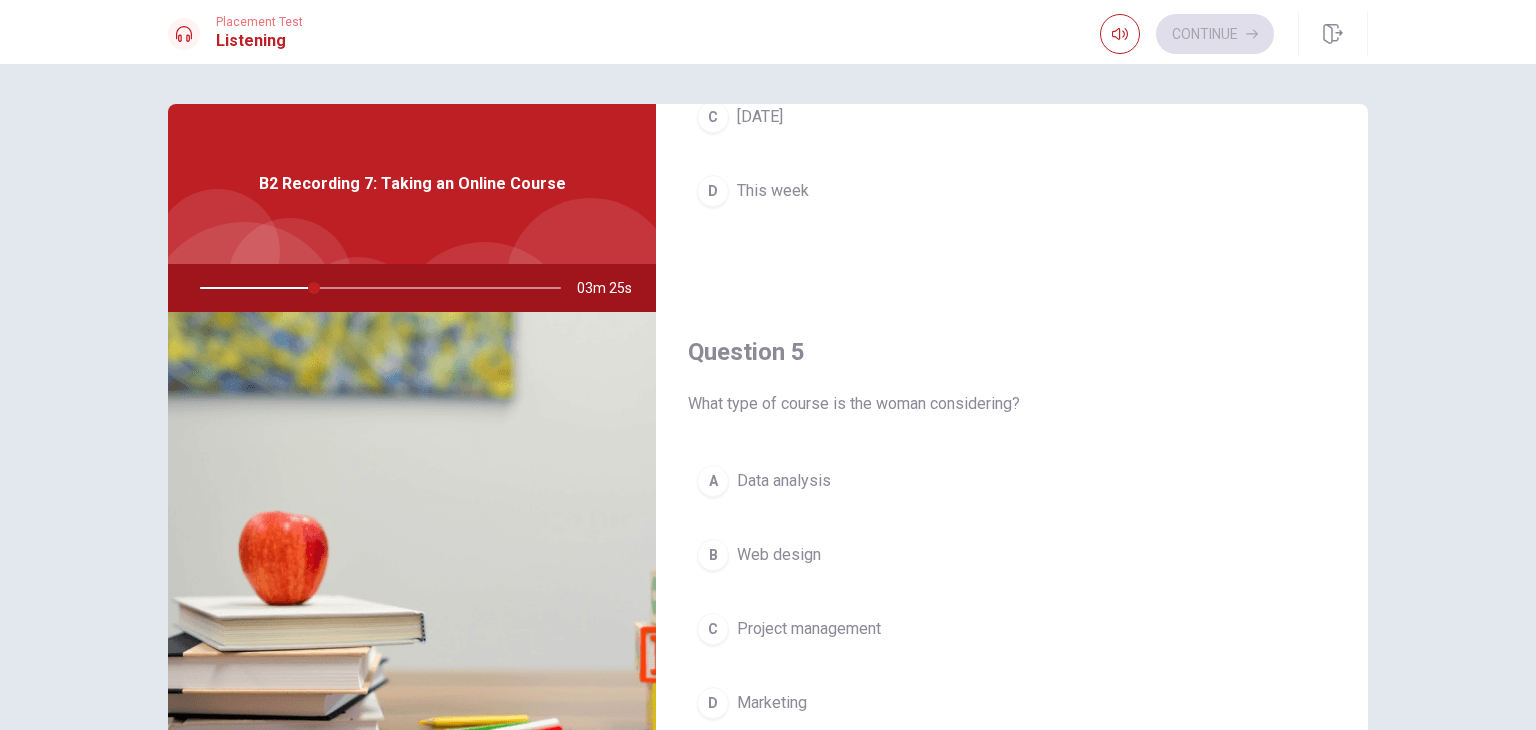 click on "Data analysis" at bounding box center [784, 481] 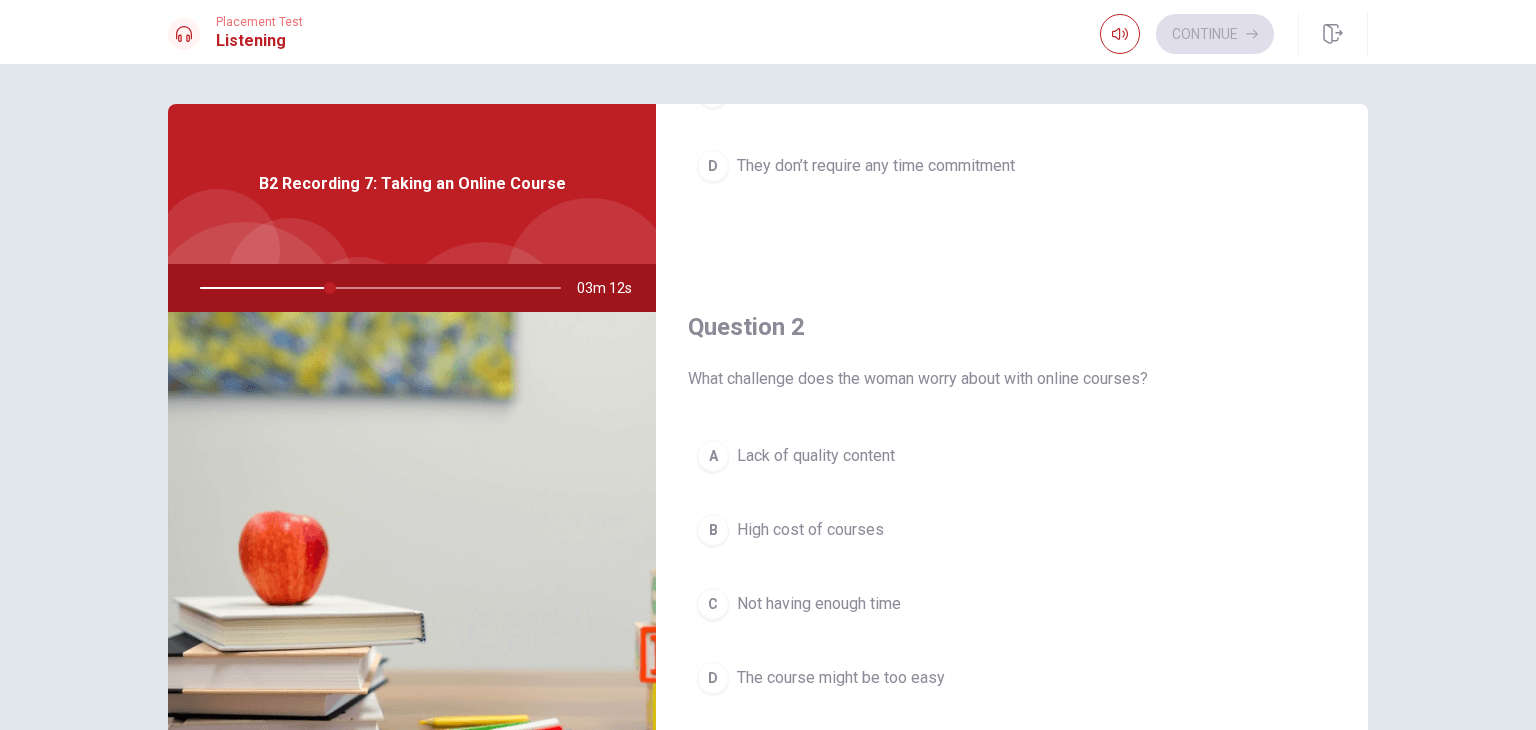 scroll, scrollTop: 400, scrollLeft: 0, axis: vertical 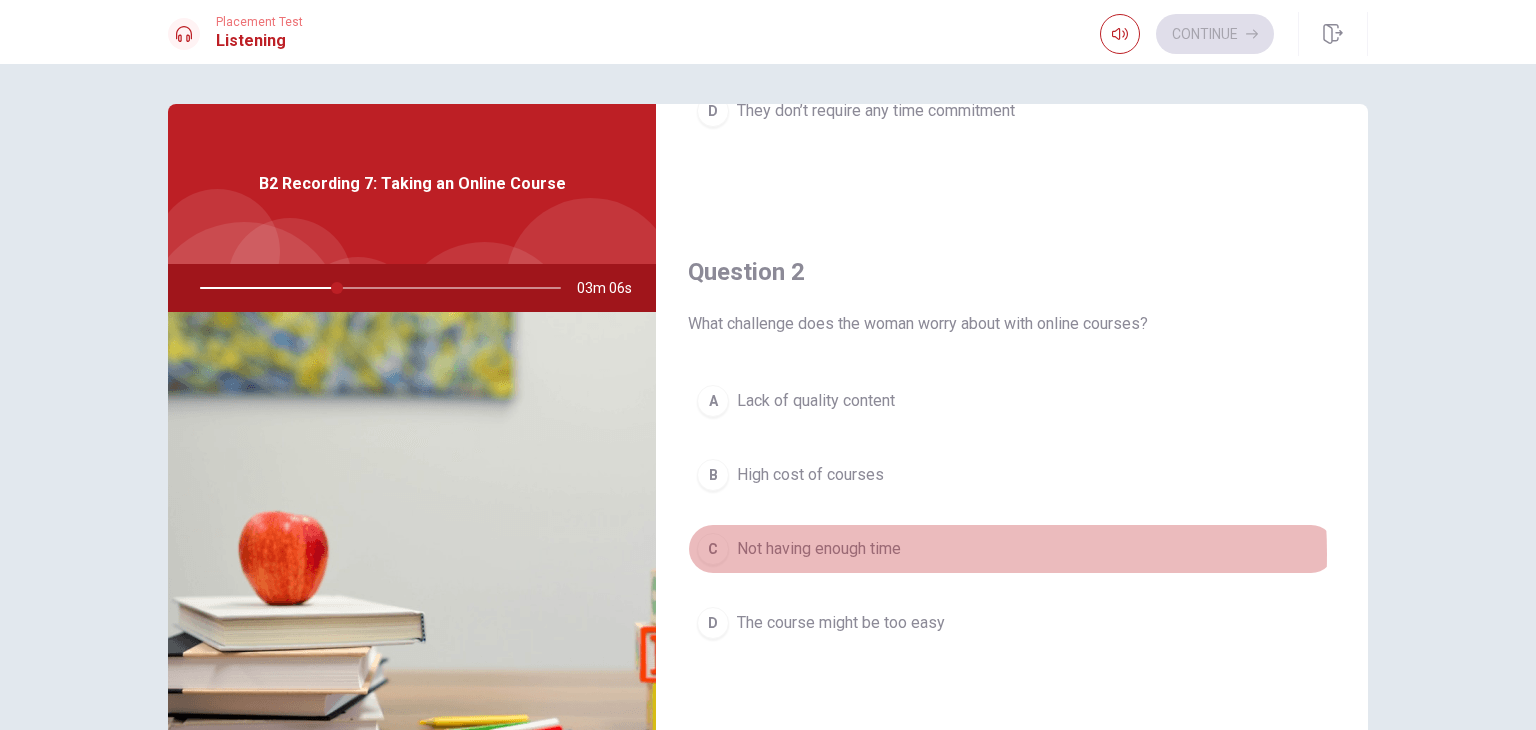 click on "Not having enough time" at bounding box center [819, 549] 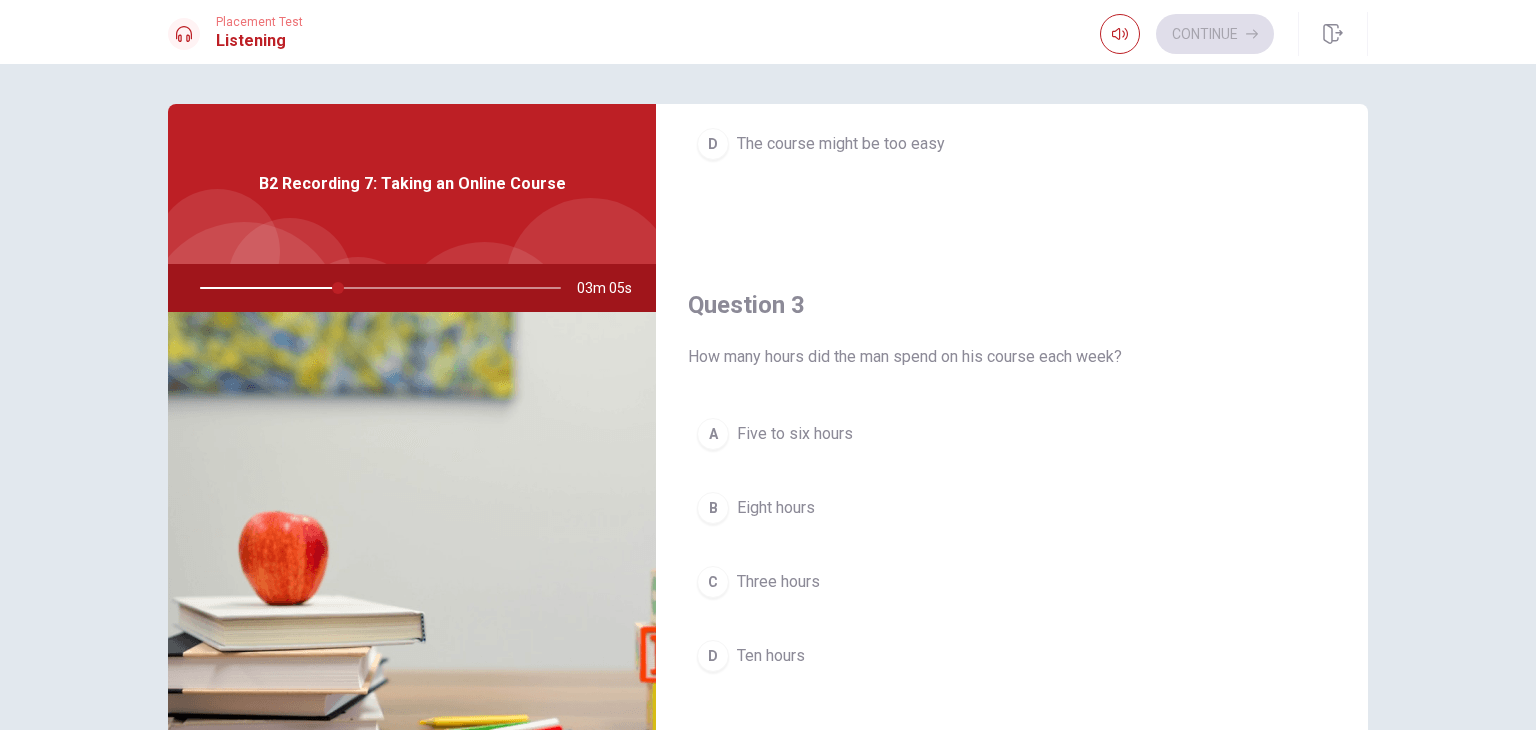 scroll, scrollTop: 900, scrollLeft: 0, axis: vertical 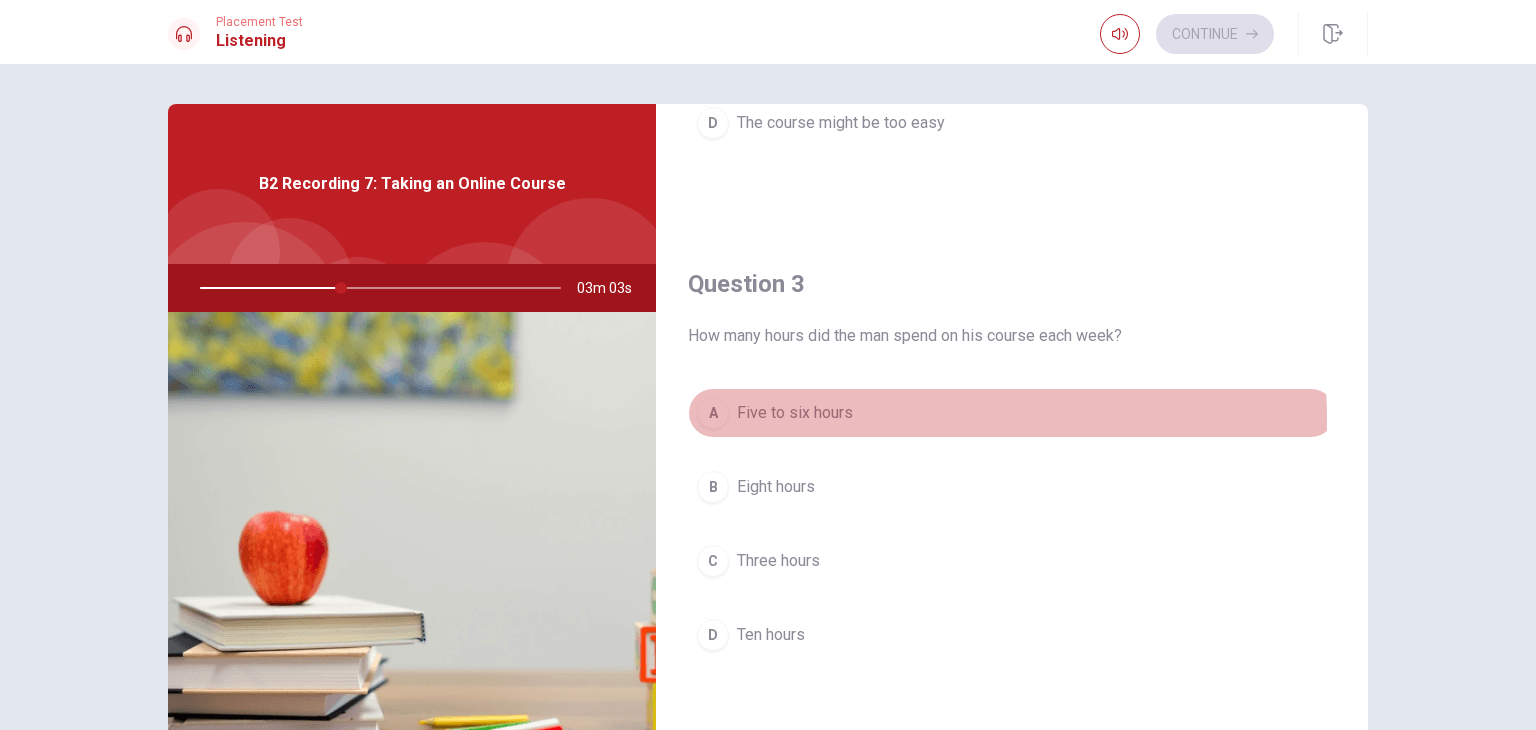 click on "Five to six hours" at bounding box center (795, 413) 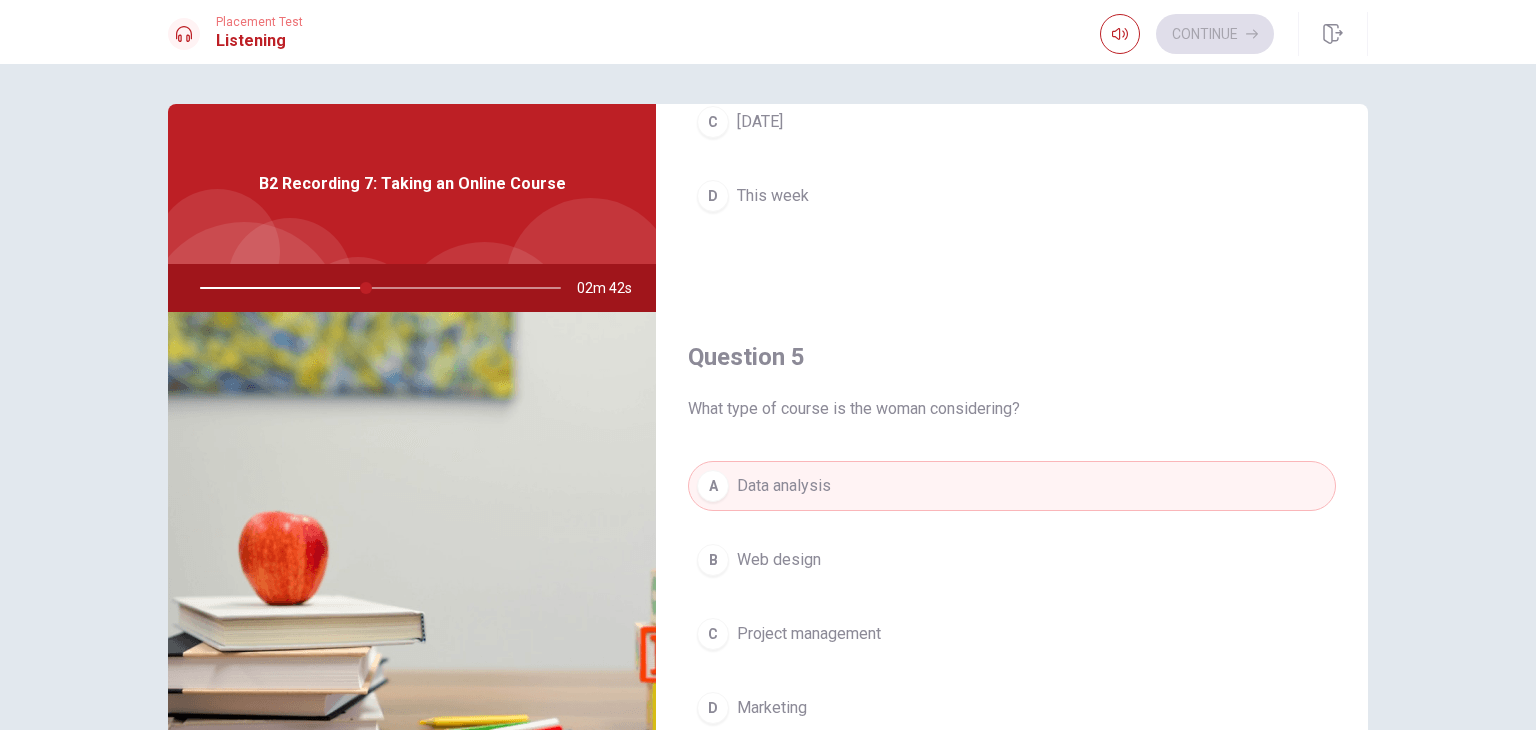 scroll, scrollTop: 1856, scrollLeft: 0, axis: vertical 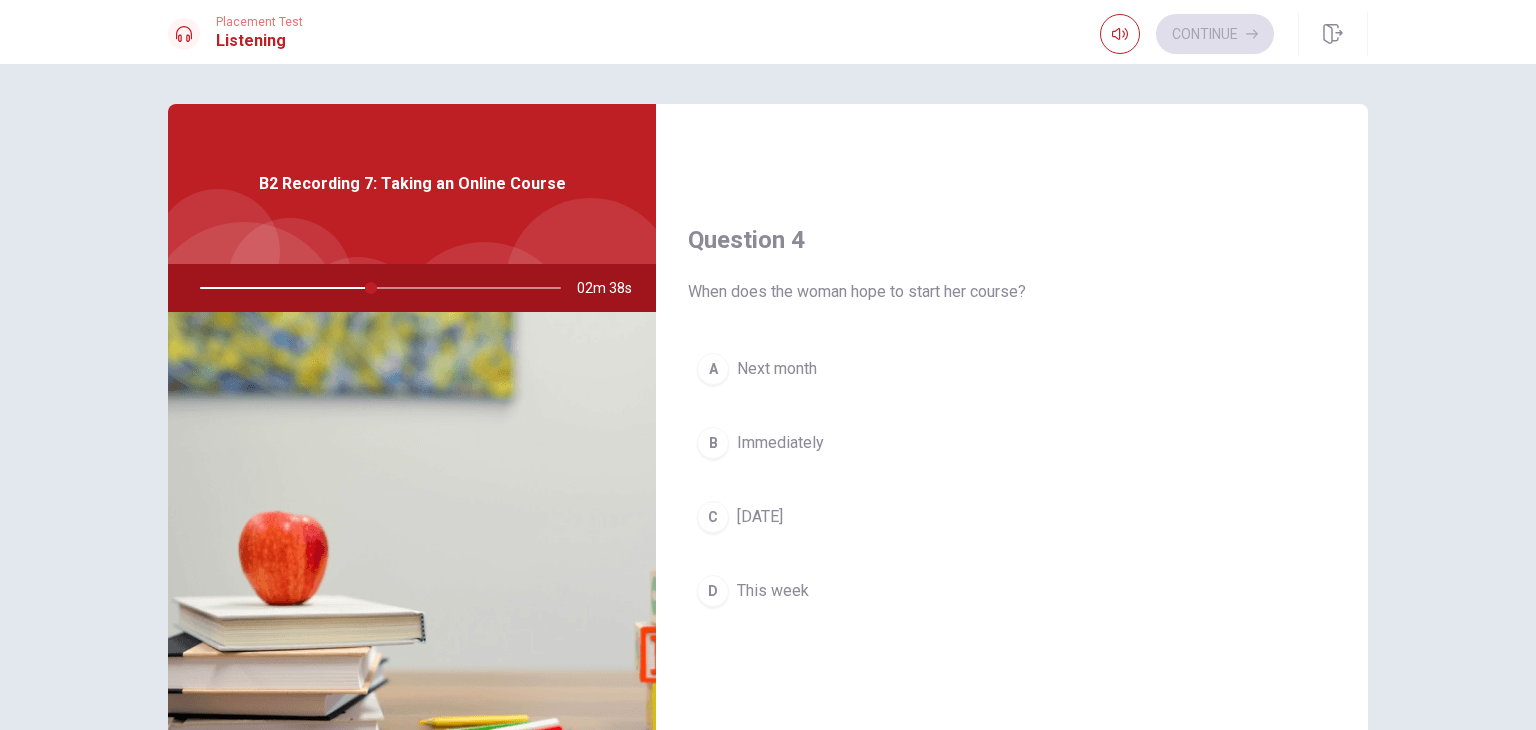 click on "Next month" at bounding box center (777, 369) 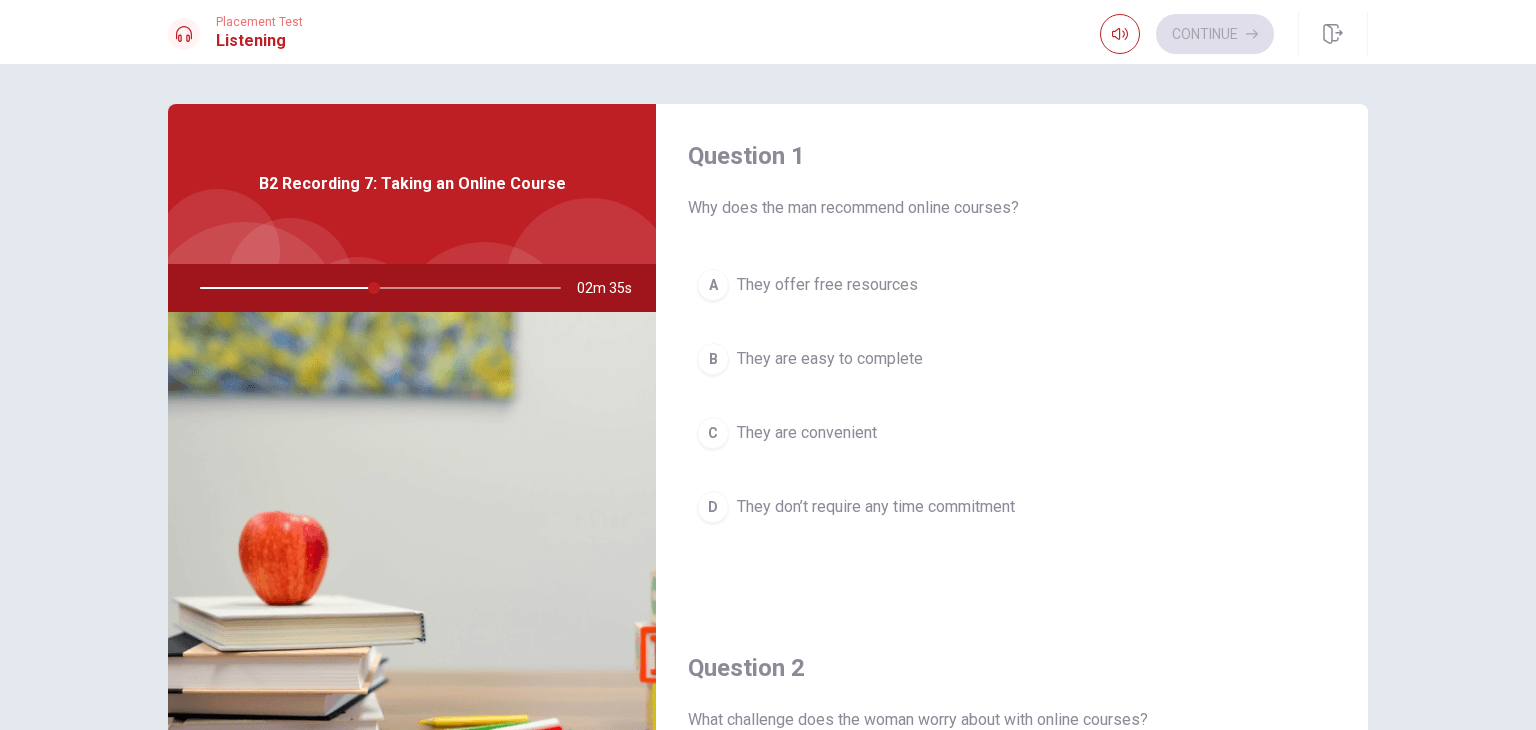scroll, scrollTop: 0, scrollLeft: 0, axis: both 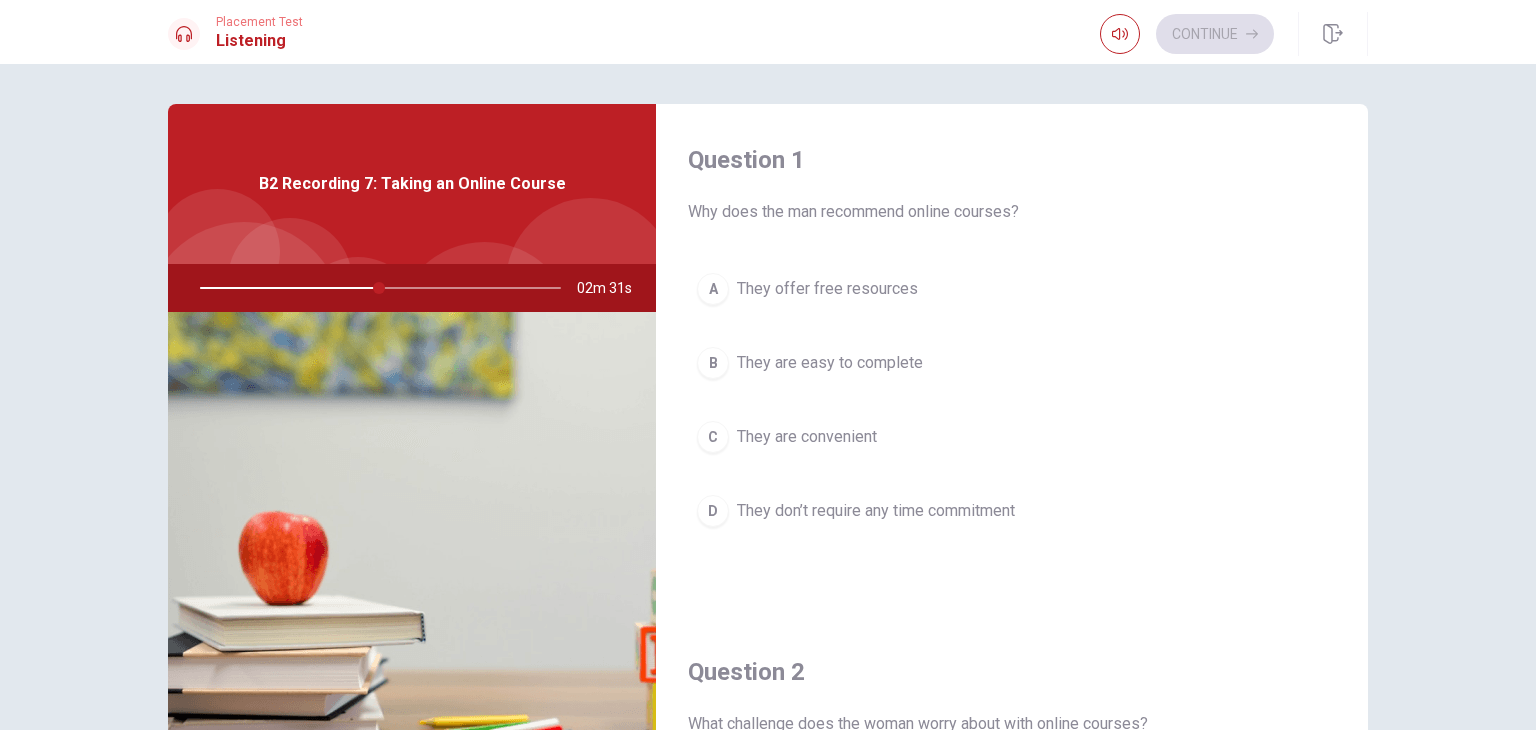 click on "They don’t require any time commitment" at bounding box center (876, 511) 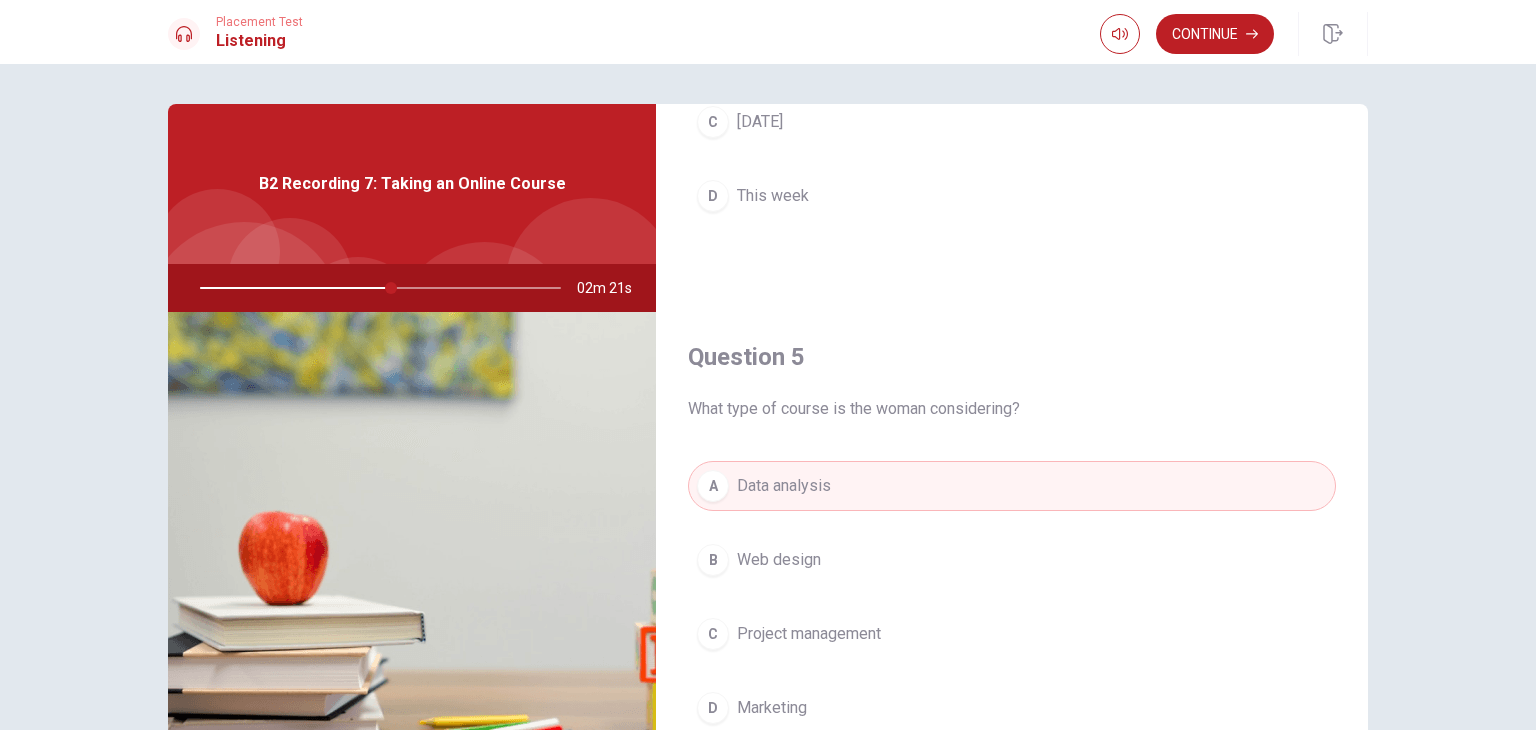 scroll, scrollTop: 1856, scrollLeft: 0, axis: vertical 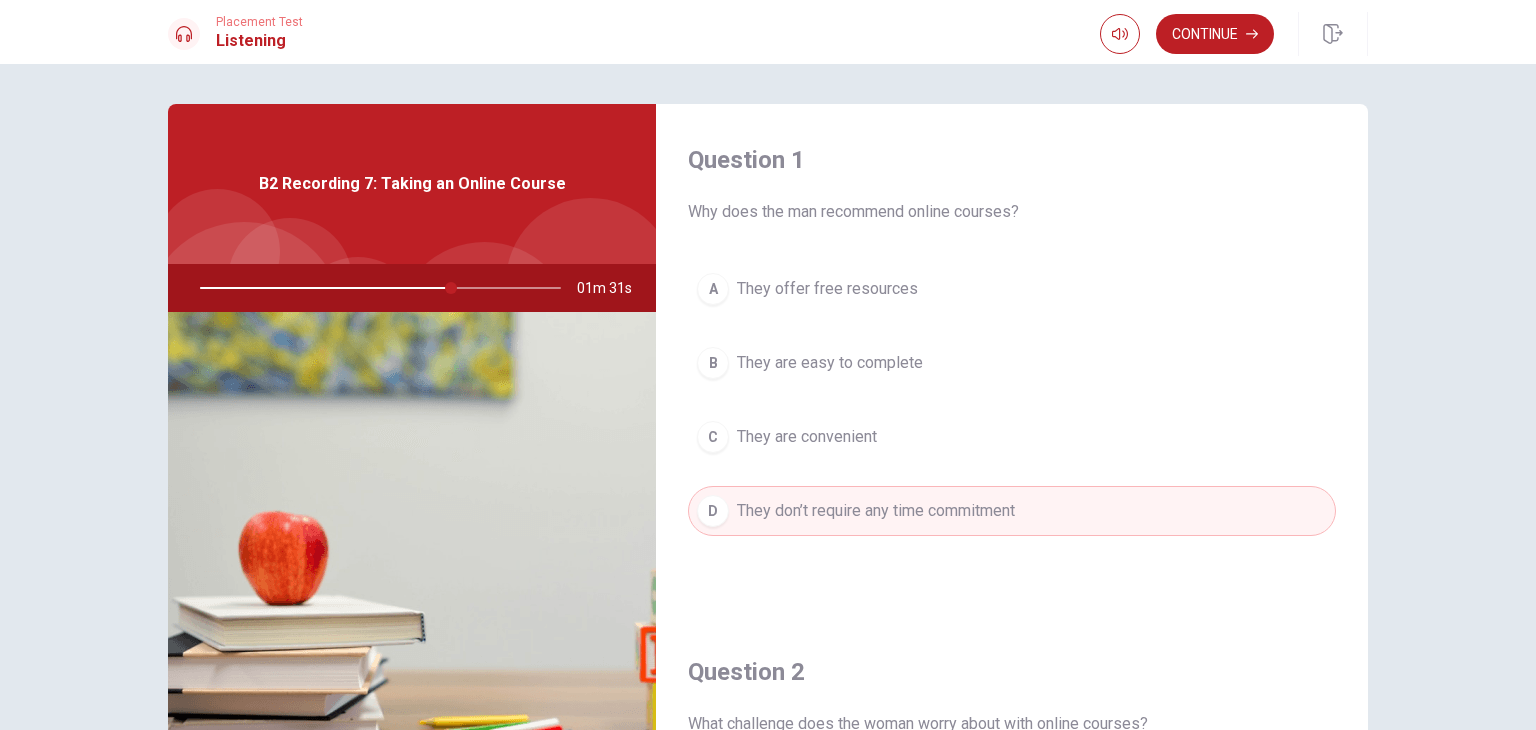 click on "C They are convenient" at bounding box center [1012, 437] 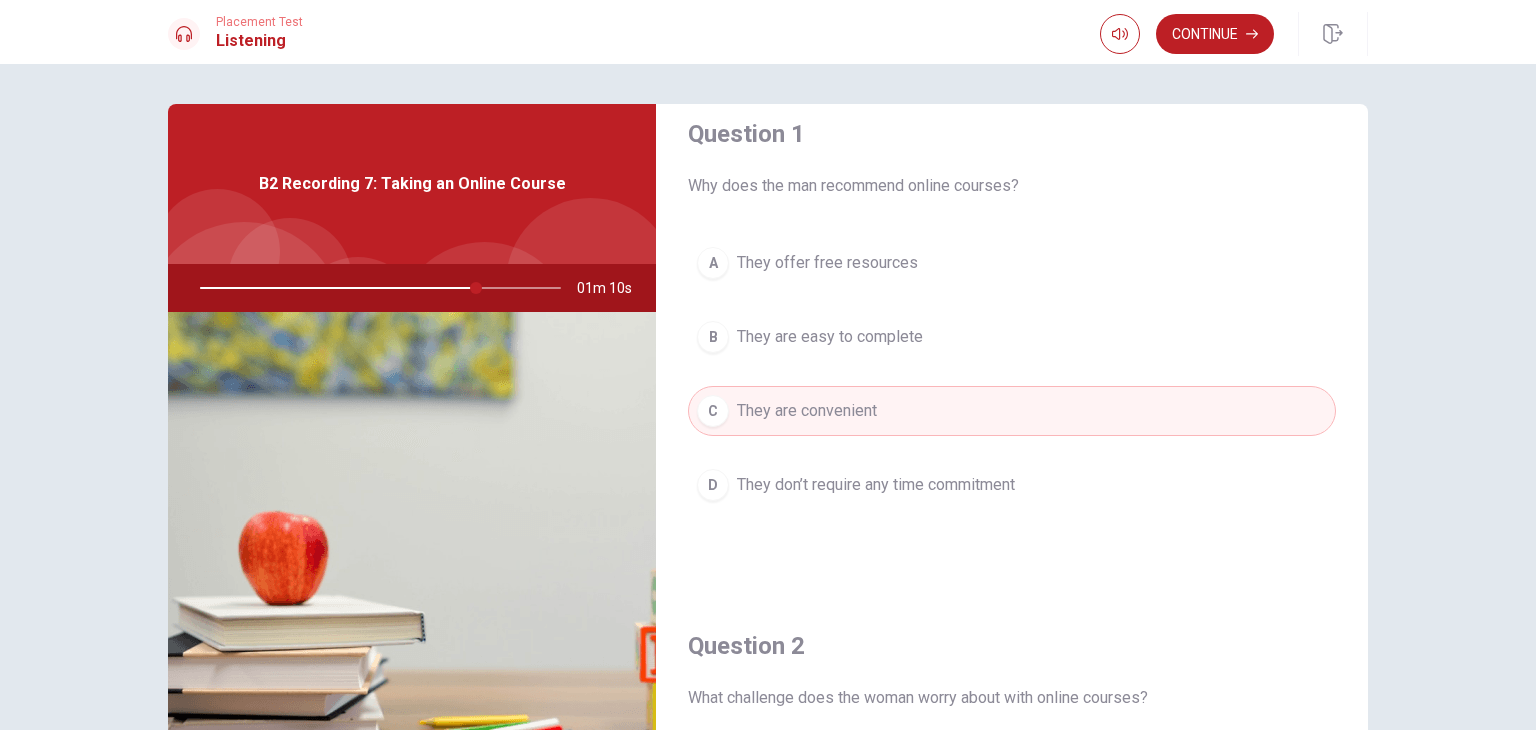 scroll, scrollTop: 0, scrollLeft: 0, axis: both 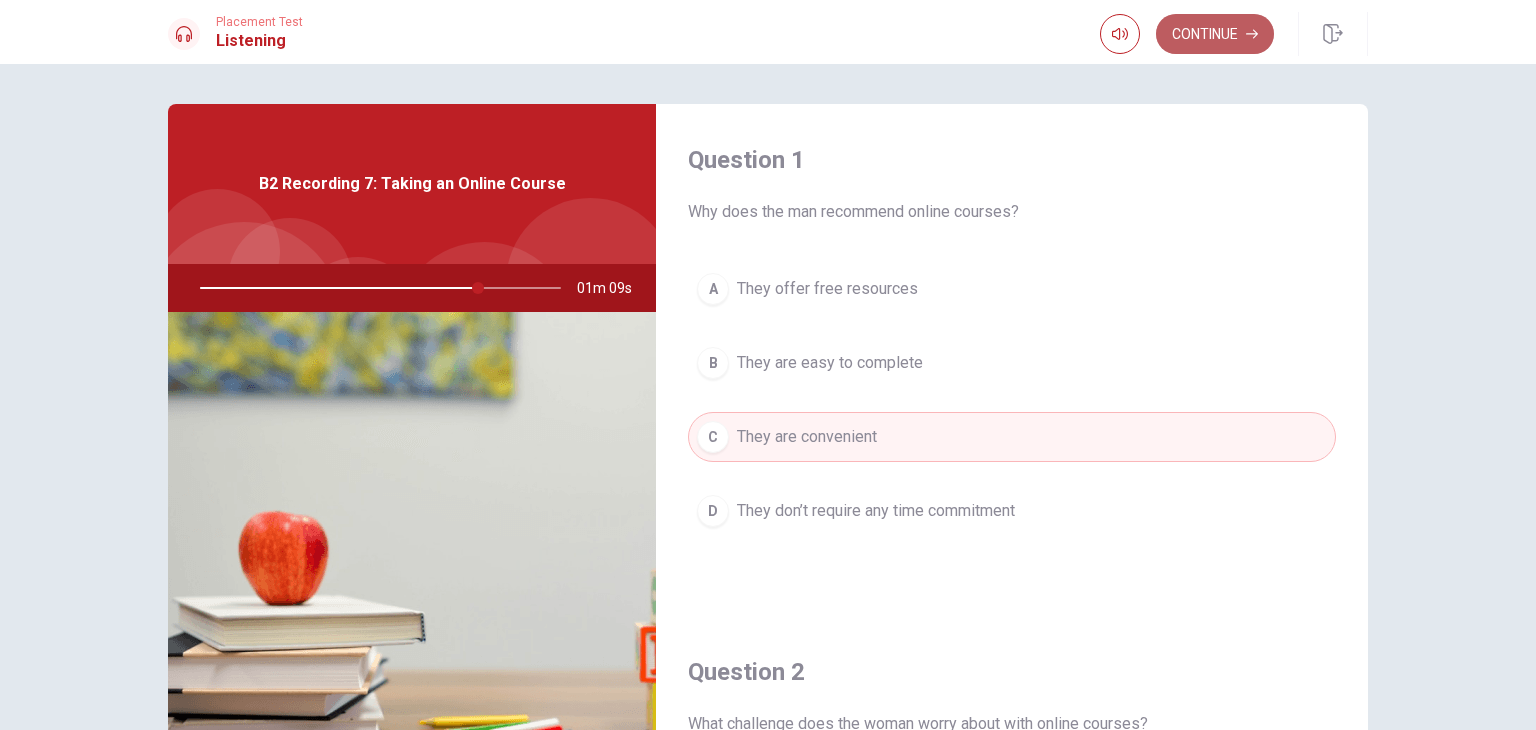 click on "Continue" at bounding box center [1215, 34] 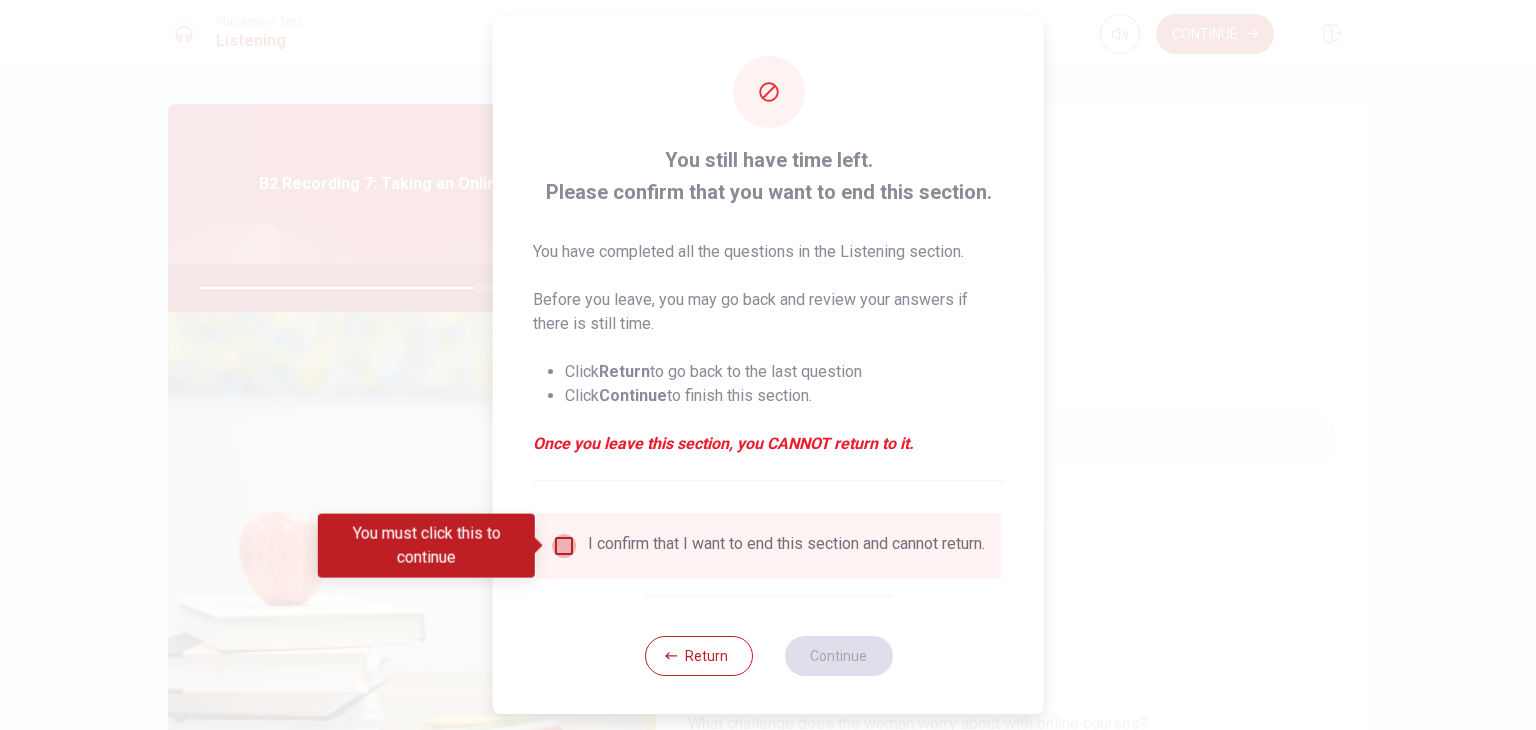 click at bounding box center (564, 546) 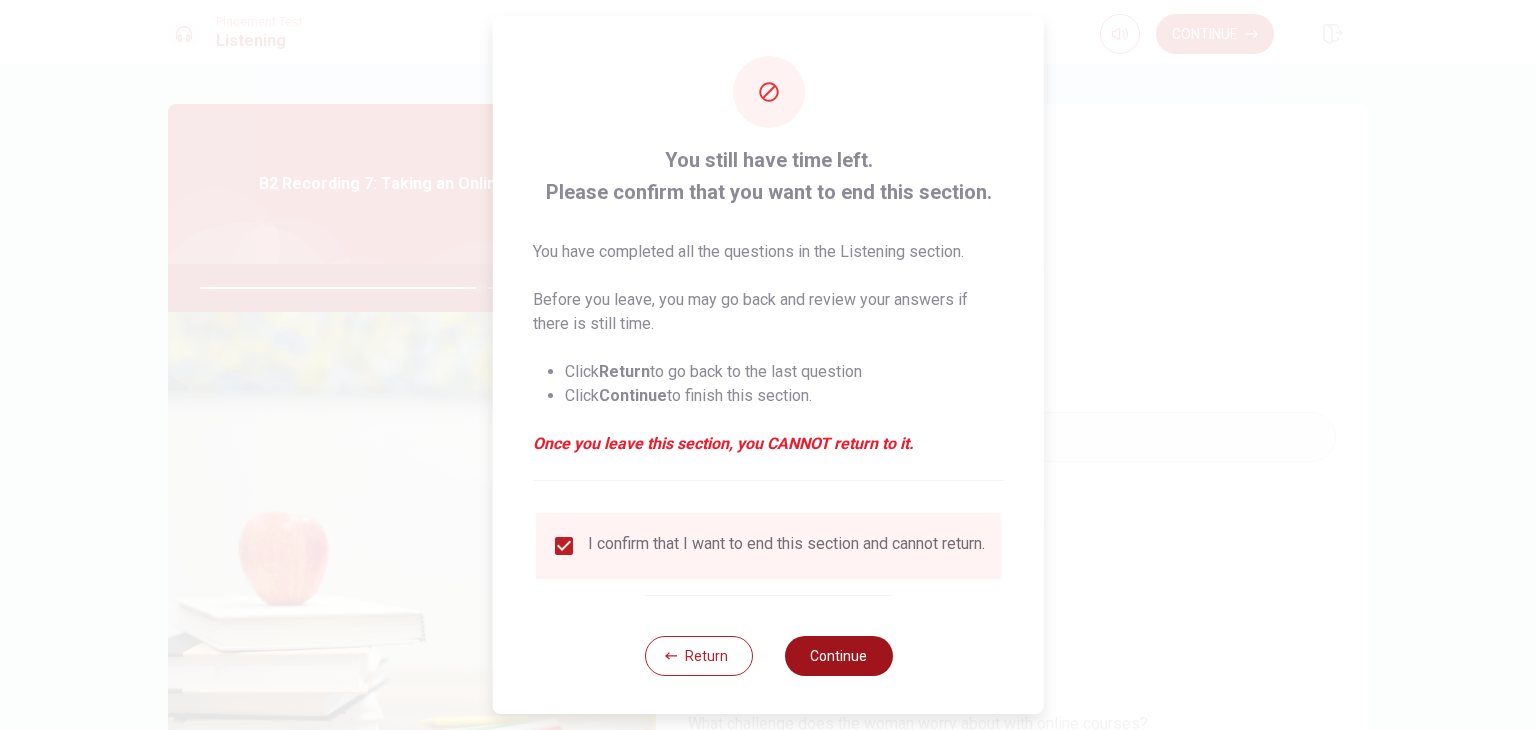 click on "Continue" at bounding box center (838, 656) 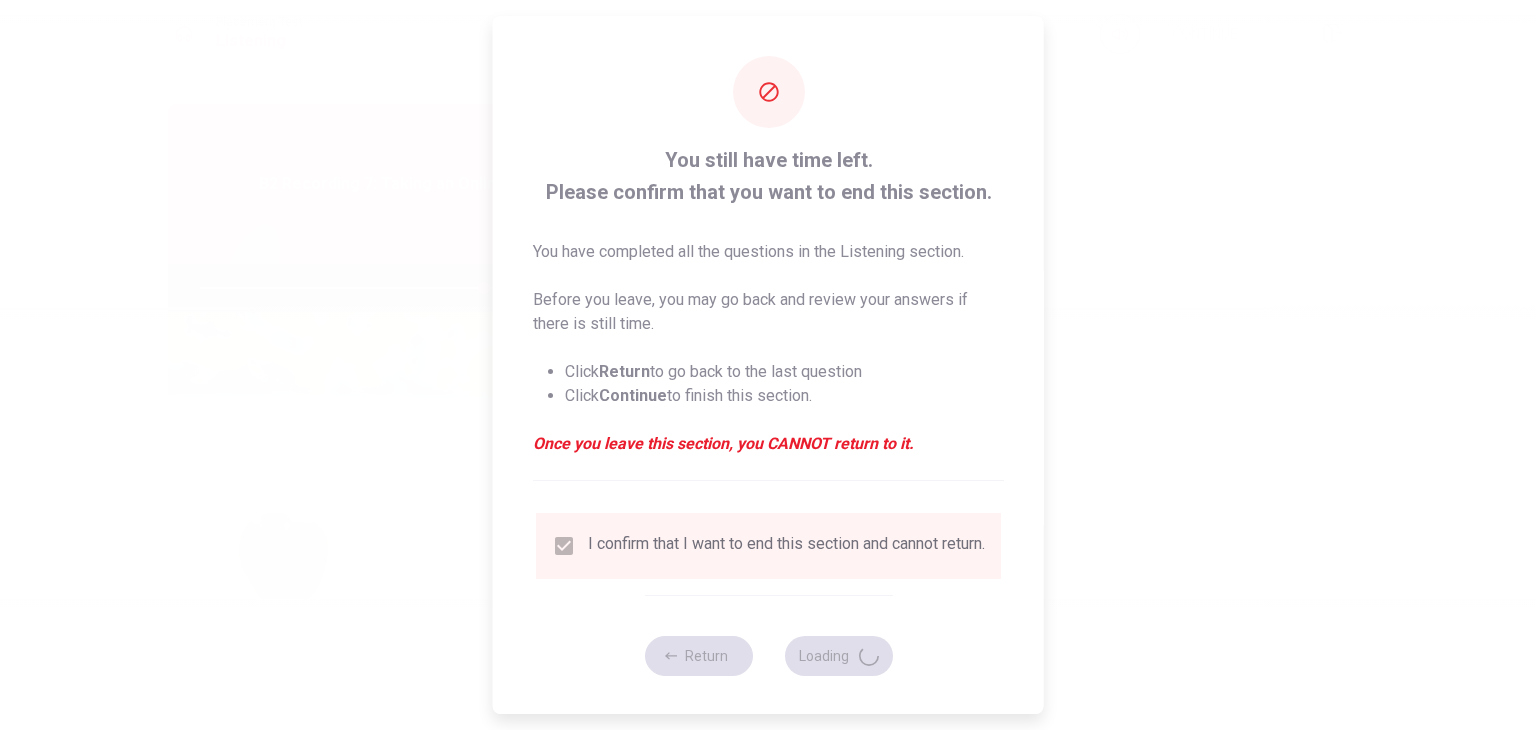 type on "79" 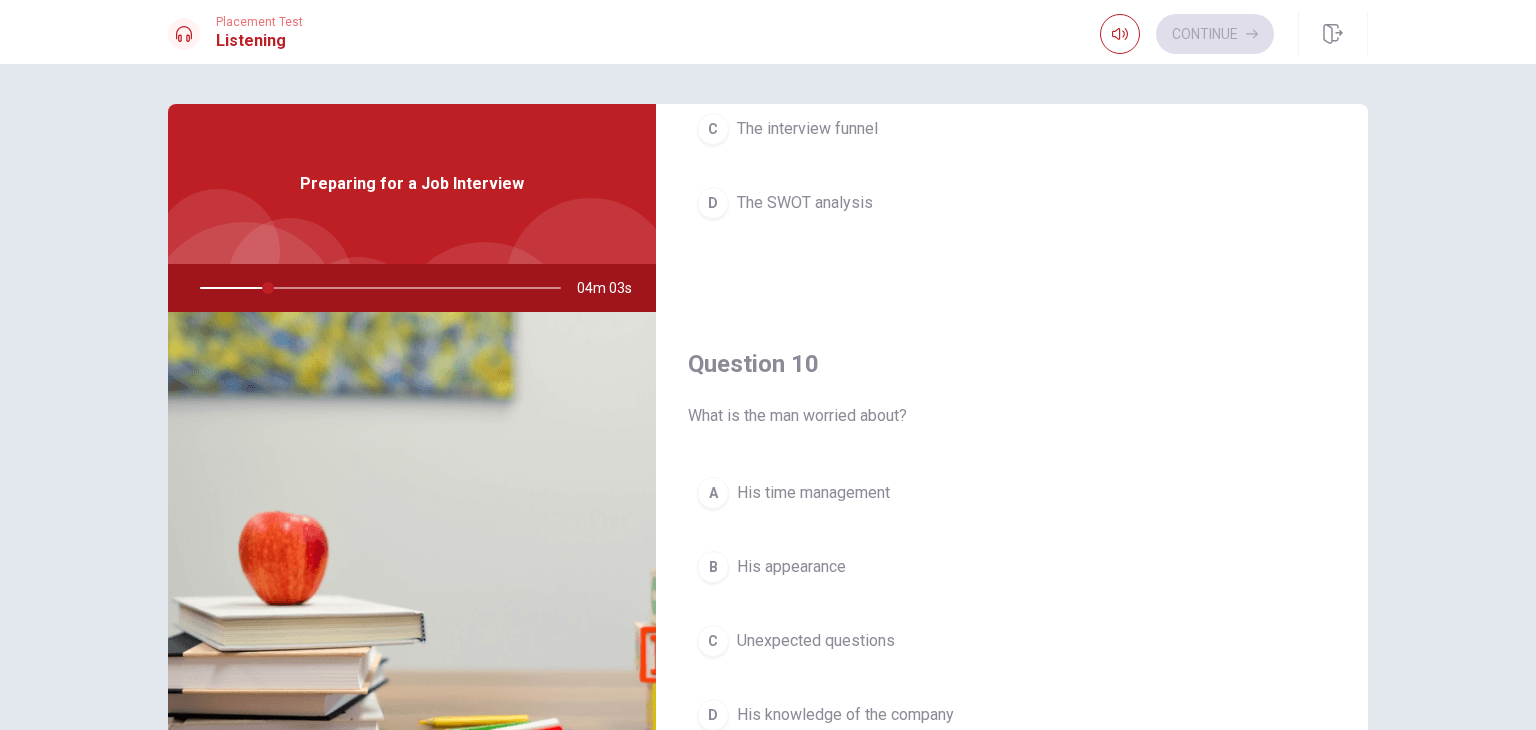 scroll, scrollTop: 1856, scrollLeft: 0, axis: vertical 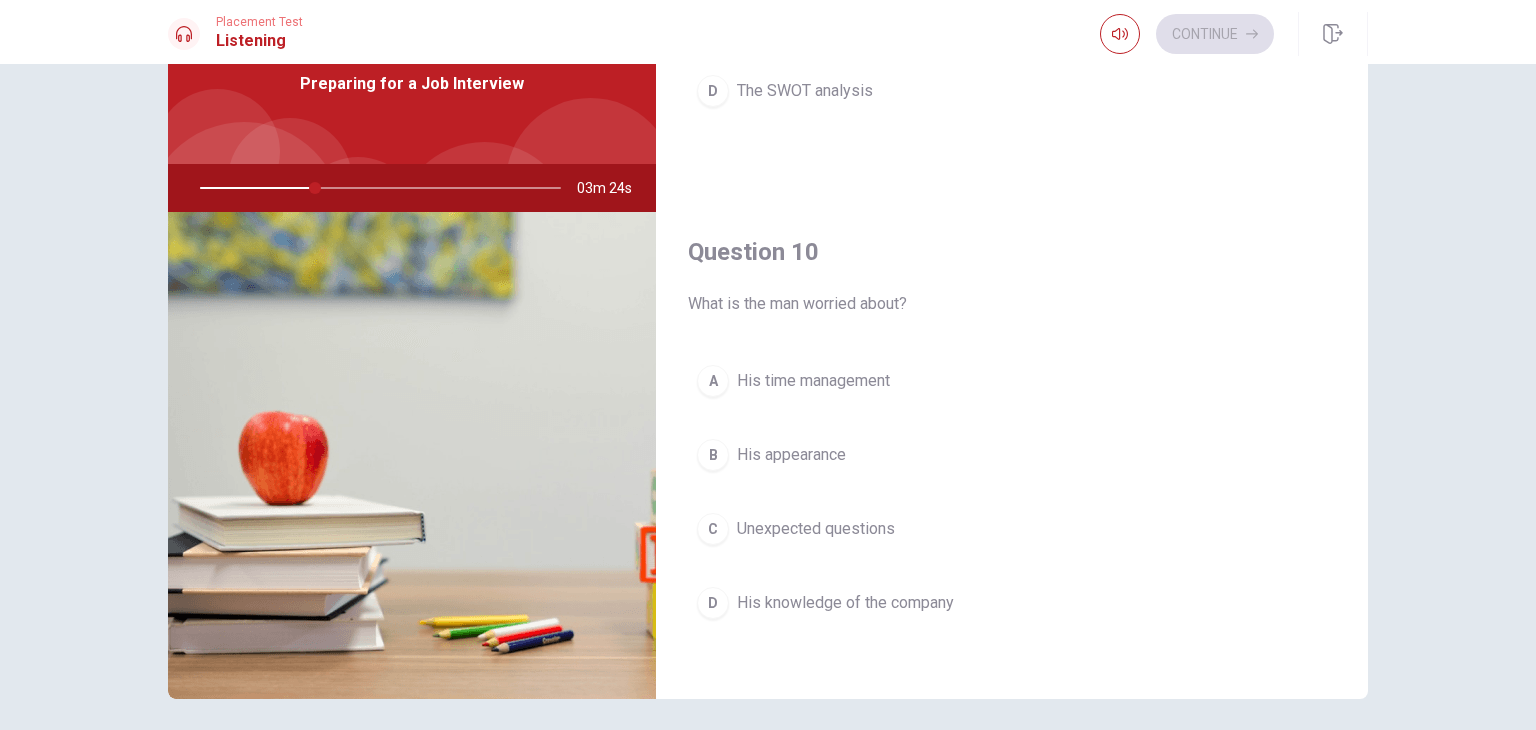 click on "Unexpected questions" at bounding box center [816, 529] 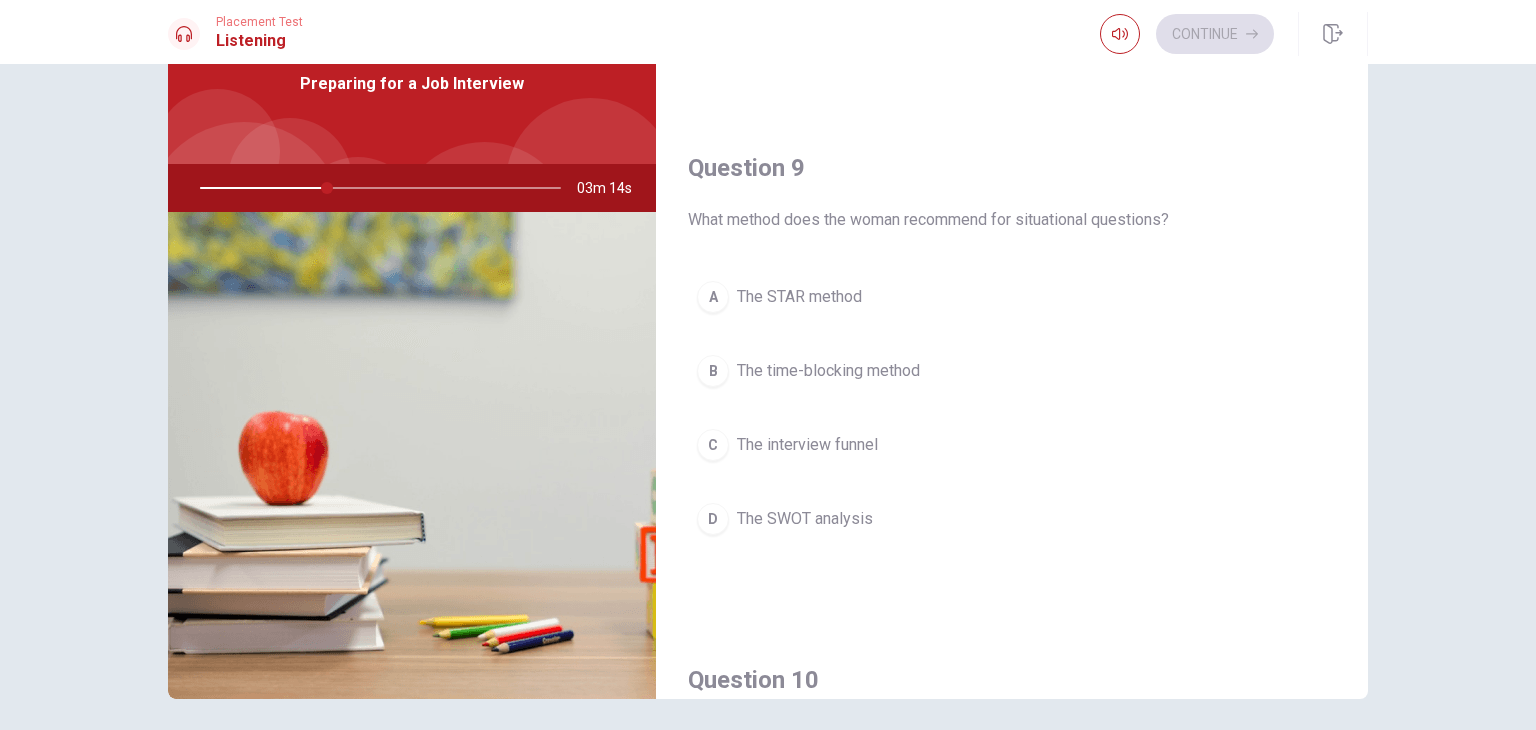 scroll, scrollTop: 1456, scrollLeft: 0, axis: vertical 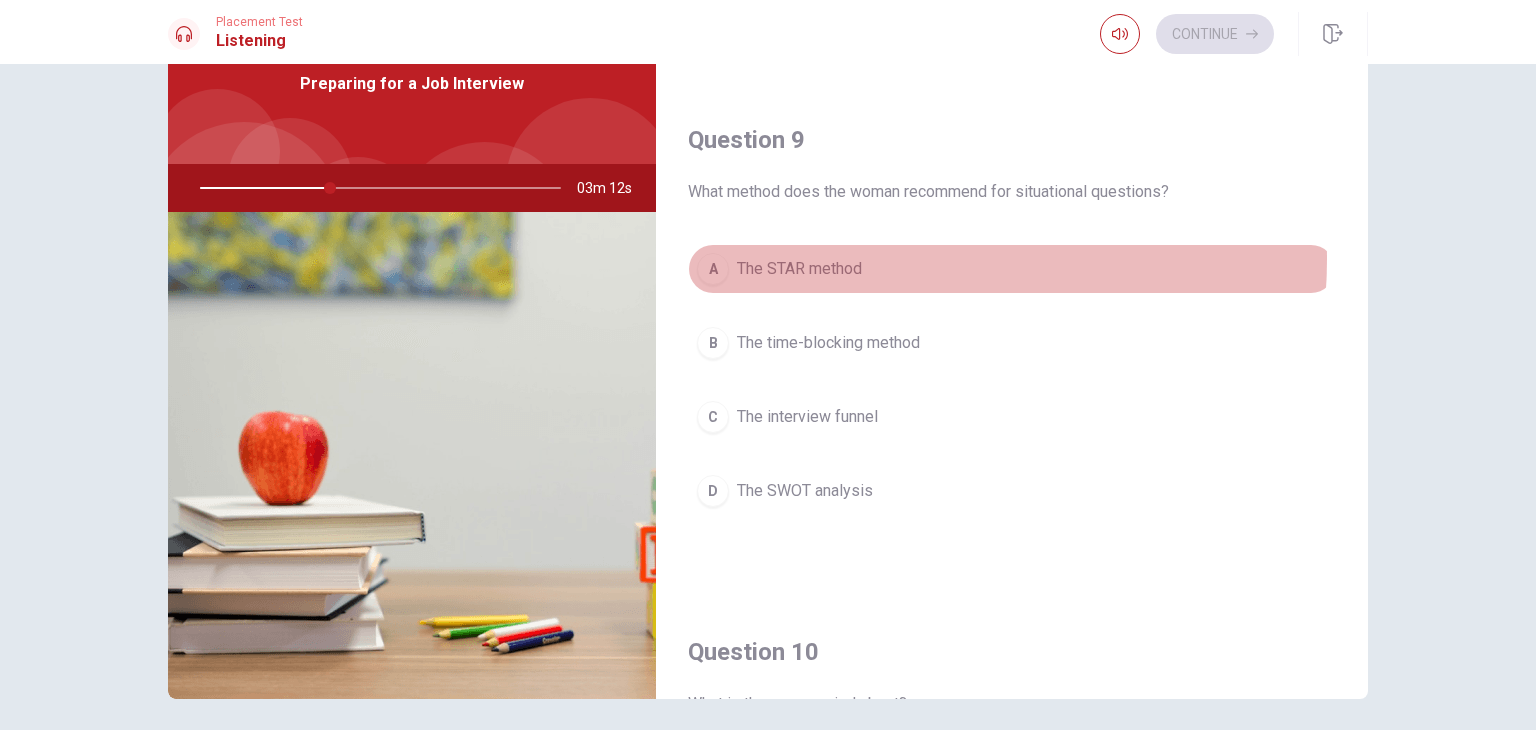 click on "The STAR method" at bounding box center (799, 269) 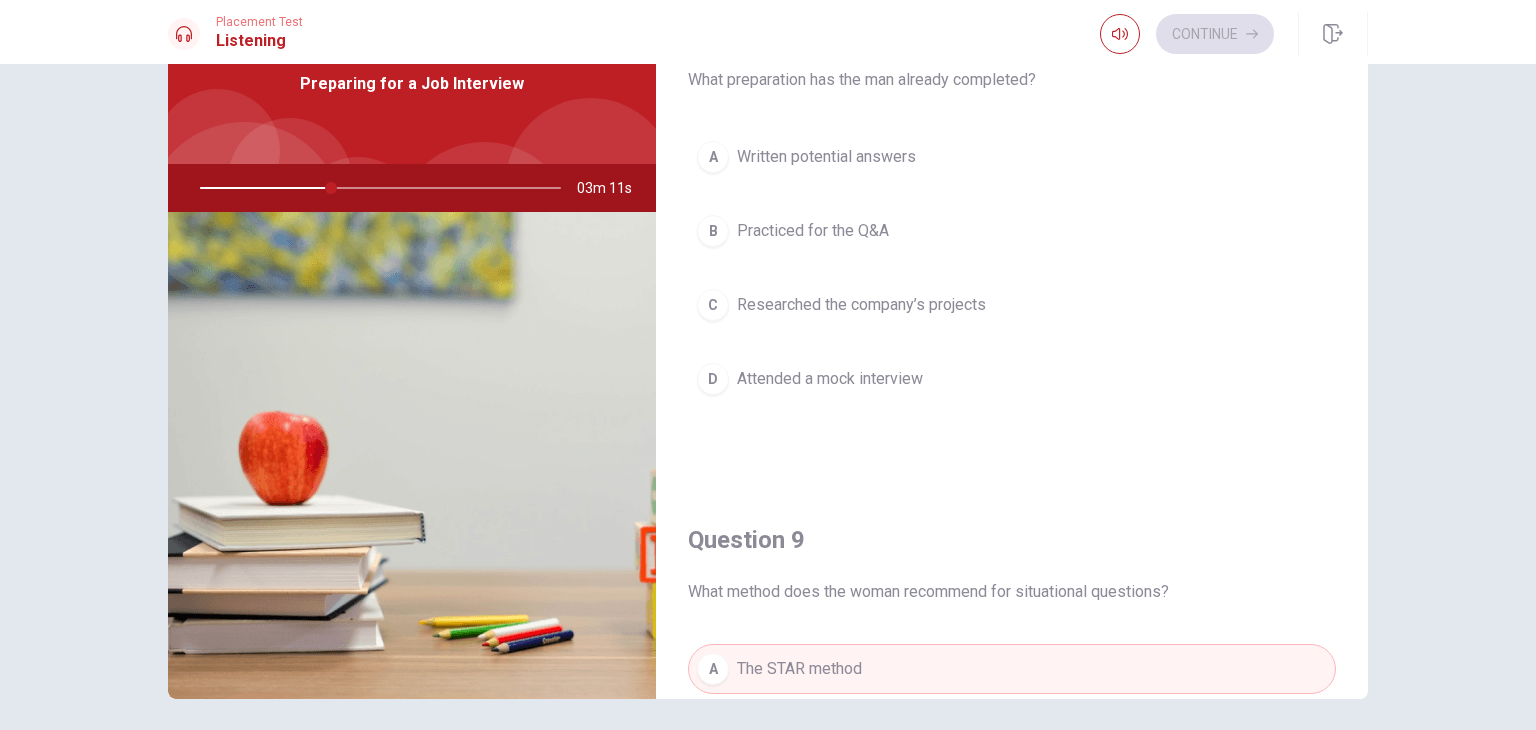scroll, scrollTop: 956, scrollLeft: 0, axis: vertical 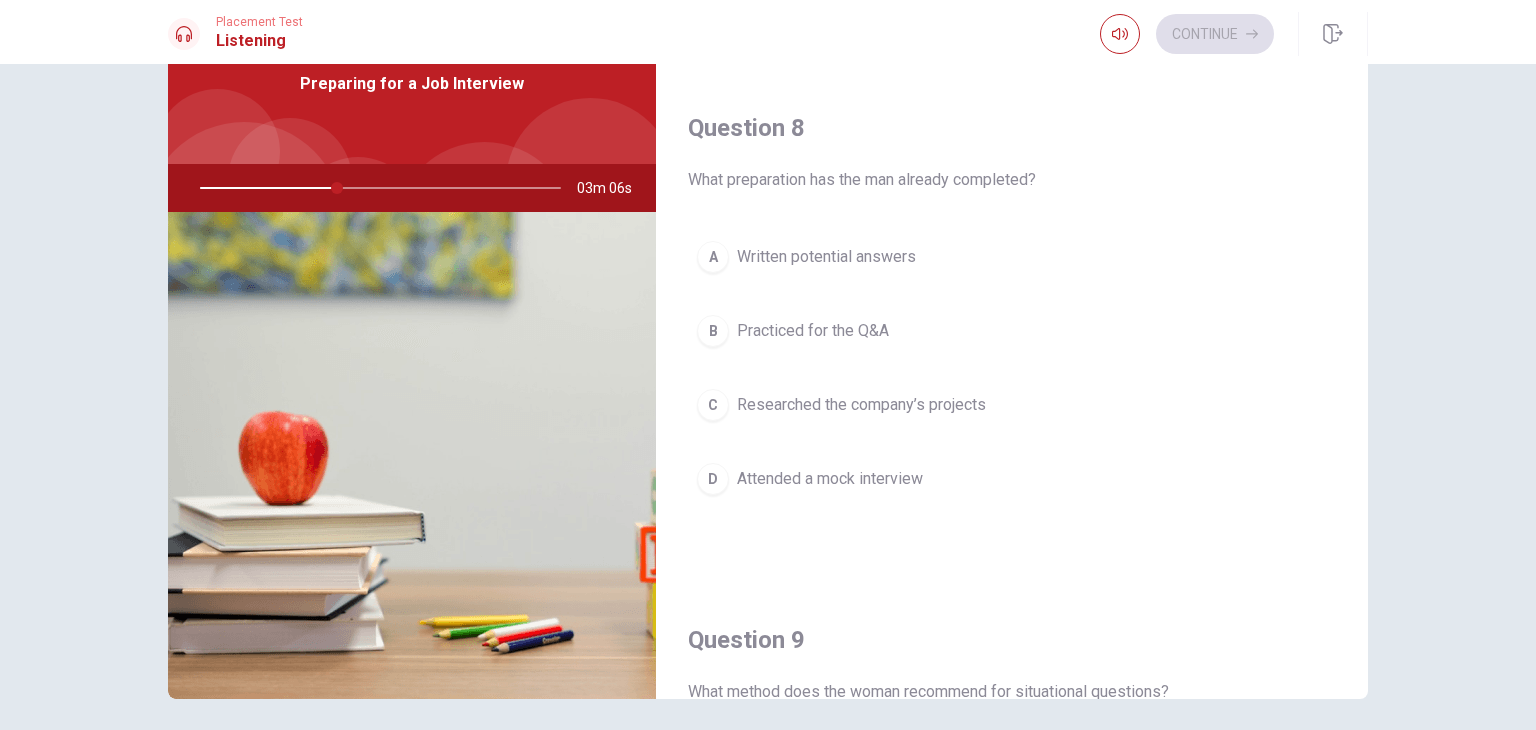 click on "Researched the company’s projects" at bounding box center (861, 405) 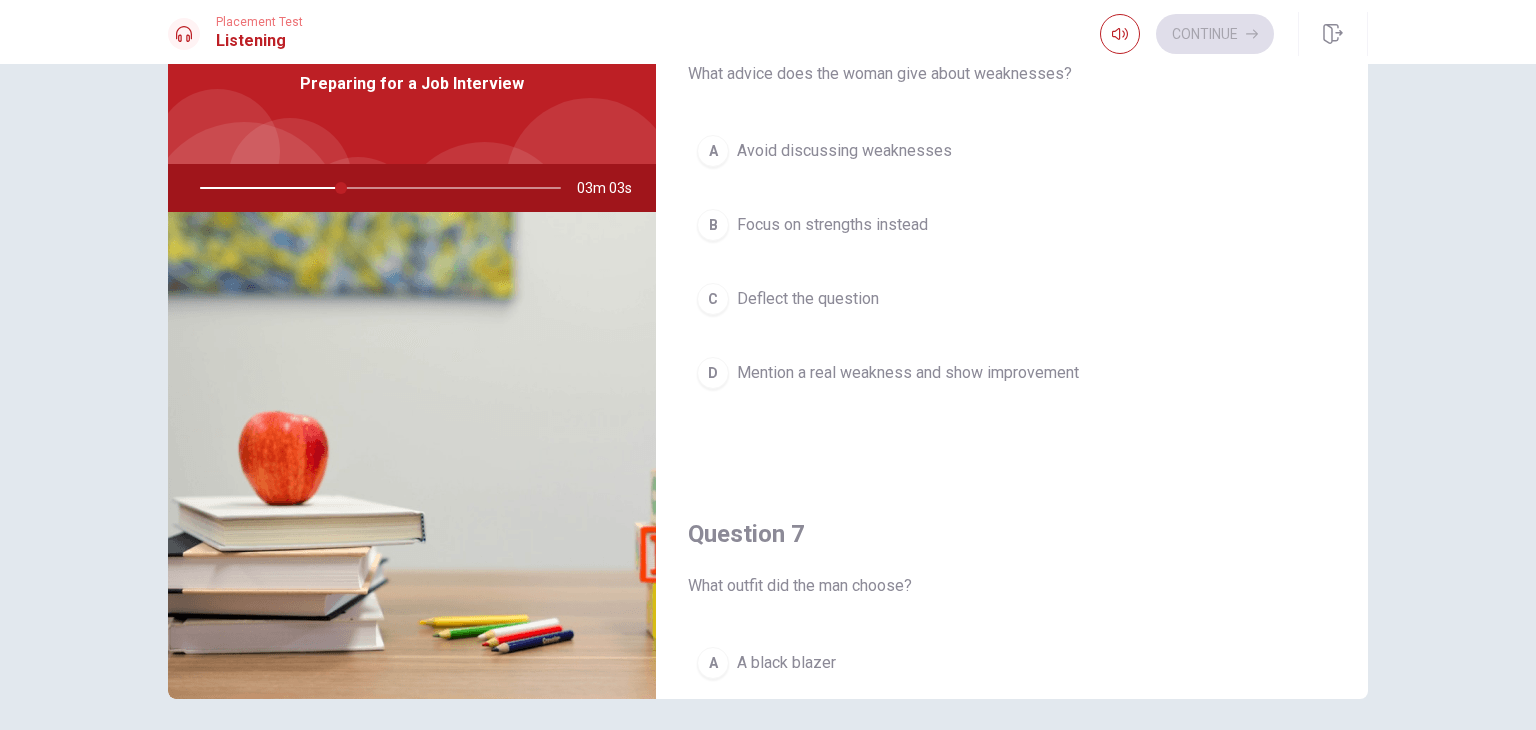 scroll, scrollTop: 0, scrollLeft: 0, axis: both 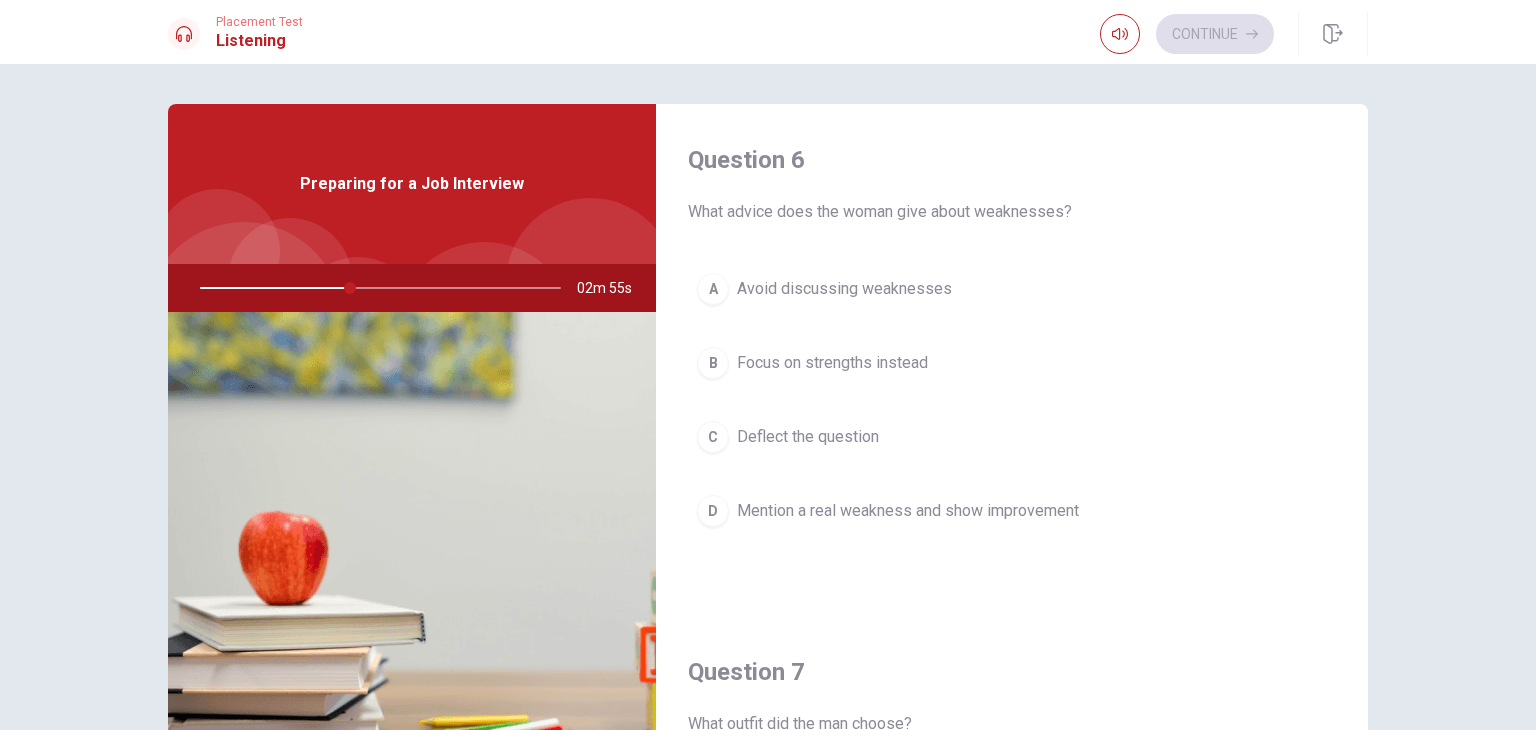 click on "Mention a real weakness and show improvement" at bounding box center (908, 511) 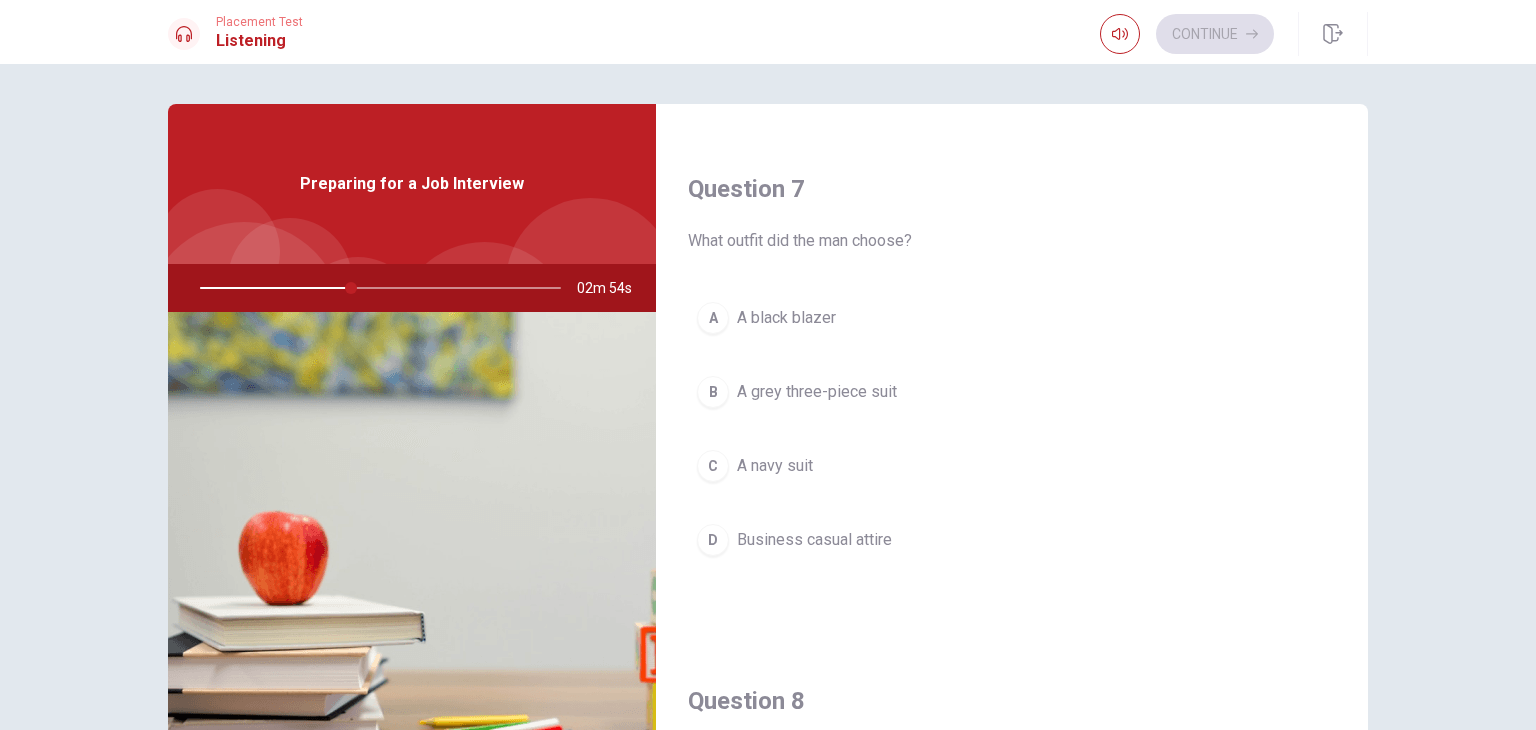 scroll, scrollTop: 500, scrollLeft: 0, axis: vertical 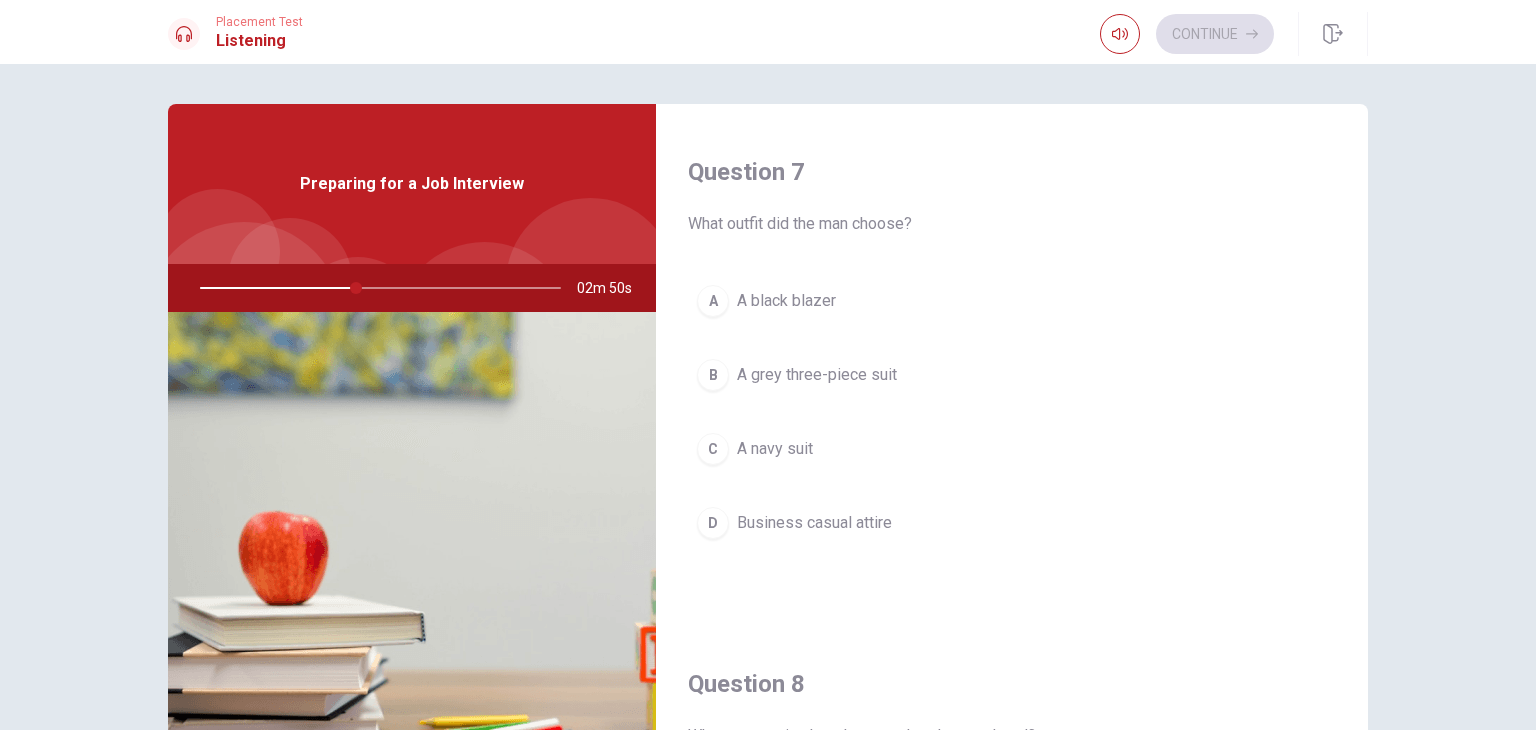 click on "A grey three-piece suit" at bounding box center [817, 375] 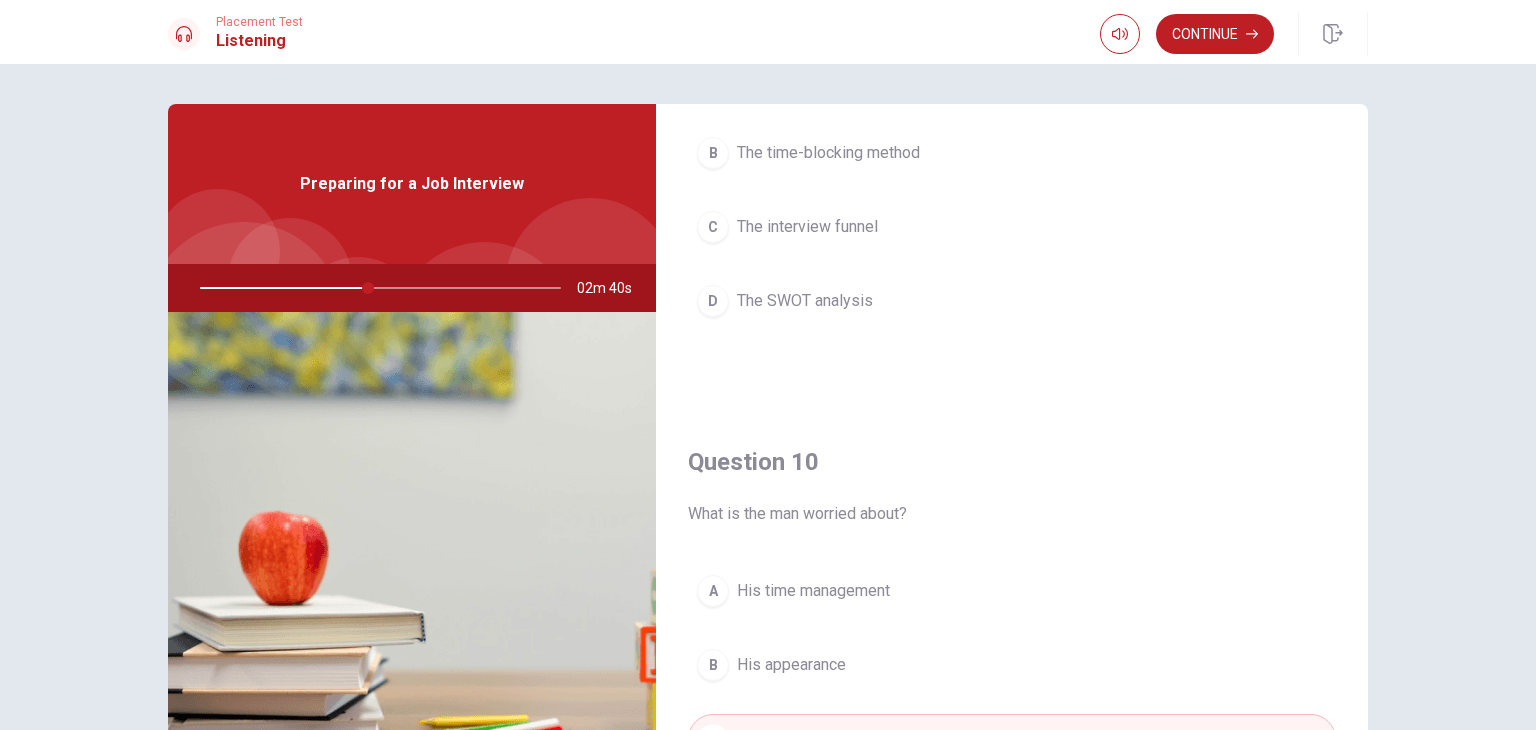 scroll, scrollTop: 1856, scrollLeft: 0, axis: vertical 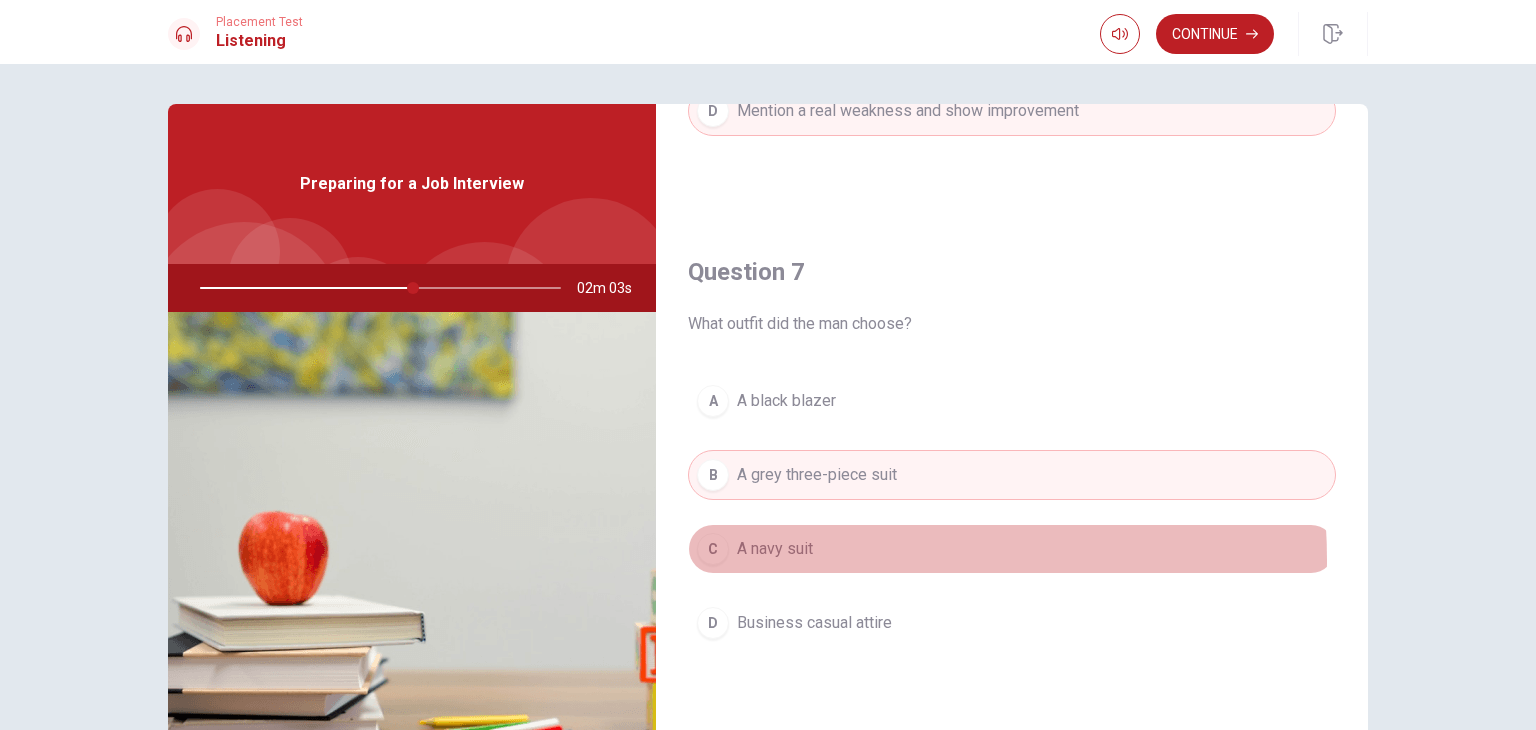 click on "A navy suit" at bounding box center [775, 549] 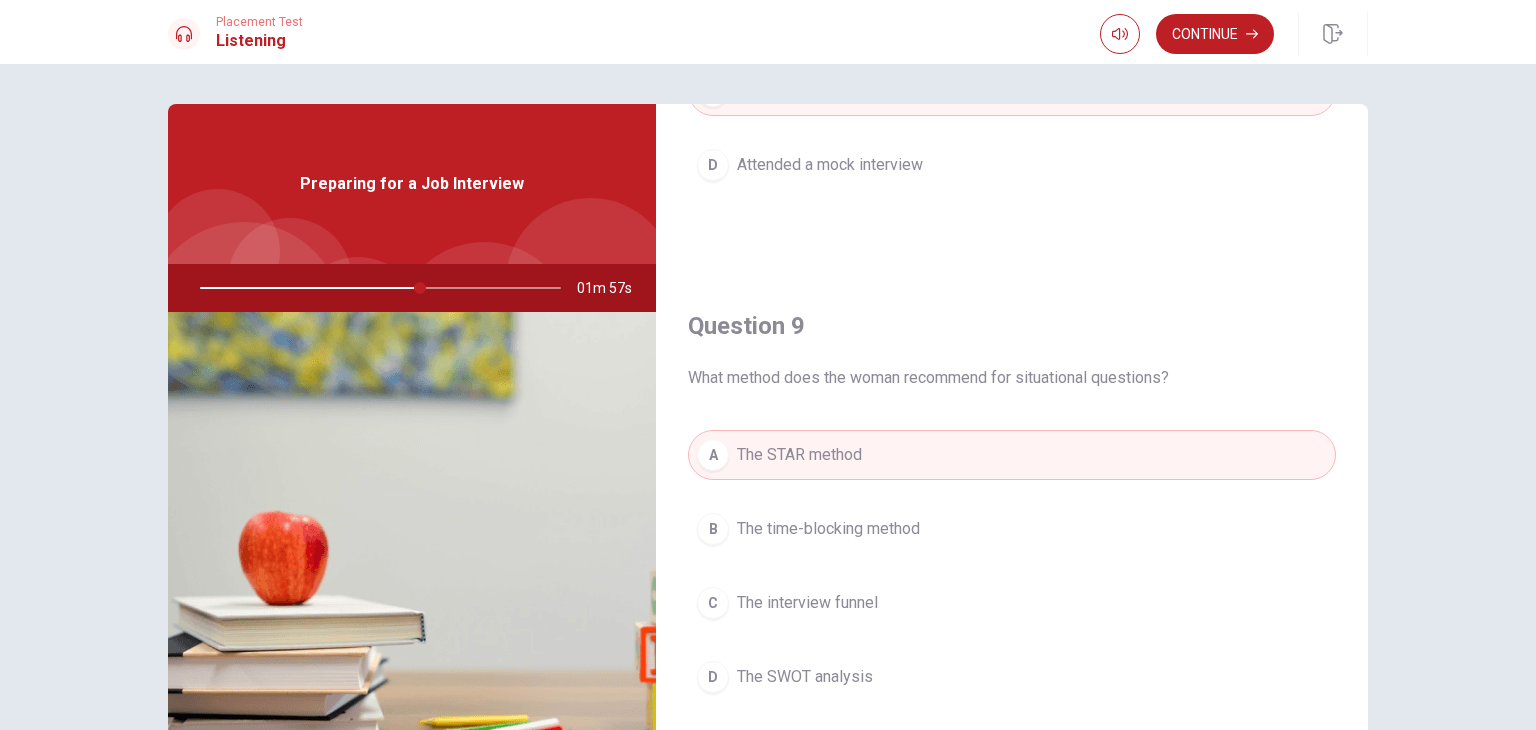 scroll, scrollTop: 1400, scrollLeft: 0, axis: vertical 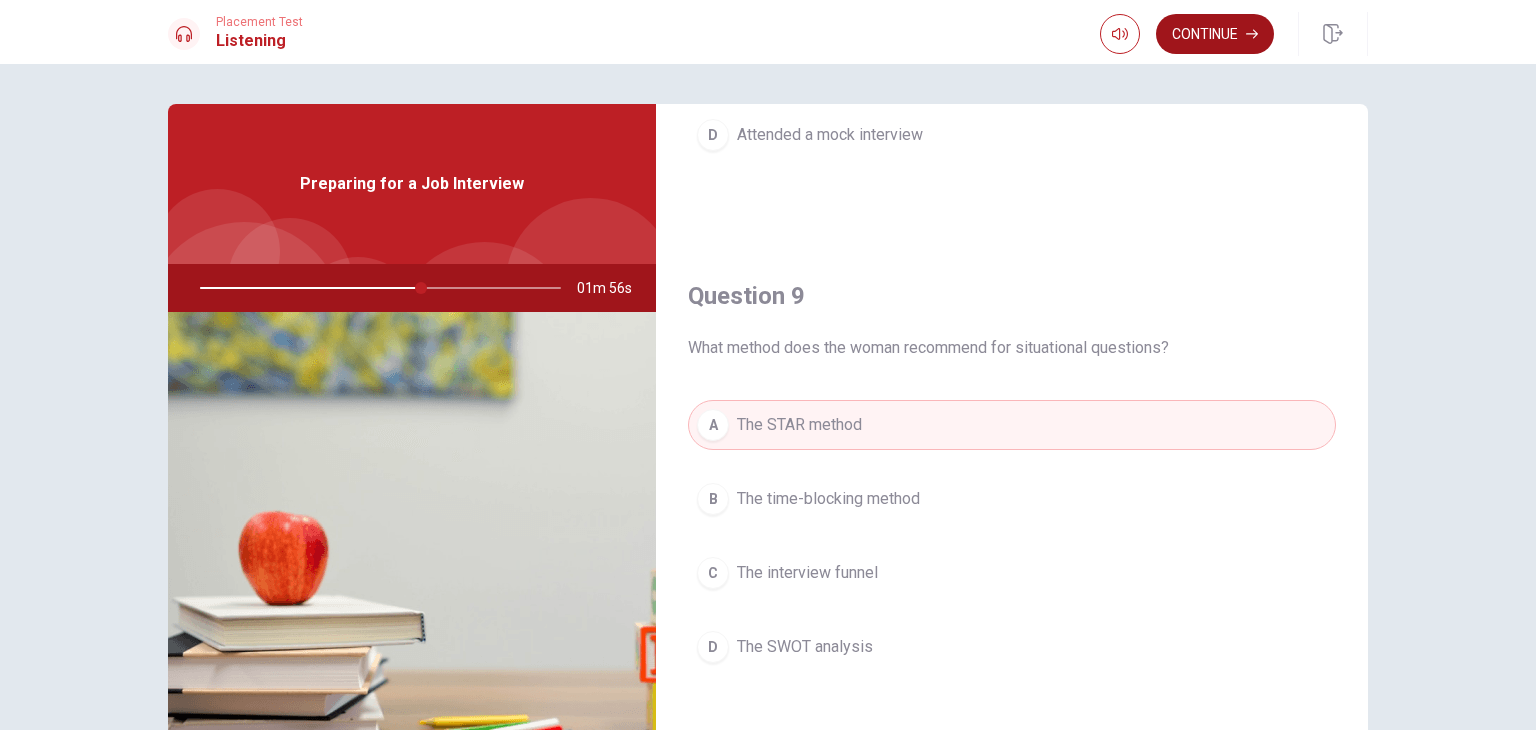 click on "Continue" at bounding box center (1215, 34) 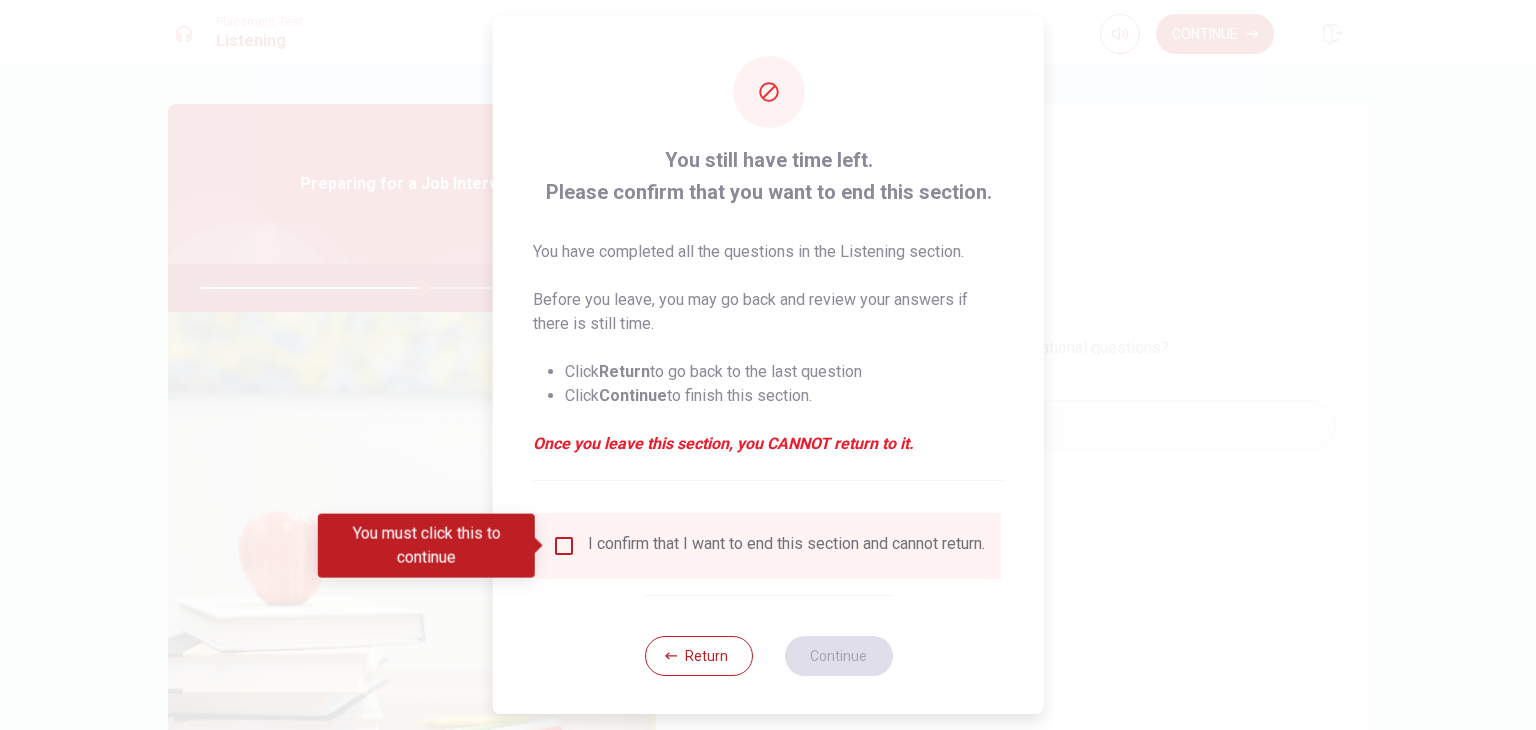 click at bounding box center [564, 546] 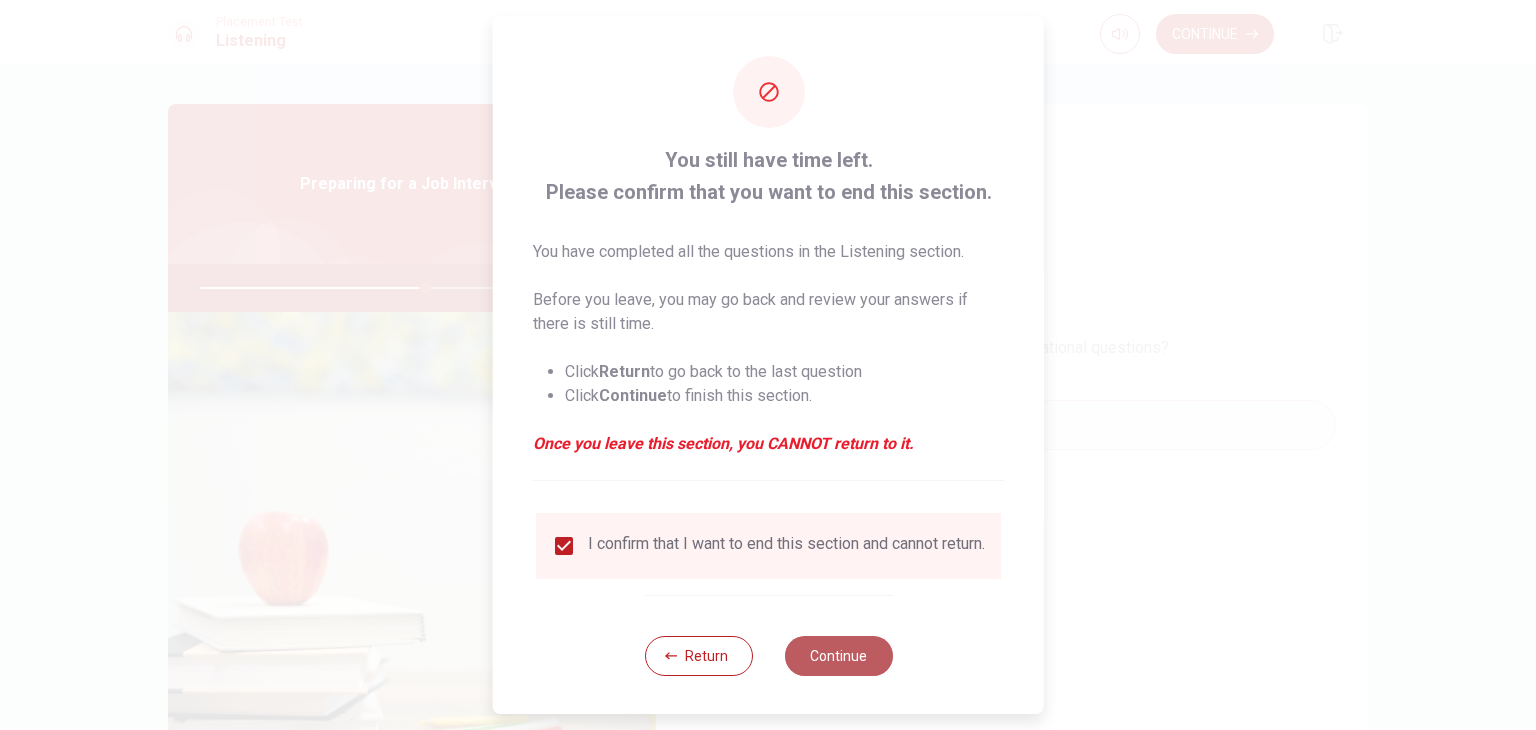 click on "Continue" at bounding box center (838, 656) 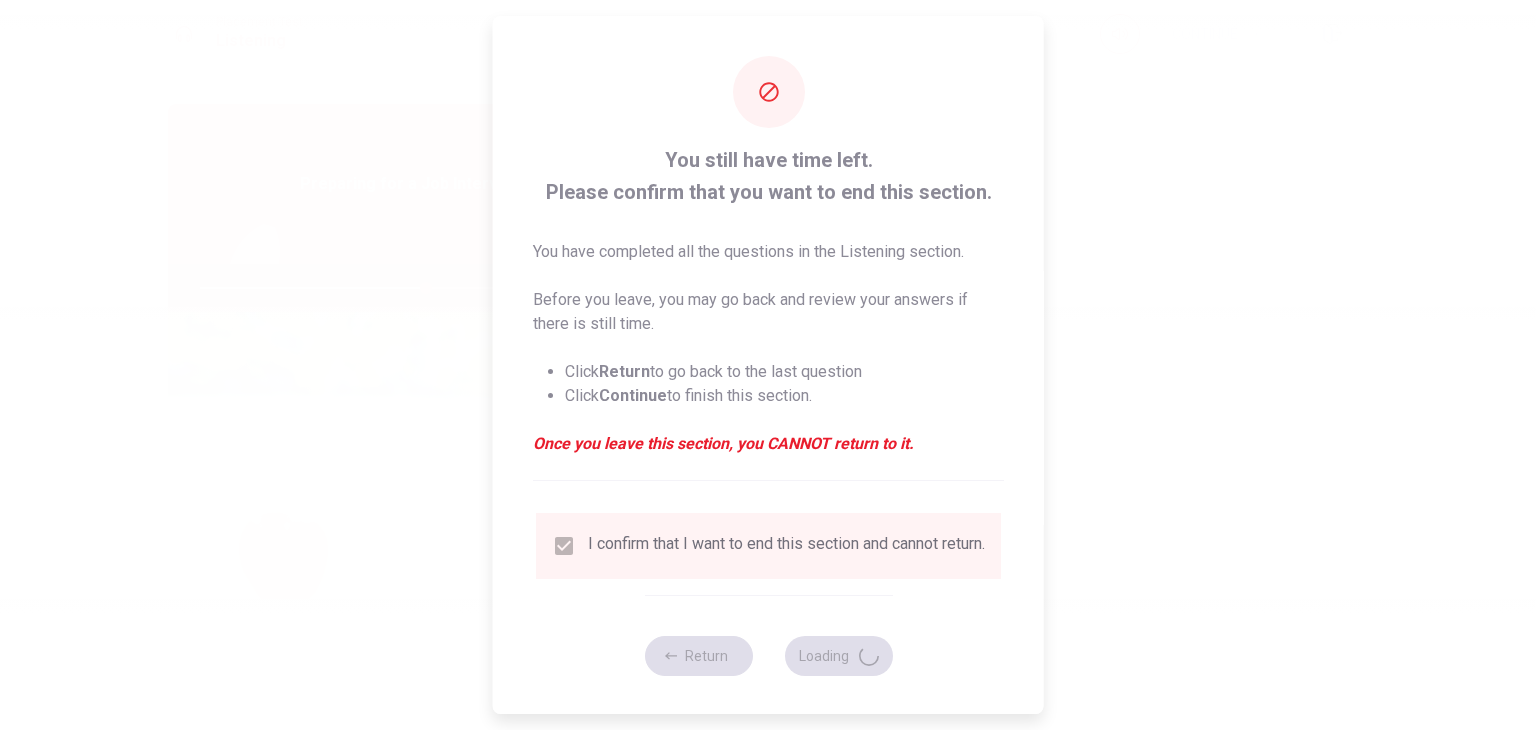 type on "63" 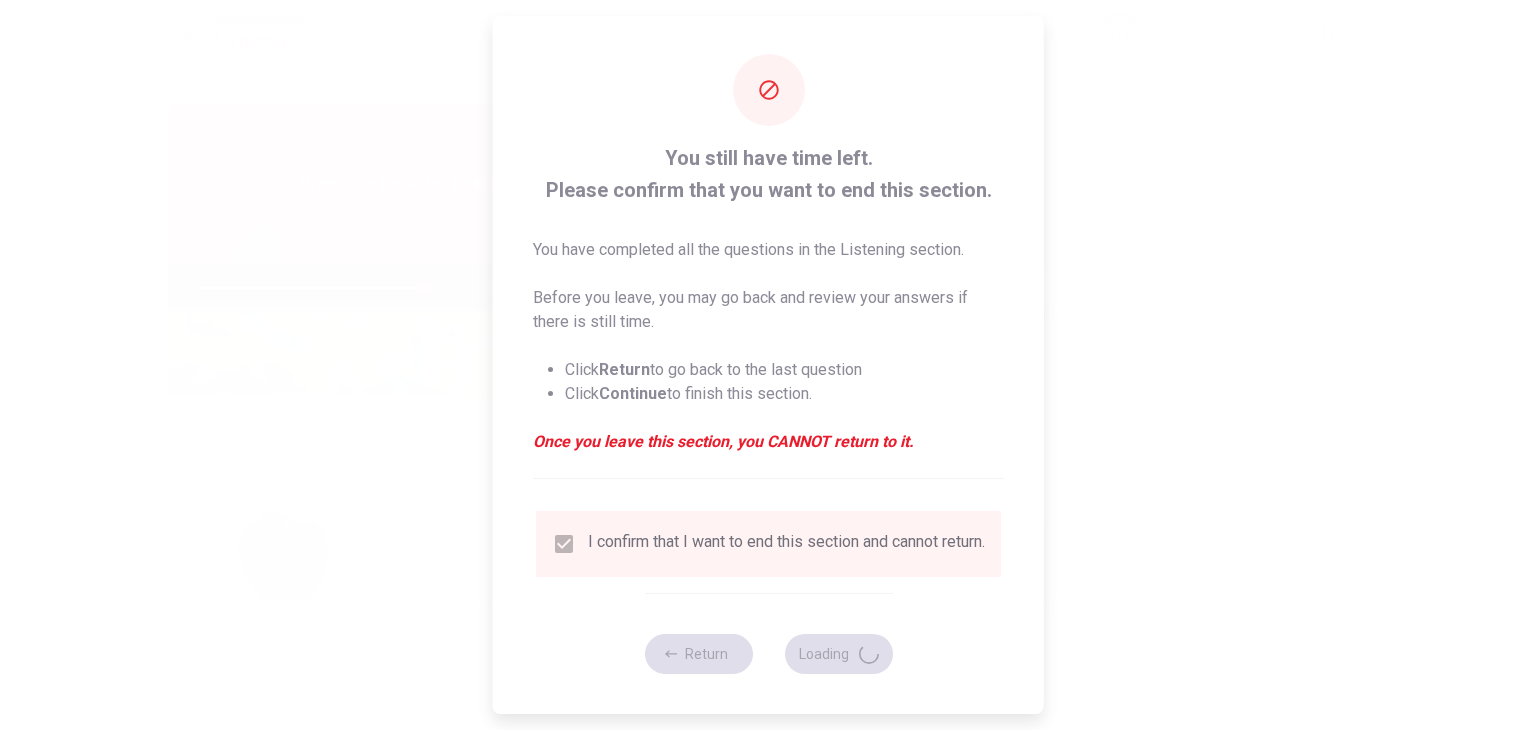 scroll, scrollTop: 16, scrollLeft: 0, axis: vertical 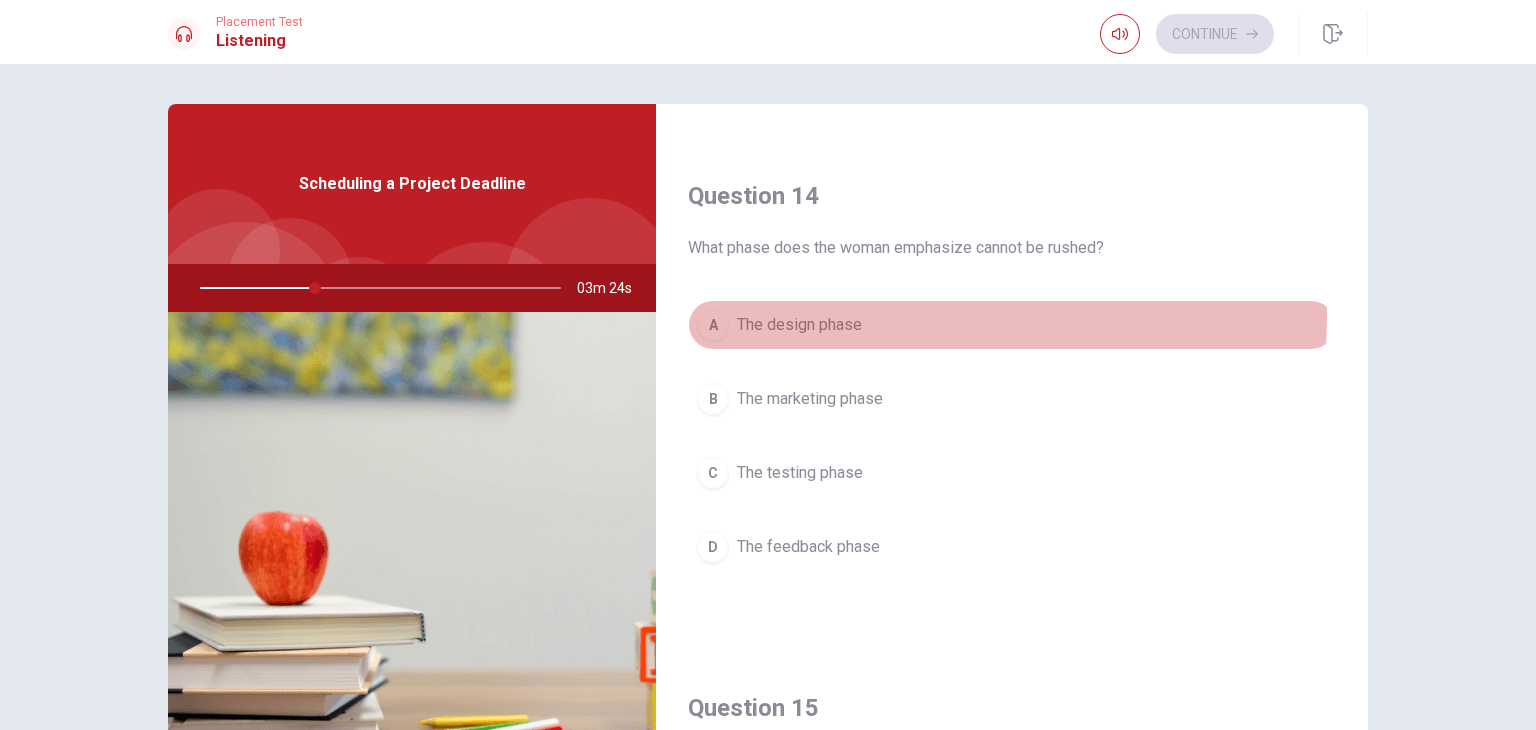 click on "The design phase" at bounding box center [799, 325] 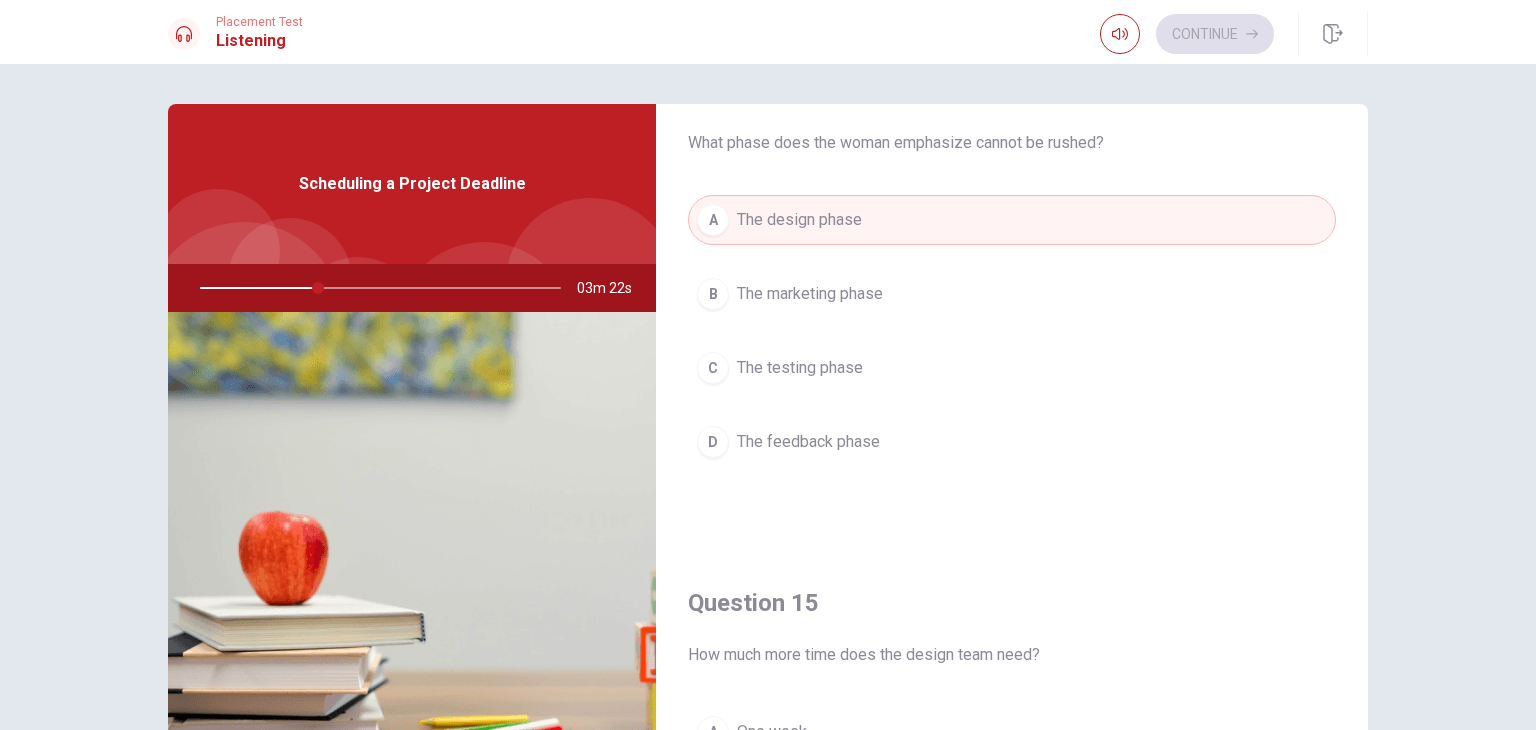 scroll, scrollTop: 1556, scrollLeft: 0, axis: vertical 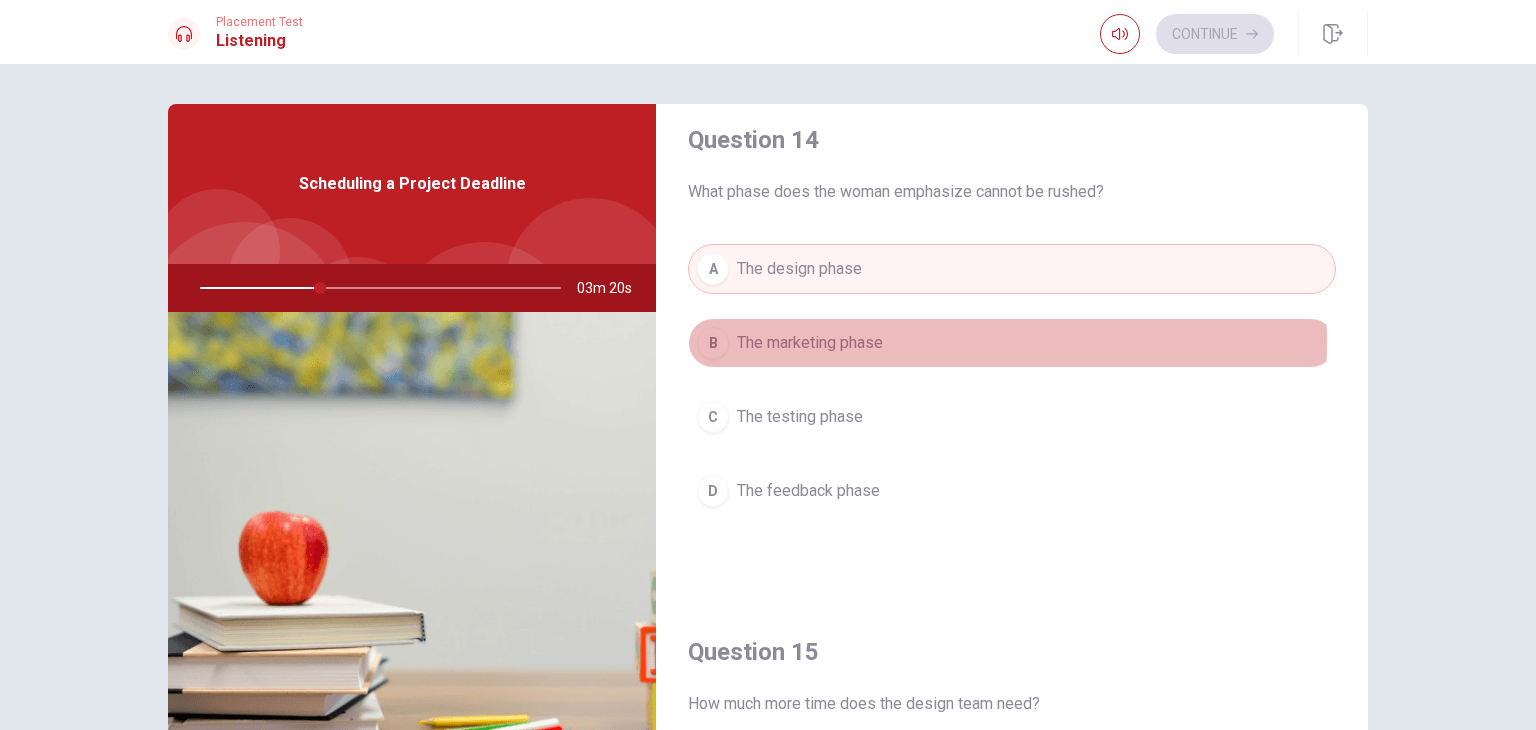 click on "The marketing phase" at bounding box center [810, 343] 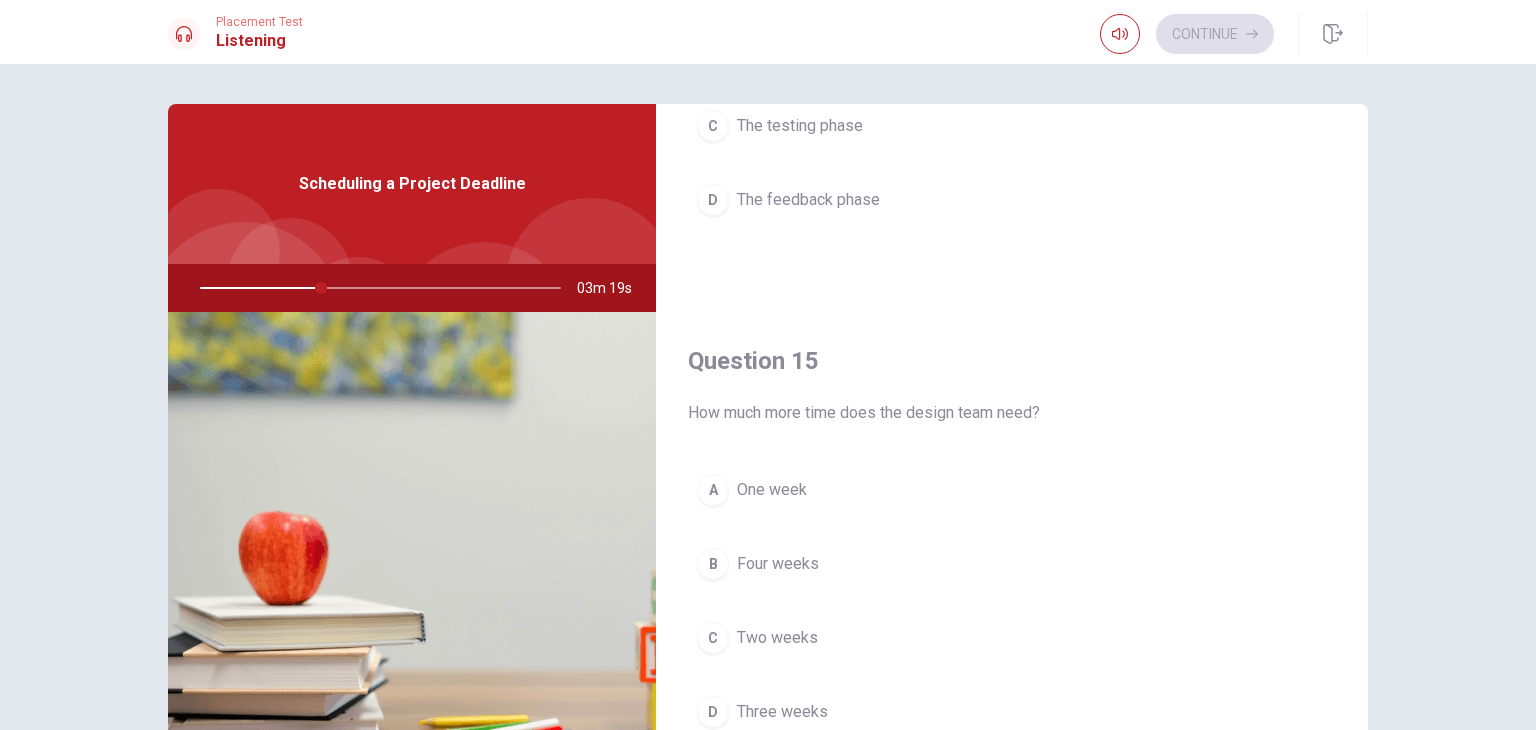 scroll, scrollTop: 1856, scrollLeft: 0, axis: vertical 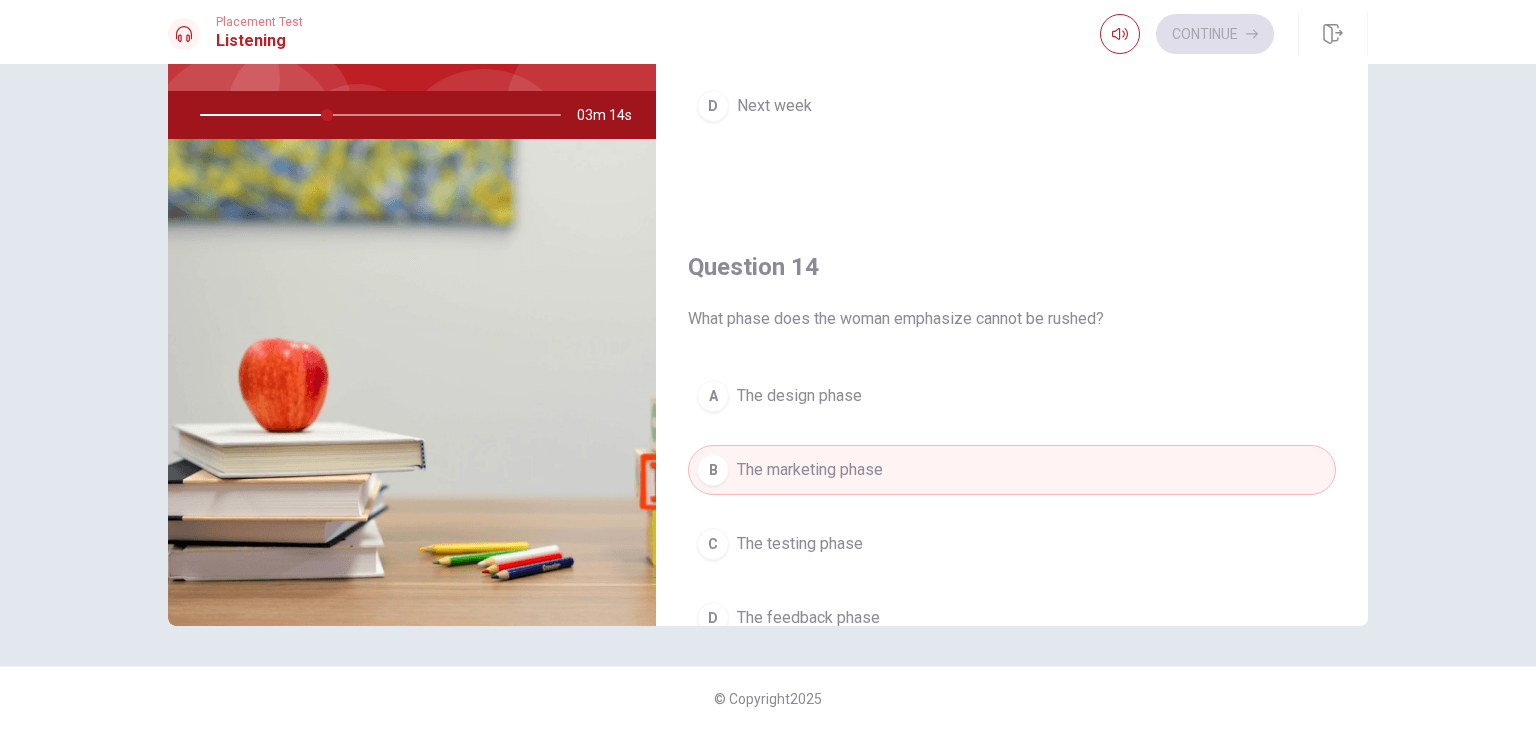 click on "A The design phase" at bounding box center (1012, 396) 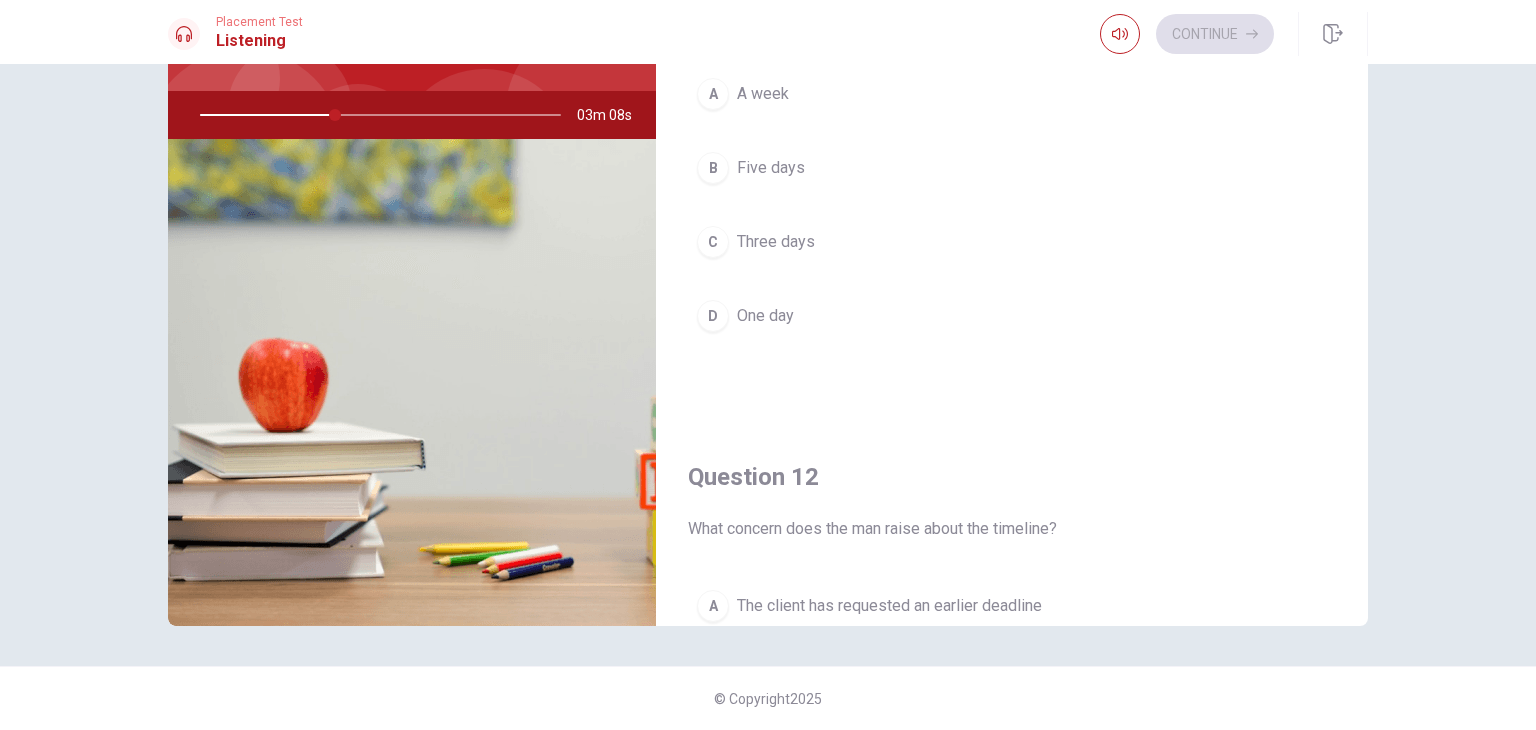 scroll, scrollTop: 0, scrollLeft: 0, axis: both 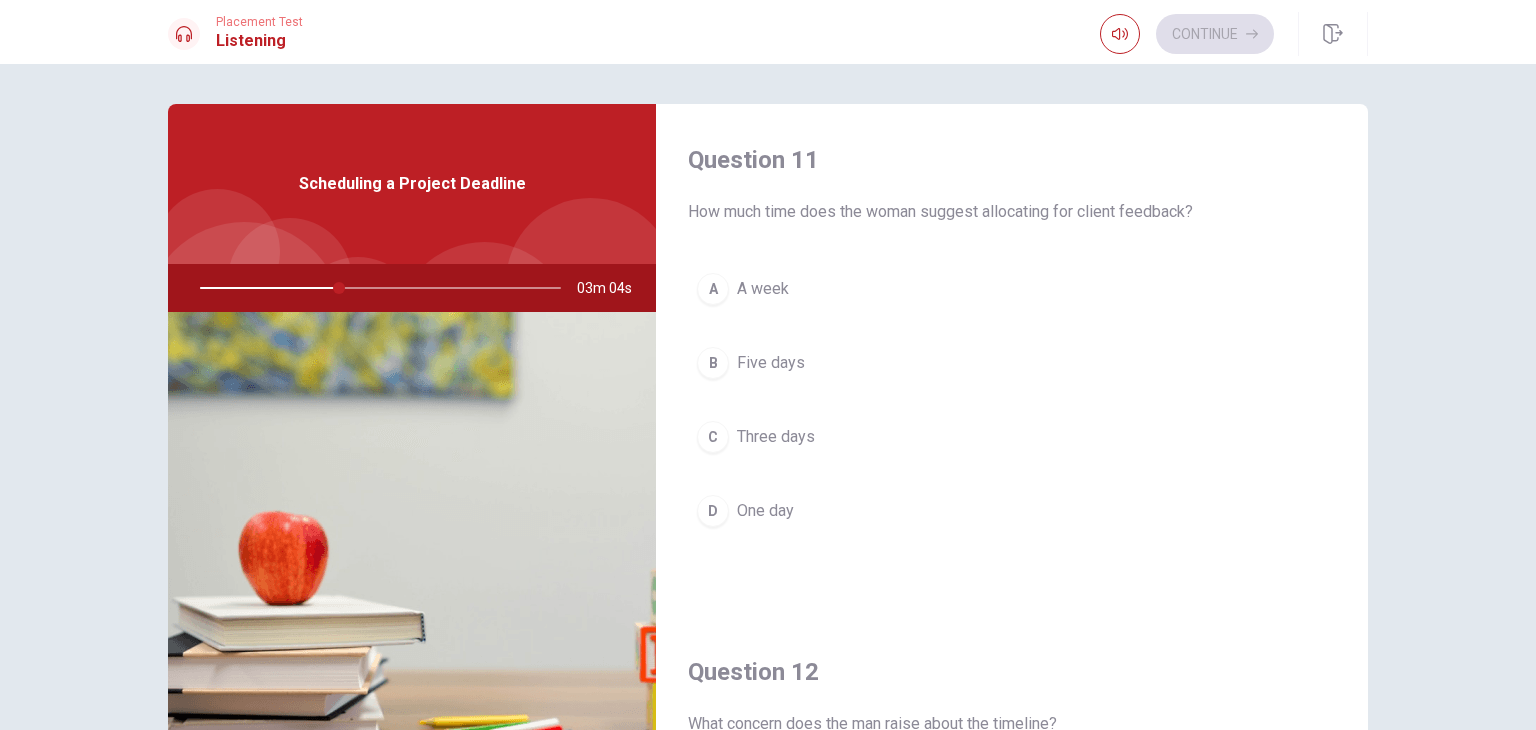 click on "Three days" at bounding box center [776, 437] 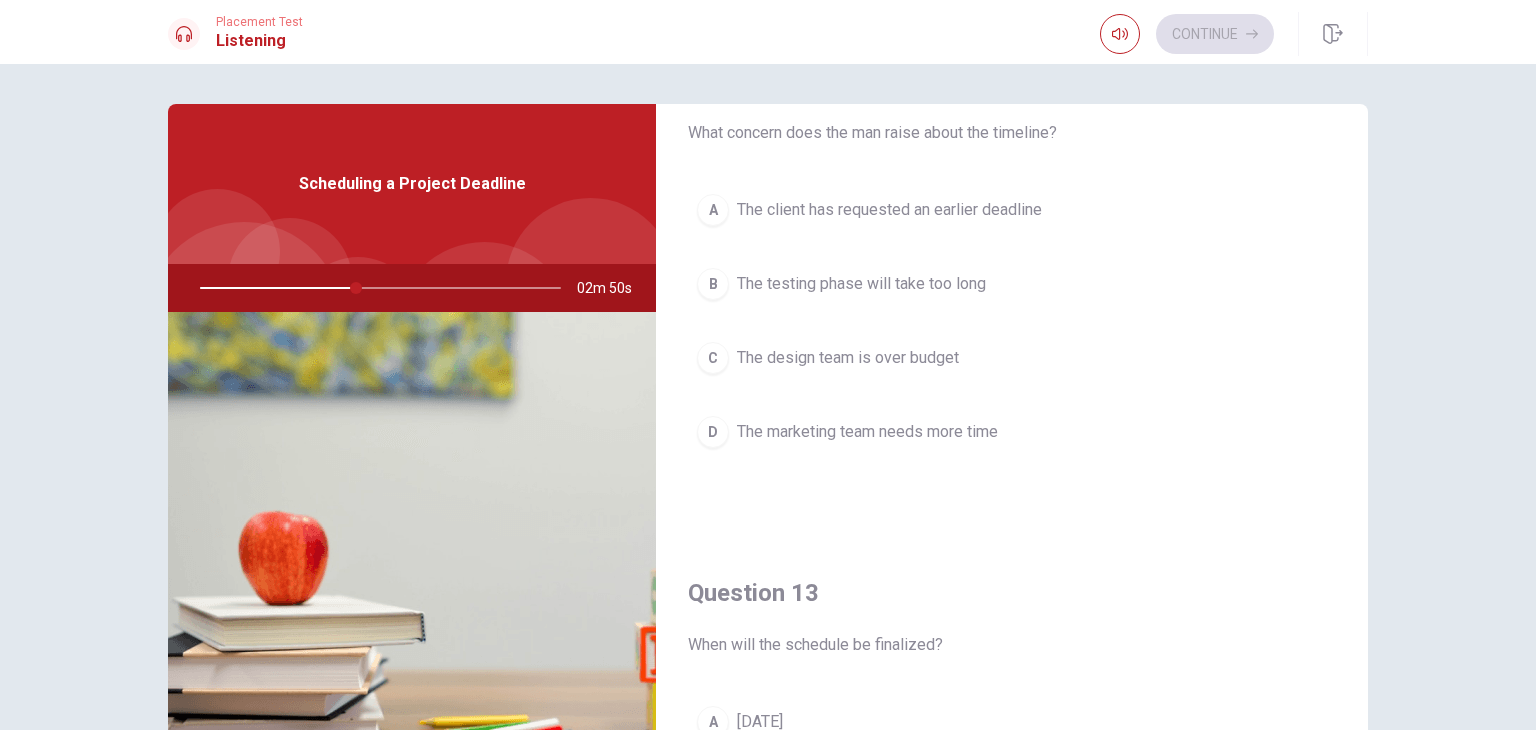scroll, scrollTop: 600, scrollLeft: 0, axis: vertical 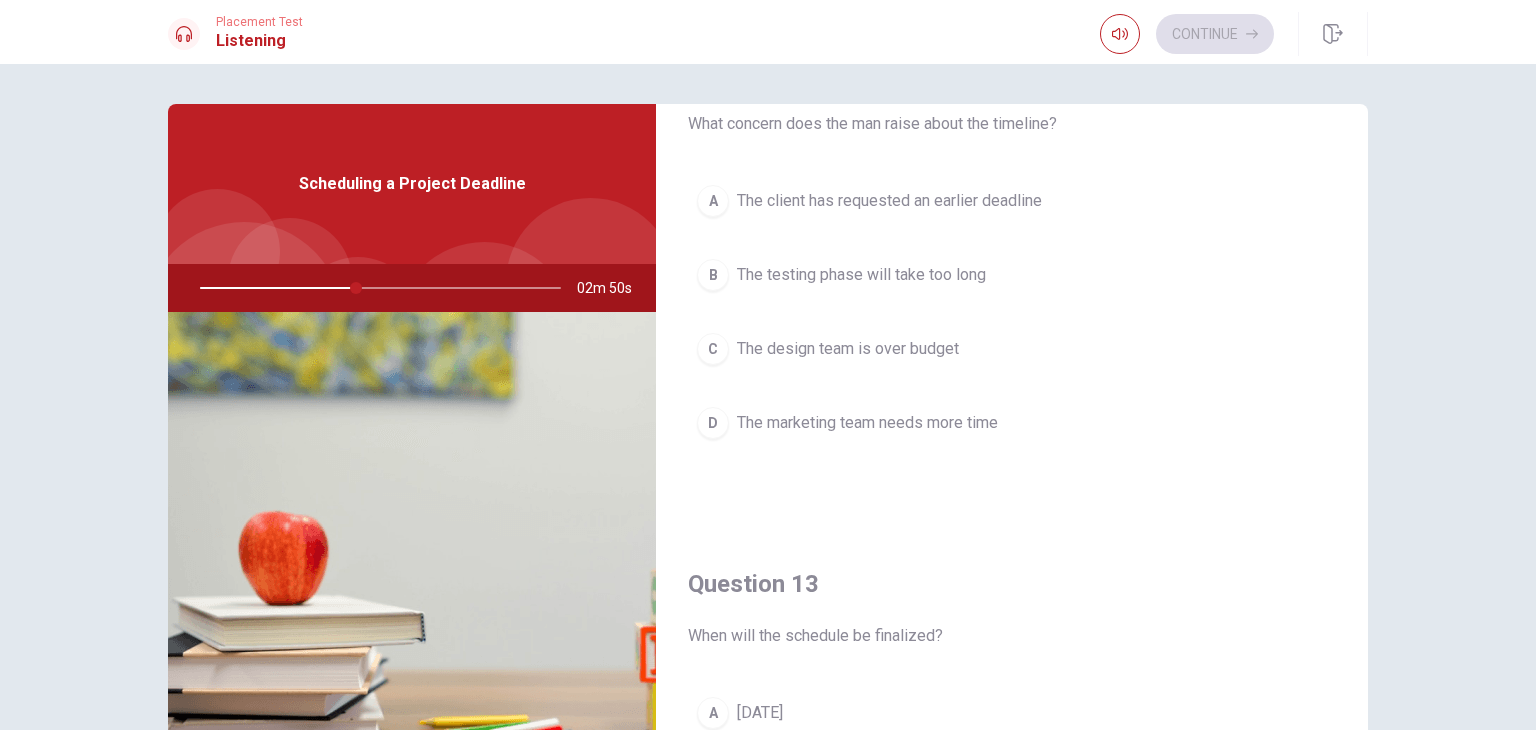 click on "The marketing team needs more time" at bounding box center [867, 423] 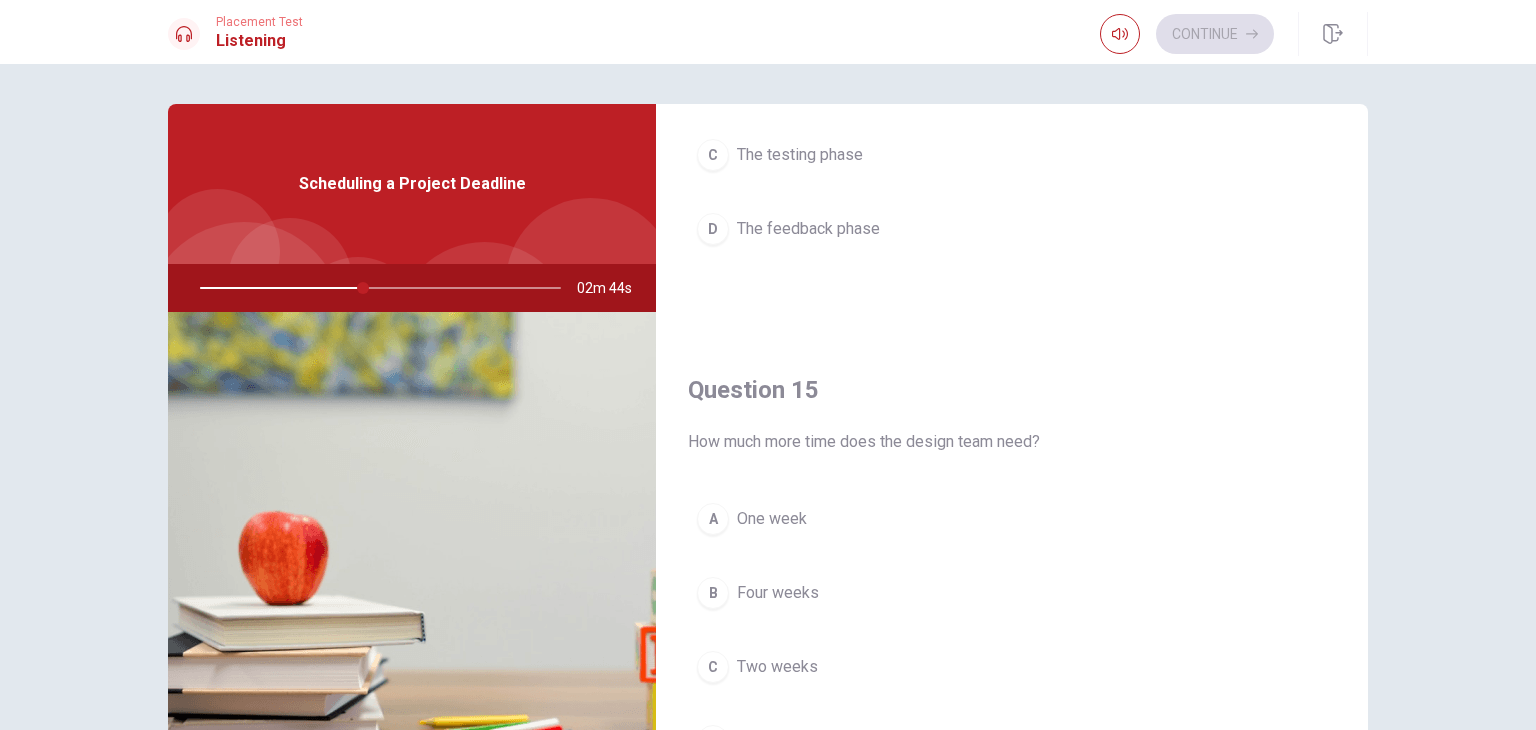 scroll, scrollTop: 1856, scrollLeft: 0, axis: vertical 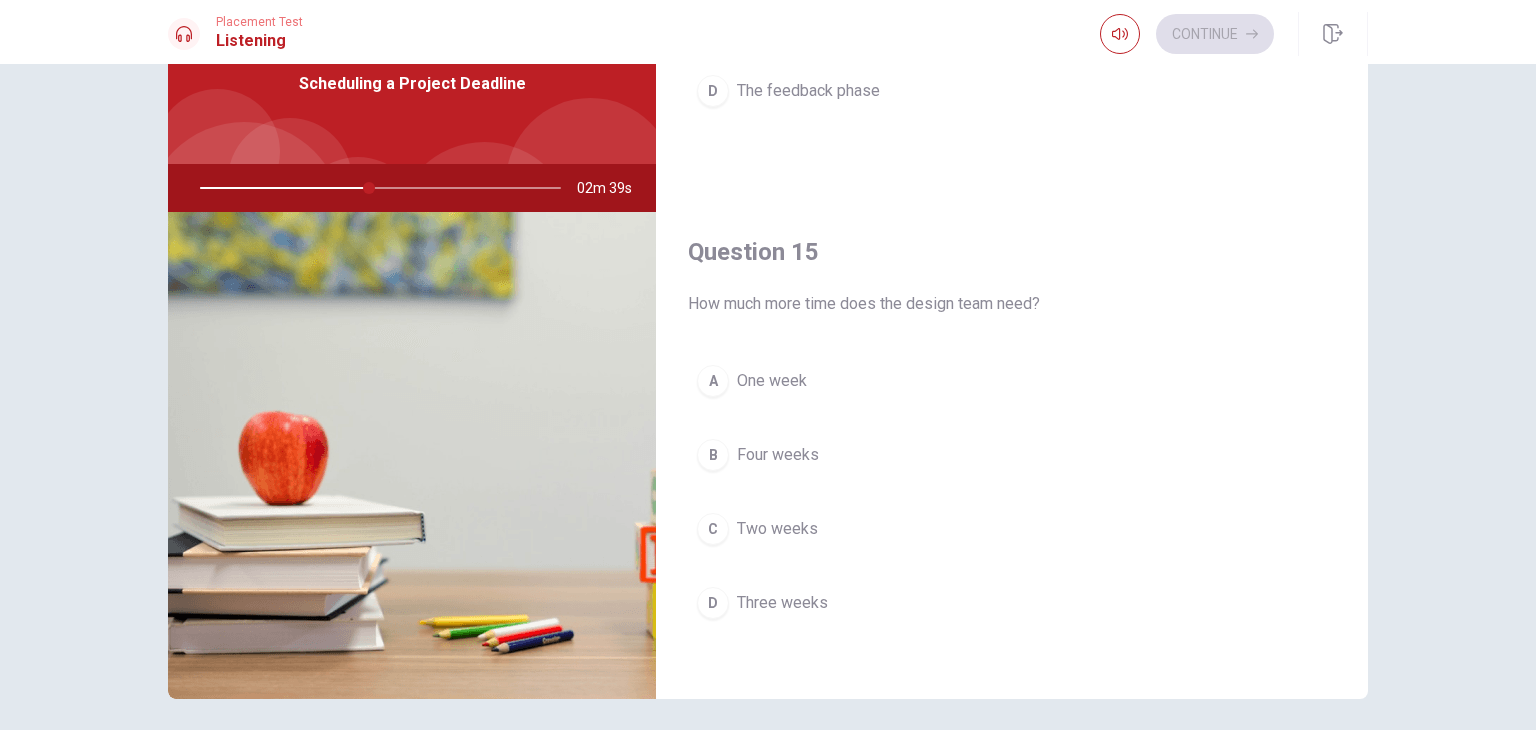 click on "Two weeks" at bounding box center [777, 529] 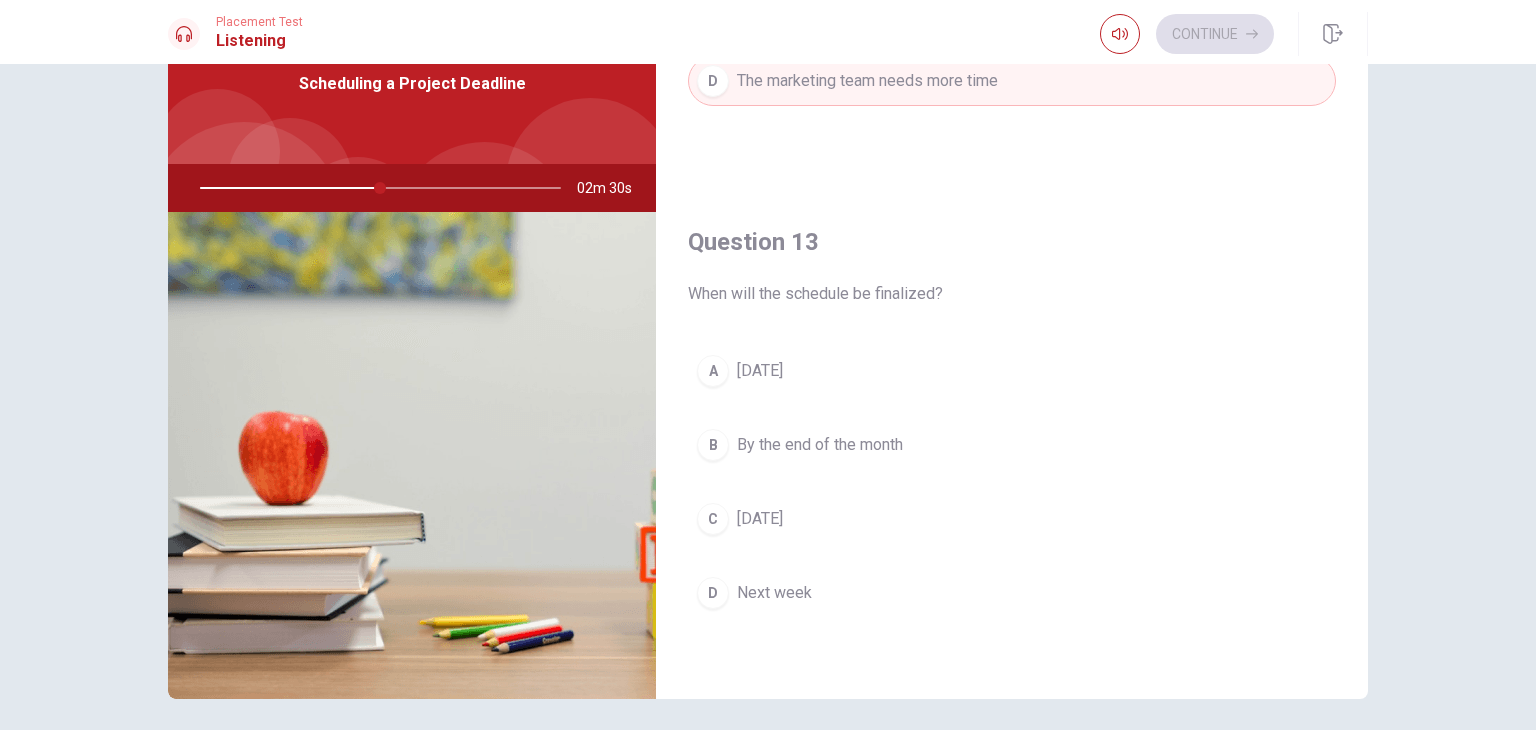 scroll, scrollTop: 856, scrollLeft: 0, axis: vertical 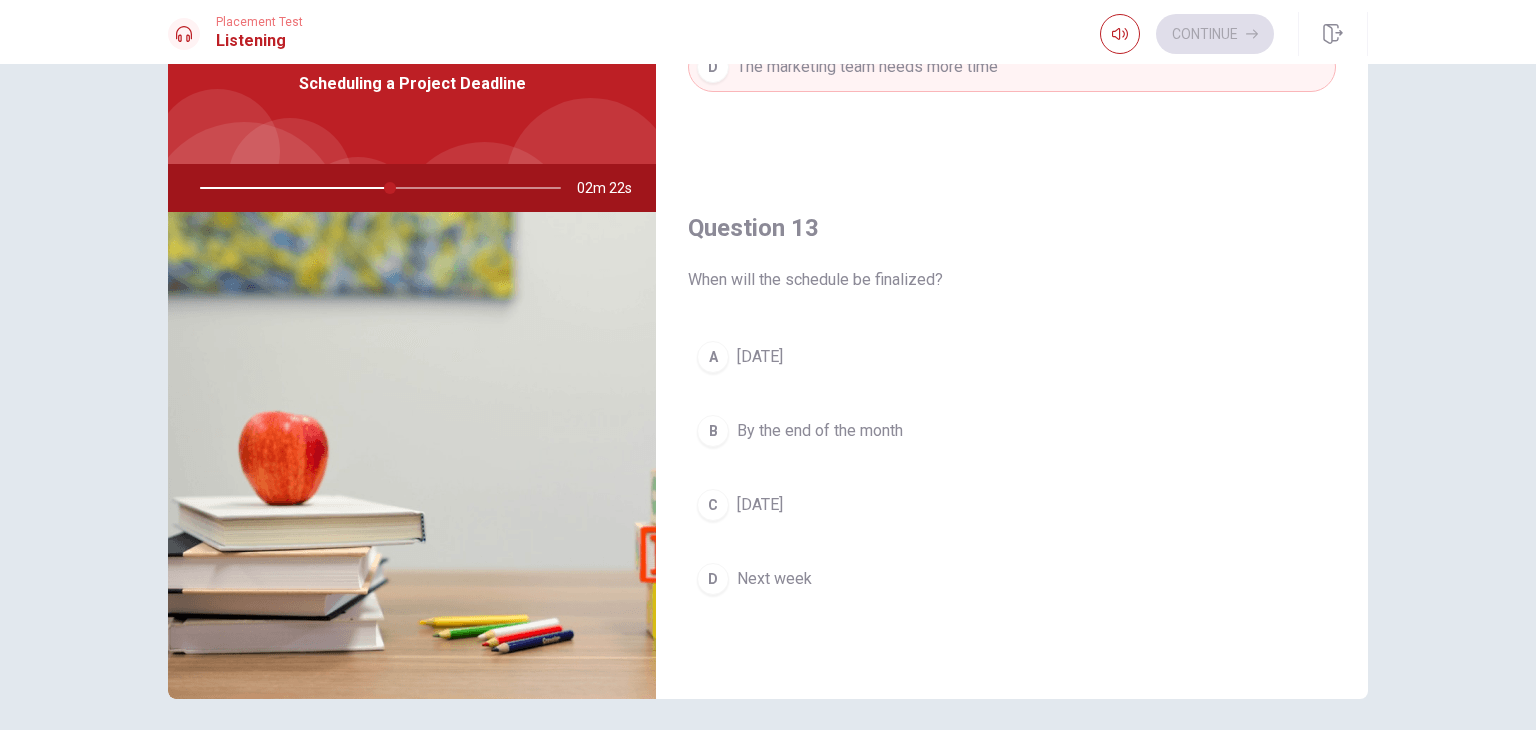 click on "D Next week" at bounding box center (1012, 579) 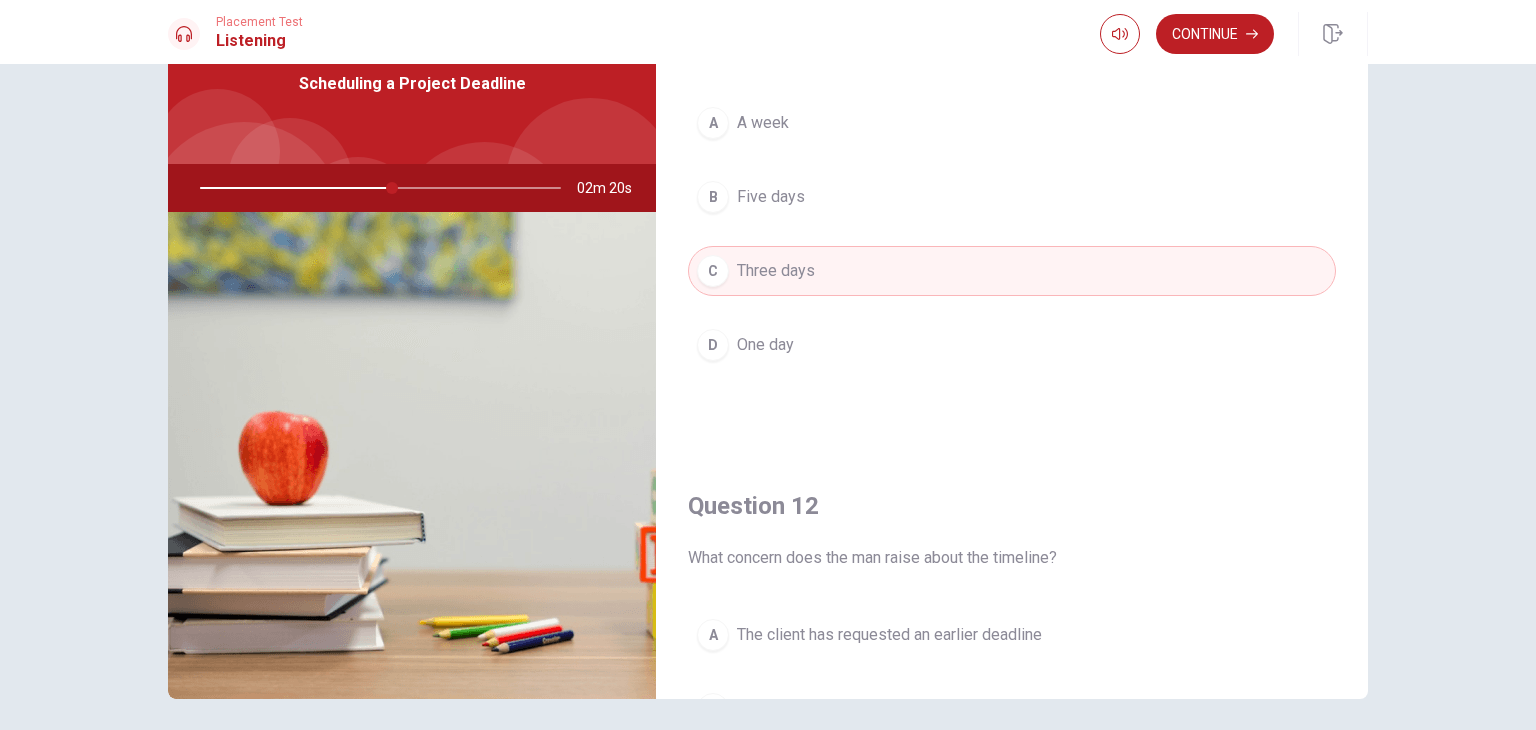 scroll, scrollTop: 0, scrollLeft: 0, axis: both 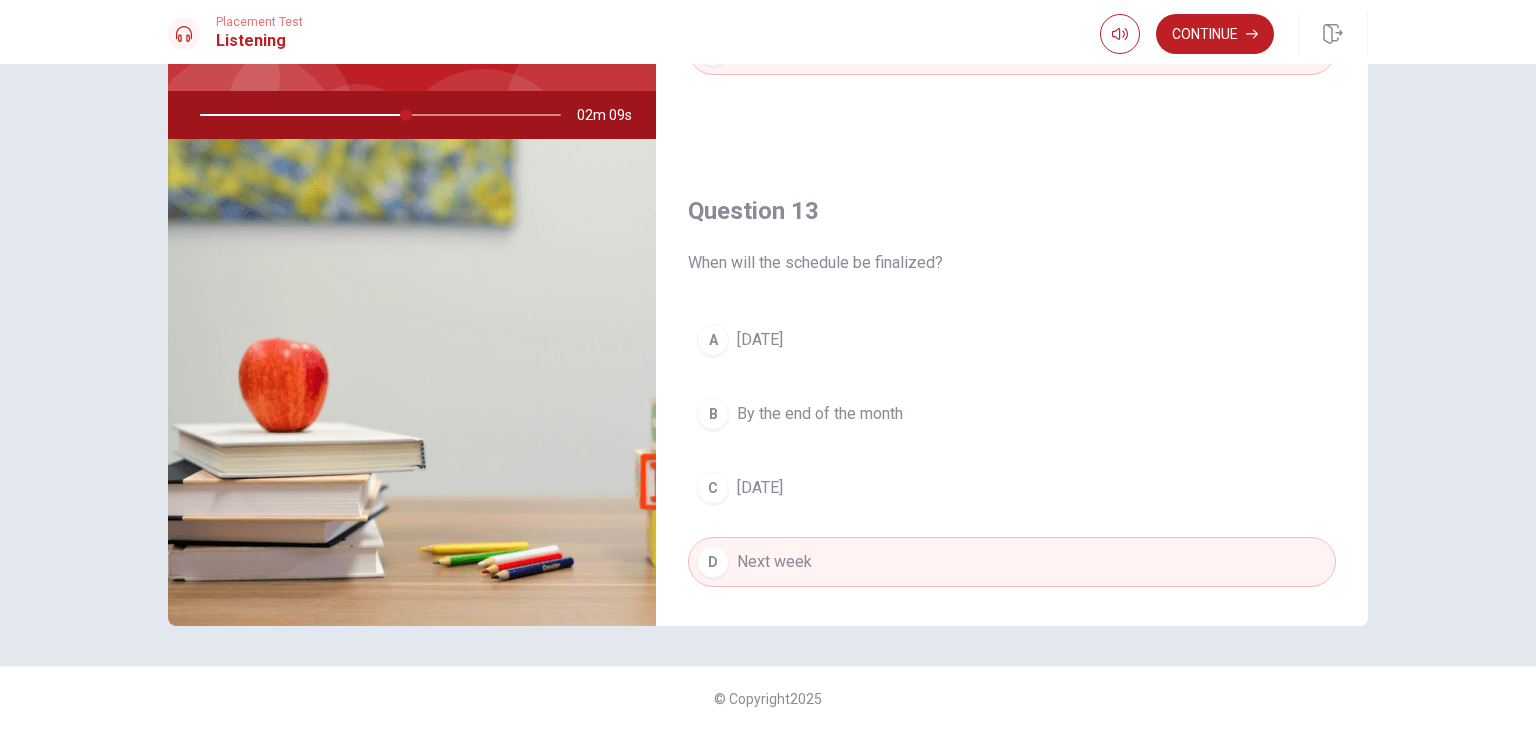 click on "[DATE]" at bounding box center [760, 340] 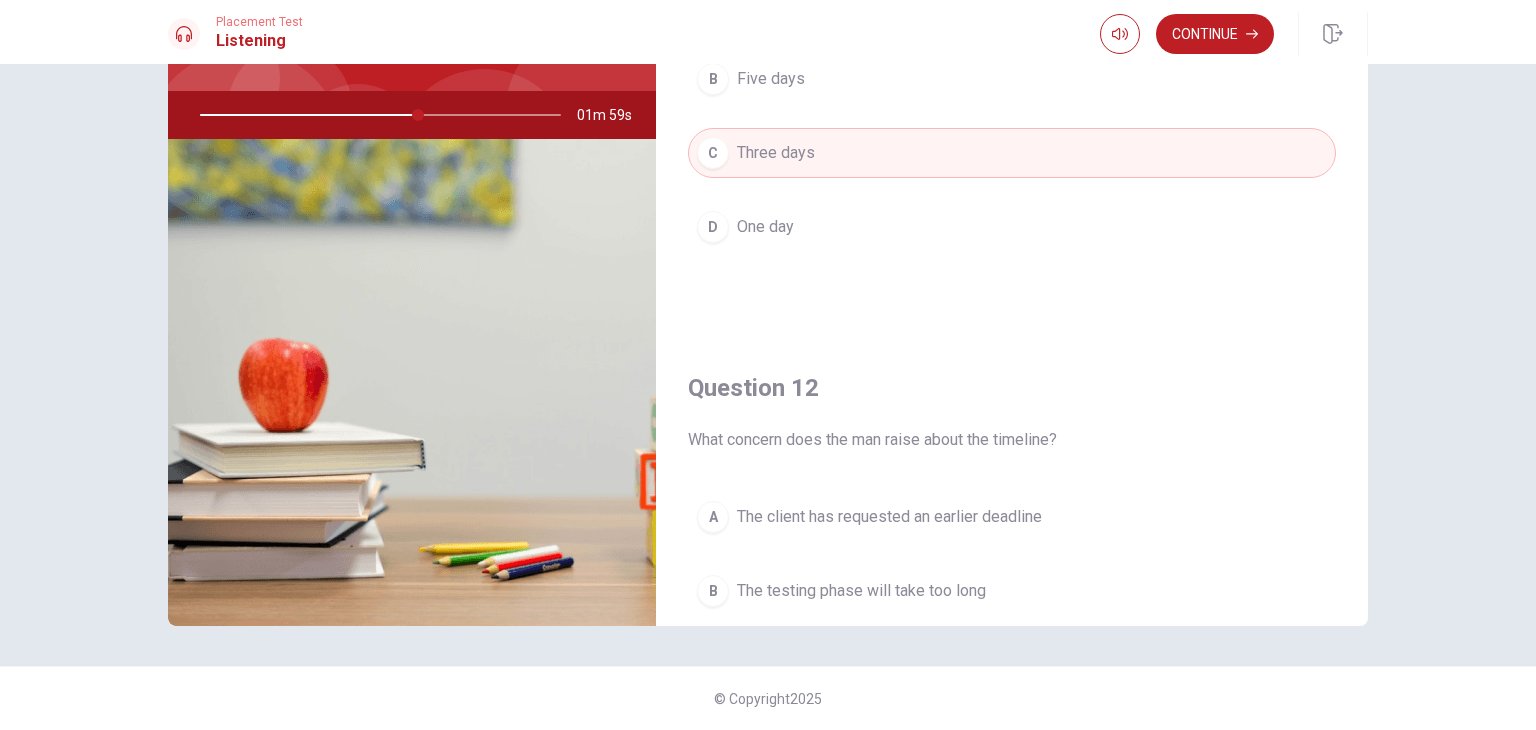 scroll, scrollTop: 0, scrollLeft: 0, axis: both 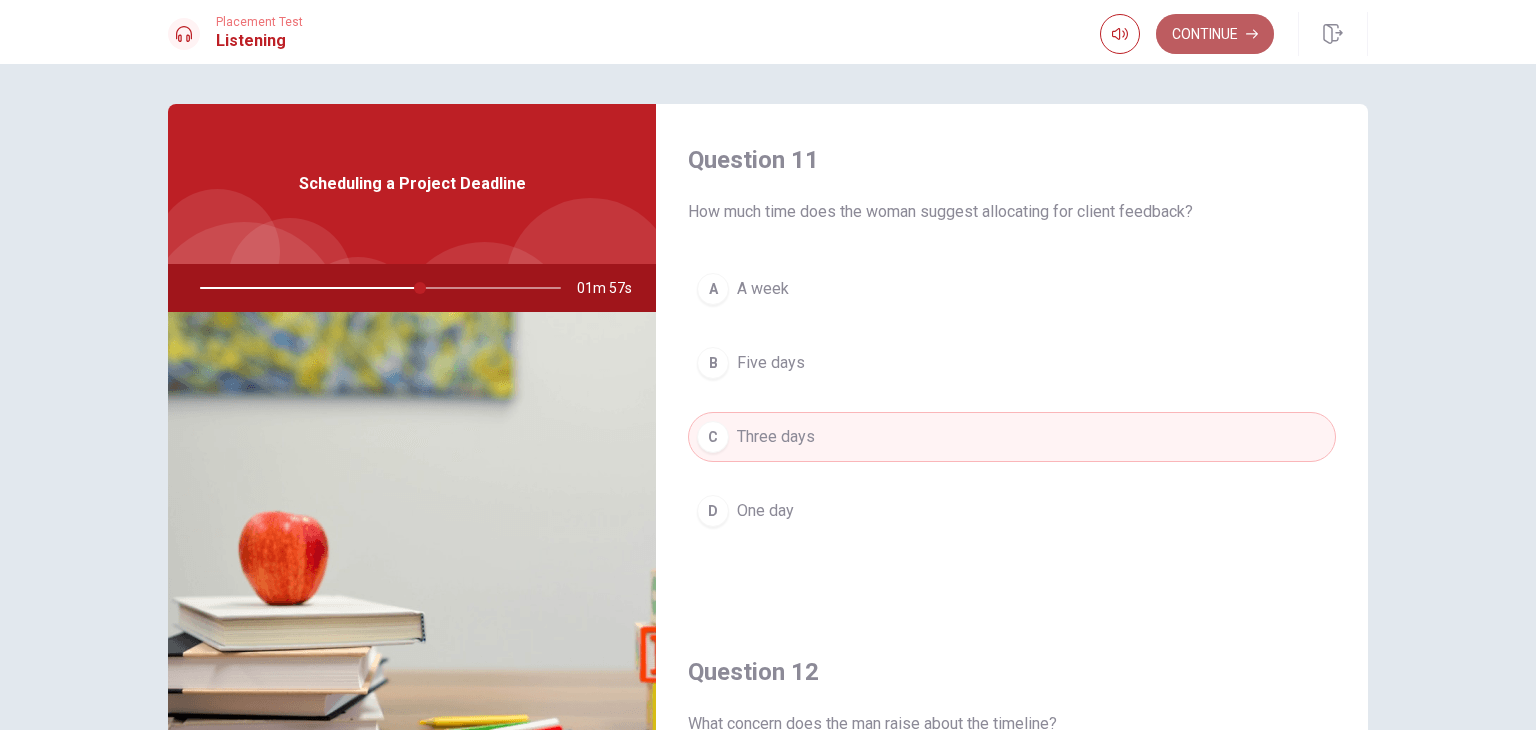 click on "Continue" at bounding box center [1215, 34] 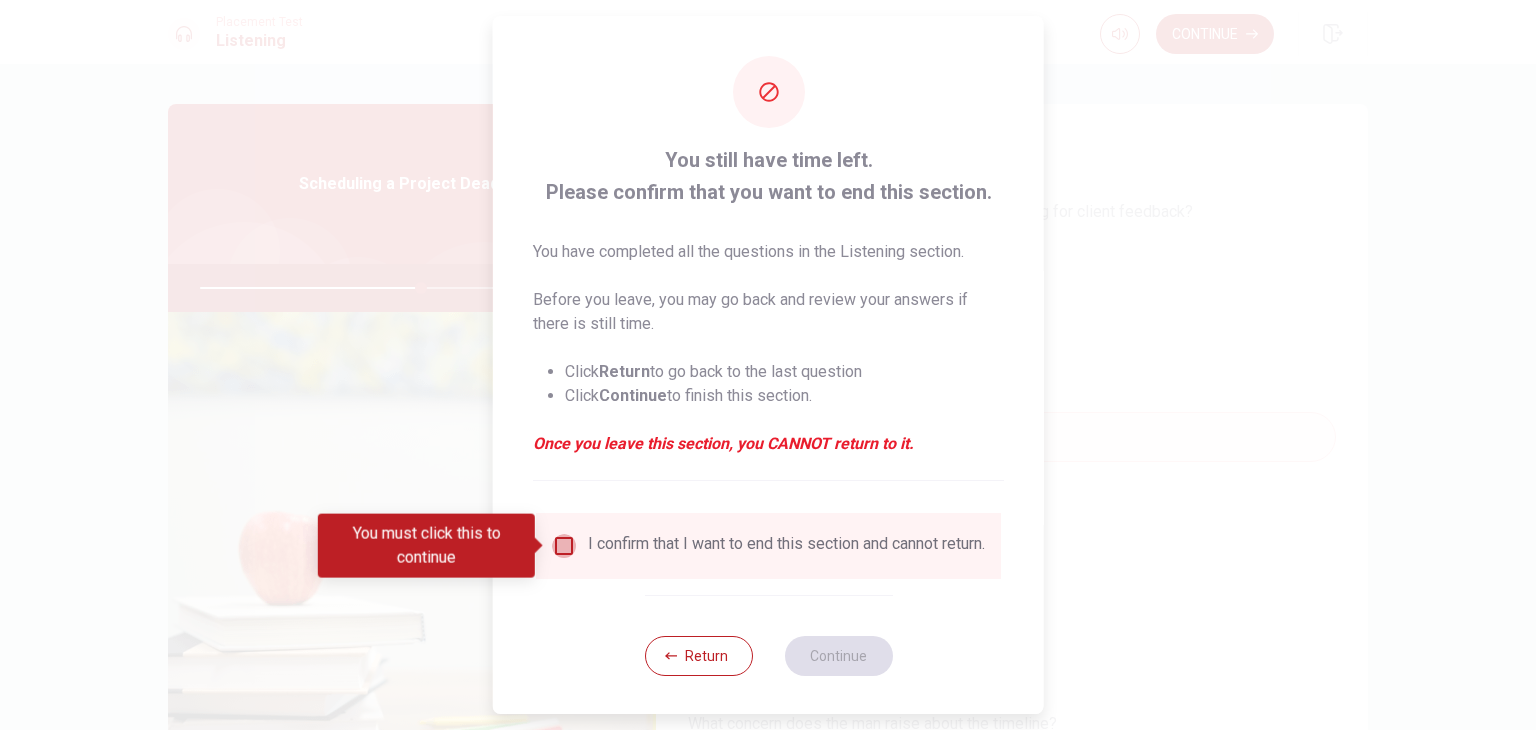 click at bounding box center [564, 546] 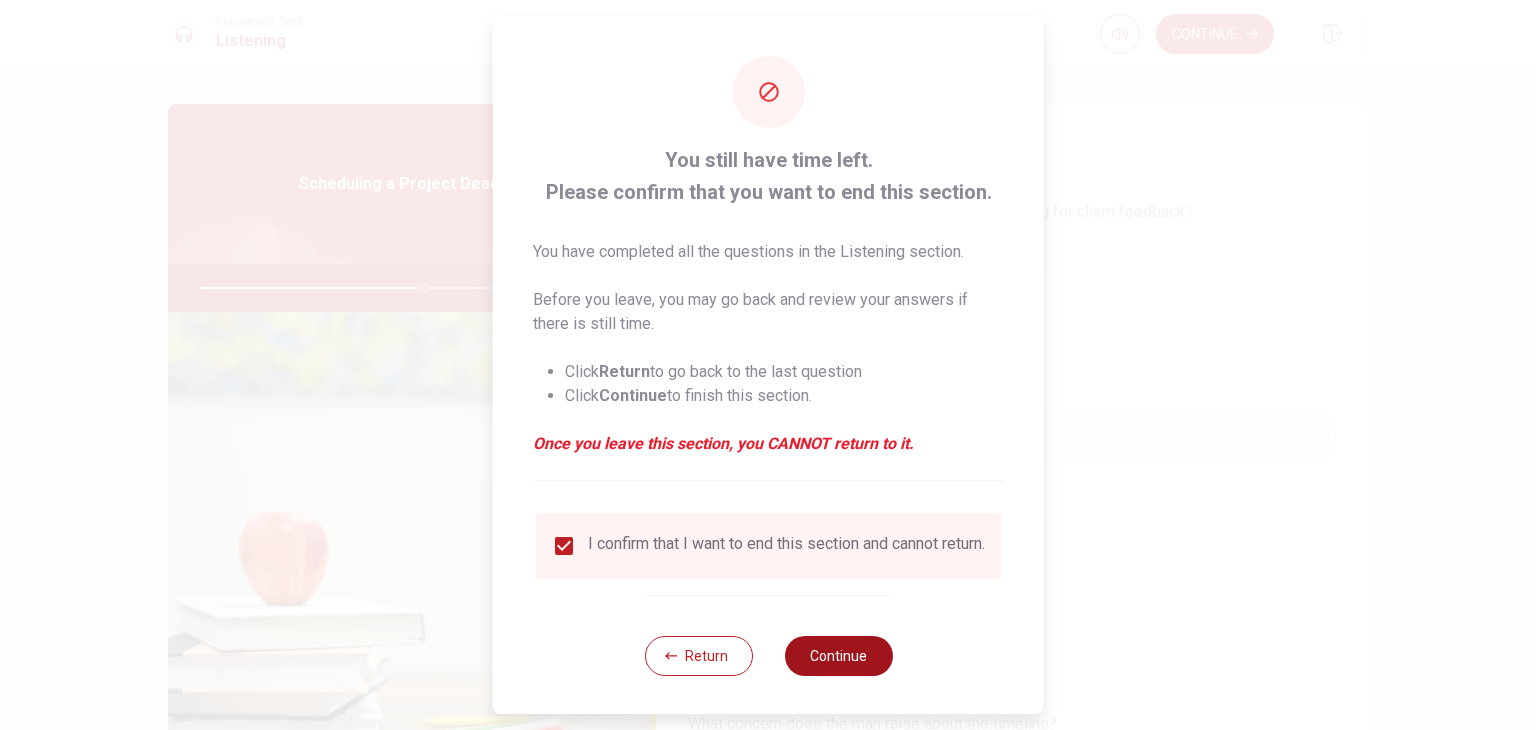 click on "Continue" at bounding box center [838, 656] 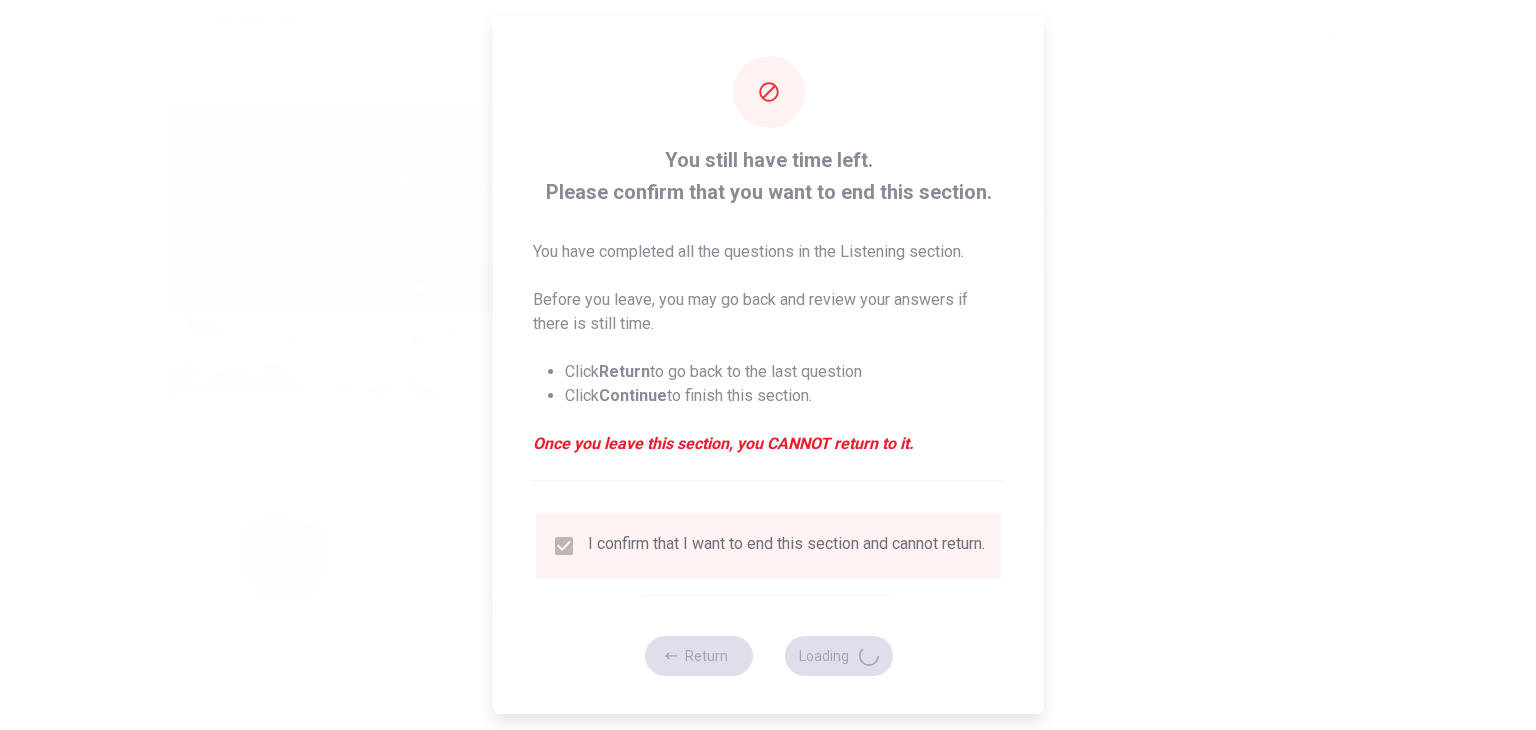 type on "62" 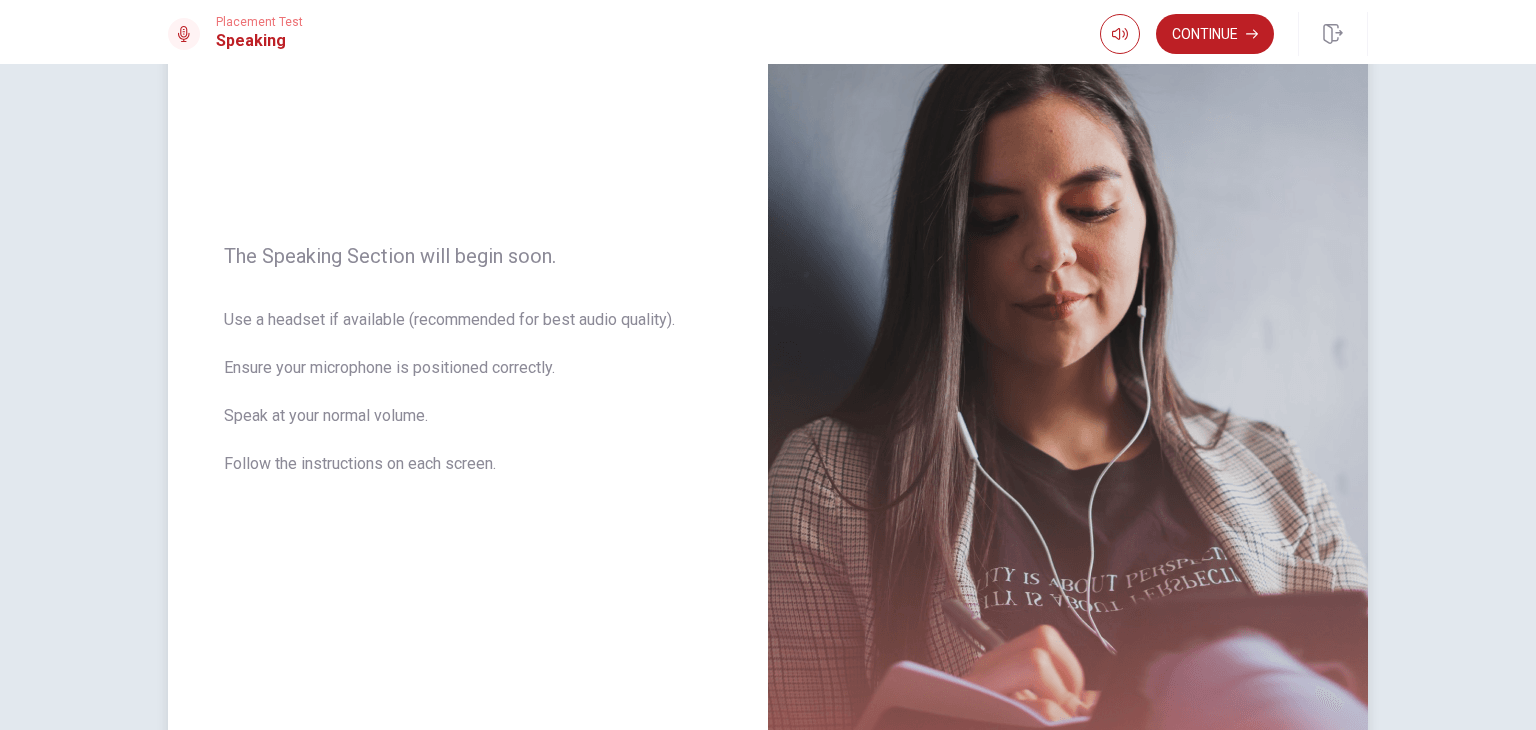 scroll, scrollTop: 150, scrollLeft: 0, axis: vertical 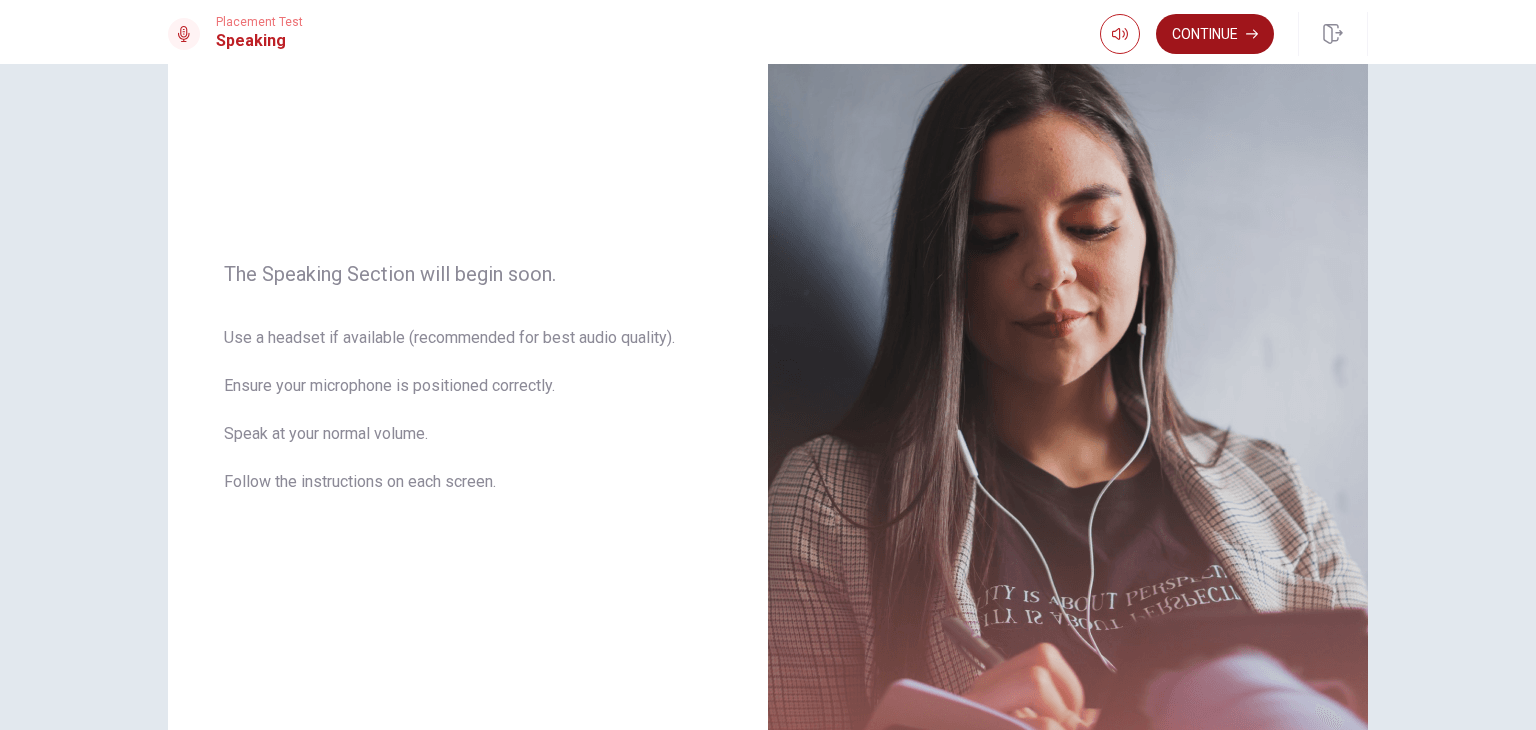 click on "Continue" at bounding box center (1215, 34) 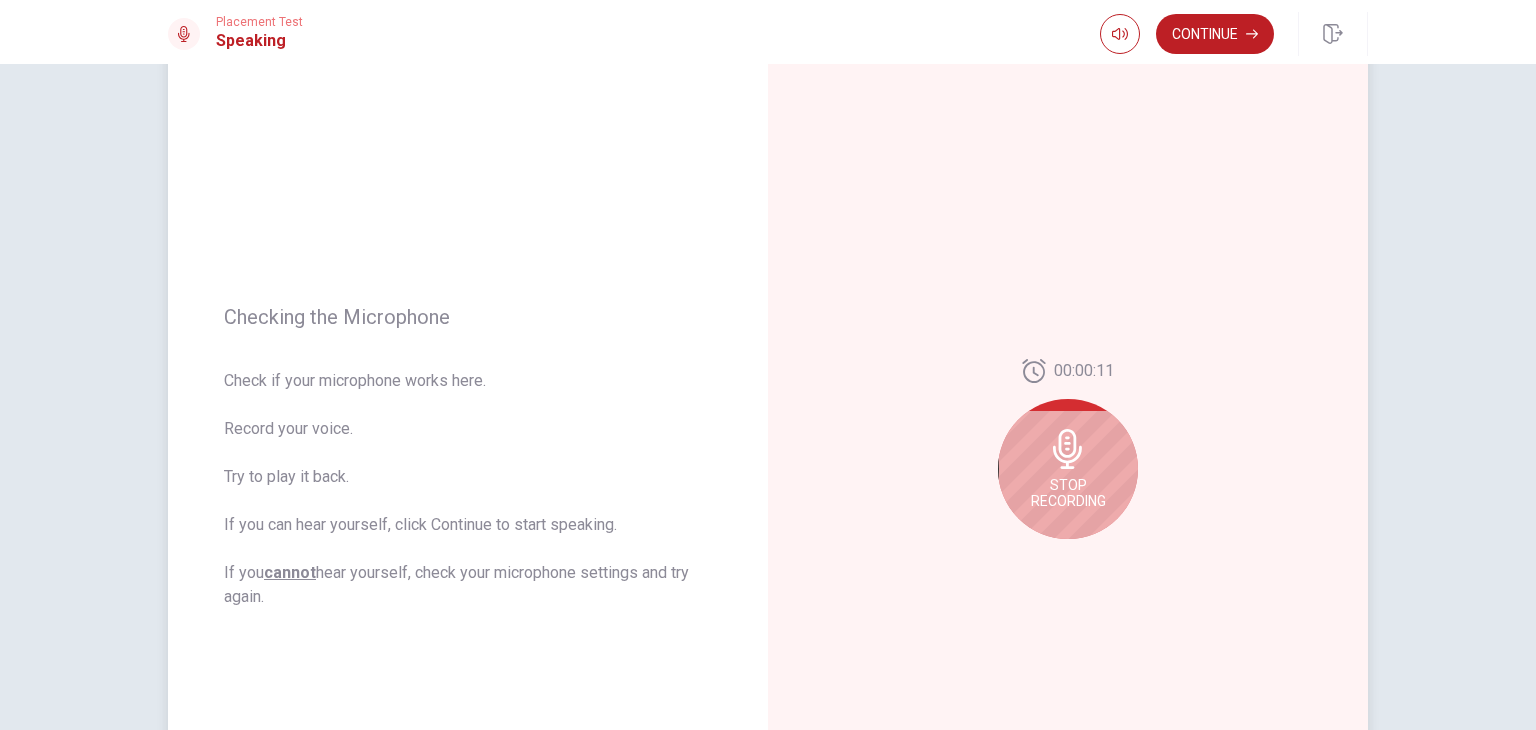 scroll, scrollTop: 150, scrollLeft: 0, axis: vertical 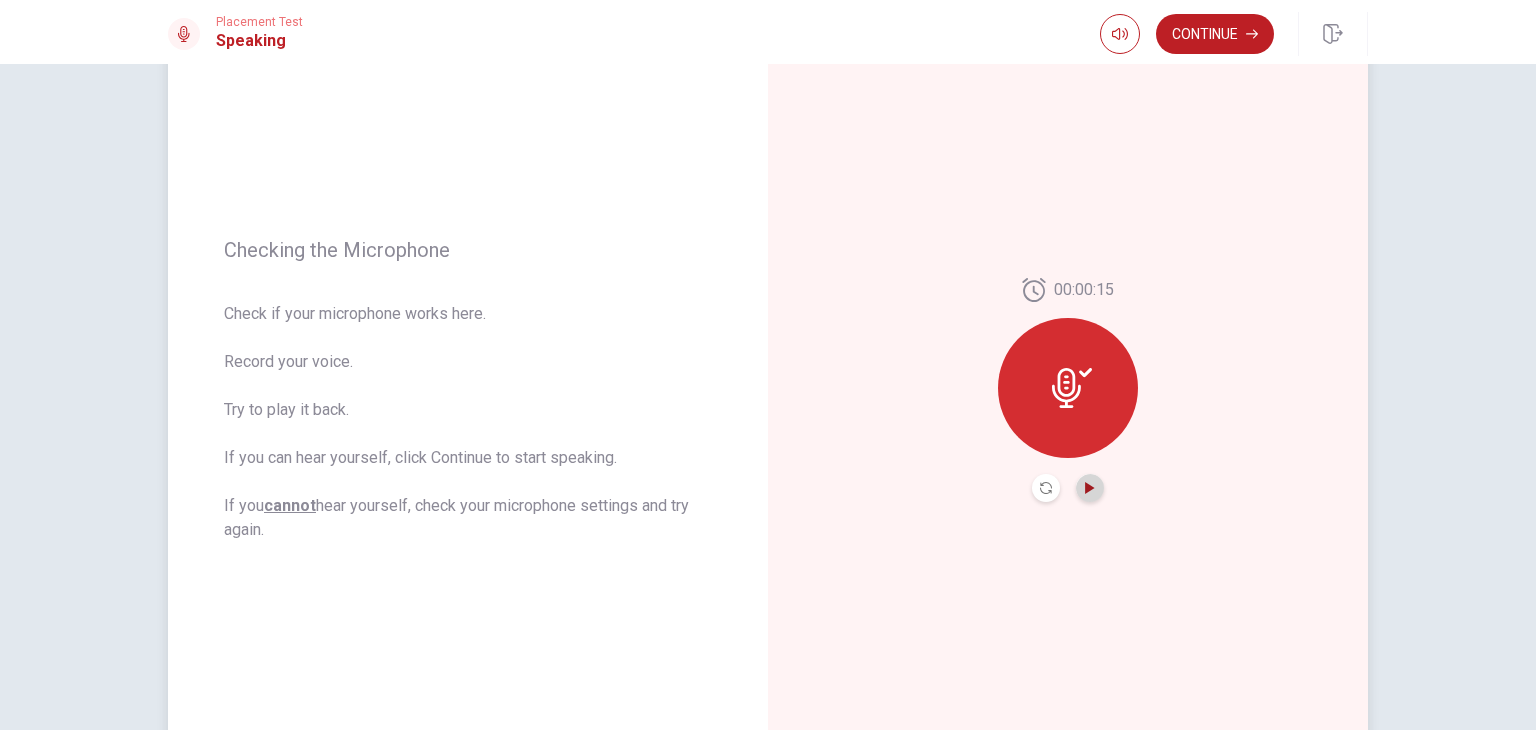 click 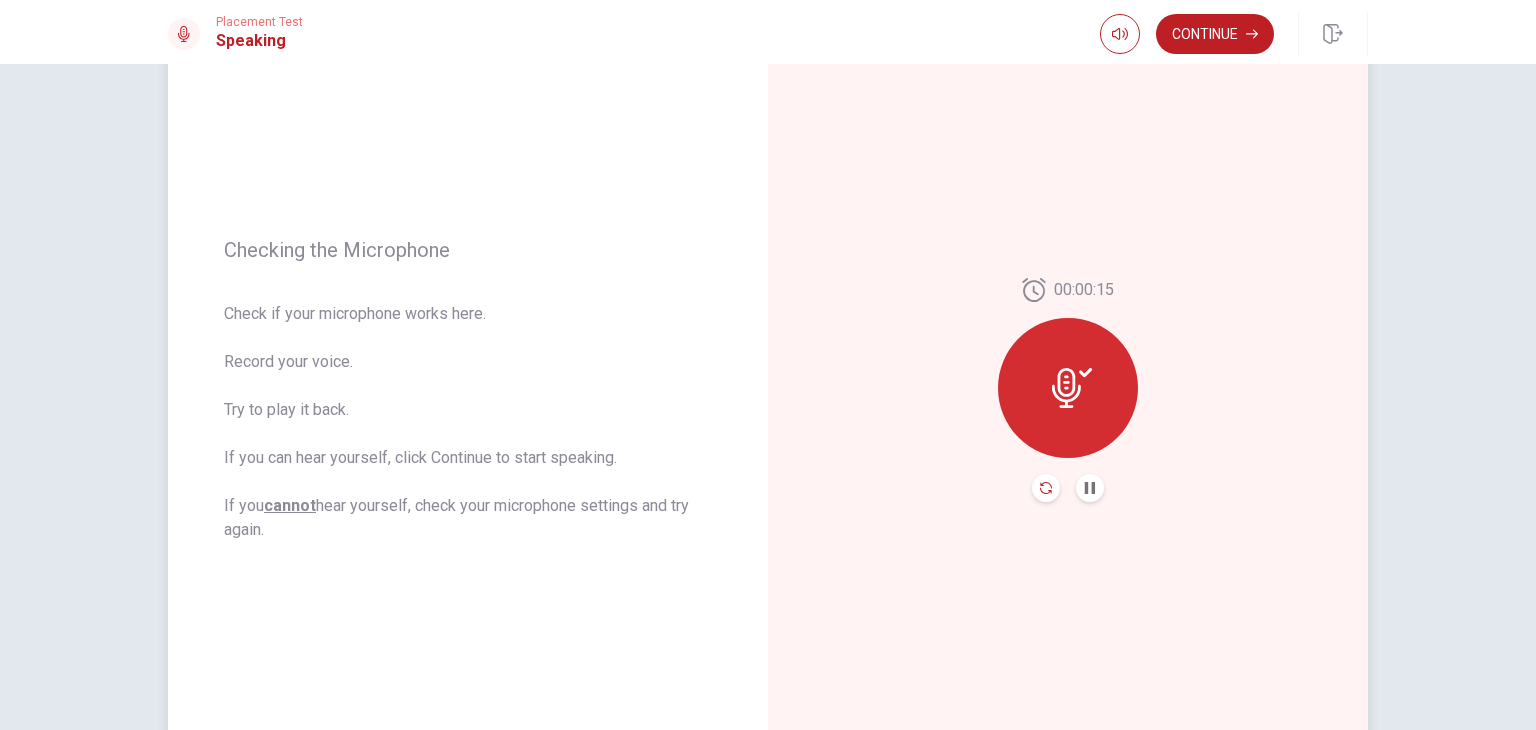 click 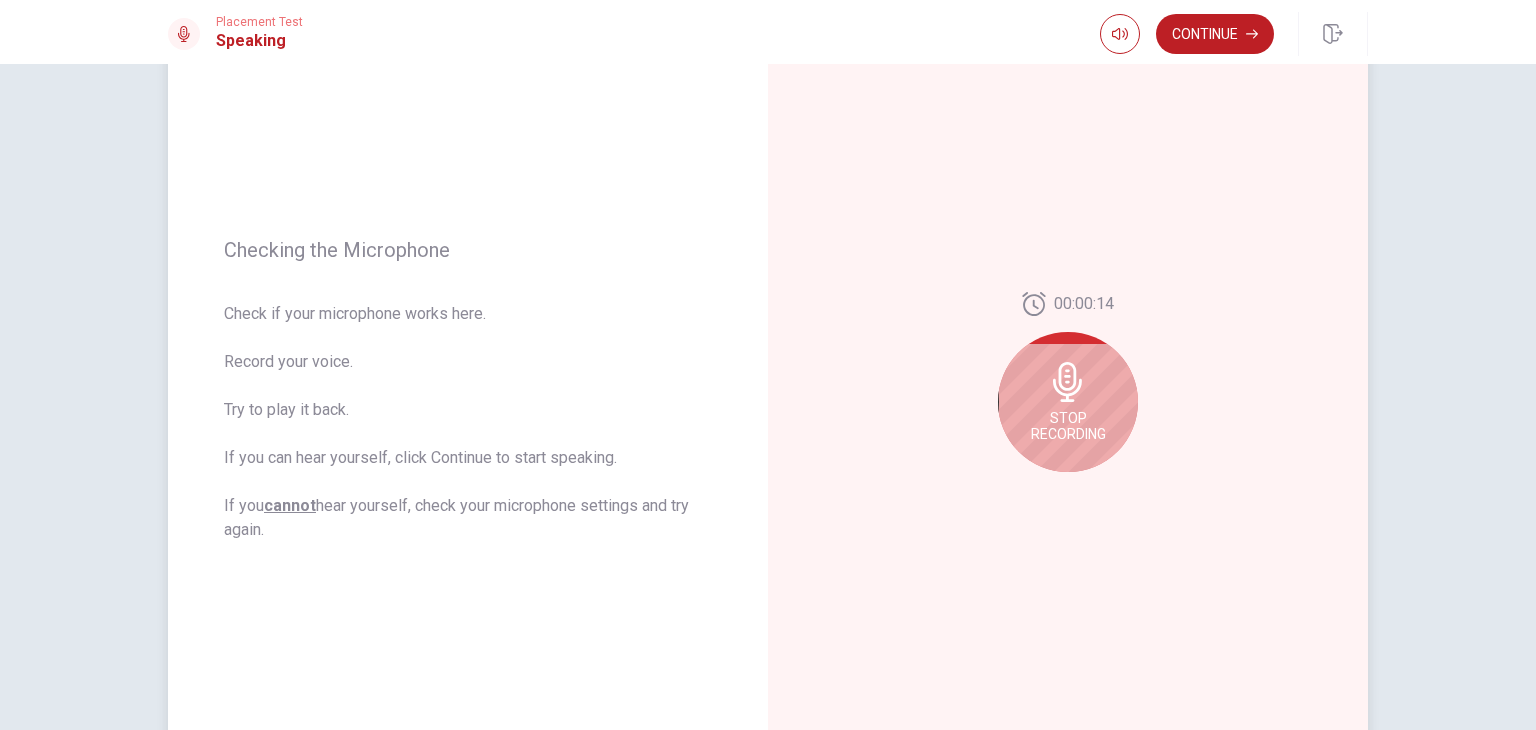 click on "Stop   Recording" at bounding box center (1068, 426) 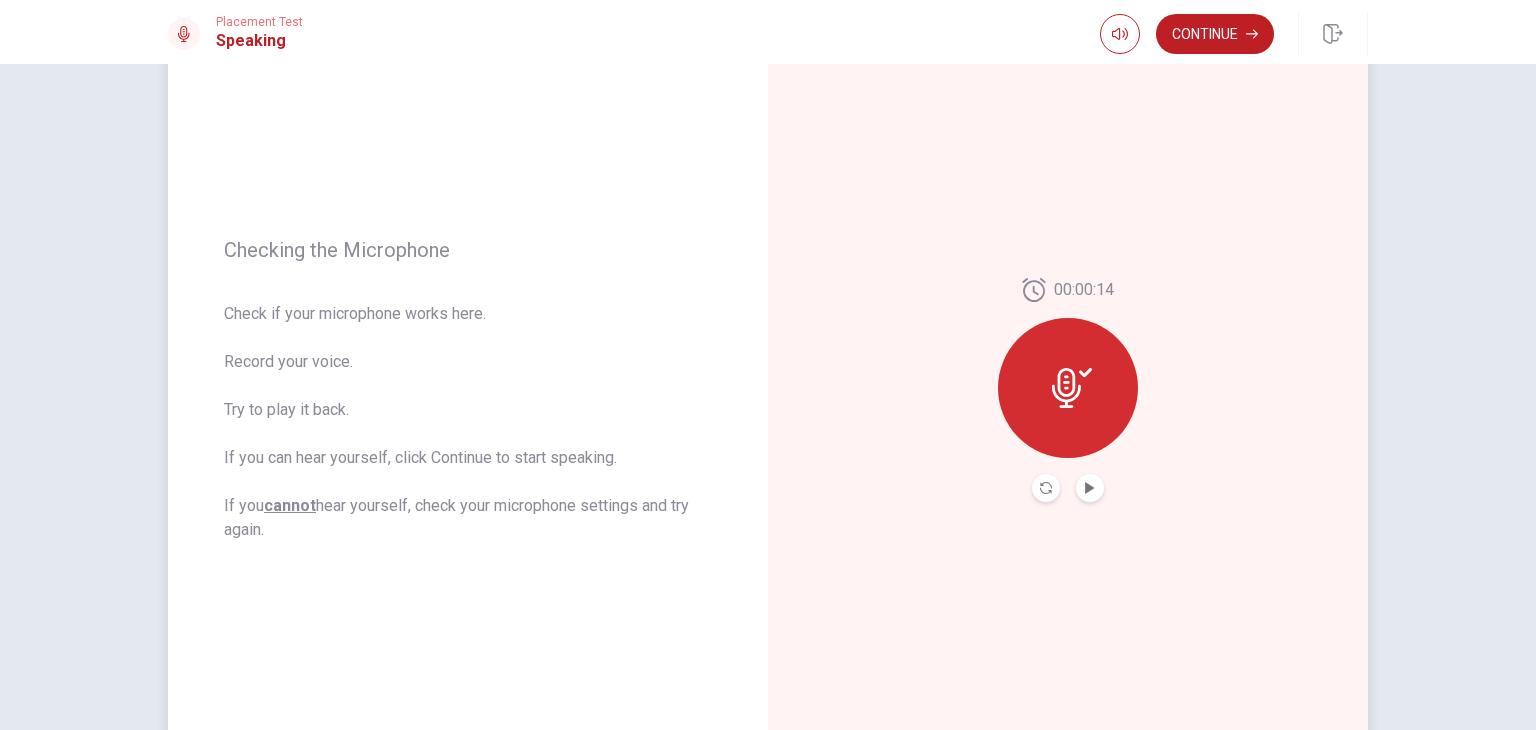 click at bounding box center (1046, 488) 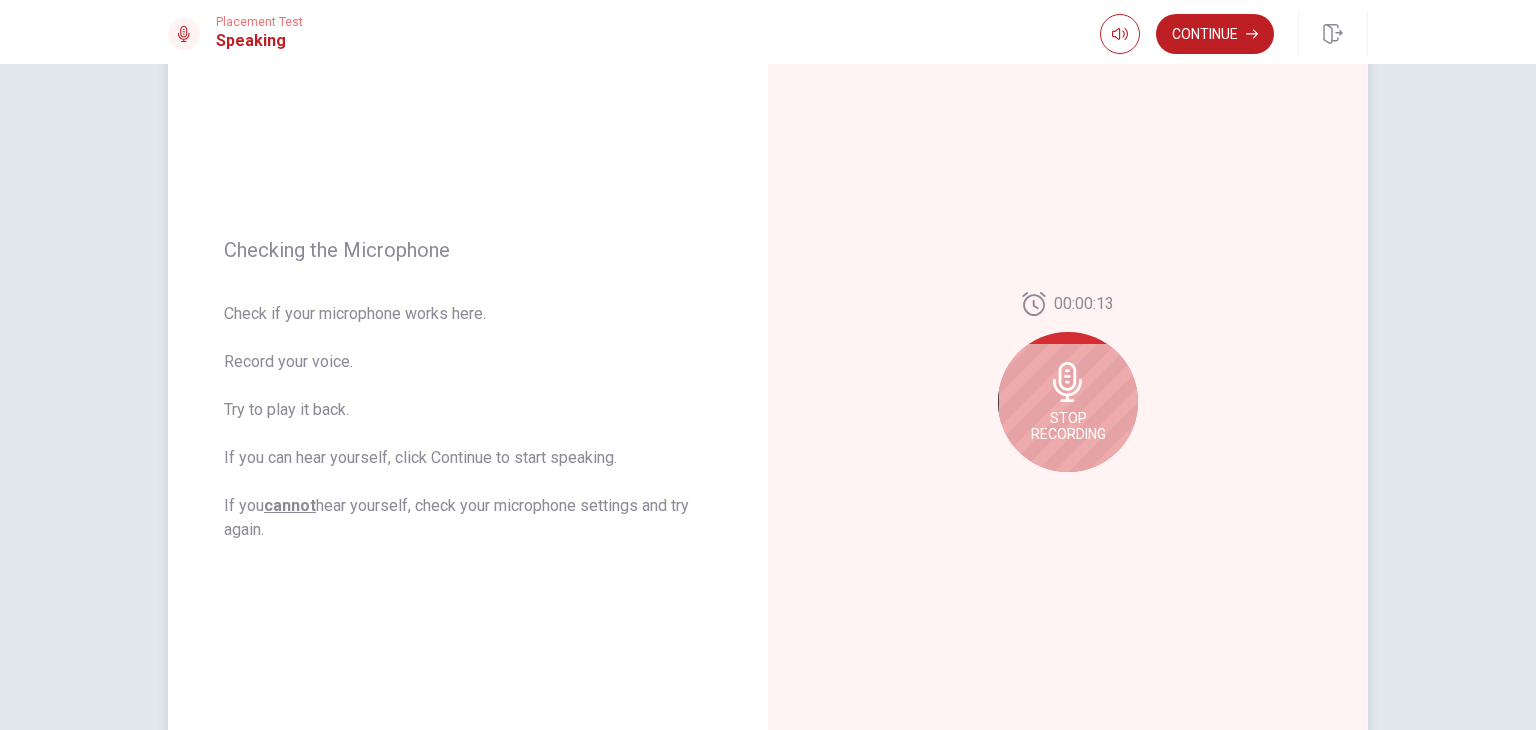 click on "Stop   Recording" at bounding box center (1068, 426) 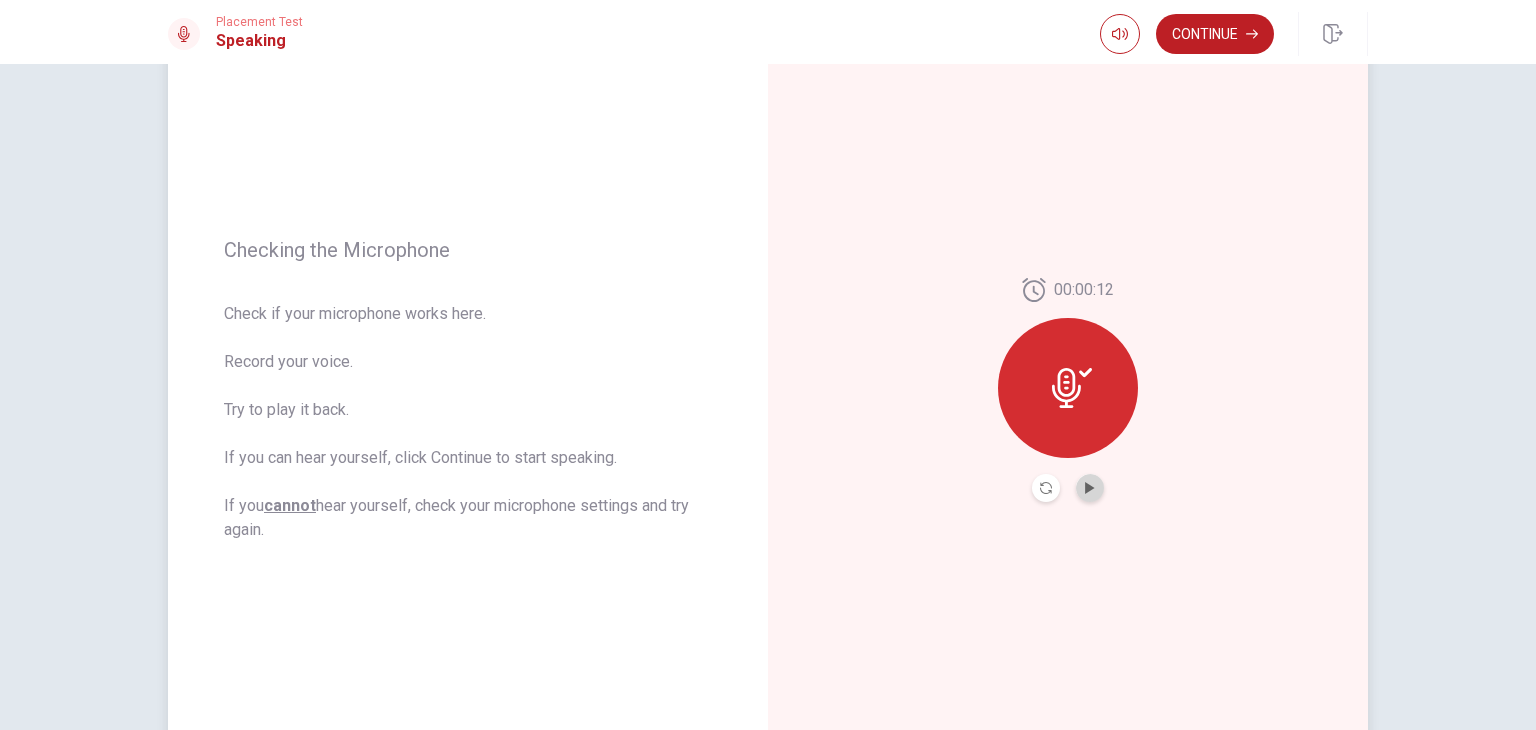 click at bounding box center (1090, 488) 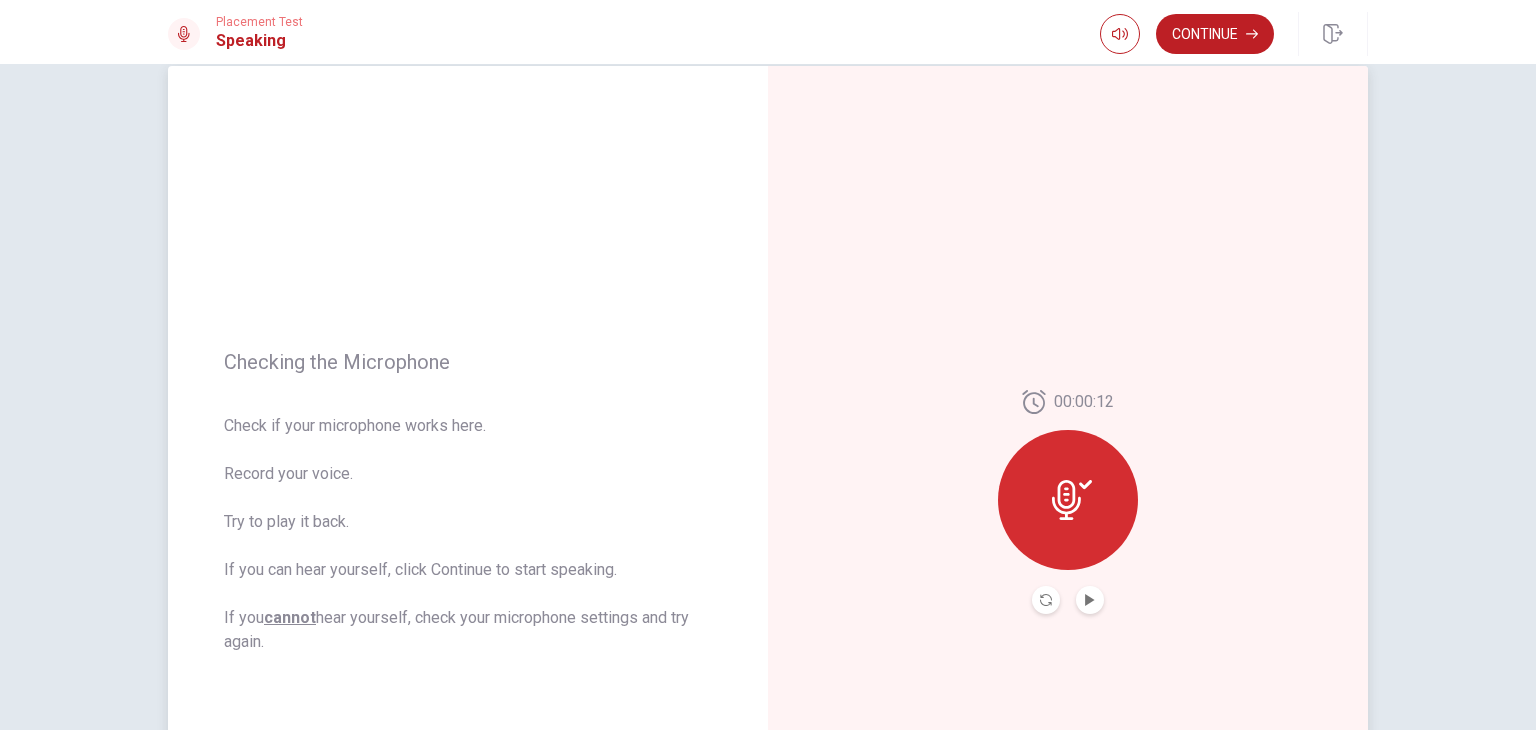 scroll, scrollTop: 0, scrollLeft: 0, axis: both 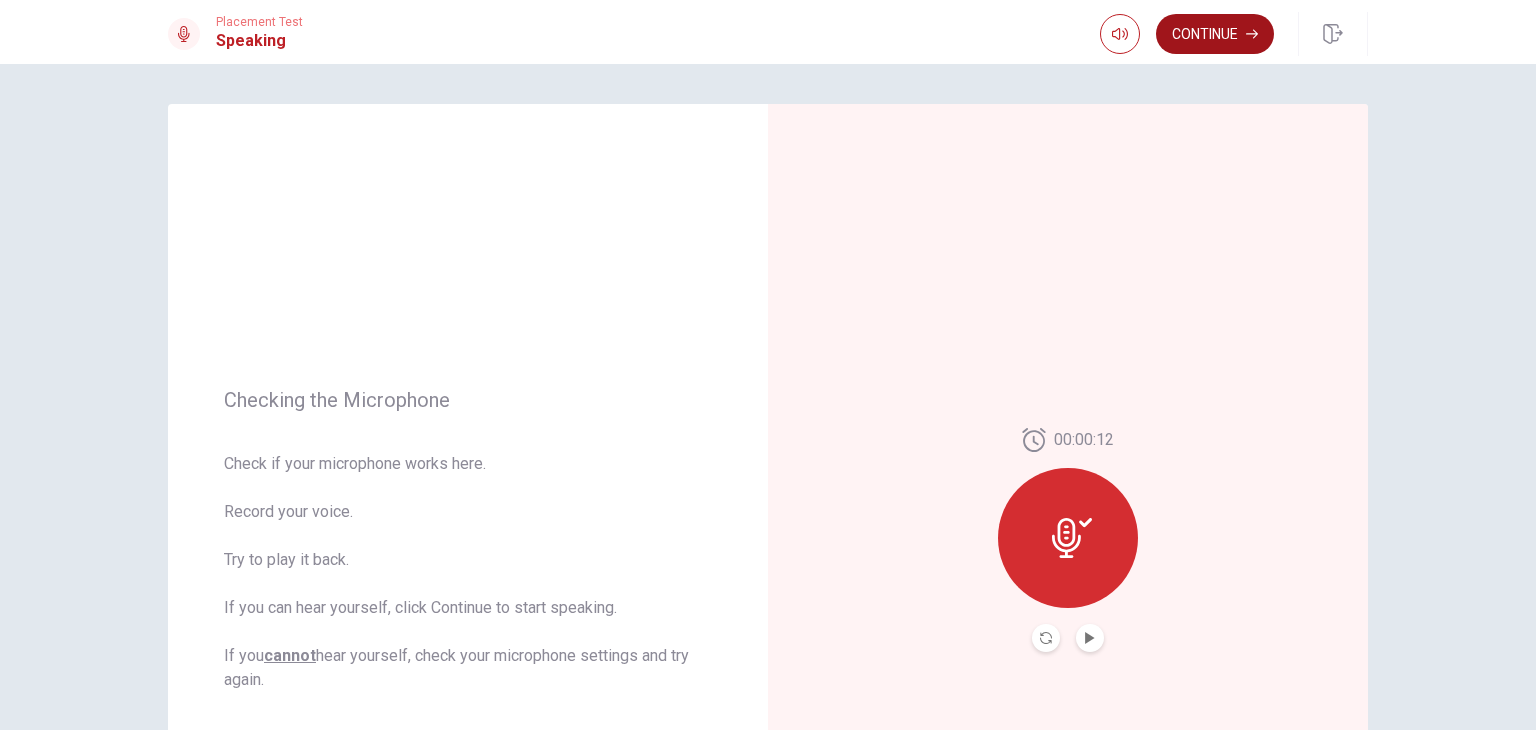 click on "Continue" at bounding box center (1215, 34) 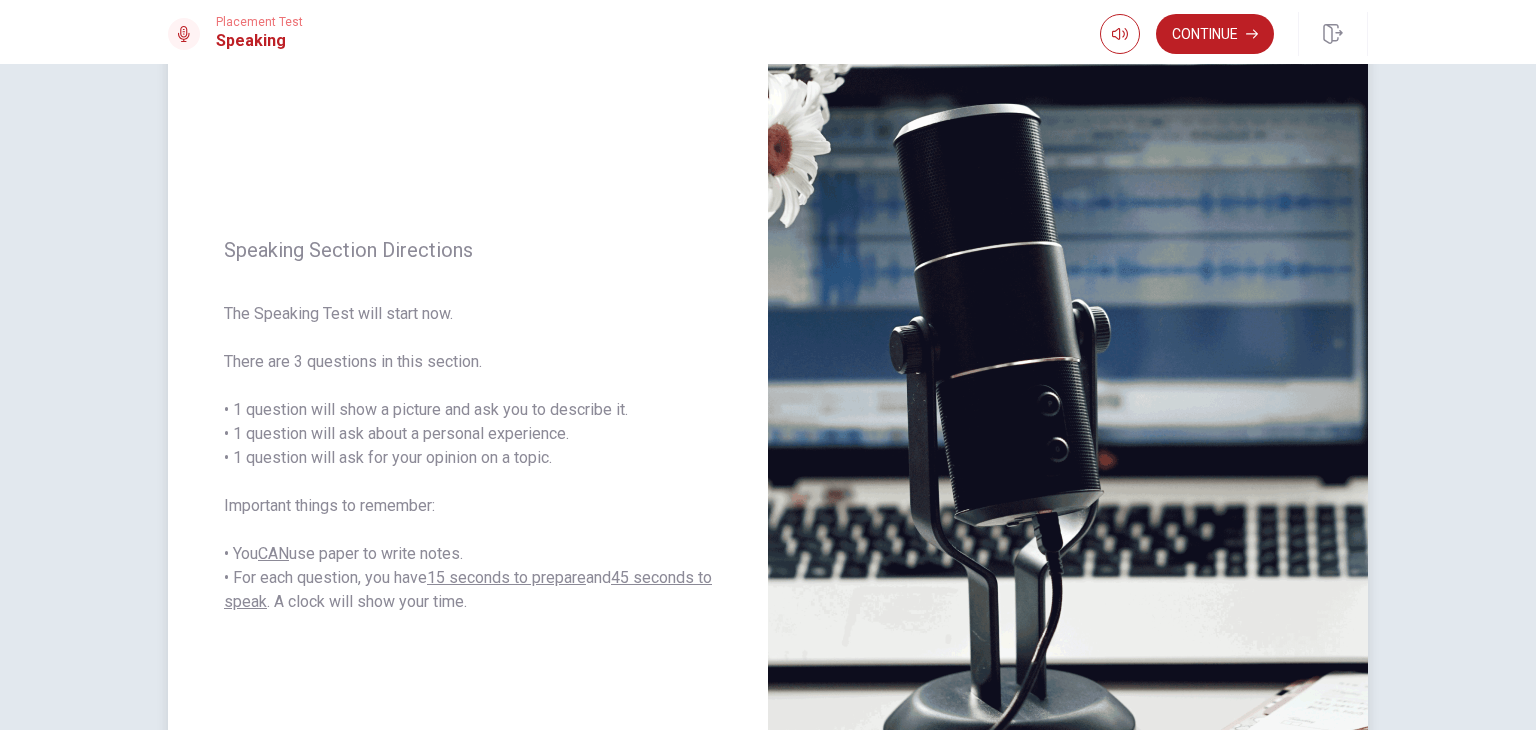 scroll, scrollTop: 100, scrollLeft: 0, axis: vertical 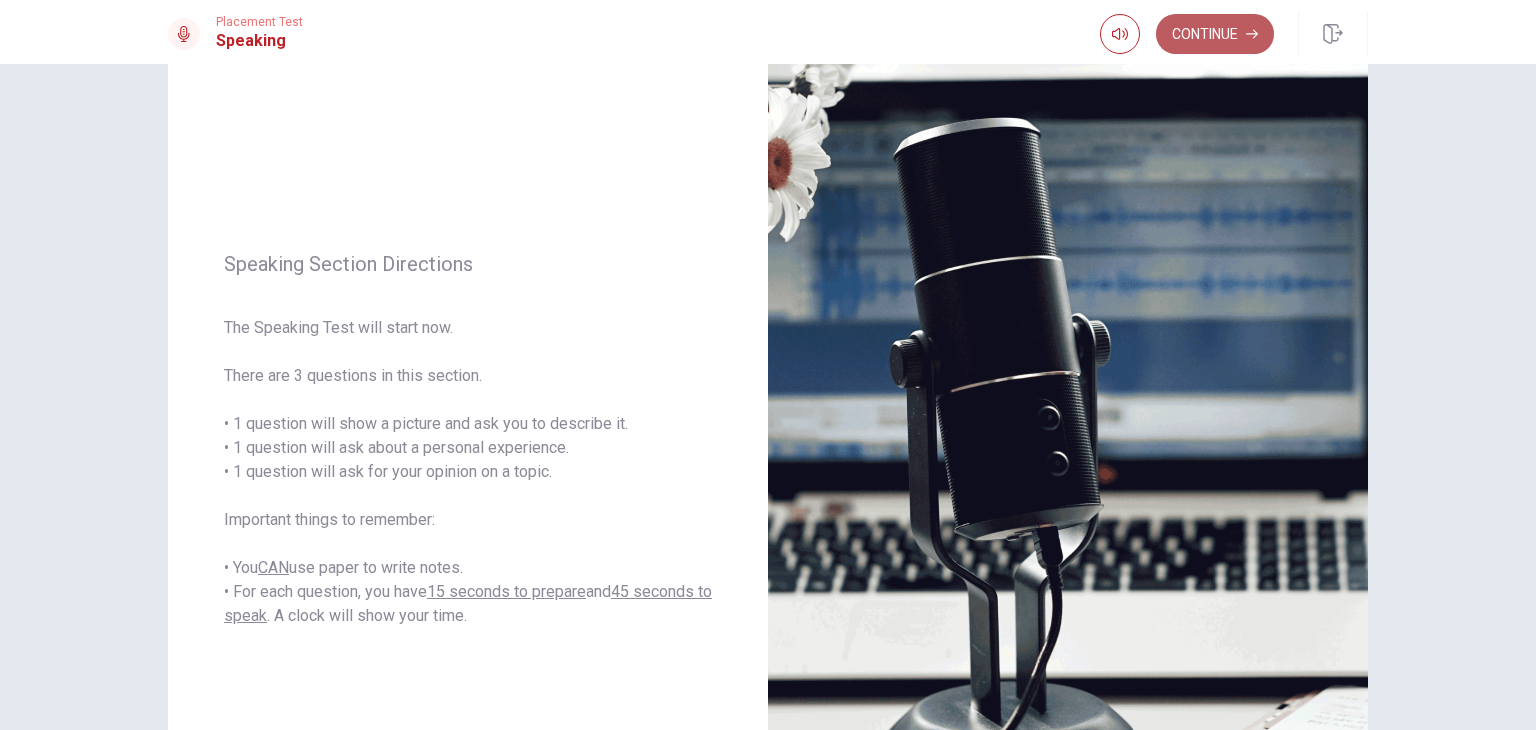click on "Continue" at bounding box center [1215, 34] 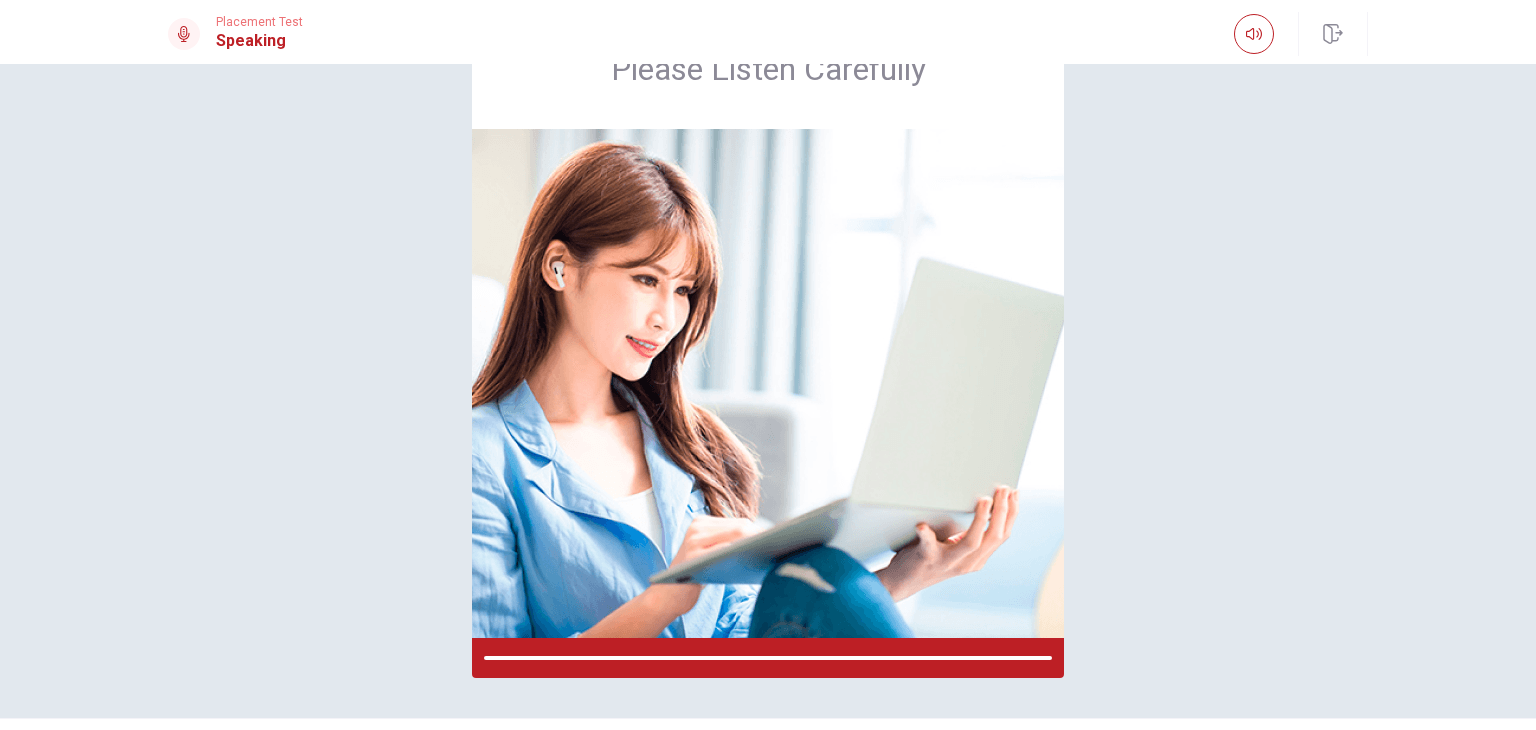 scroll, scrollTop: 147, scrollLeft: 0, axis: vertical 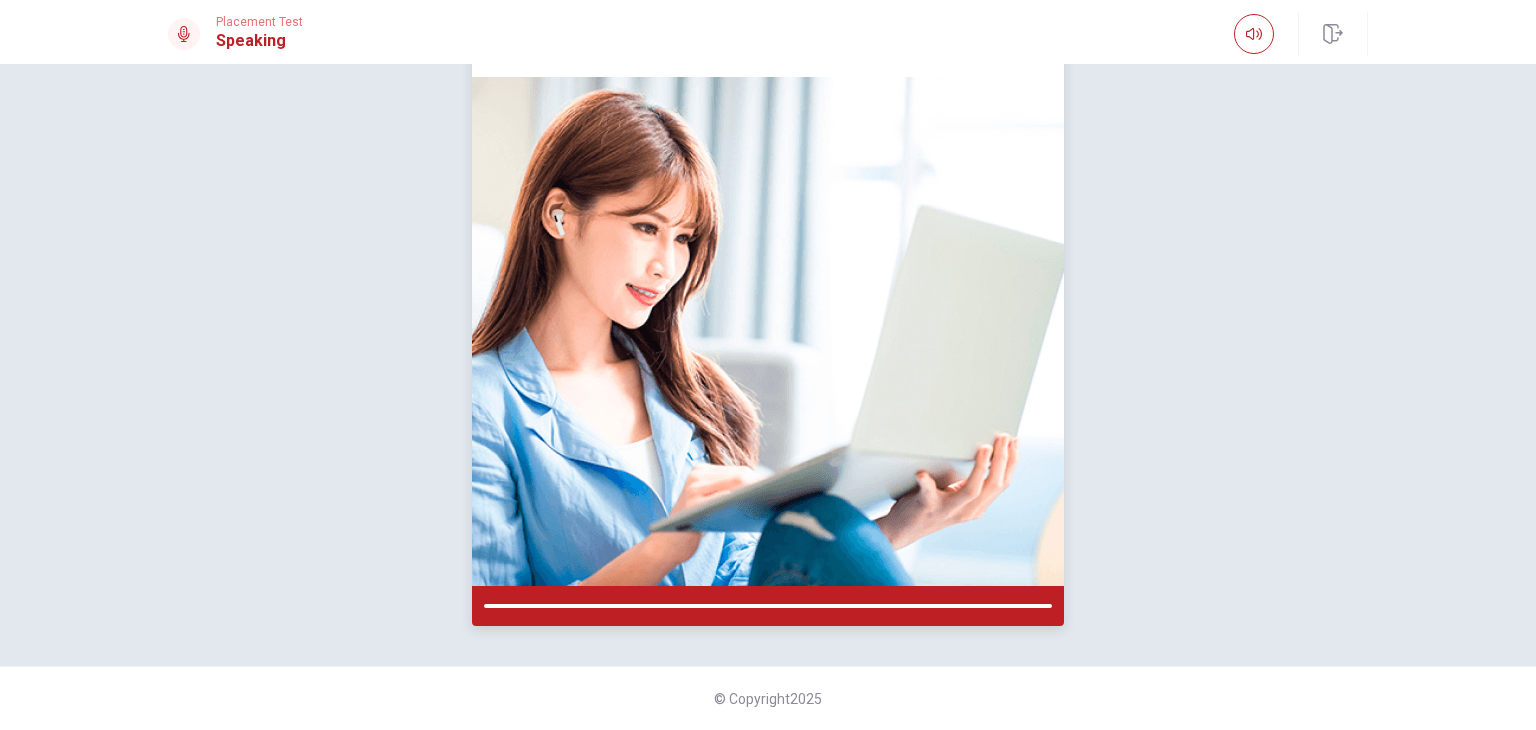 click at bounding box center (768, 606) 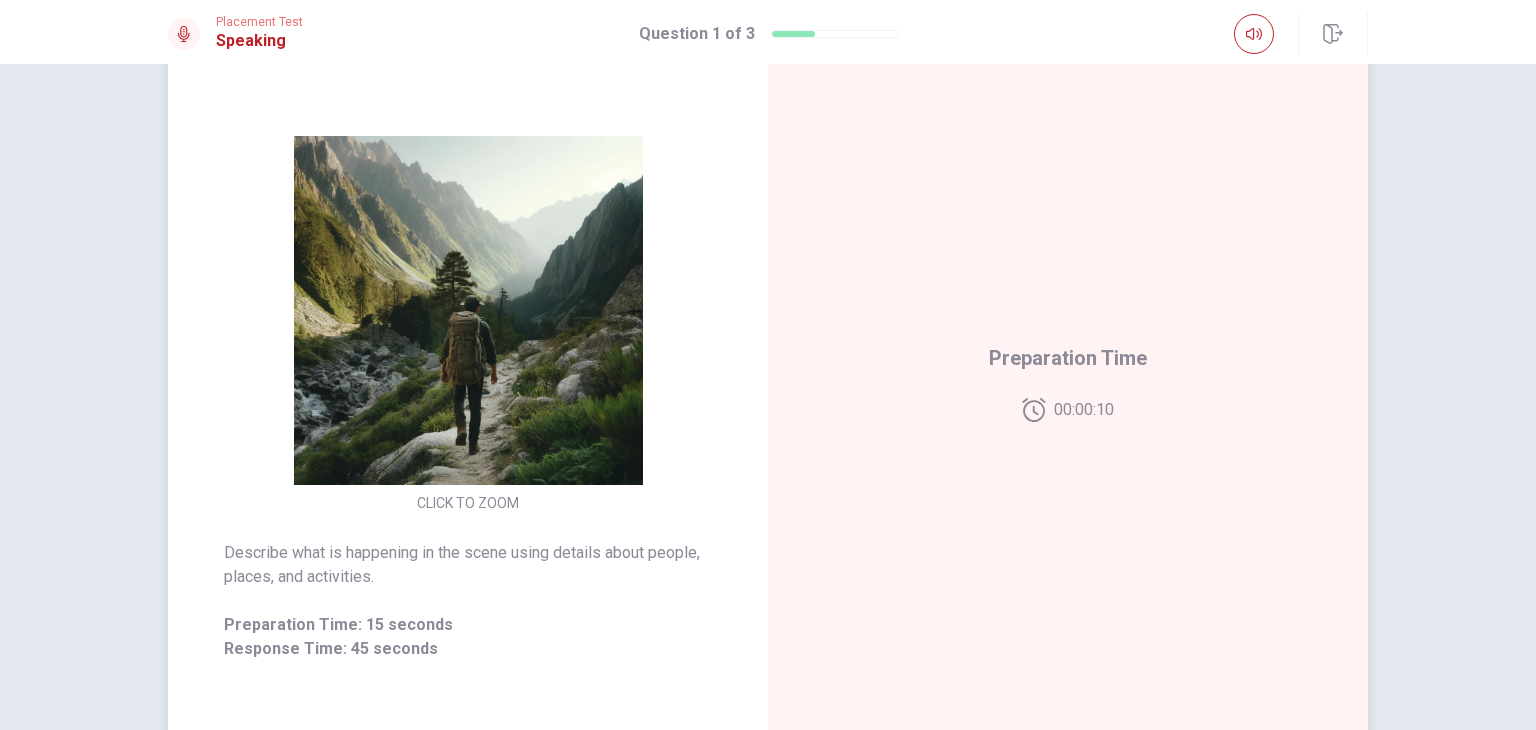scroll, scrollTop: 147, scrollLeft: 0, axis: vertical 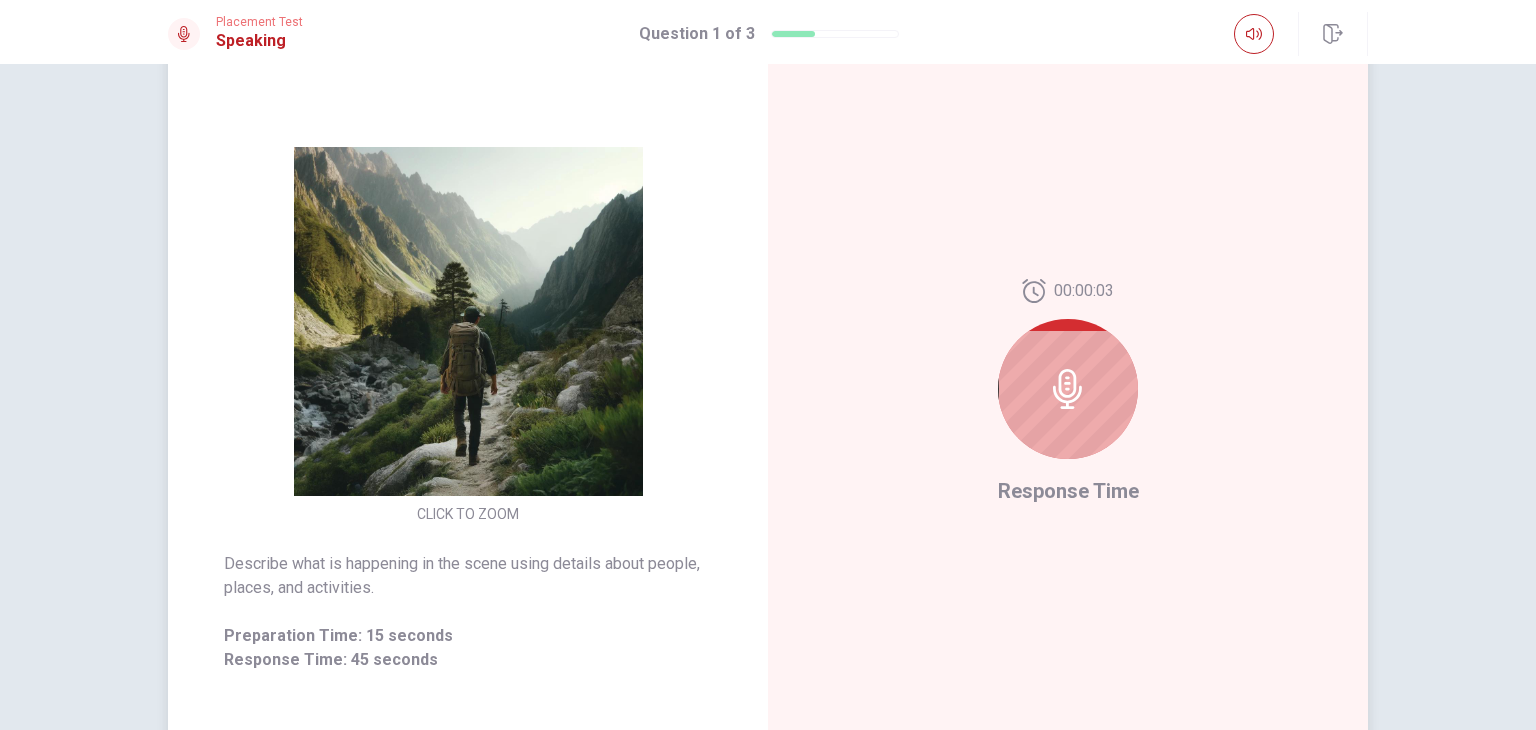 click at bounding box center (1068, 389) 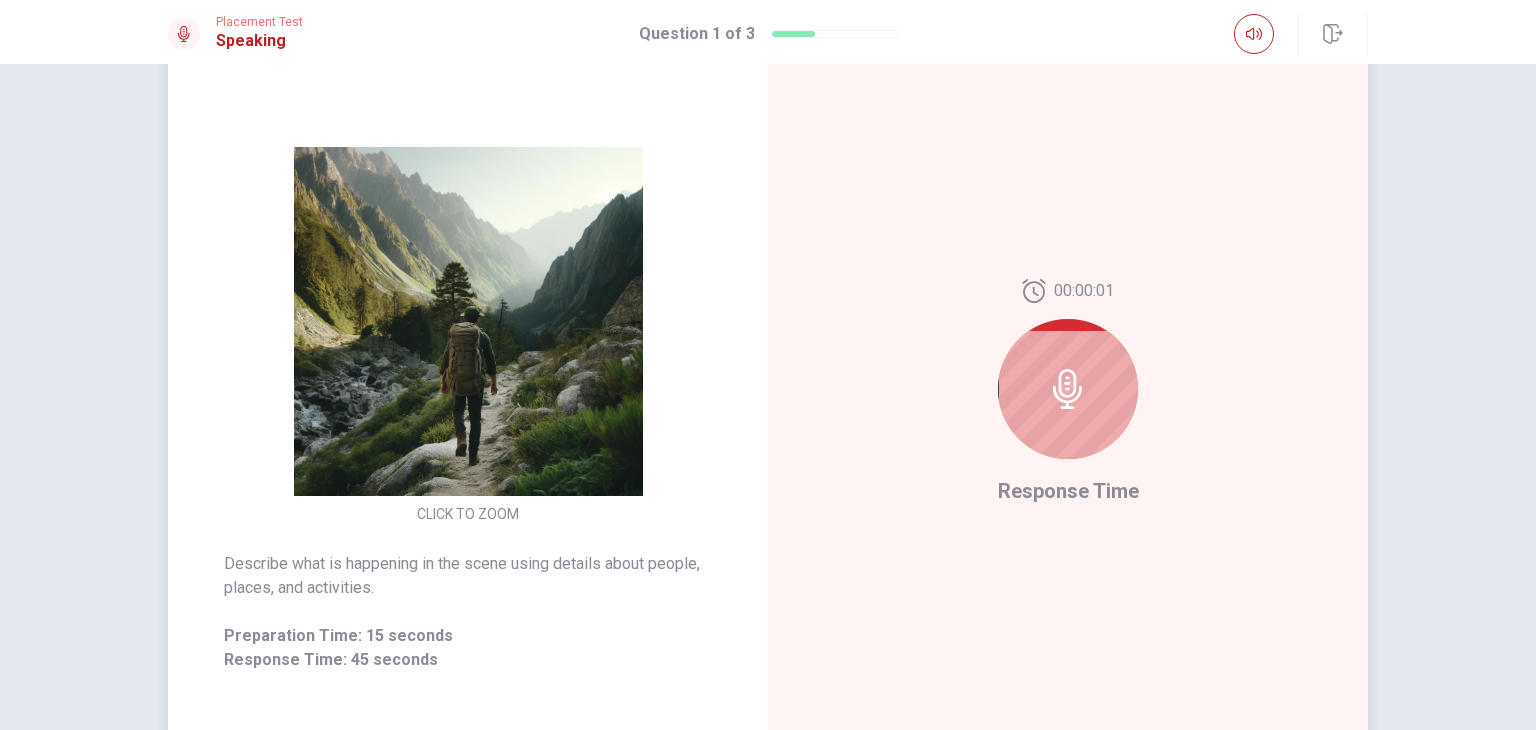 click 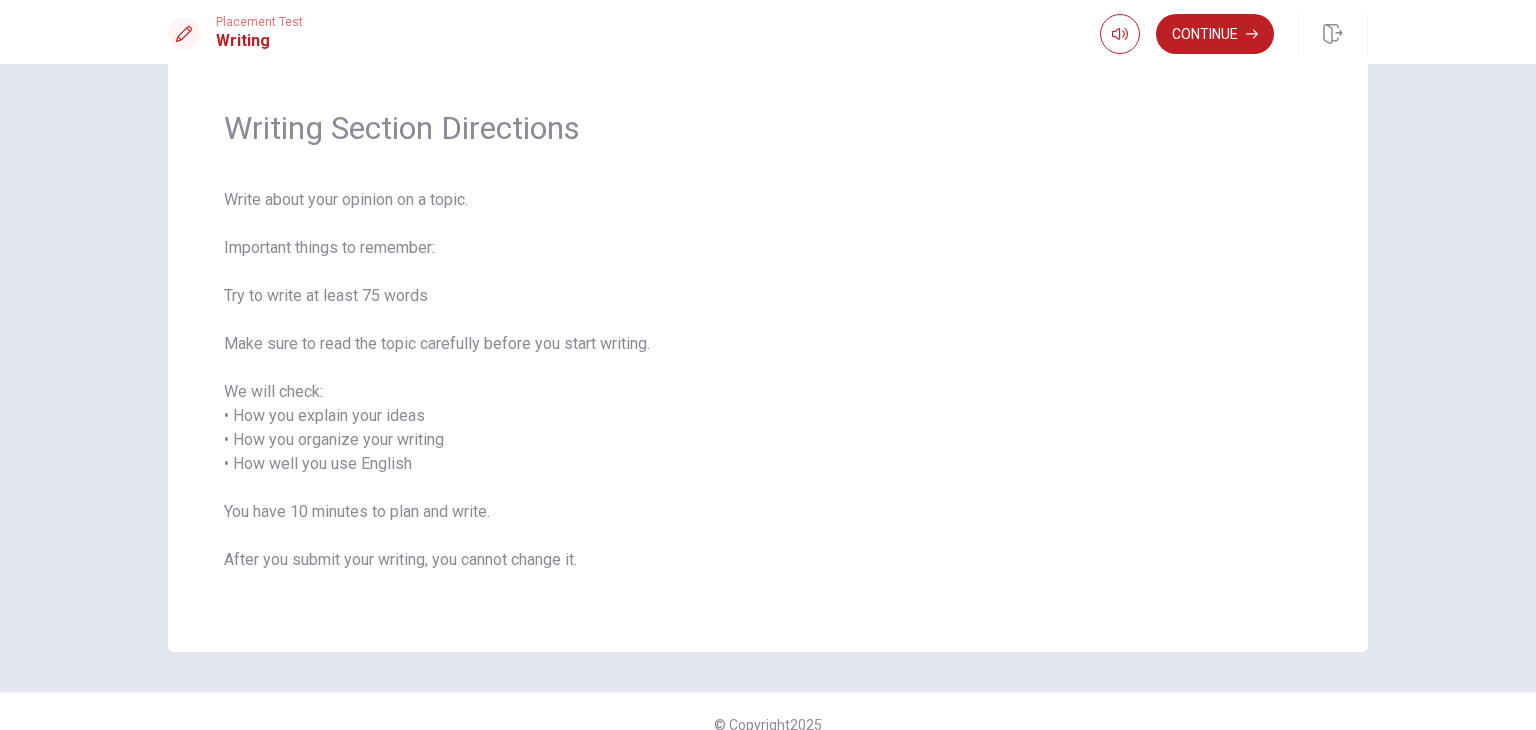 scroll, scrollTop: 0, scrollLeft: 0, axis: both 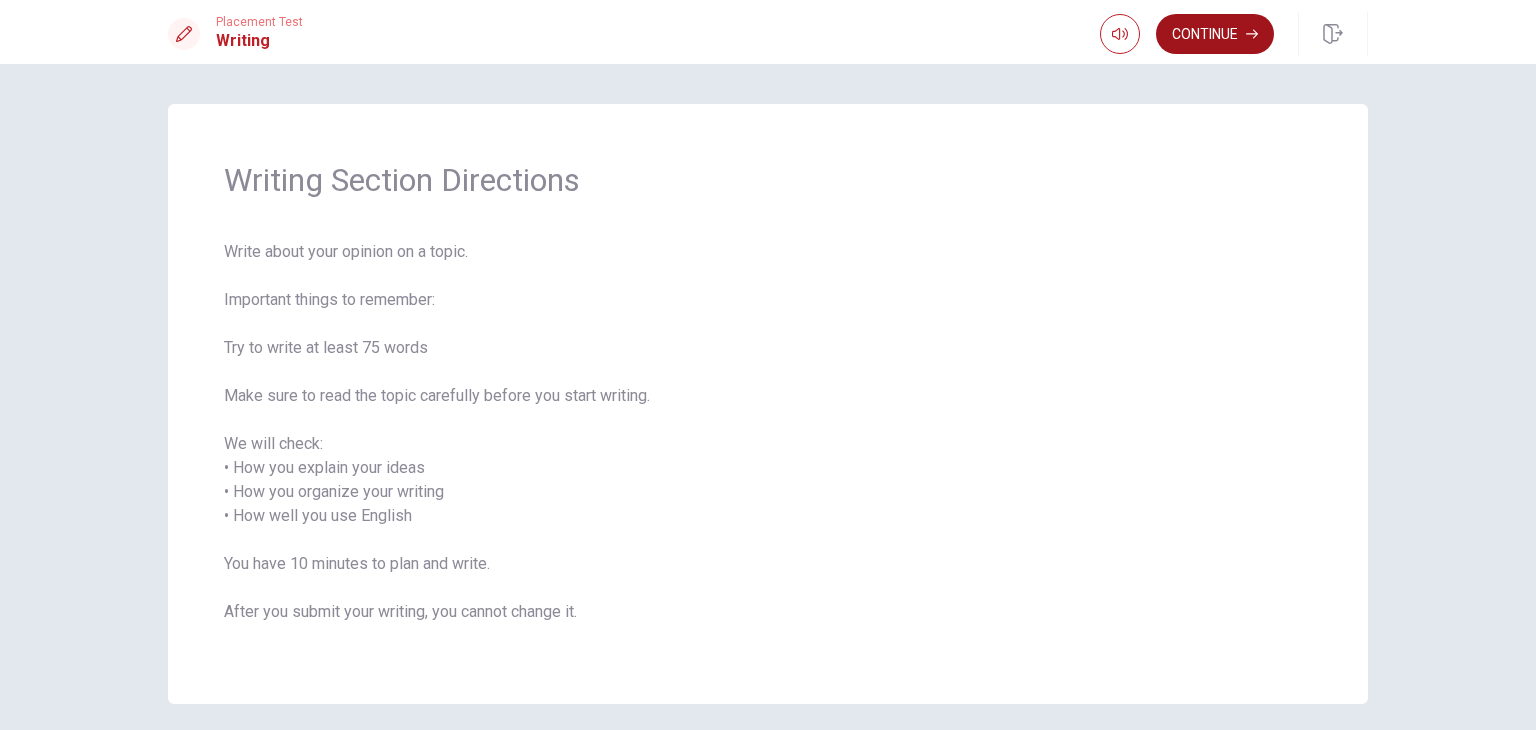 click on "Continue" at bounding box center [1215, 34] 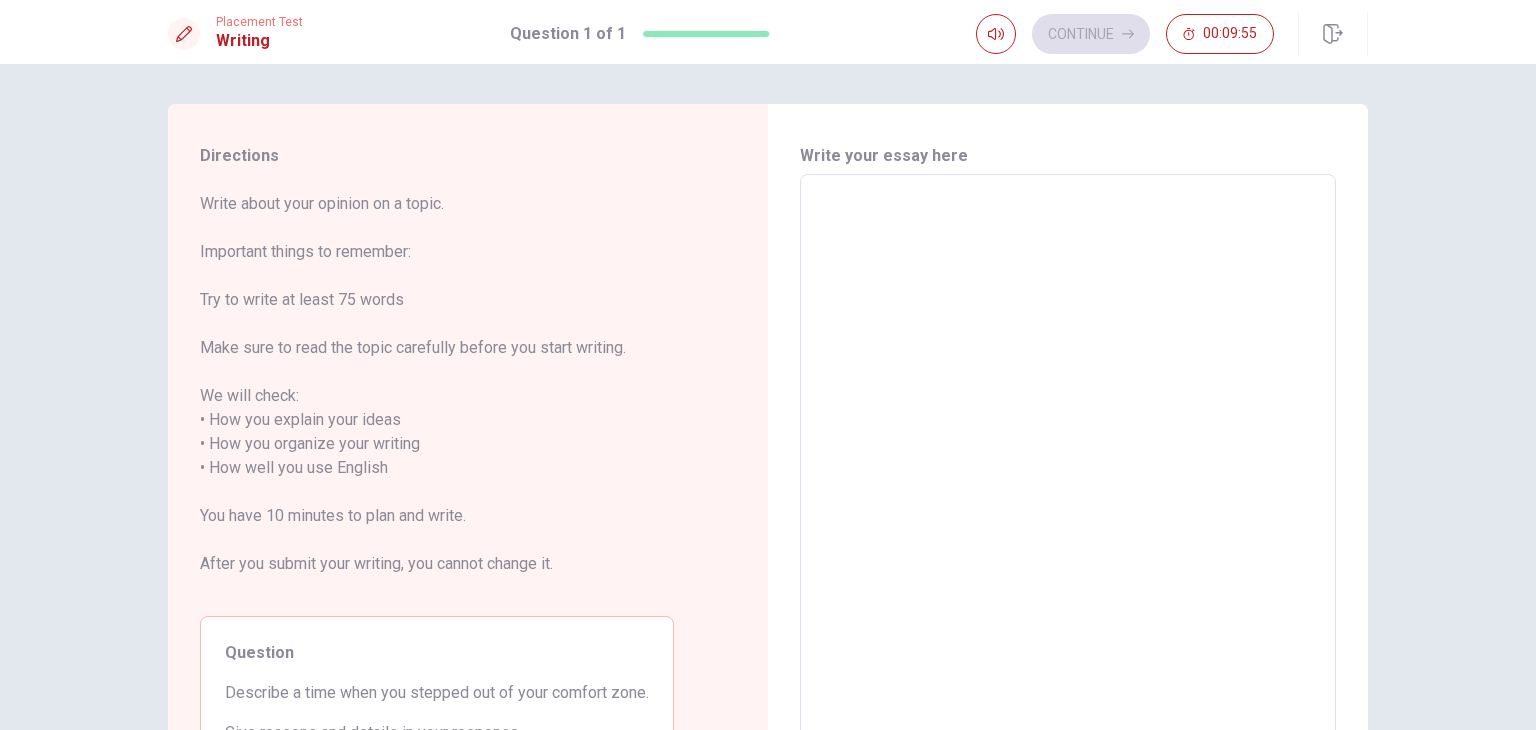 click at bounding box center [1068, 456] 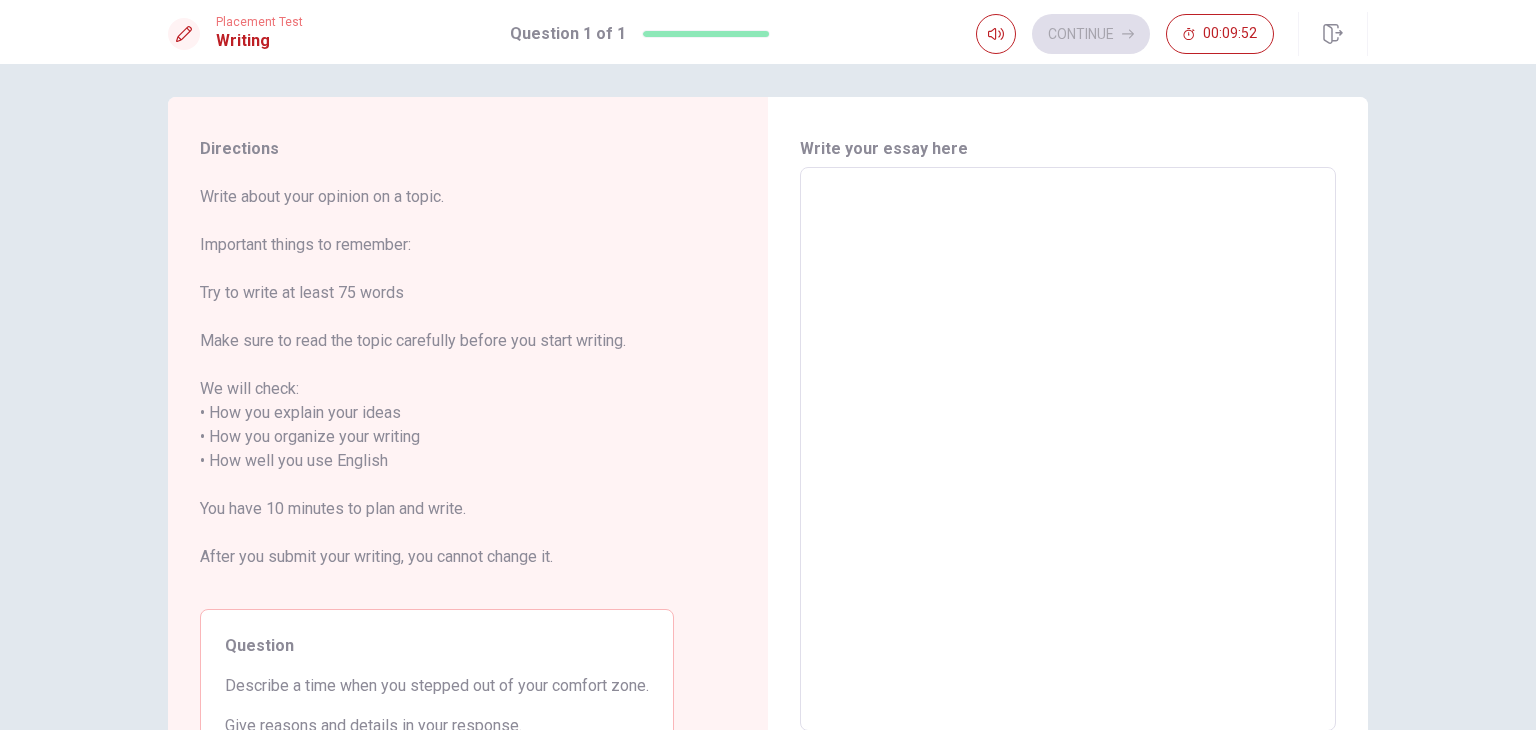 scroll, scrollTop: 0, scrollLeft: 0, axis: both 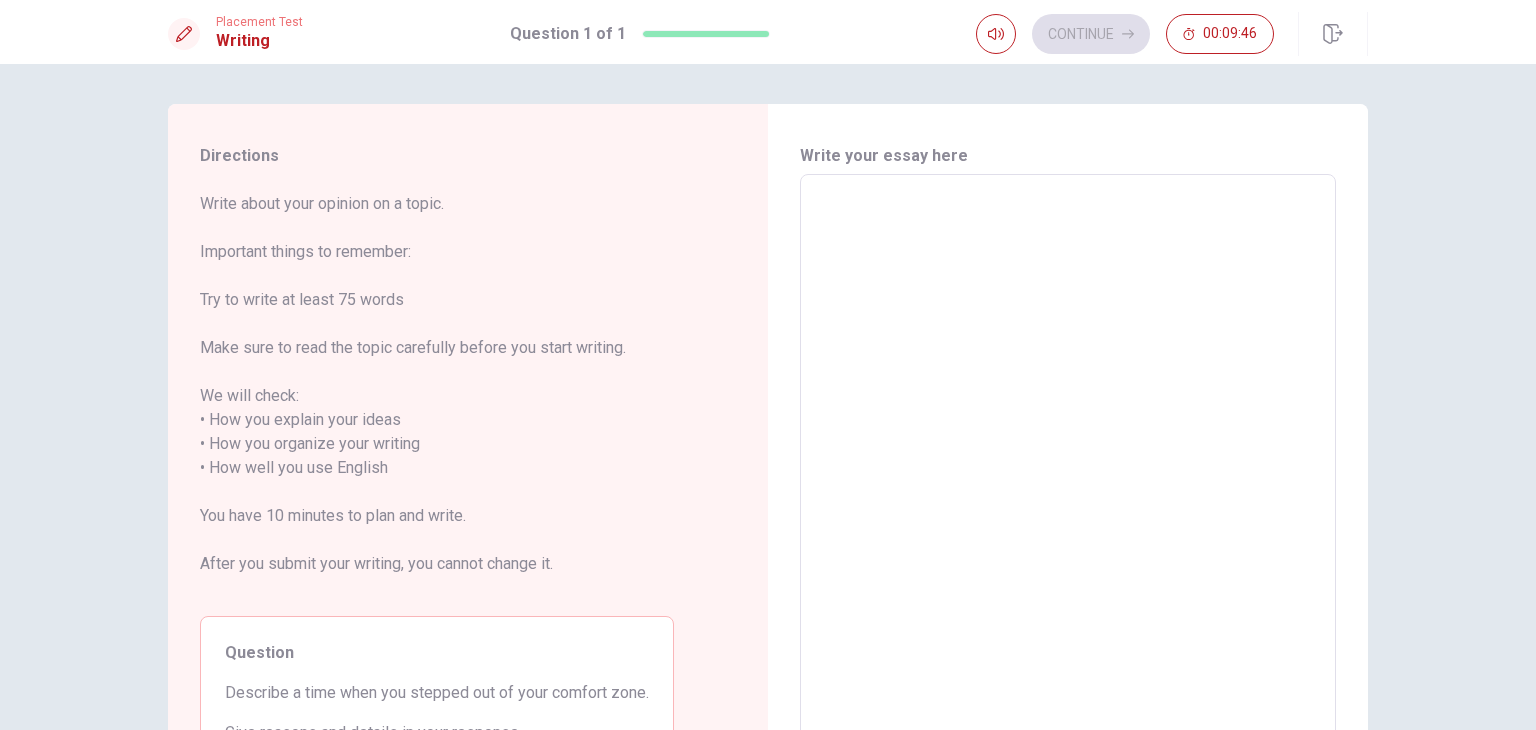 type on "D" 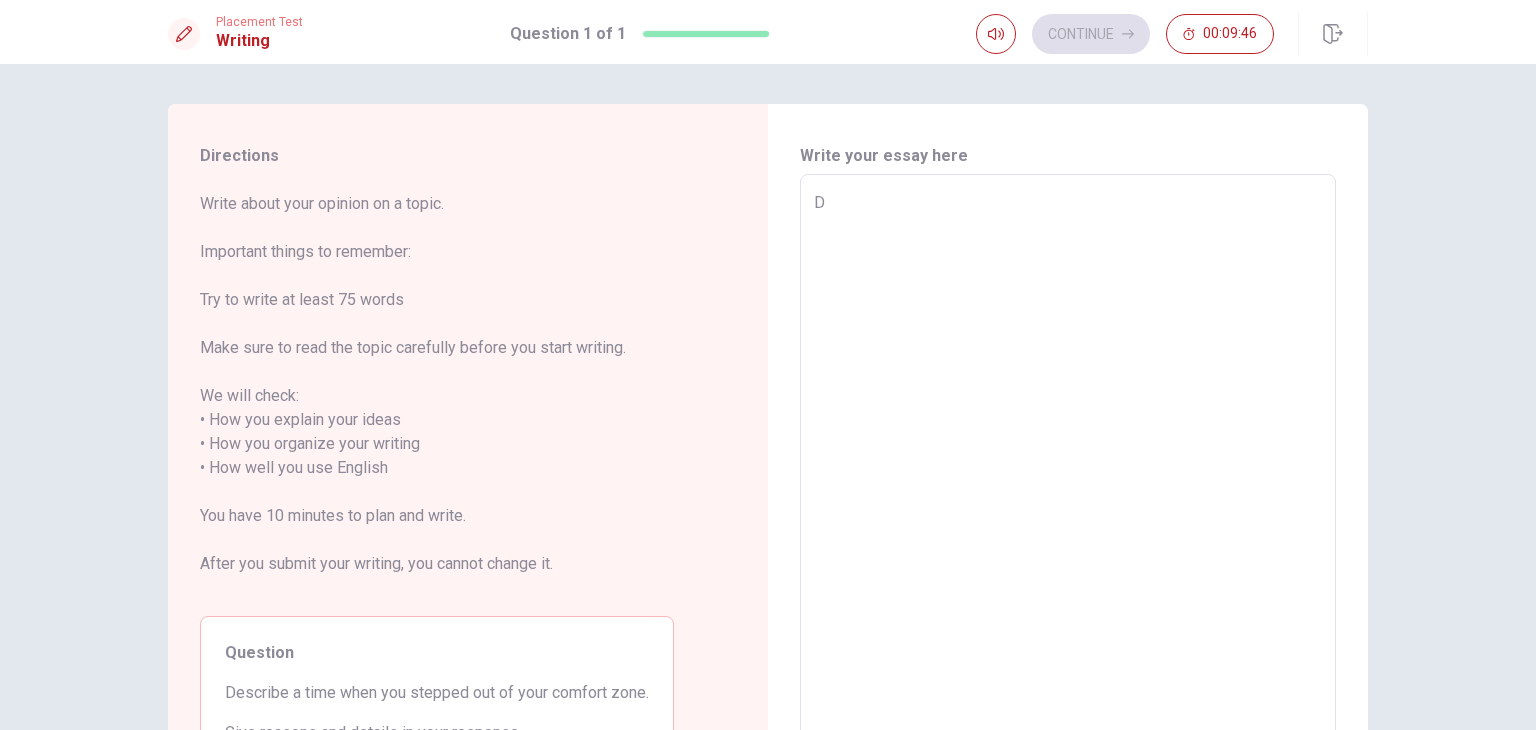 type on "x" 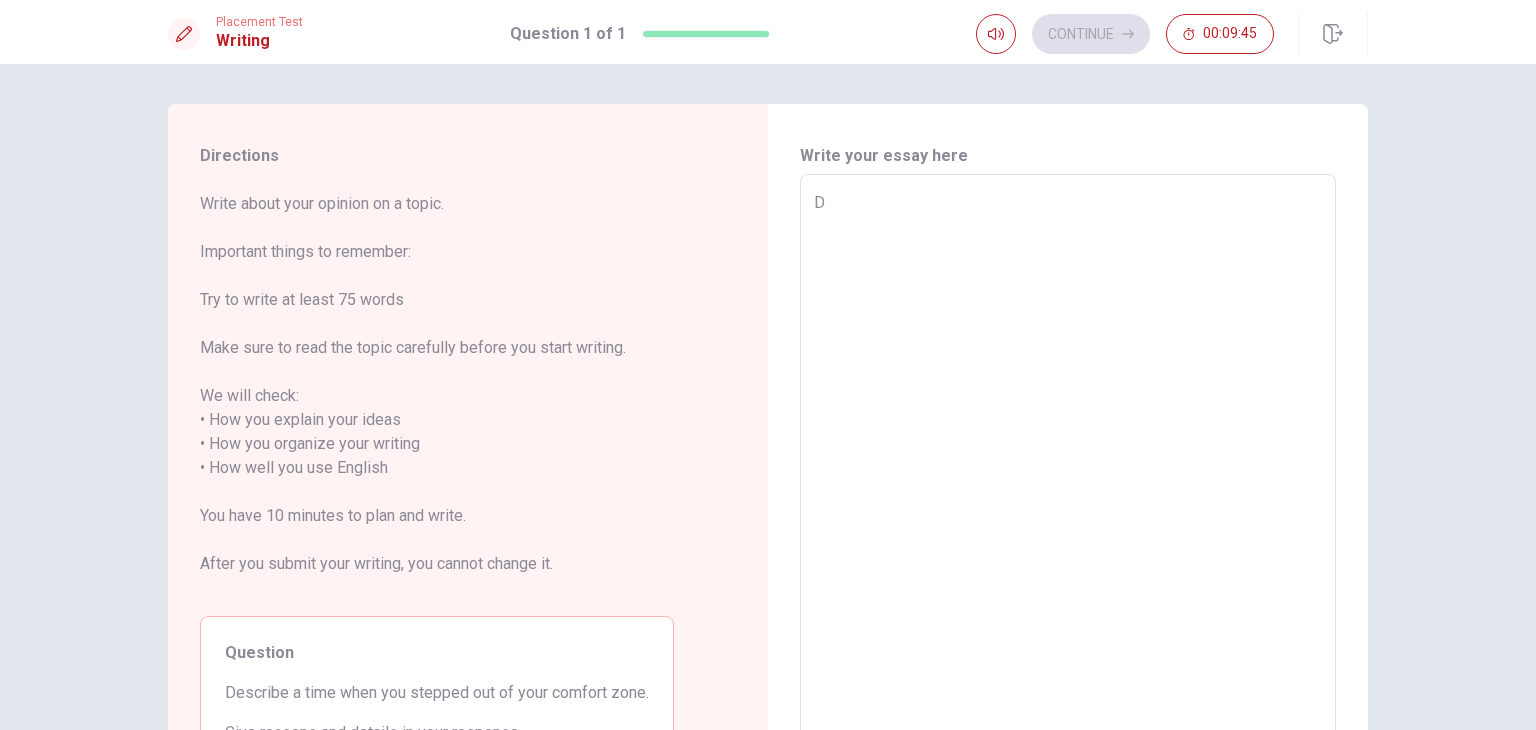 type on "Do" 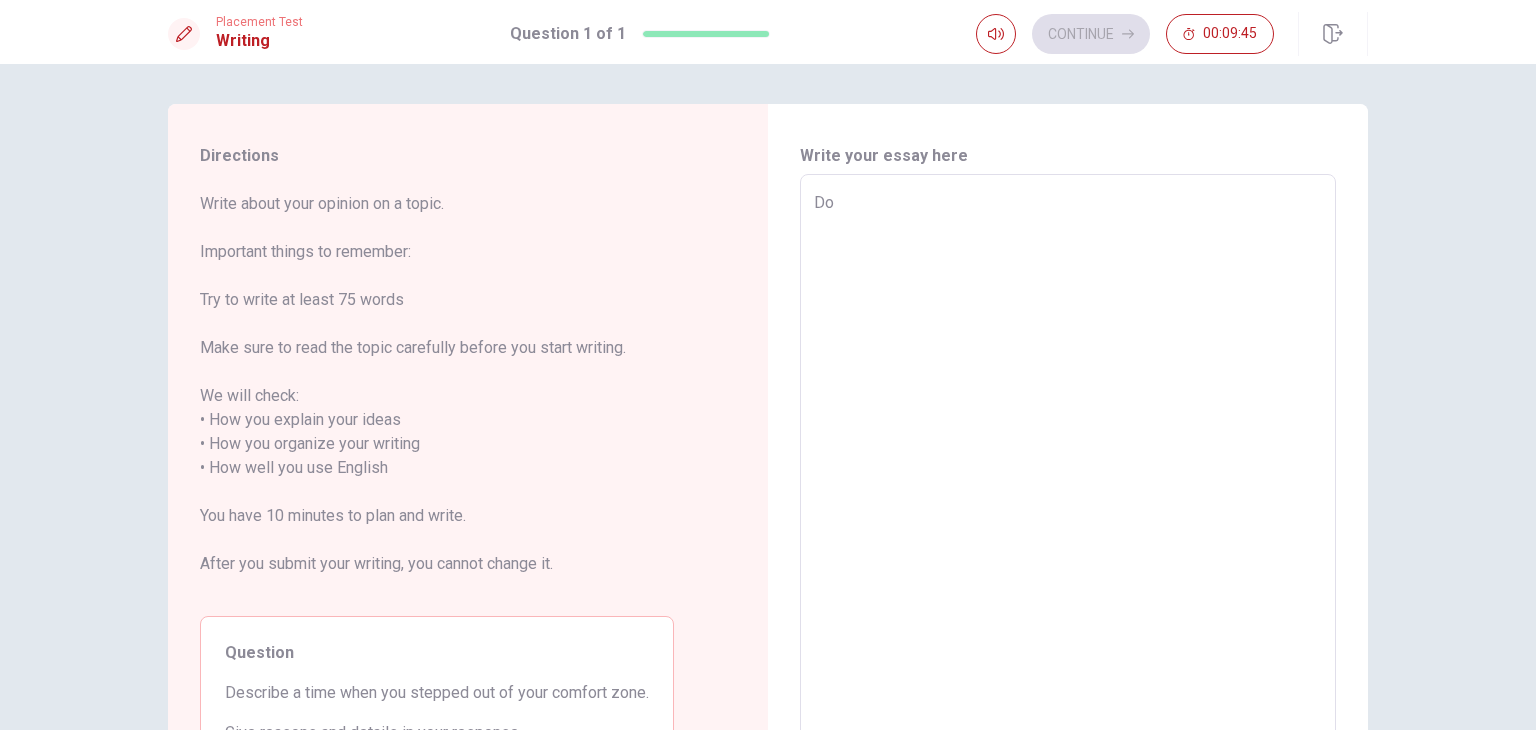 type on "x" 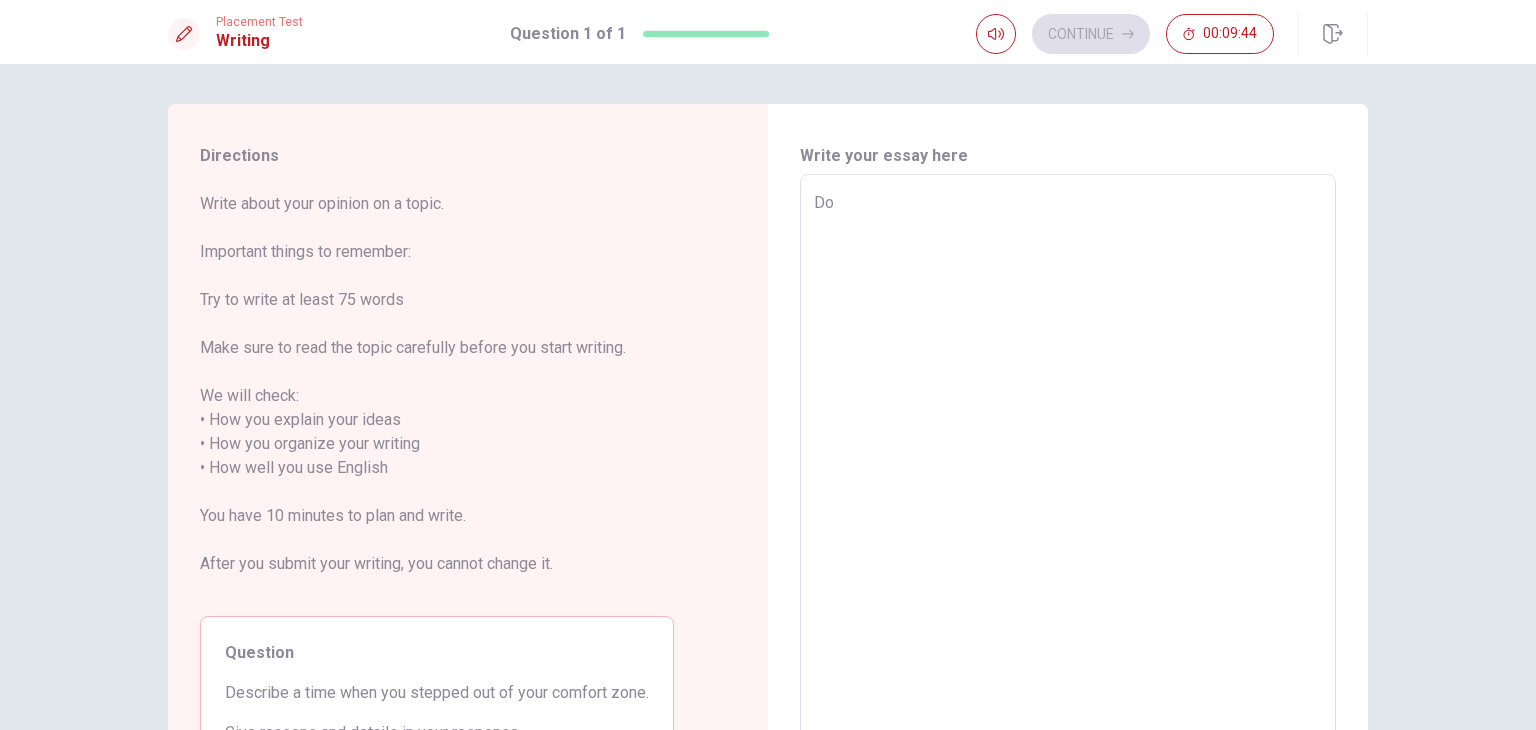 type on "Doe" 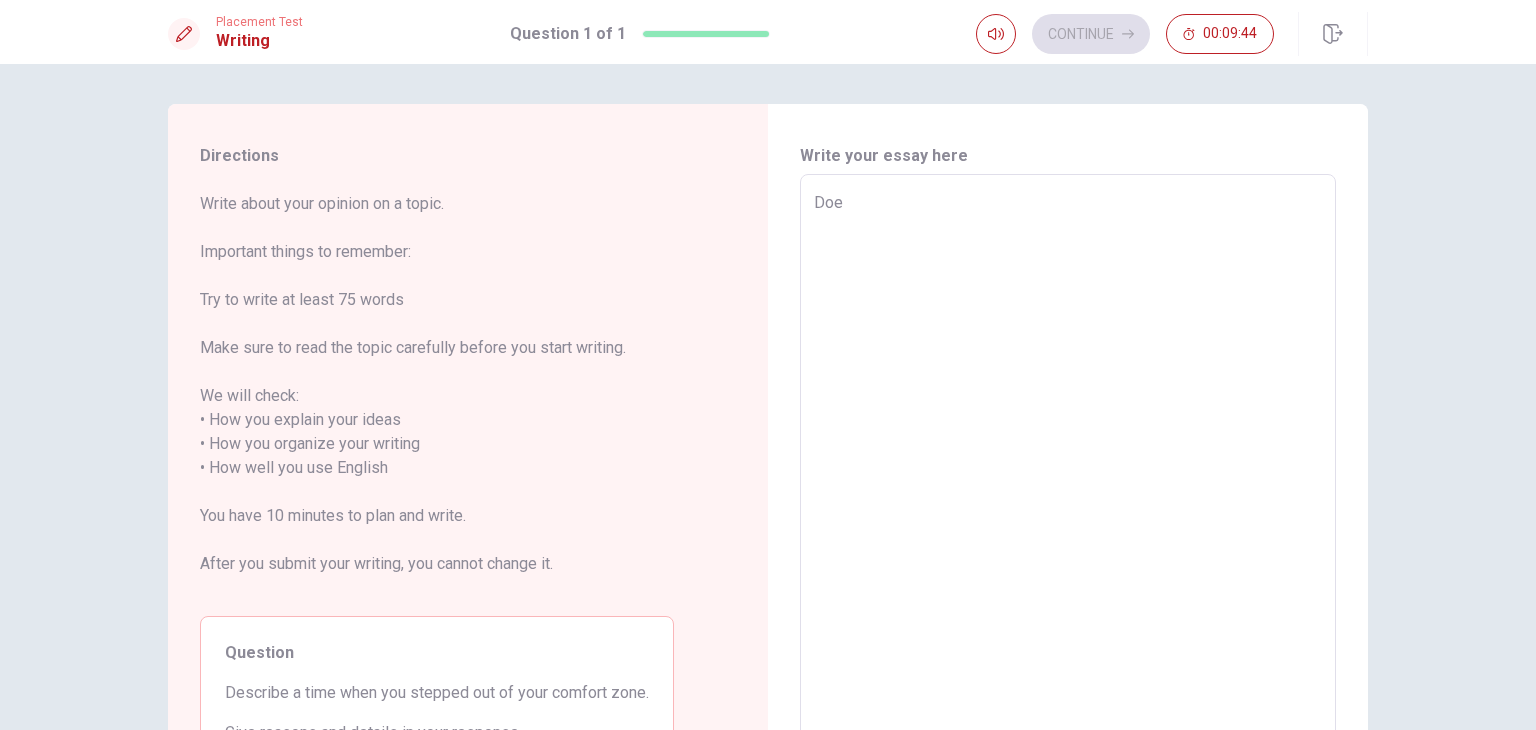 type on "x" 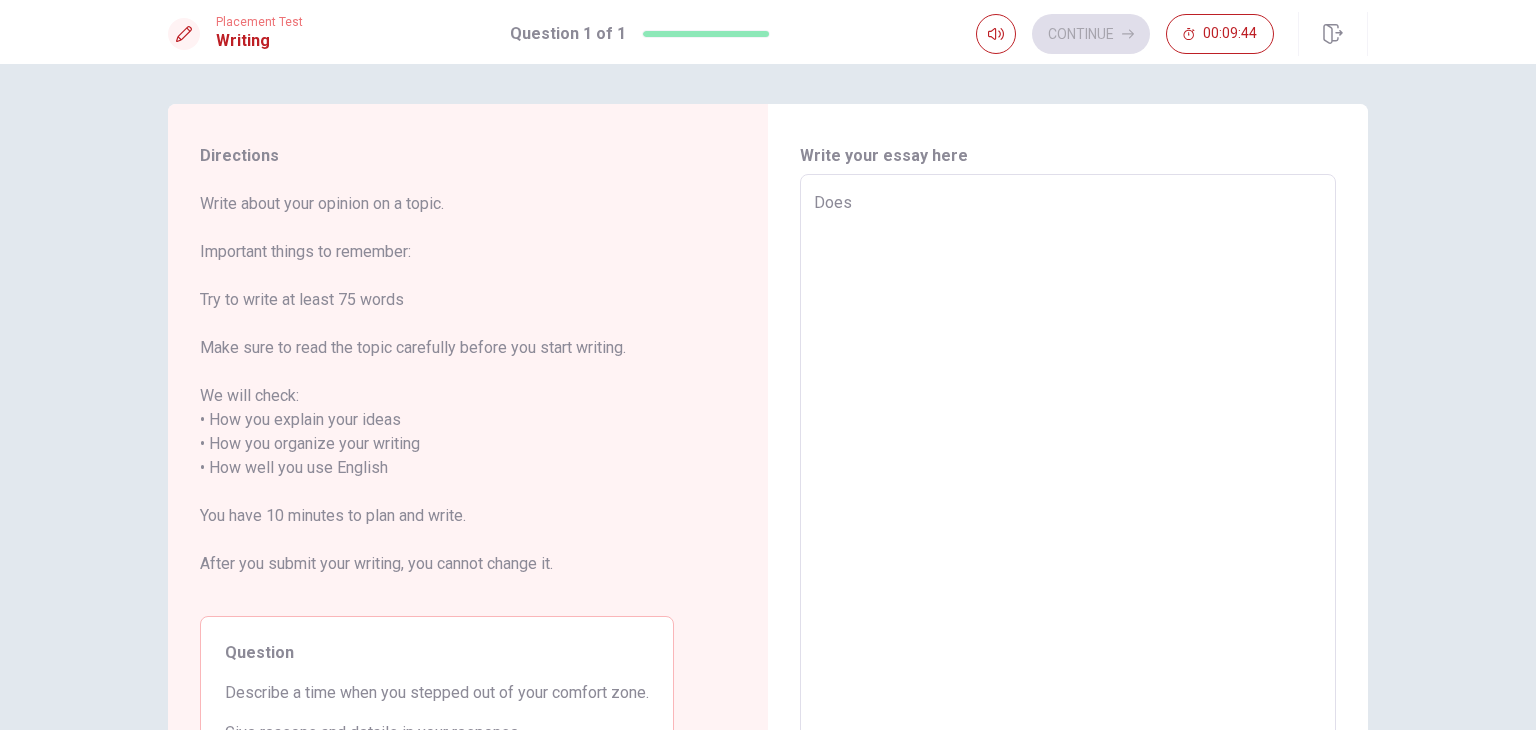type on "x" 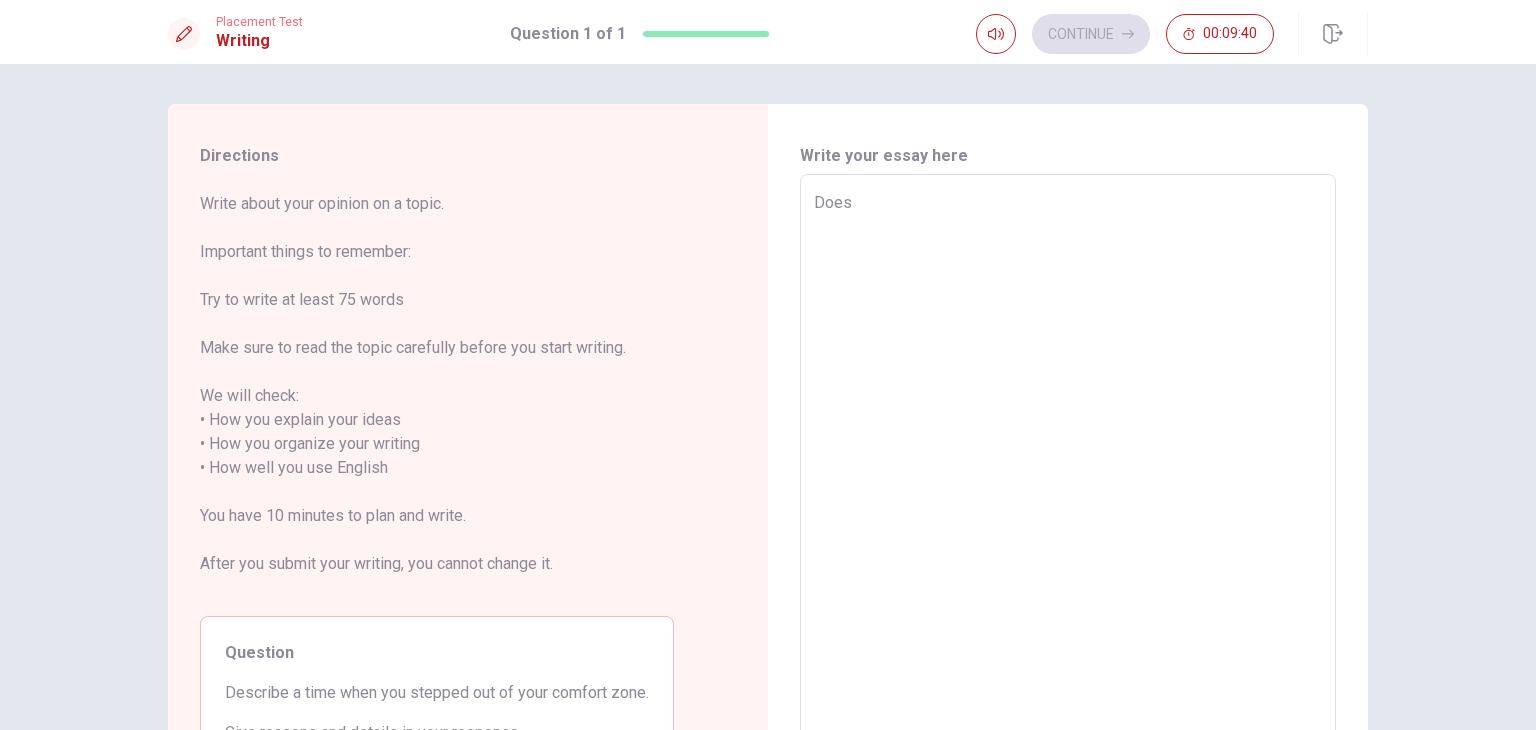 type on "x" 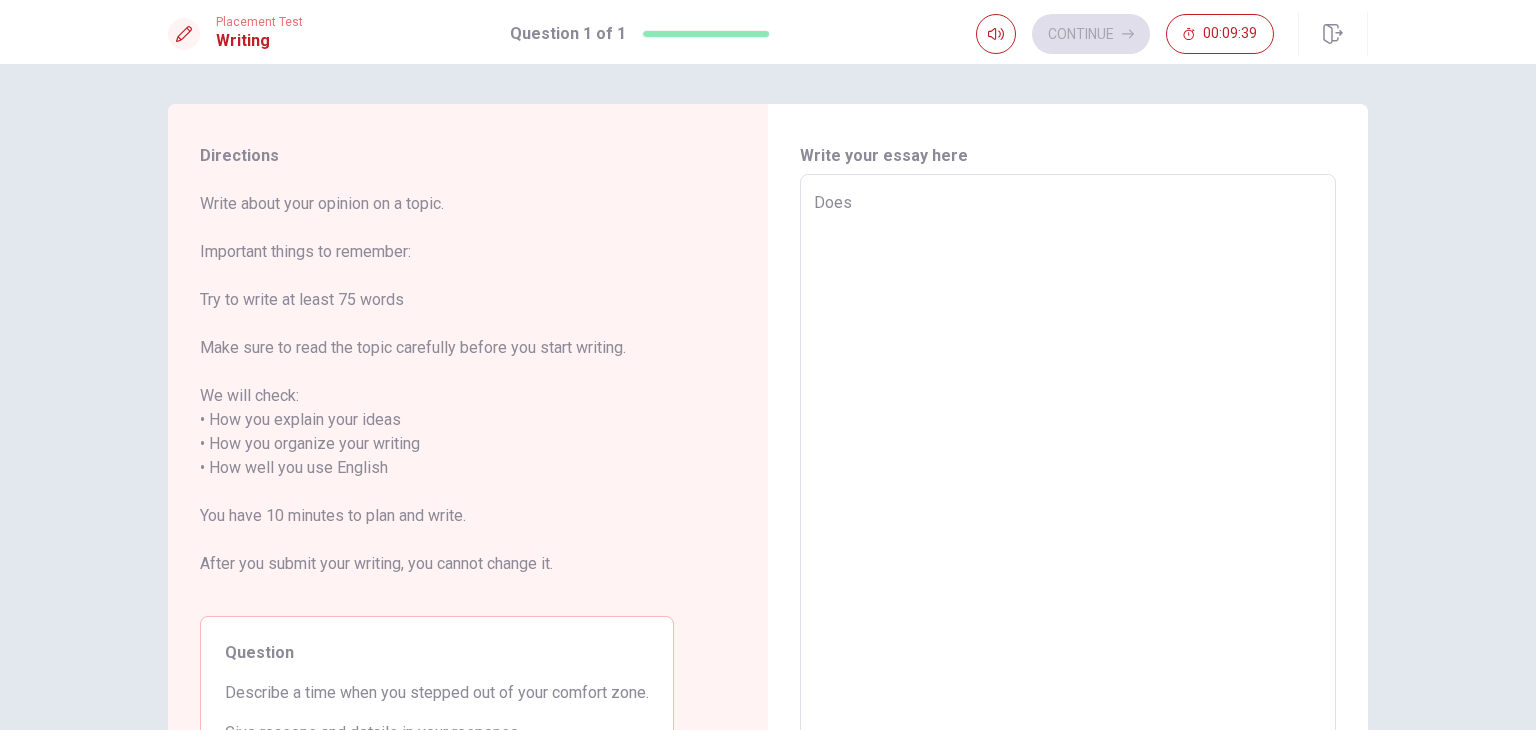 type on "Does b" 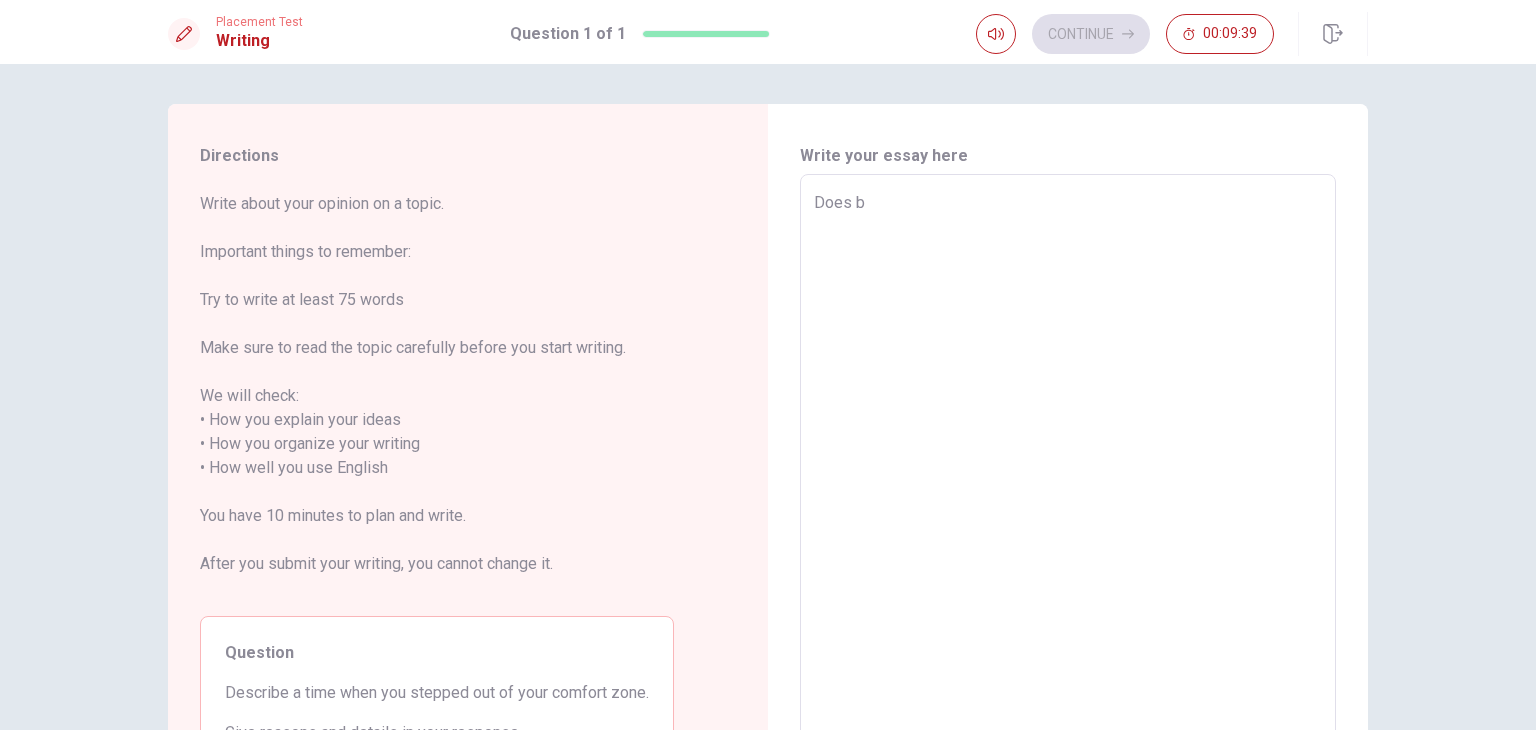 type on "x" 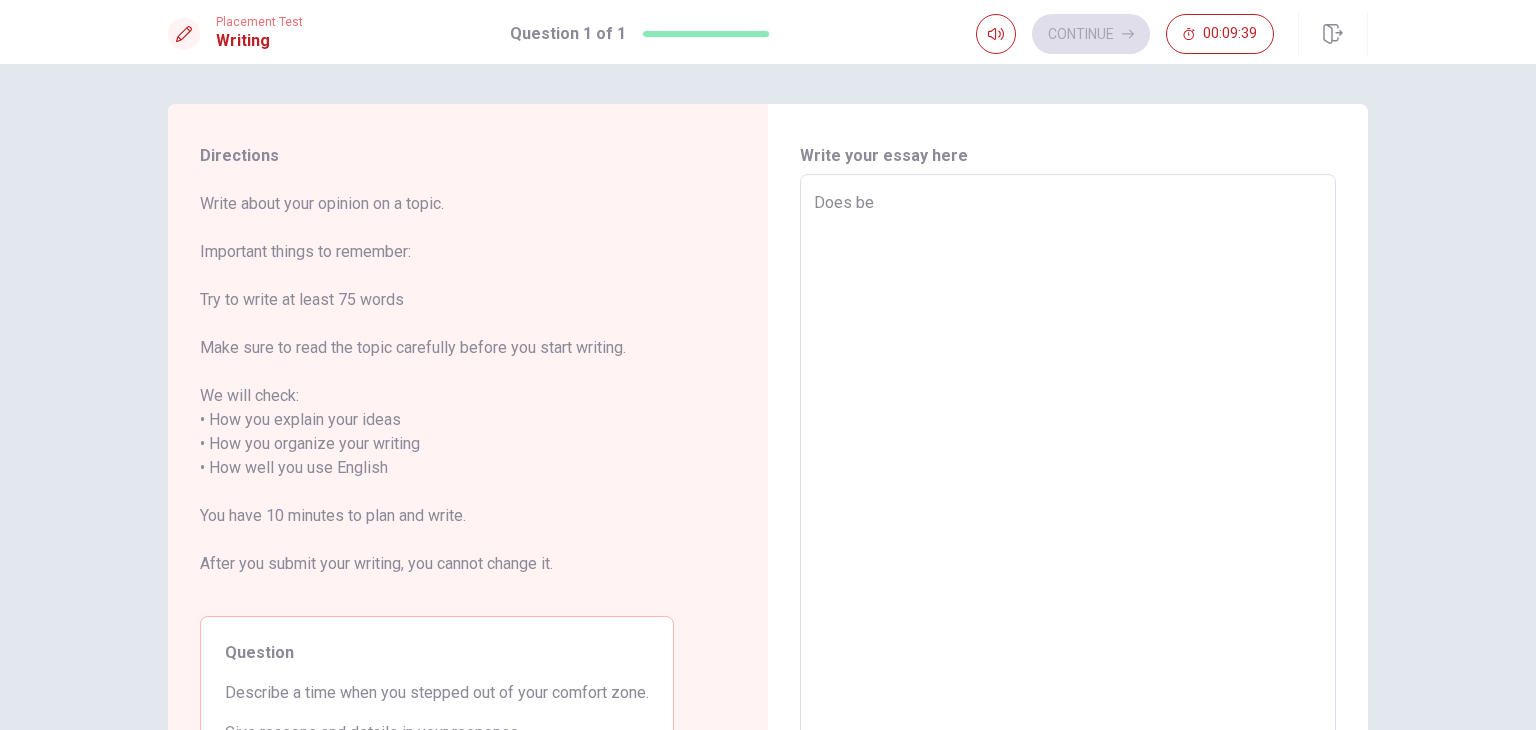 type on "x" 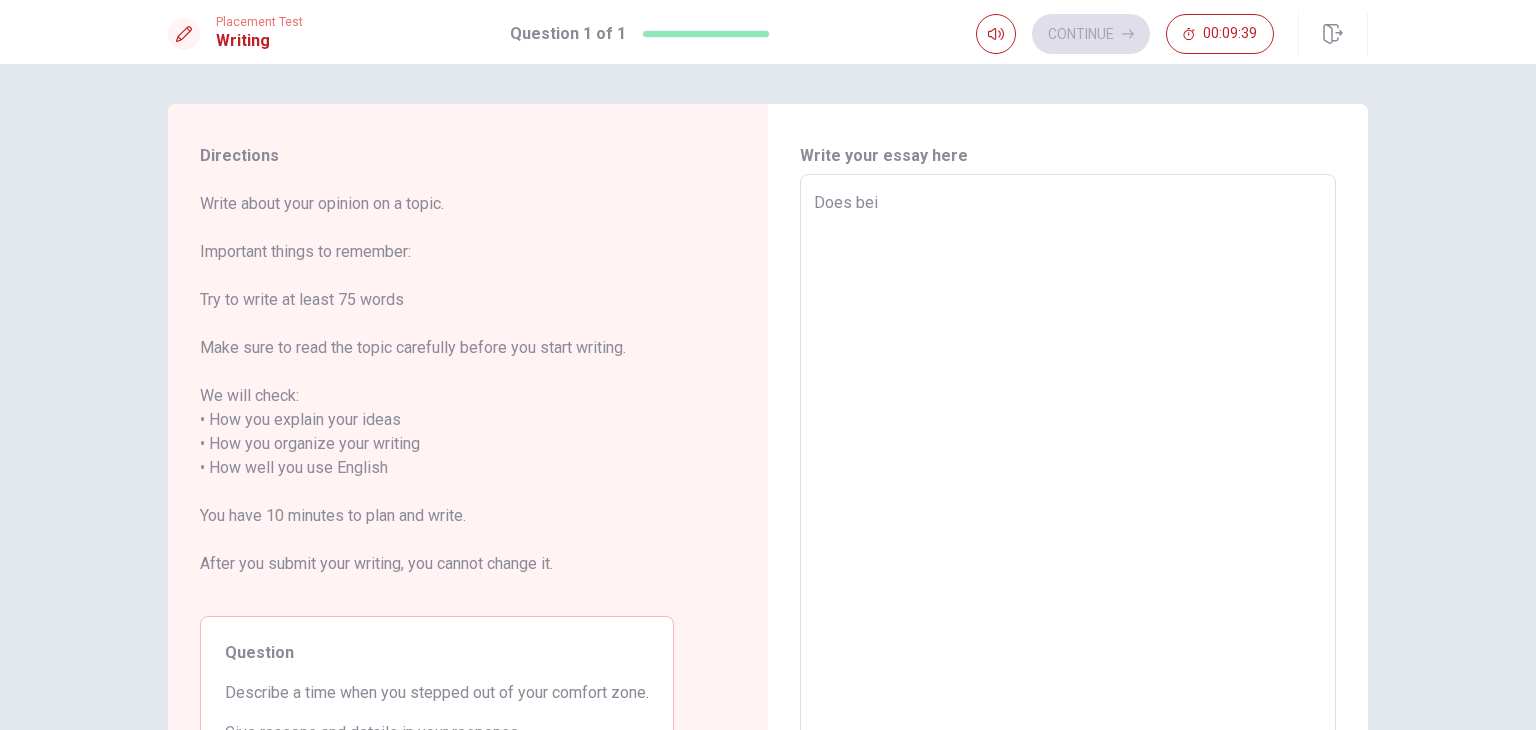 type on "x" 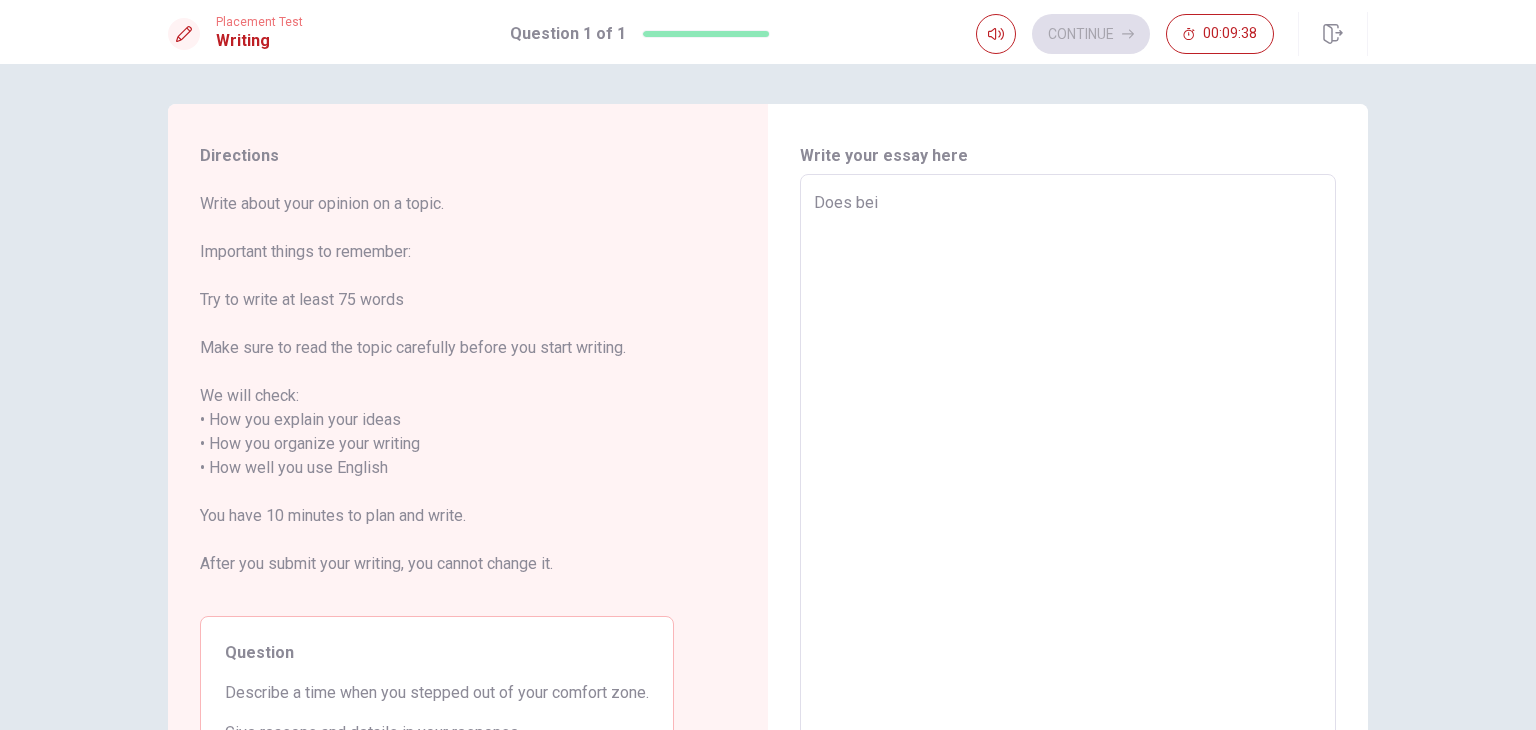 type on "Does bein" 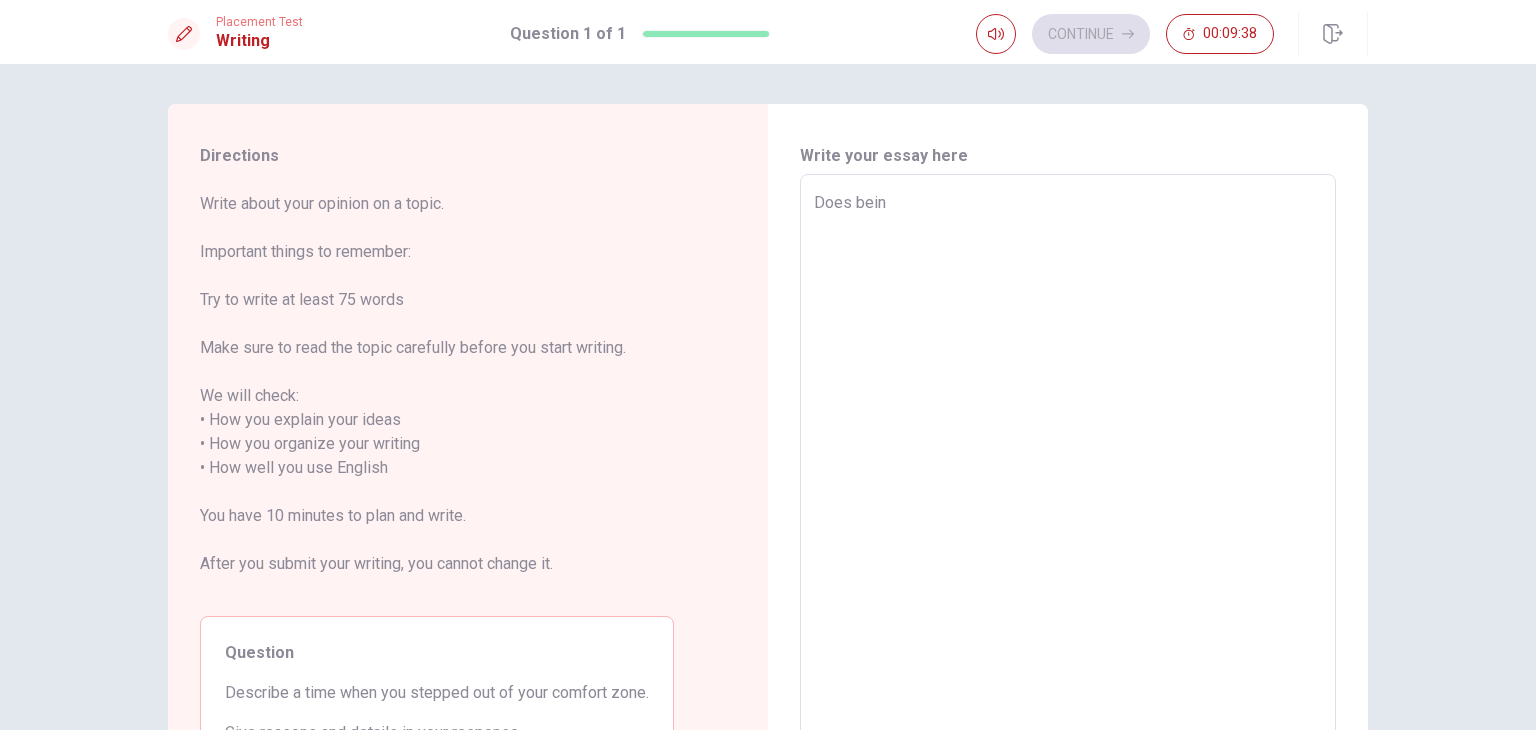 type on "x" 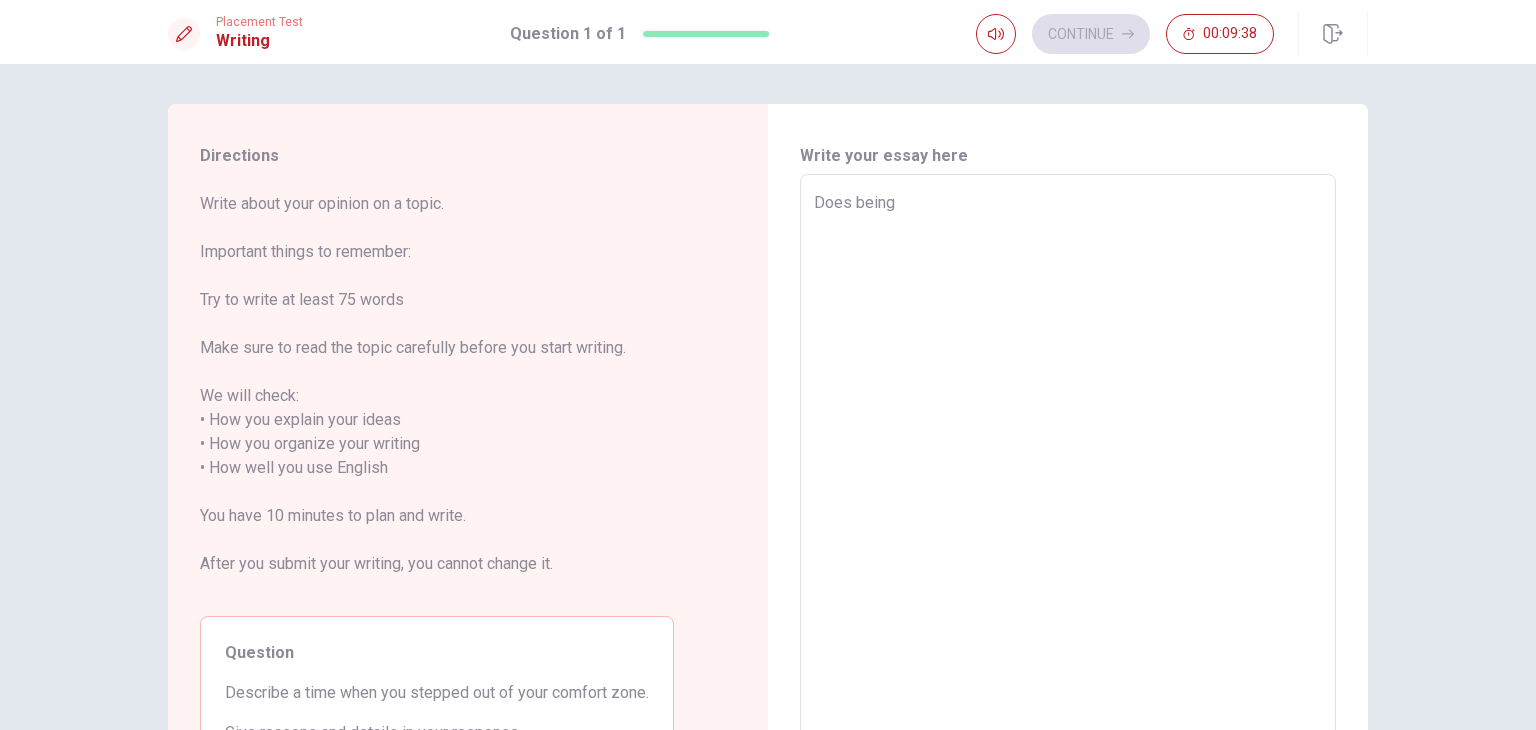 type on "x" 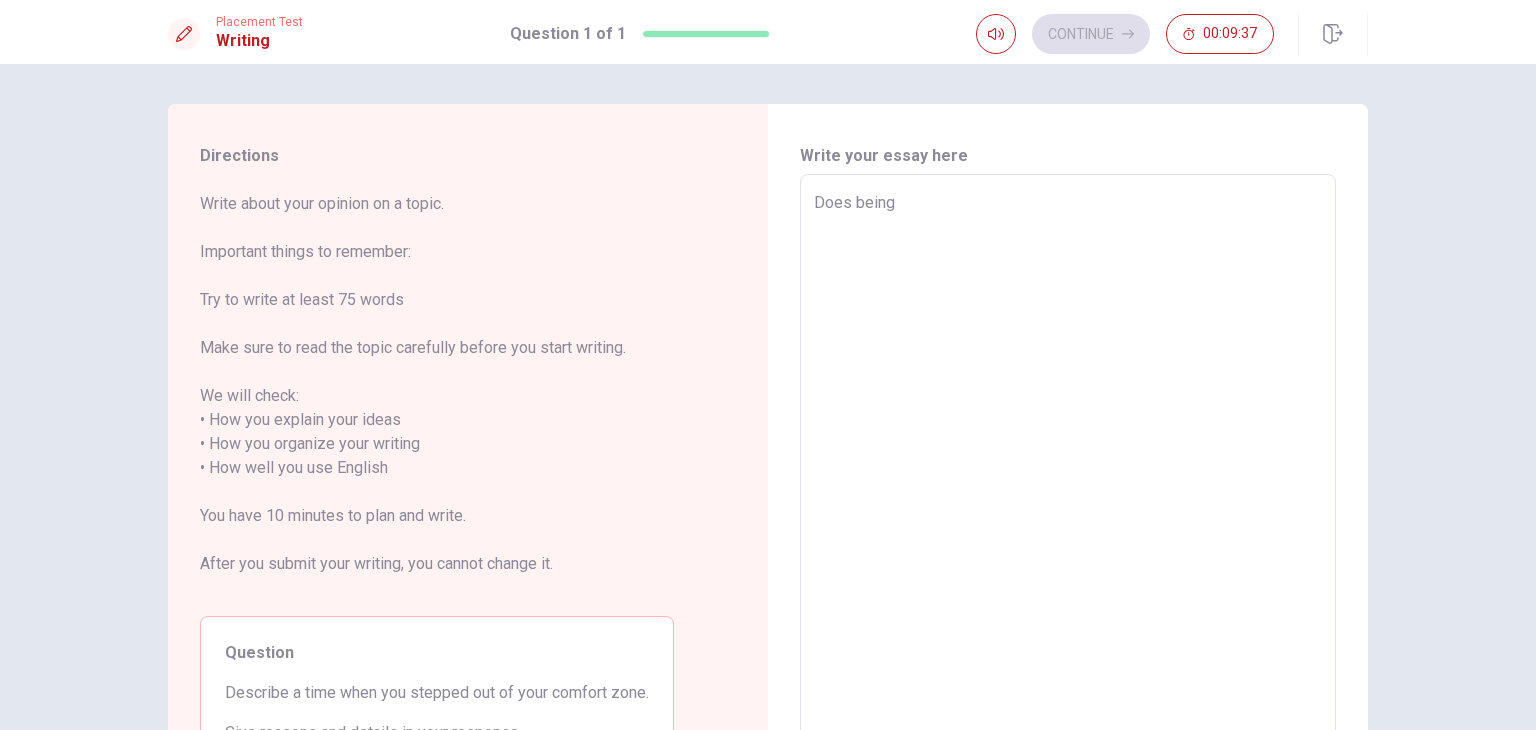 type on "Does being" 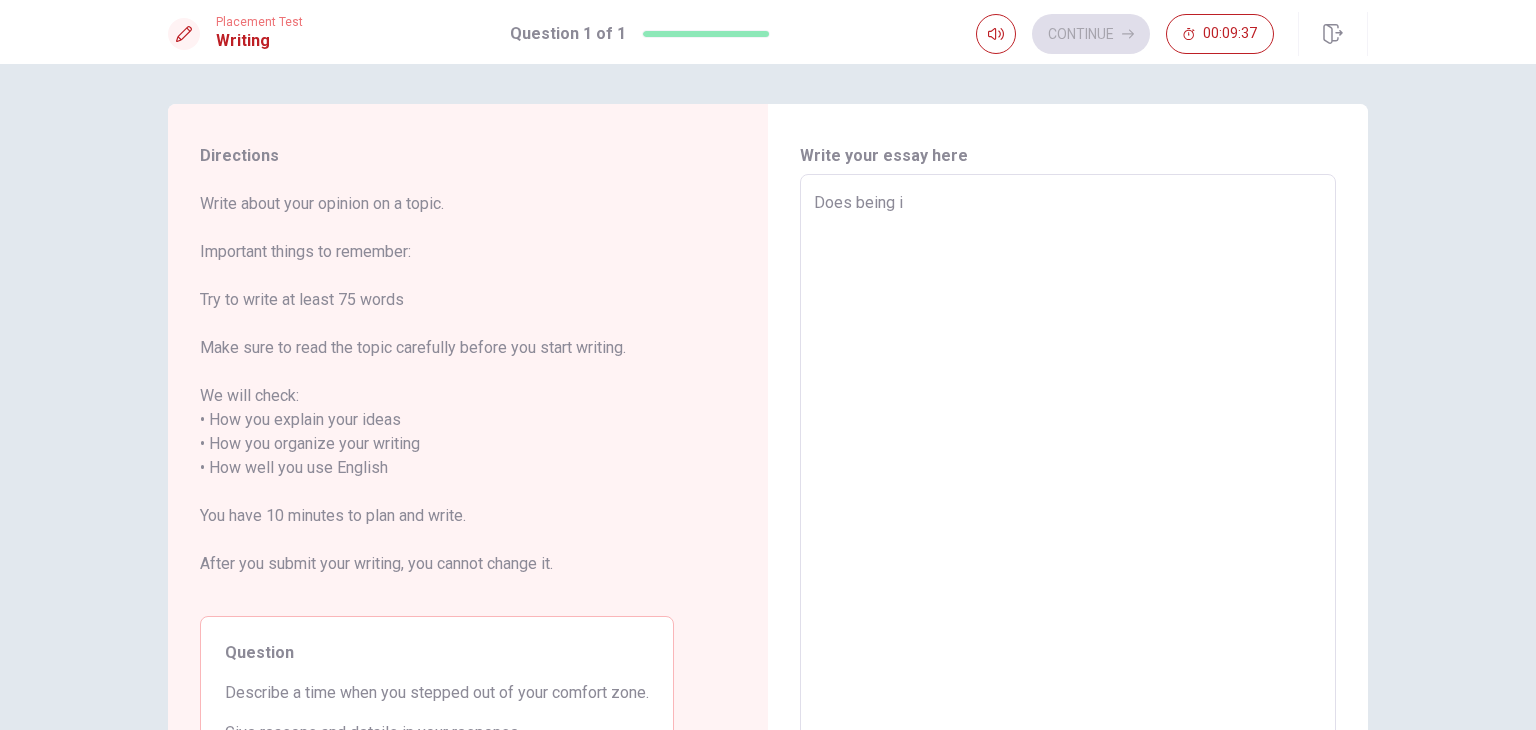 type on "x" 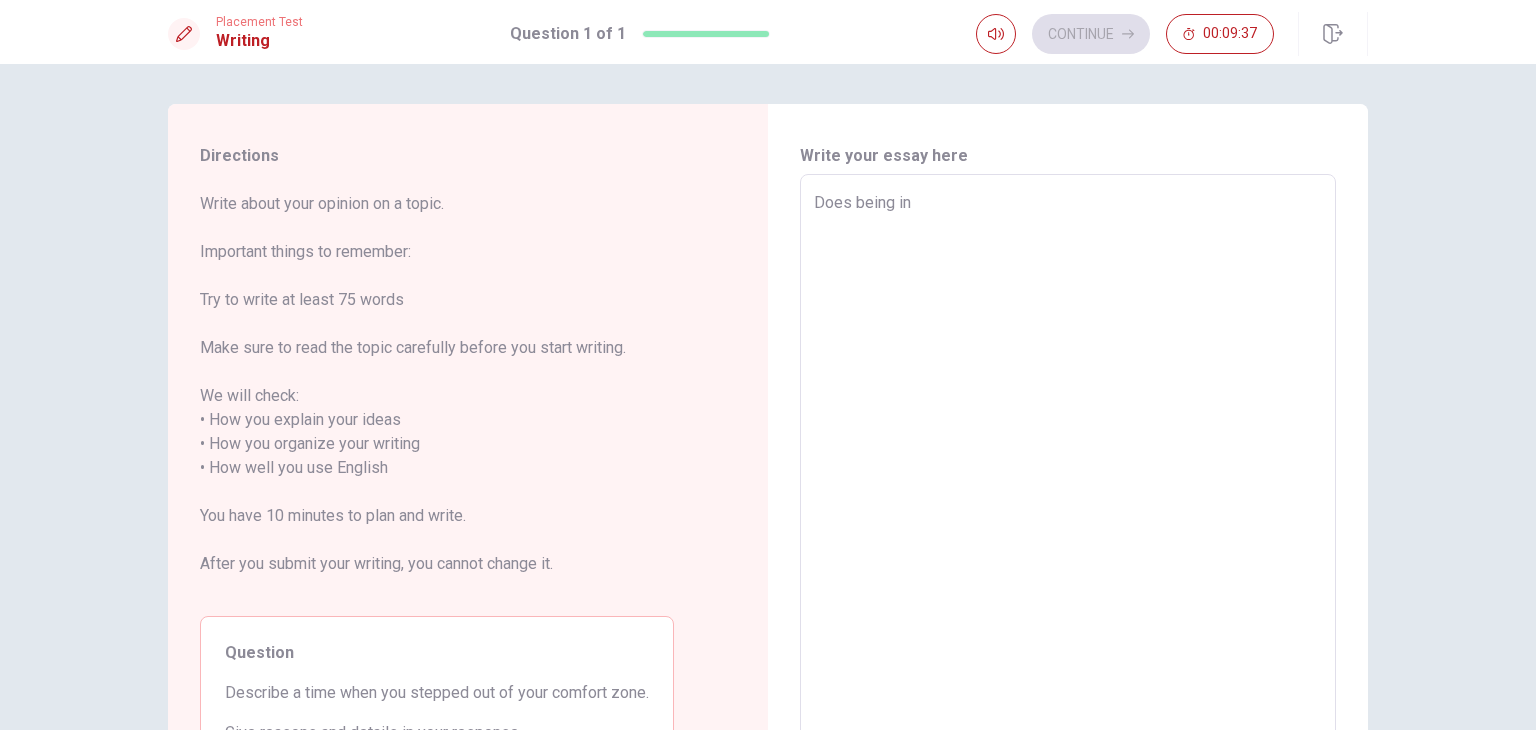 type on "x" 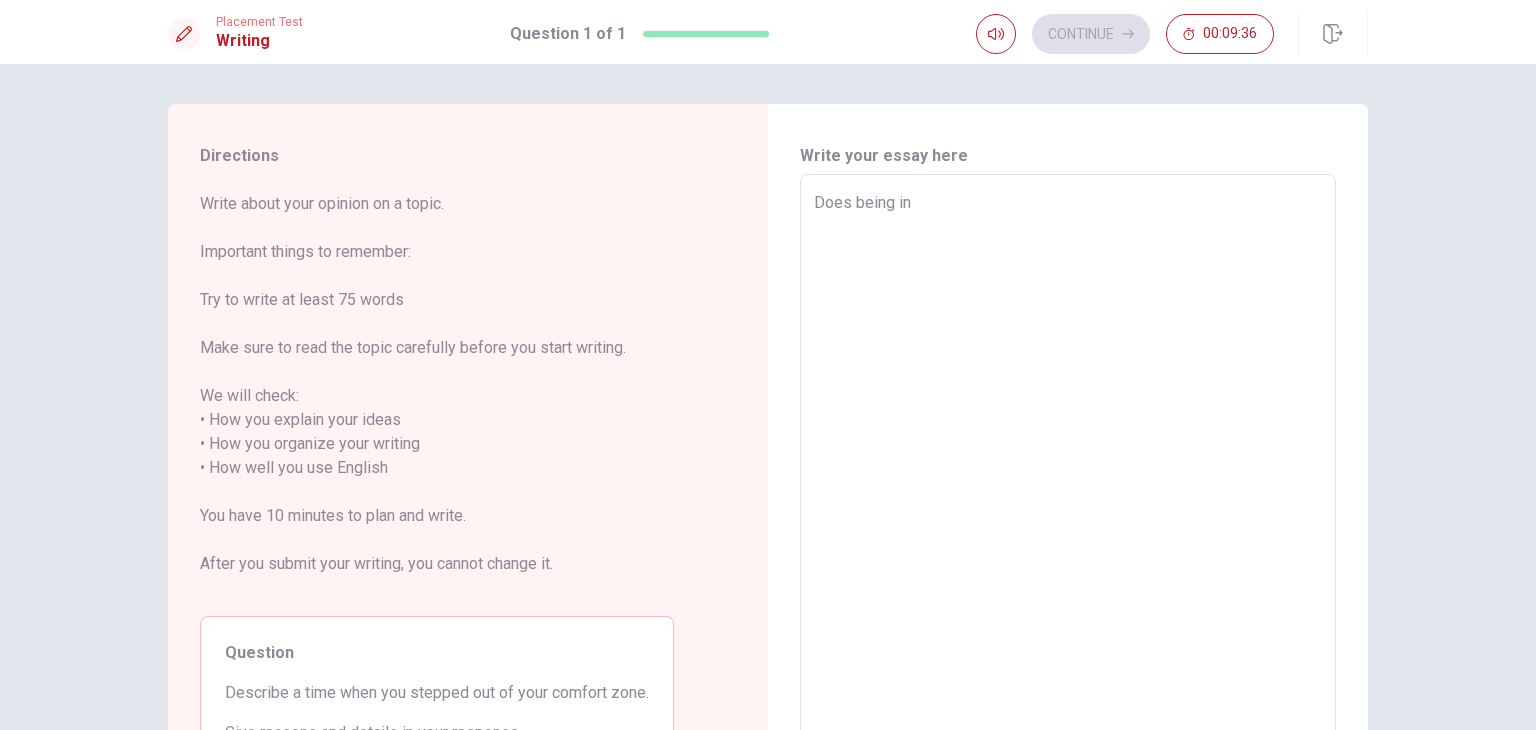type on "Does being in" 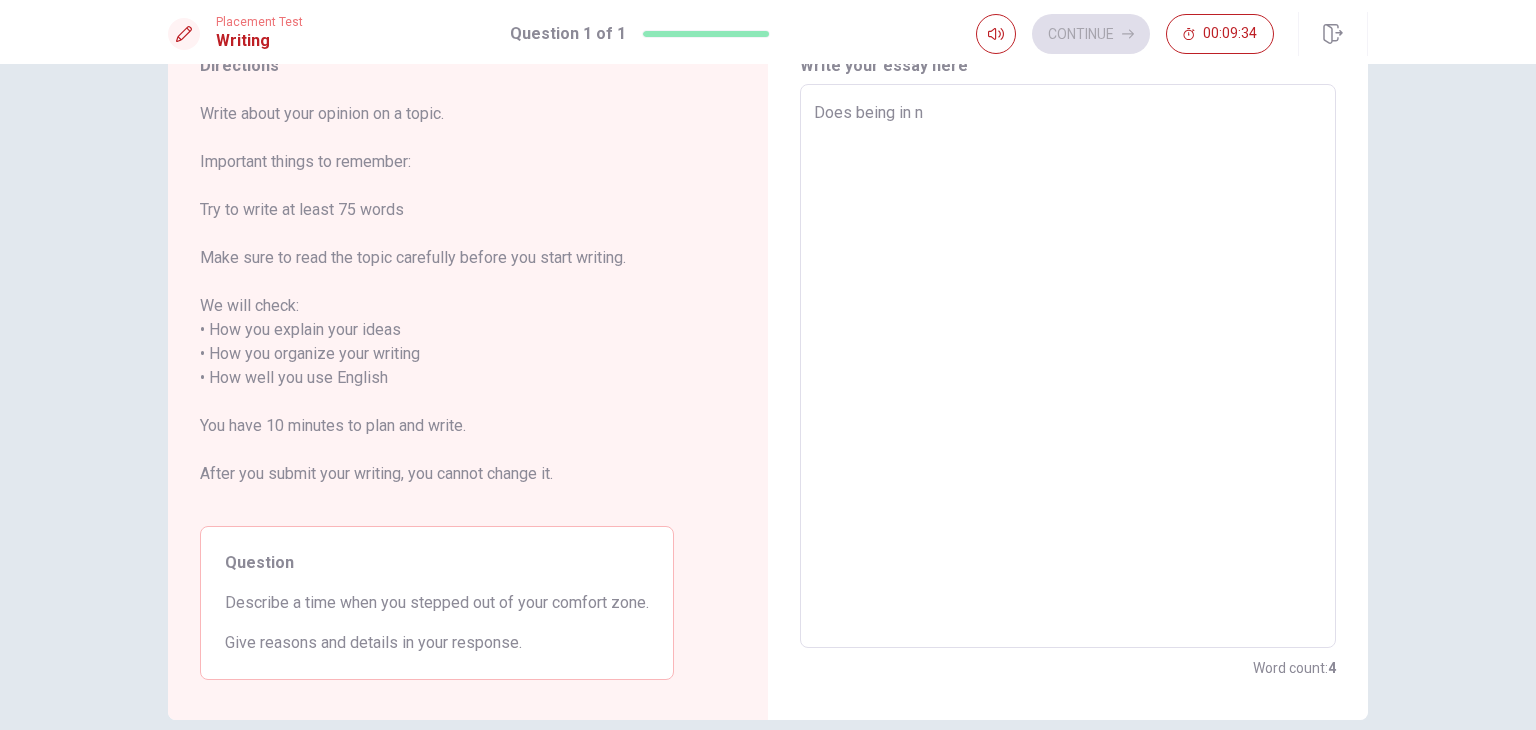 scroll, scrollTop: 100, scrollLeft: 0, axis: vertical 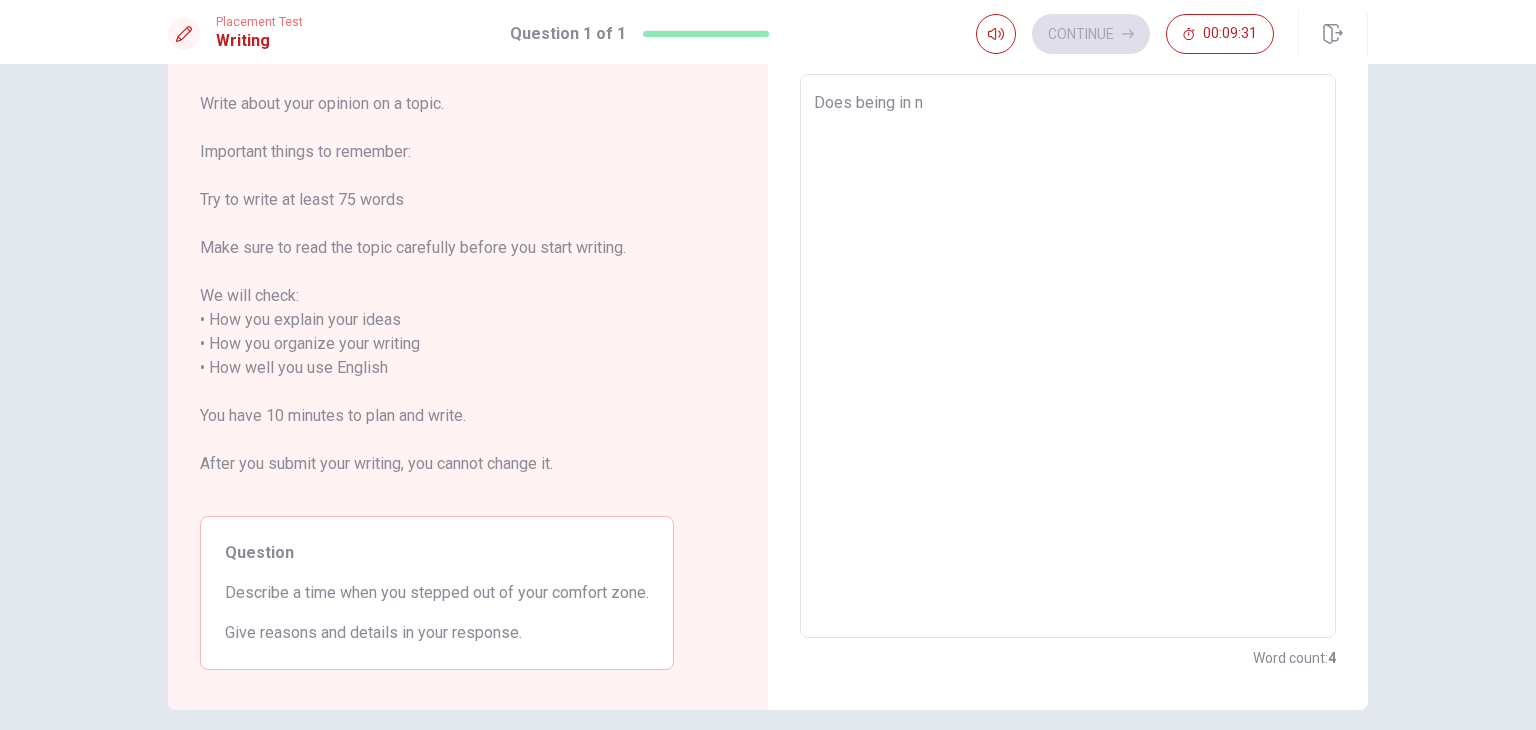 type on "x" 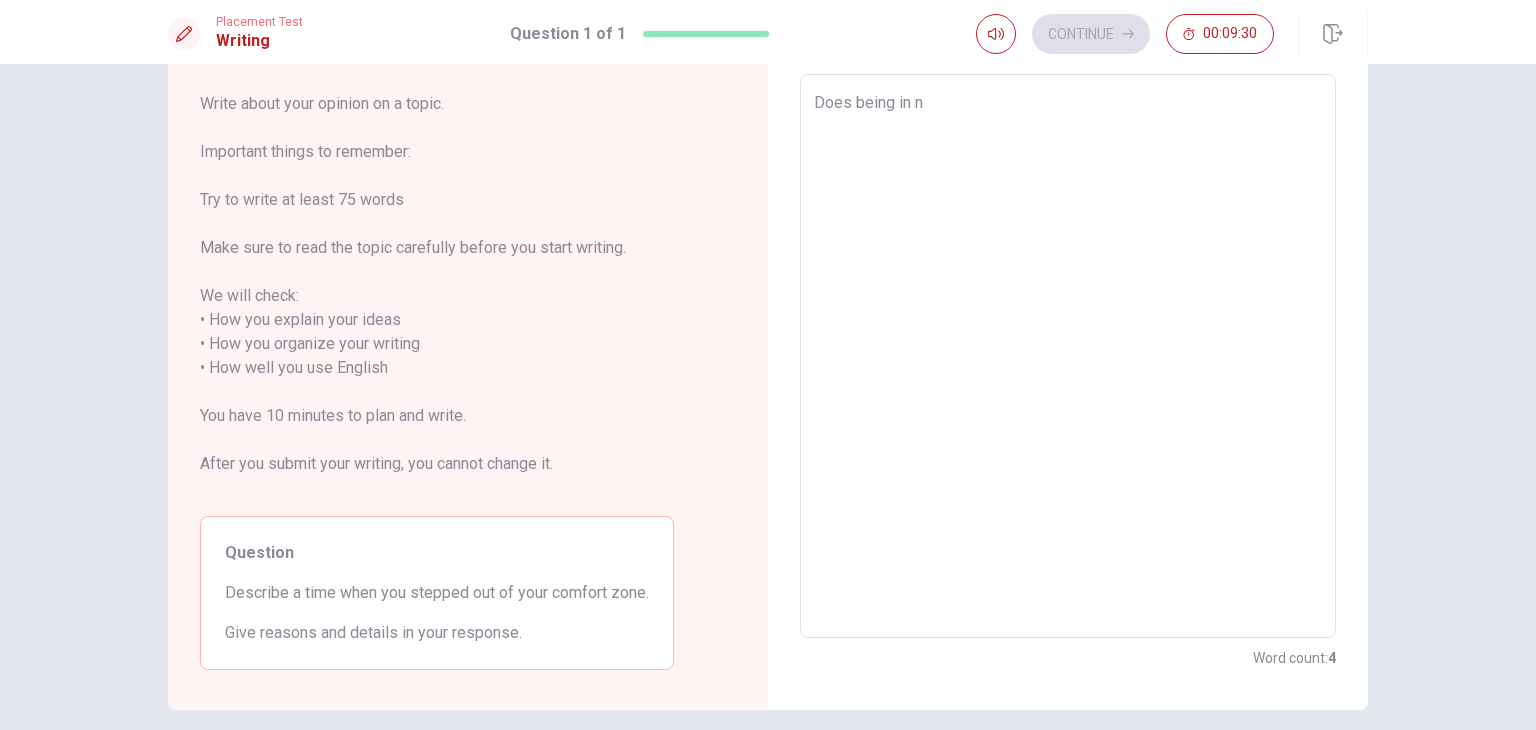 type on "Does being in" 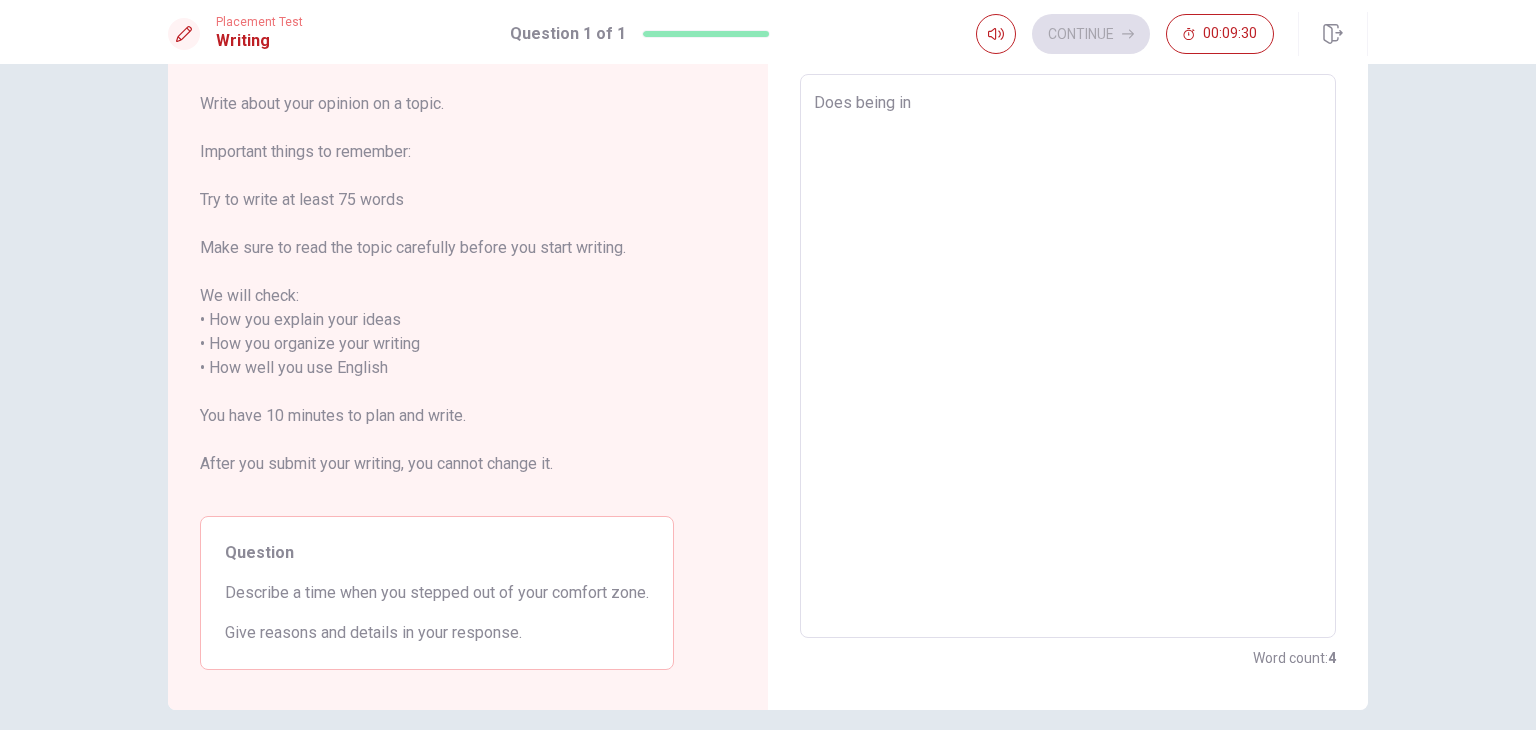 type on "x" 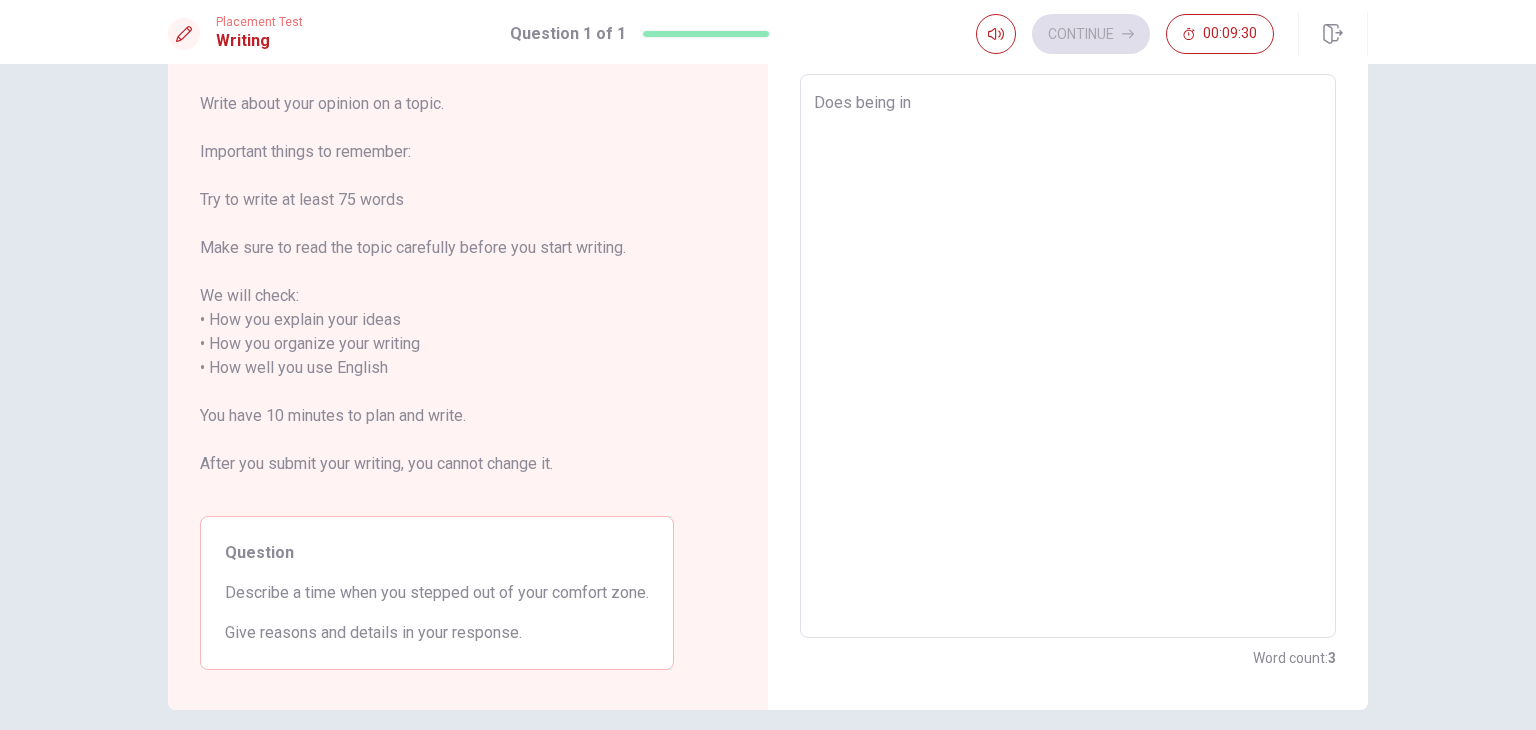 type on "Does being in" 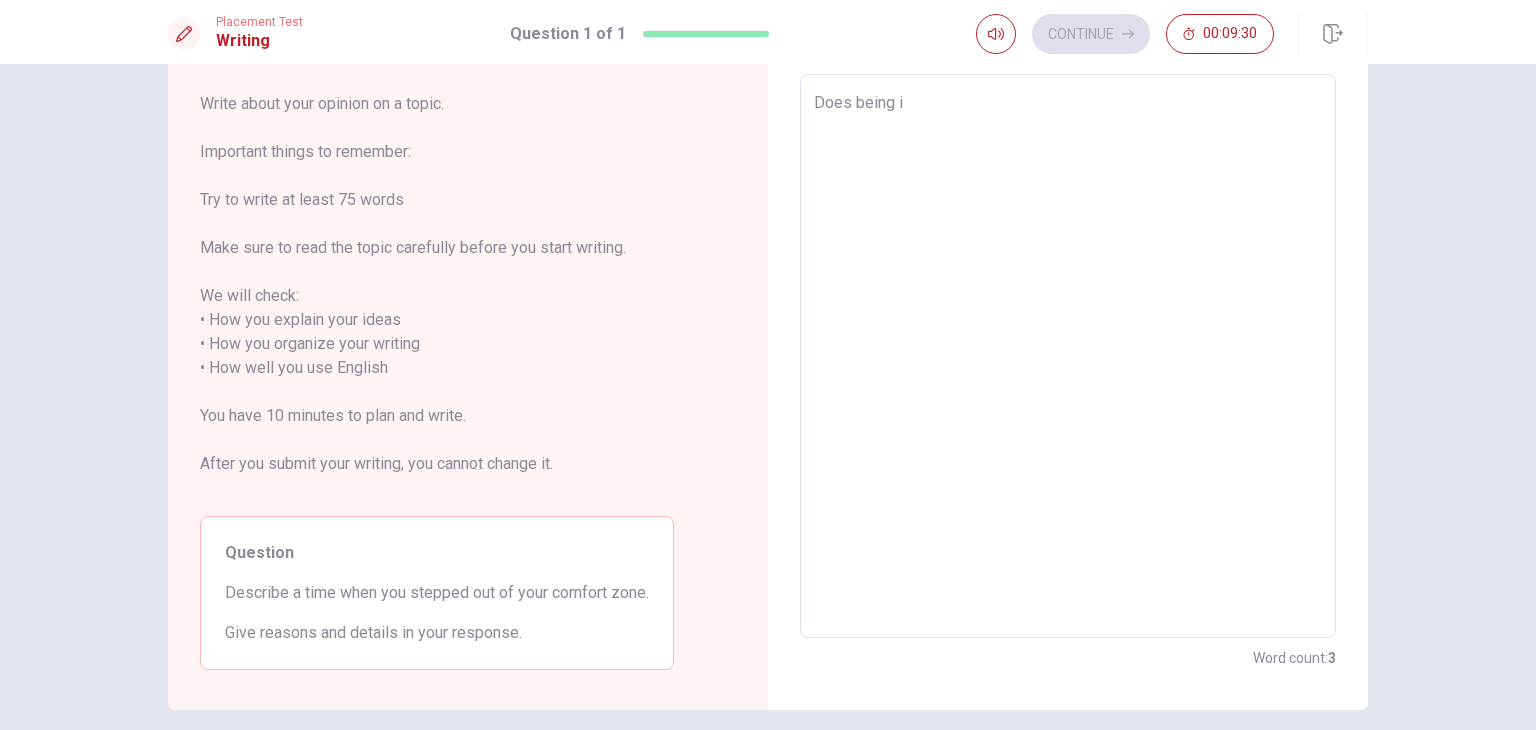 type on "x" 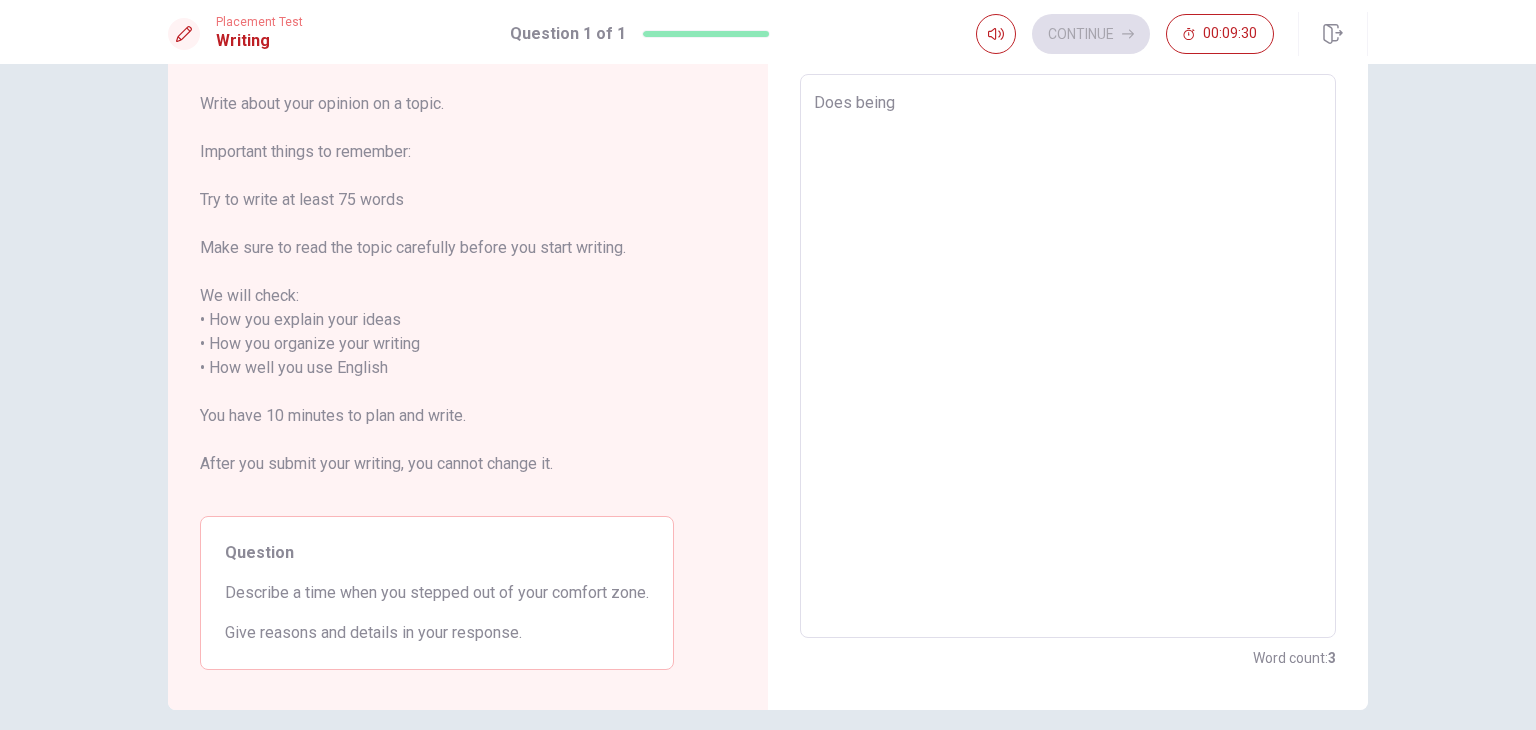 type on "x" 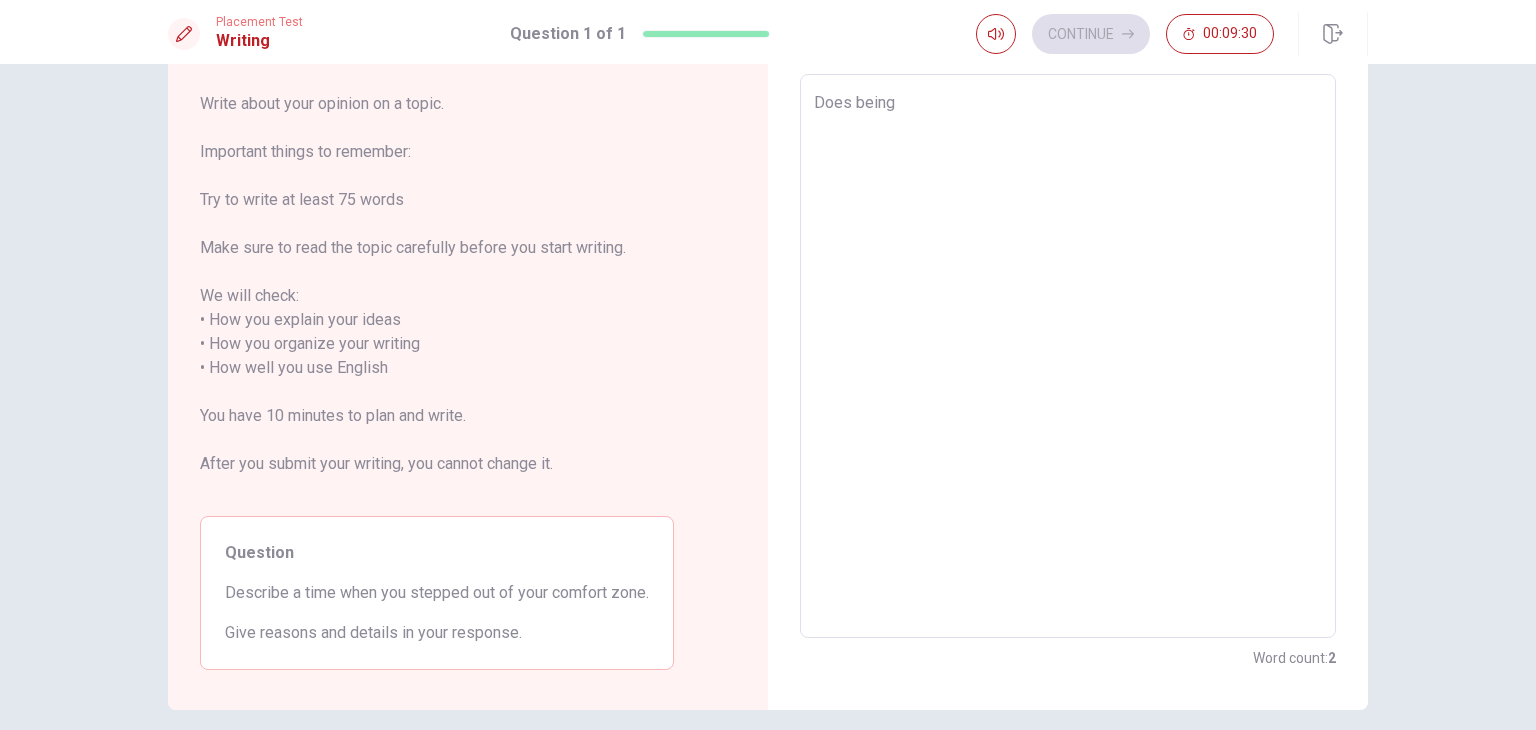 type on "Does being" 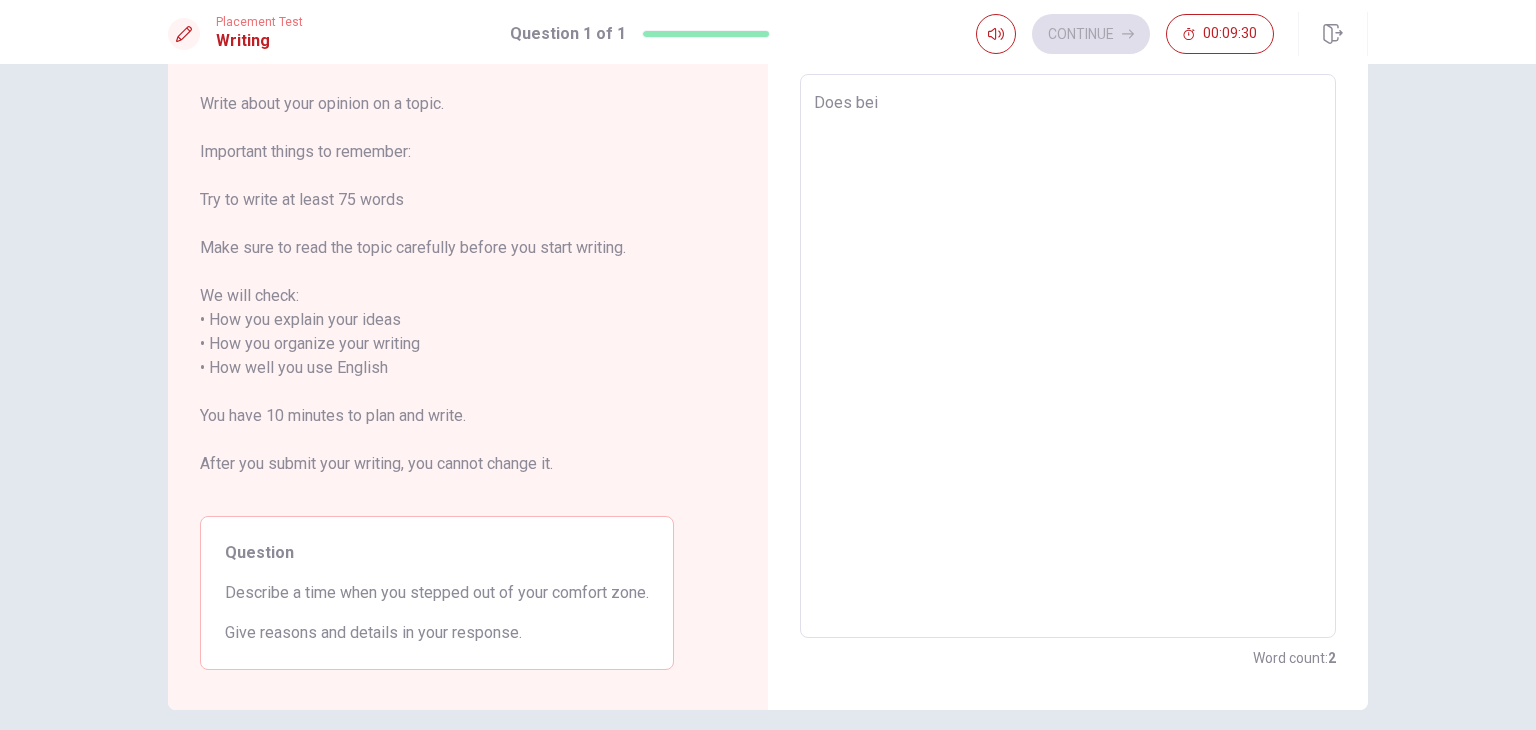 type on "Does be" 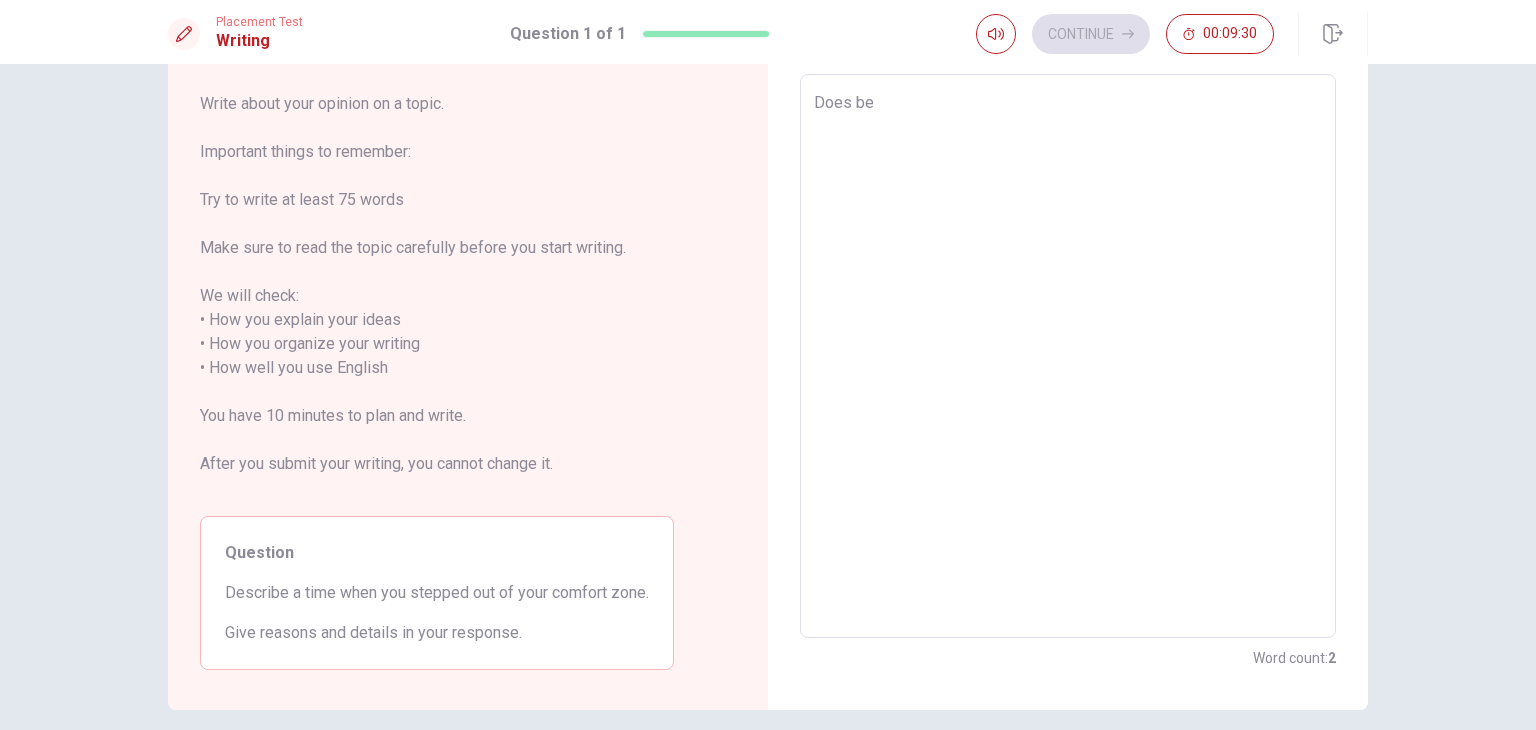 type on "Does b" 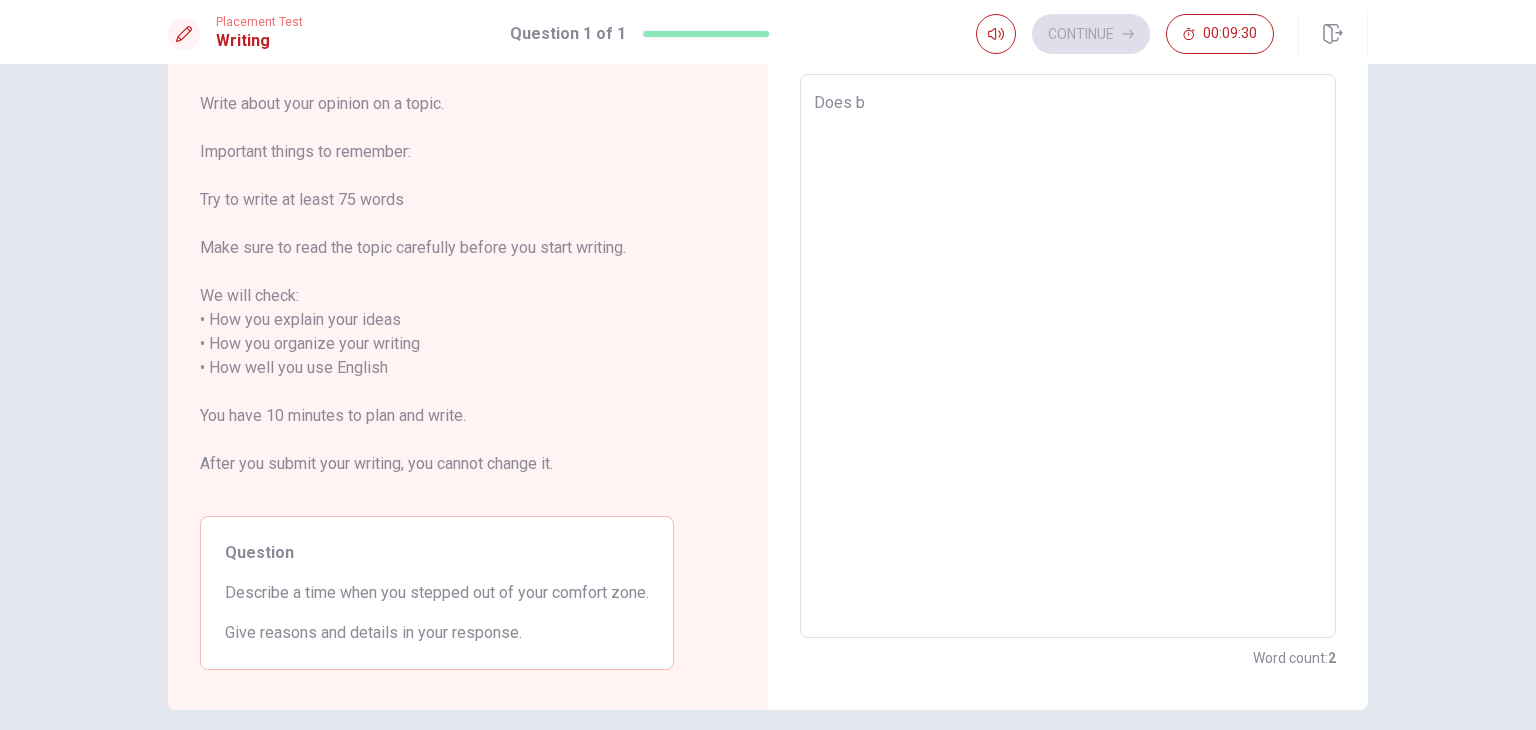 type on "x" 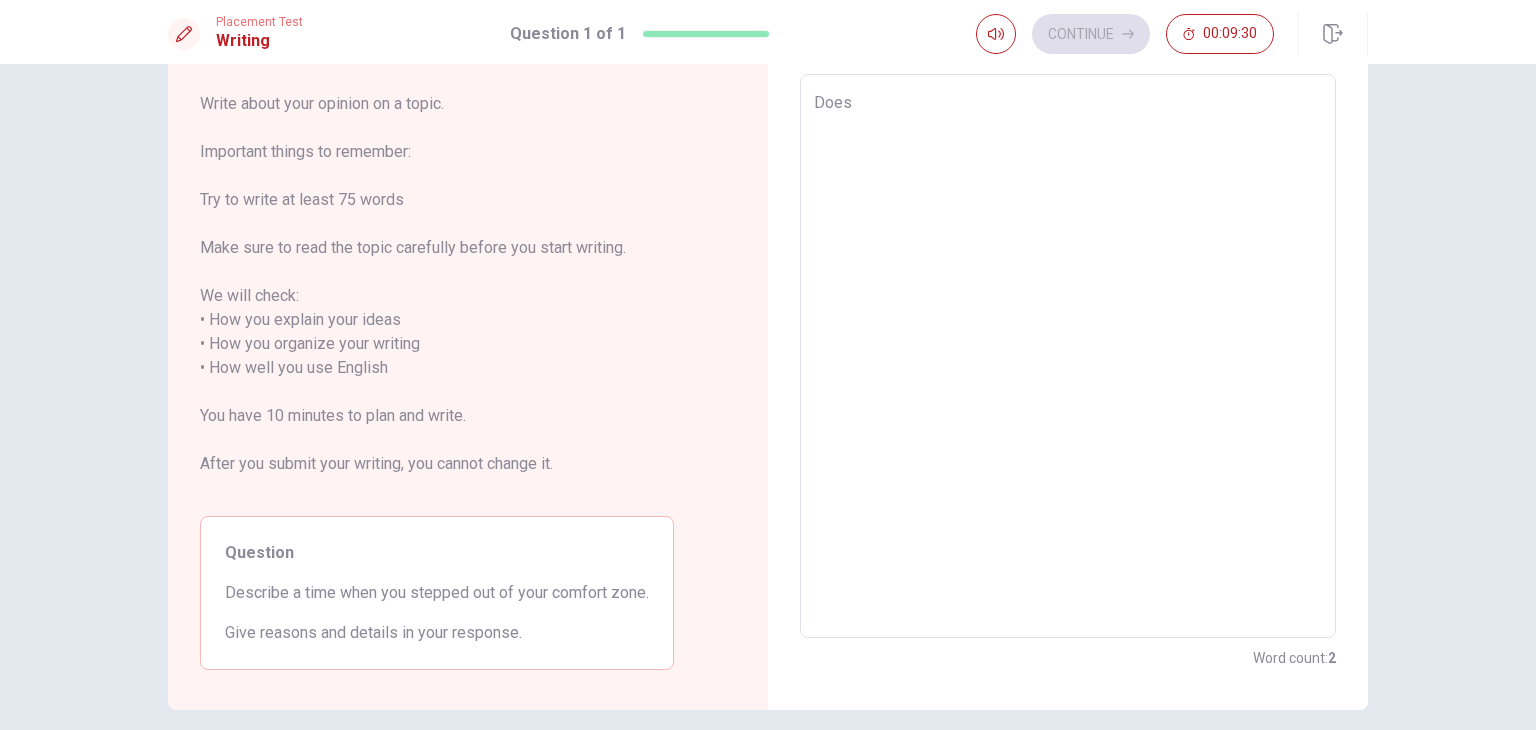 type on "Doe" 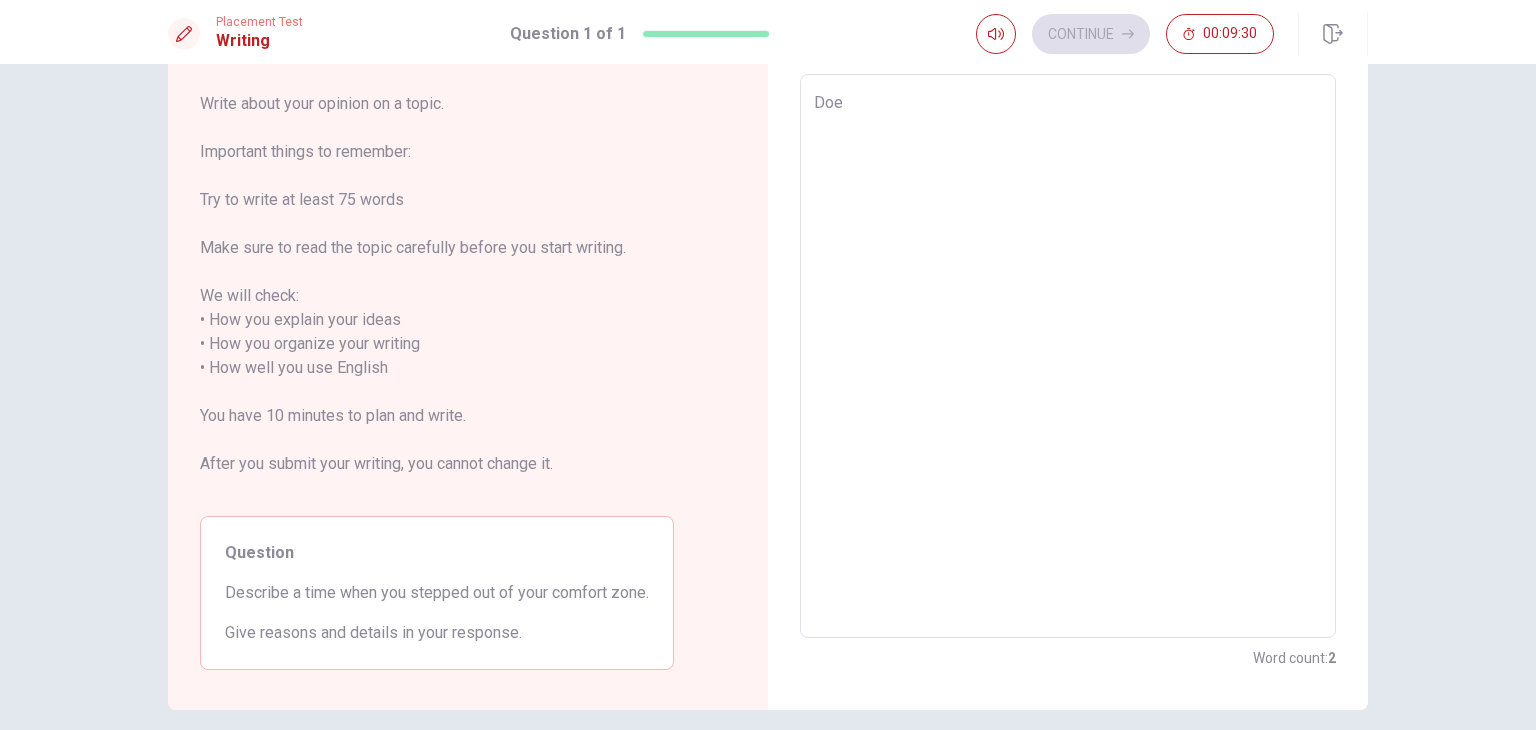 type on "x" 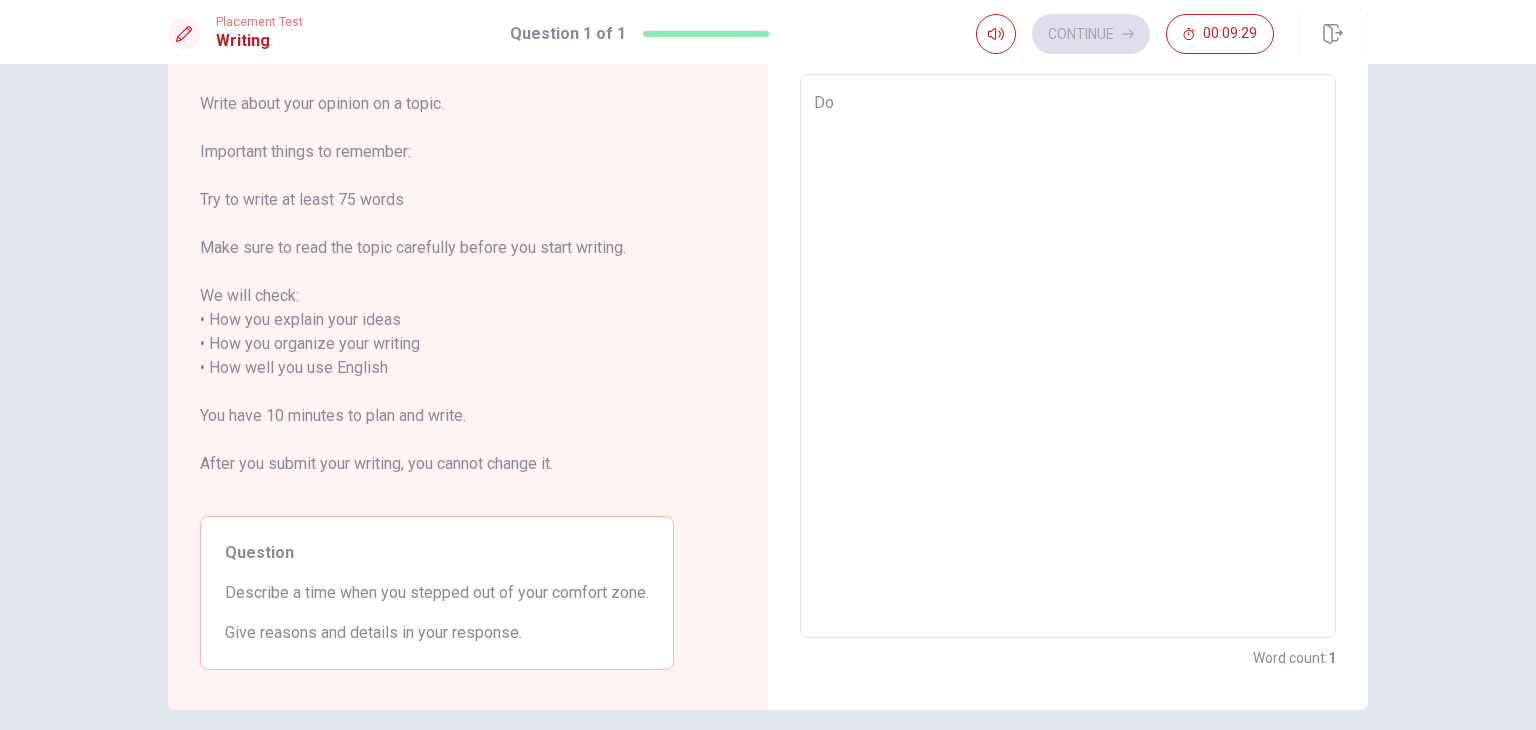 type on "D" 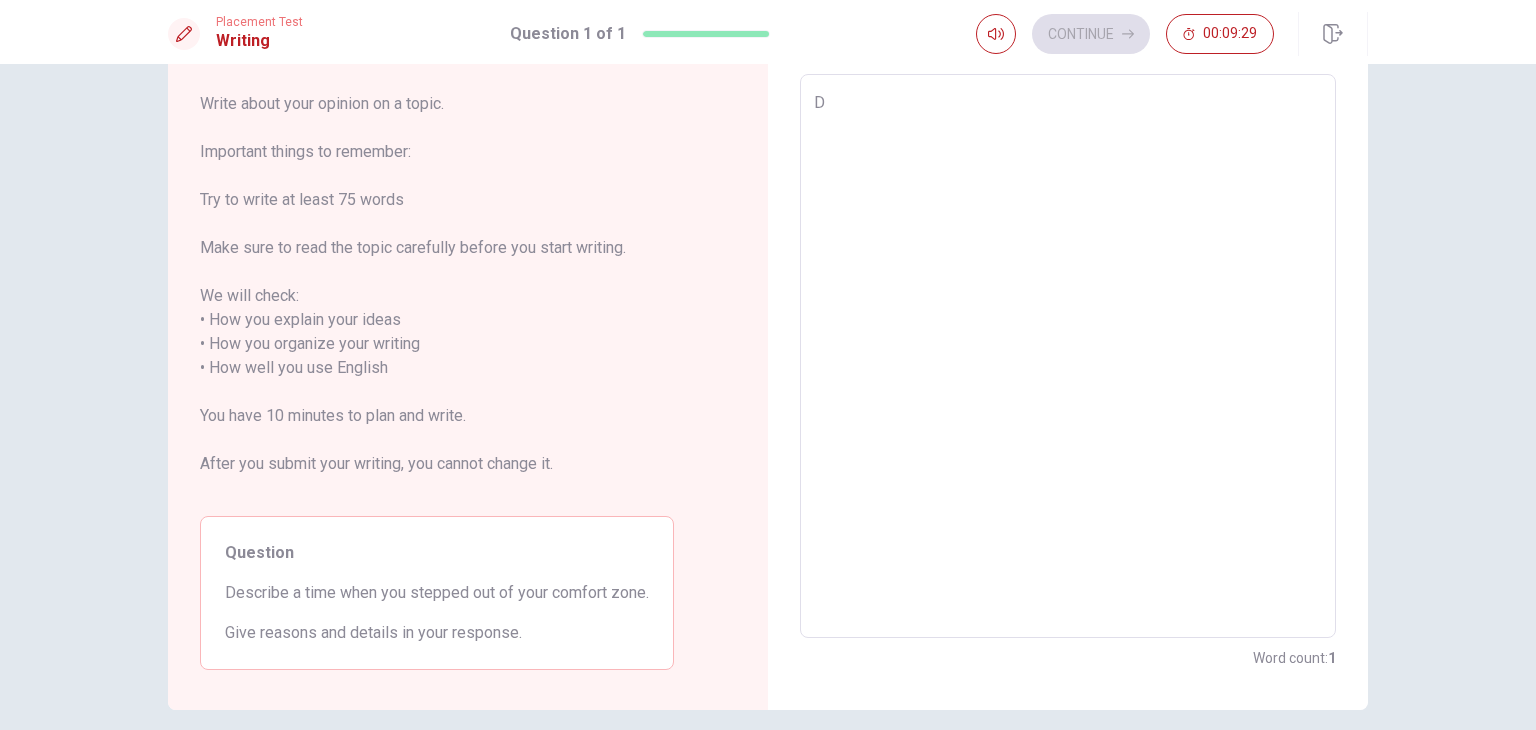 type on "x" 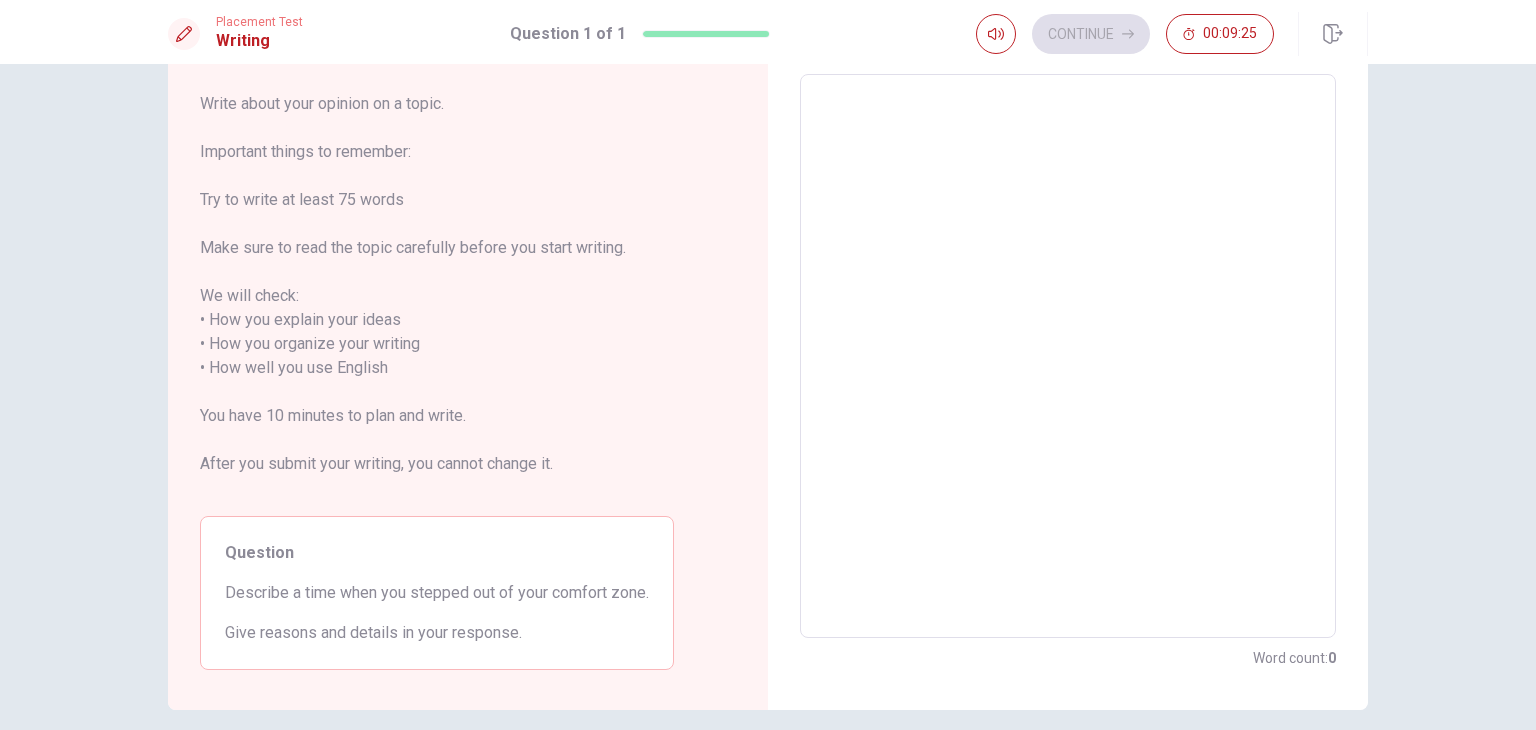 type on "I" 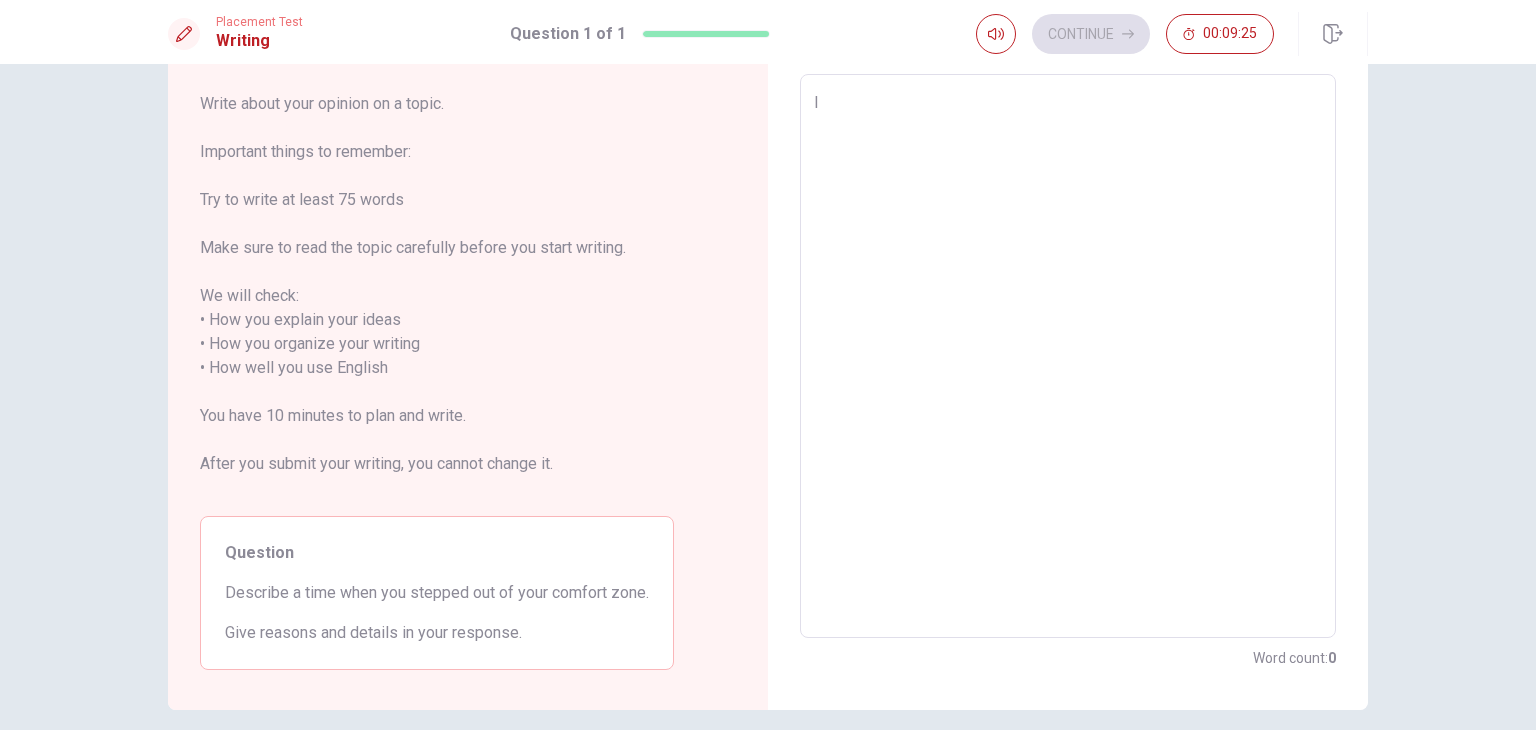 type on "x" 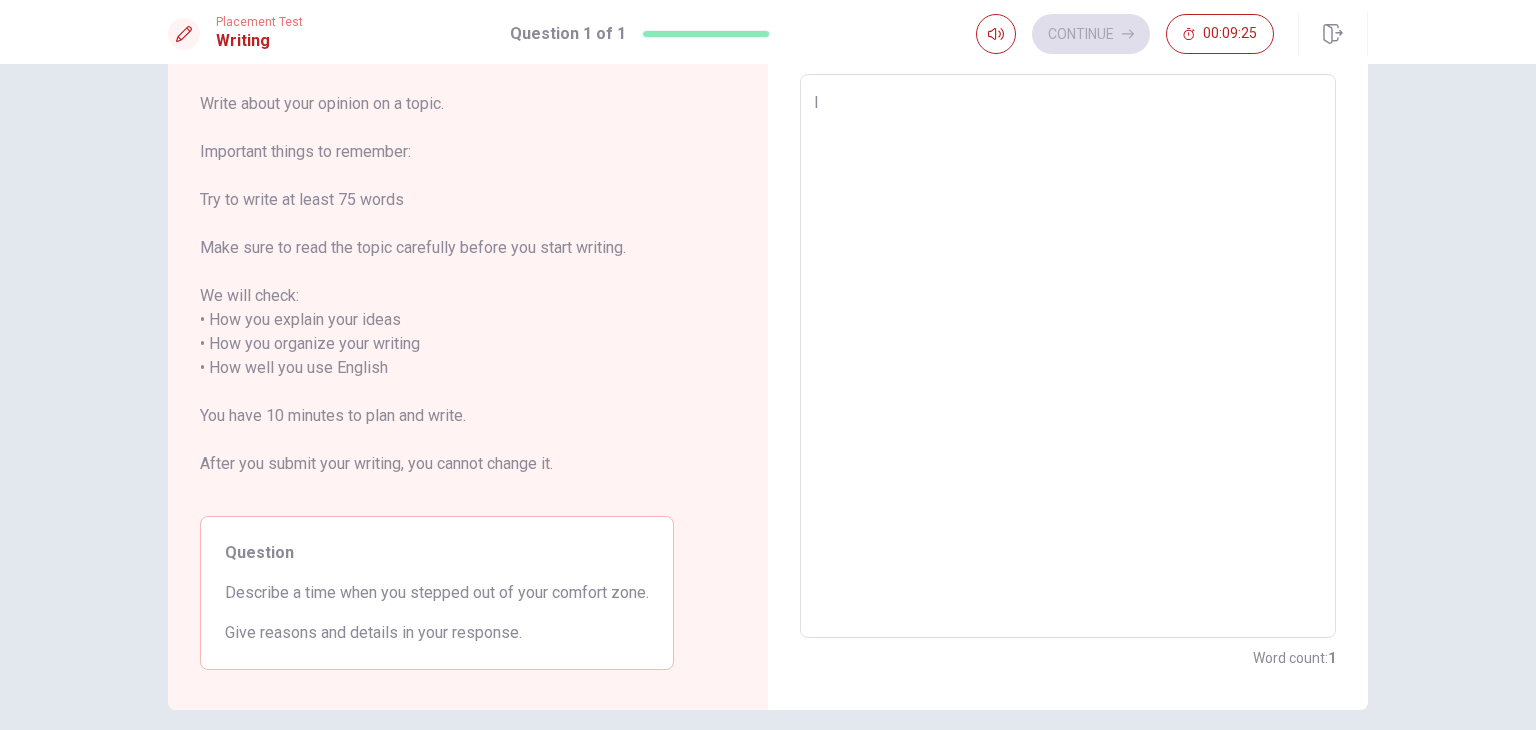 type on "I" 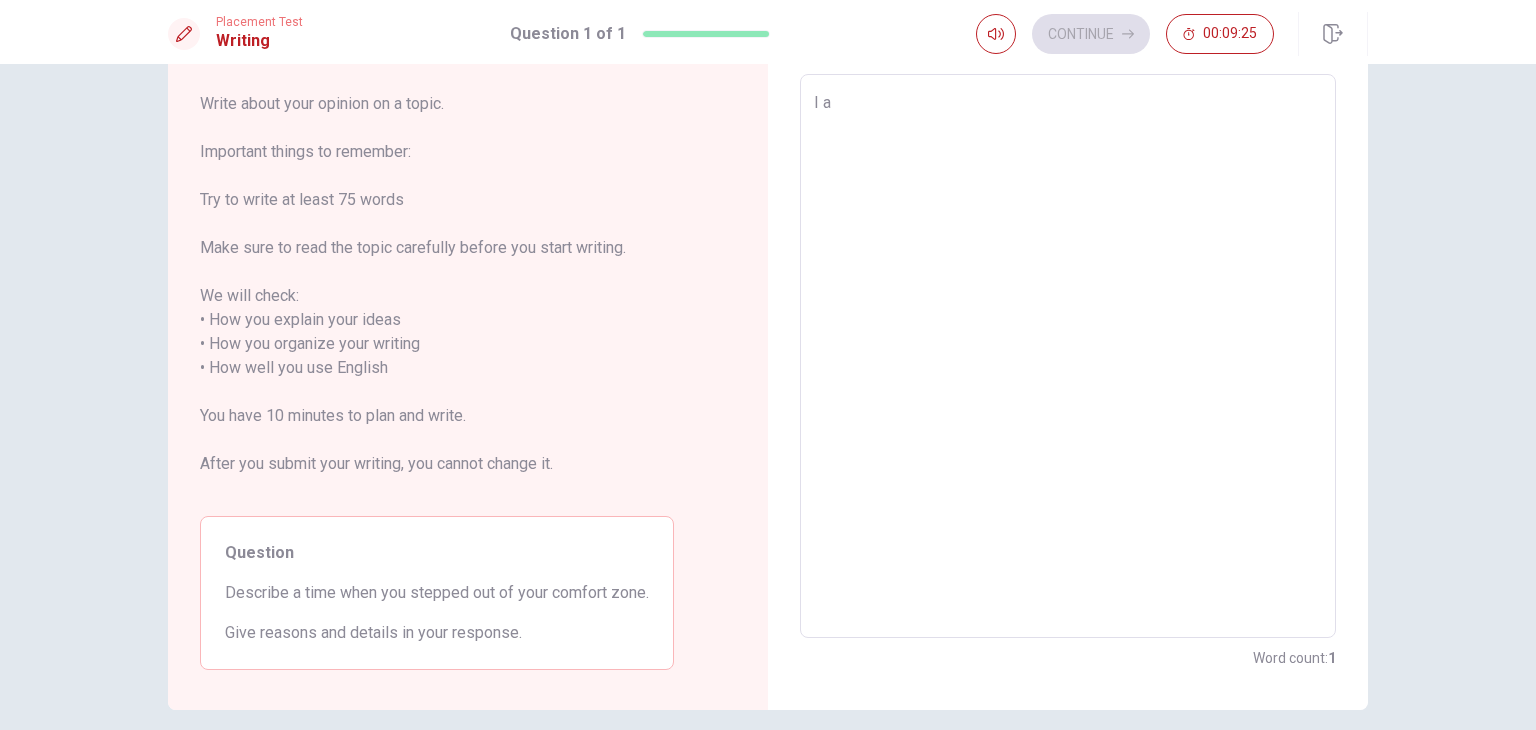 type on "x" 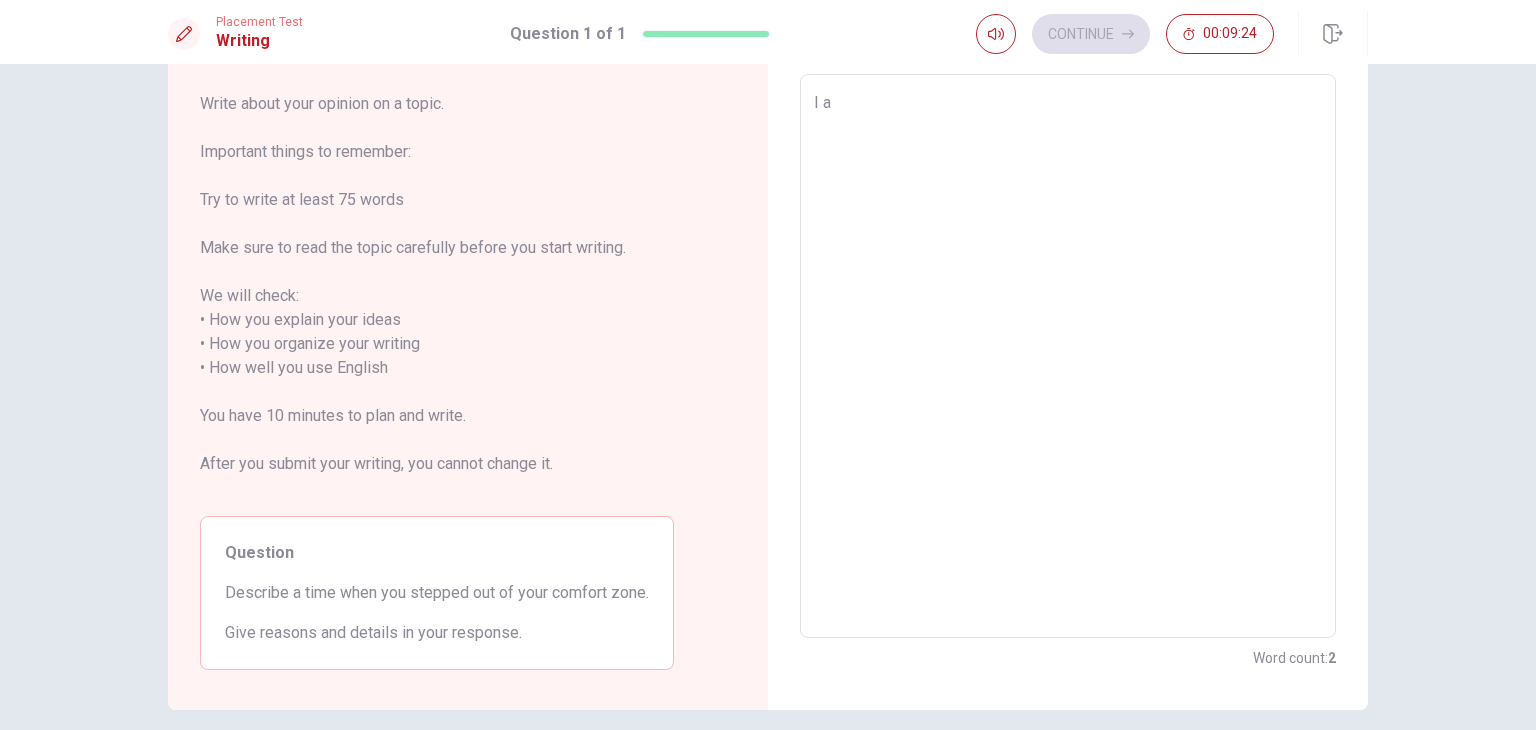type on "I al" 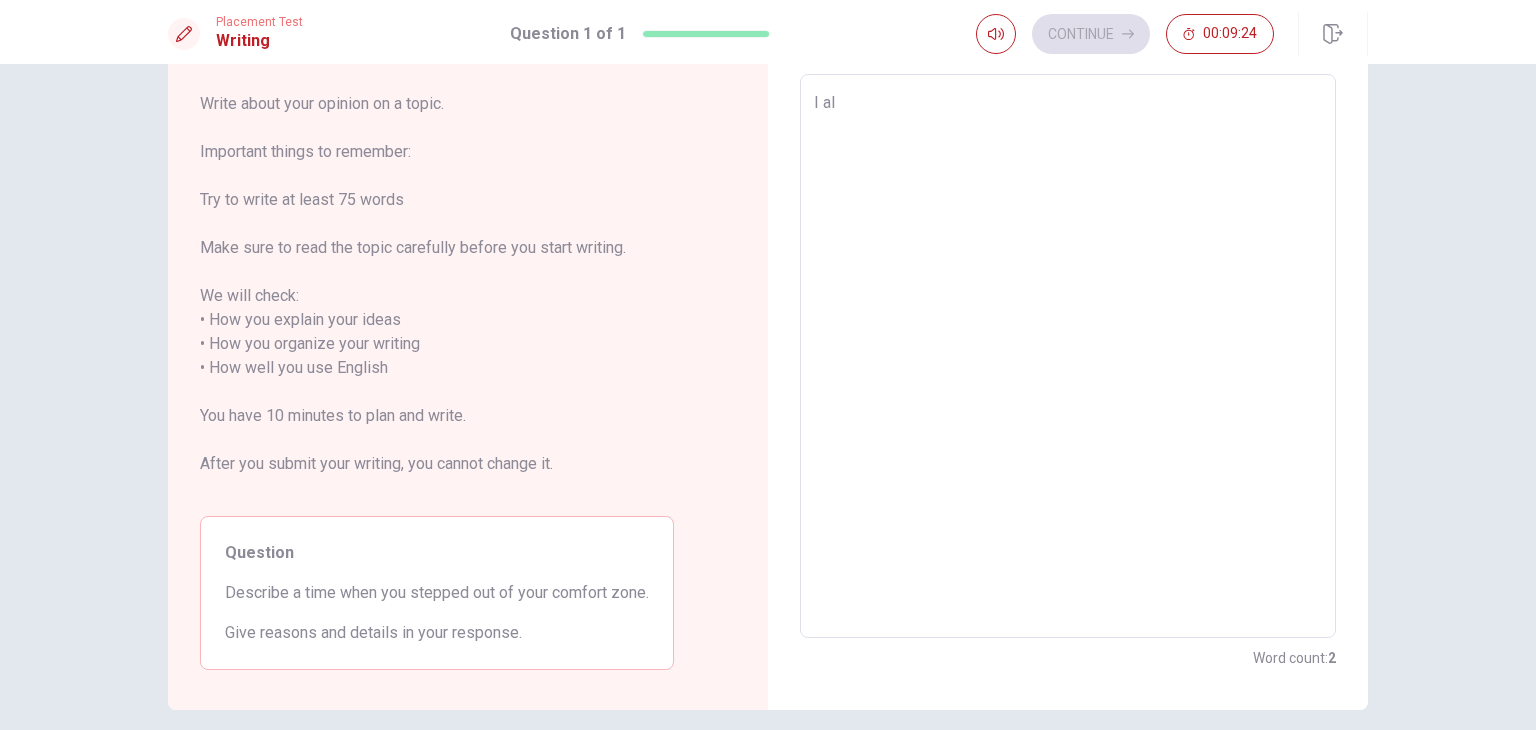 type on "x" 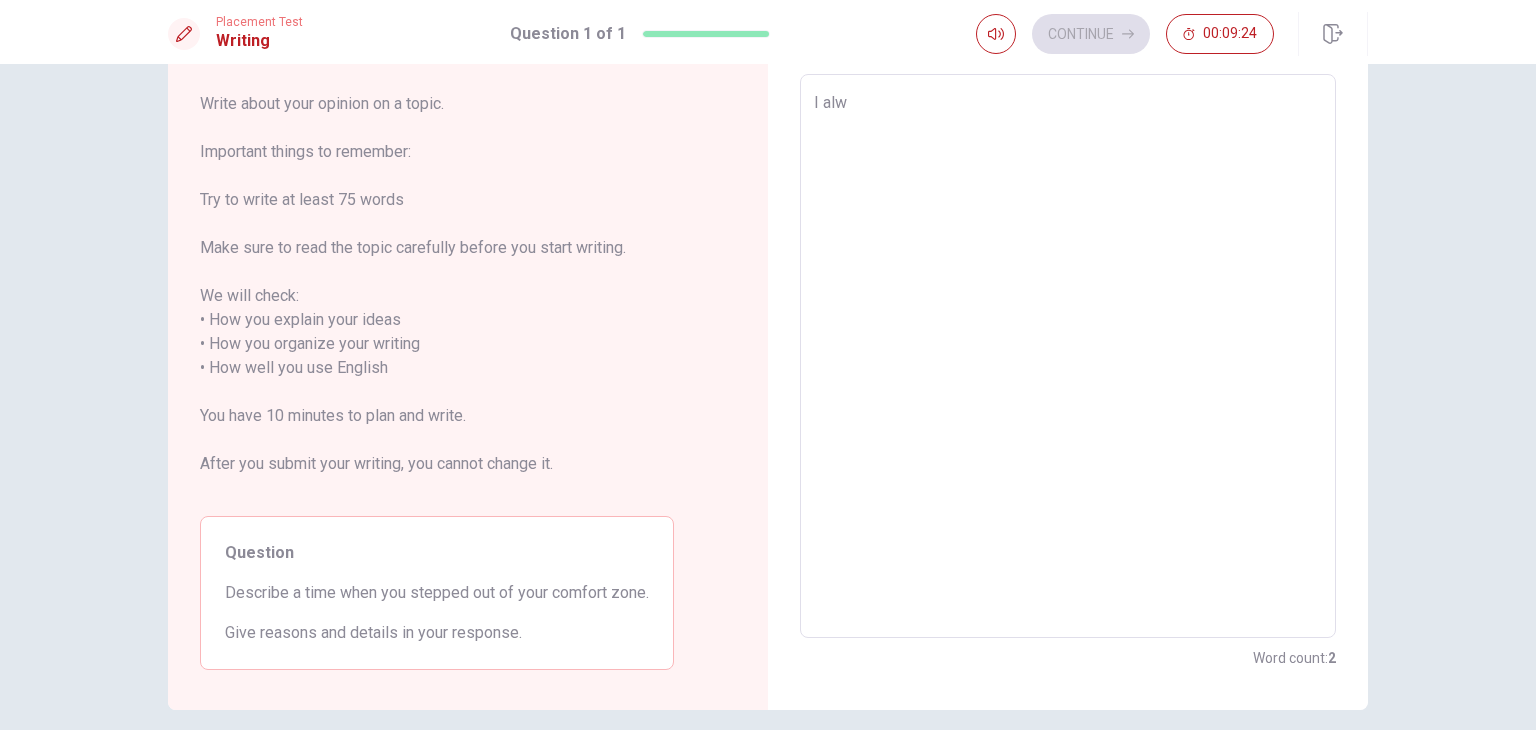 type on "x" 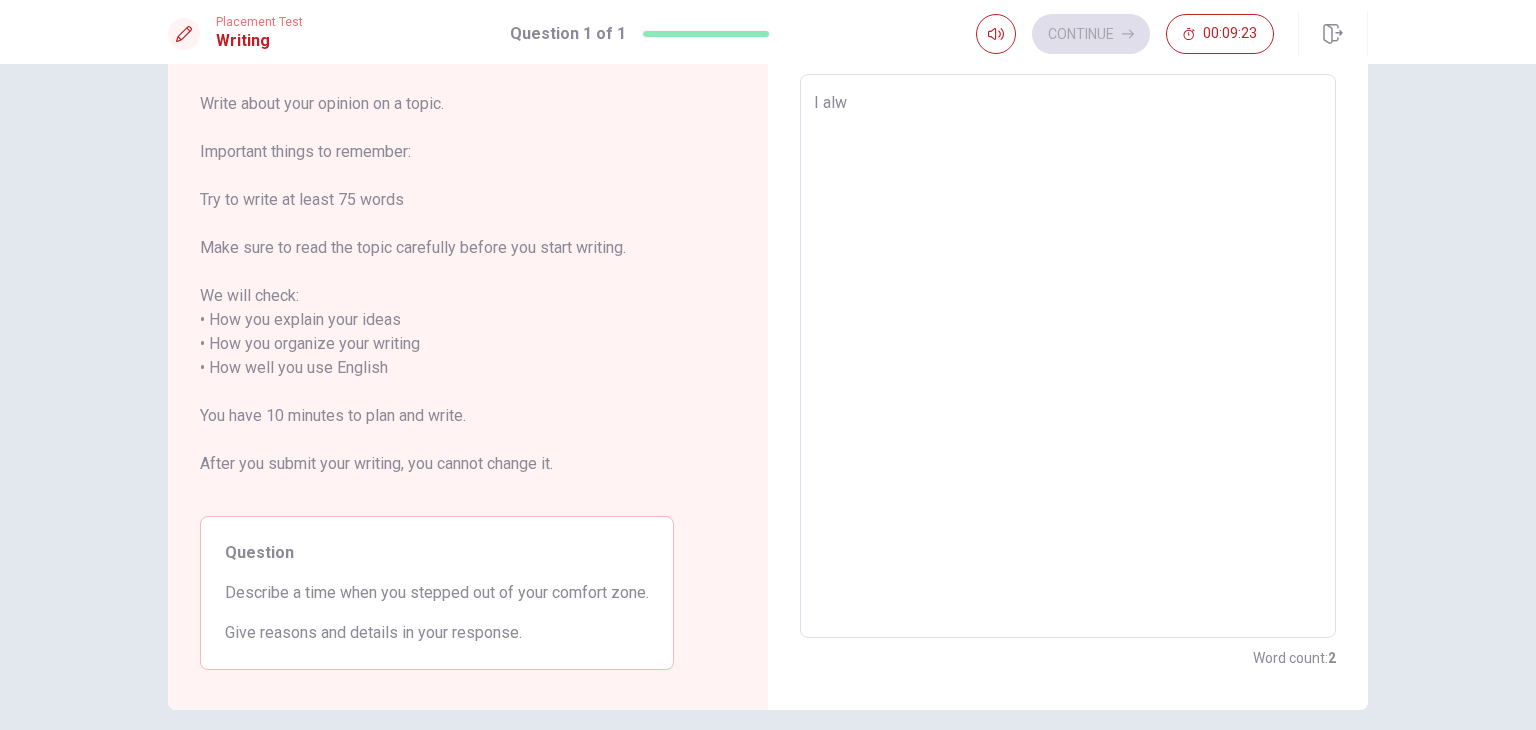 type on "I alwa" 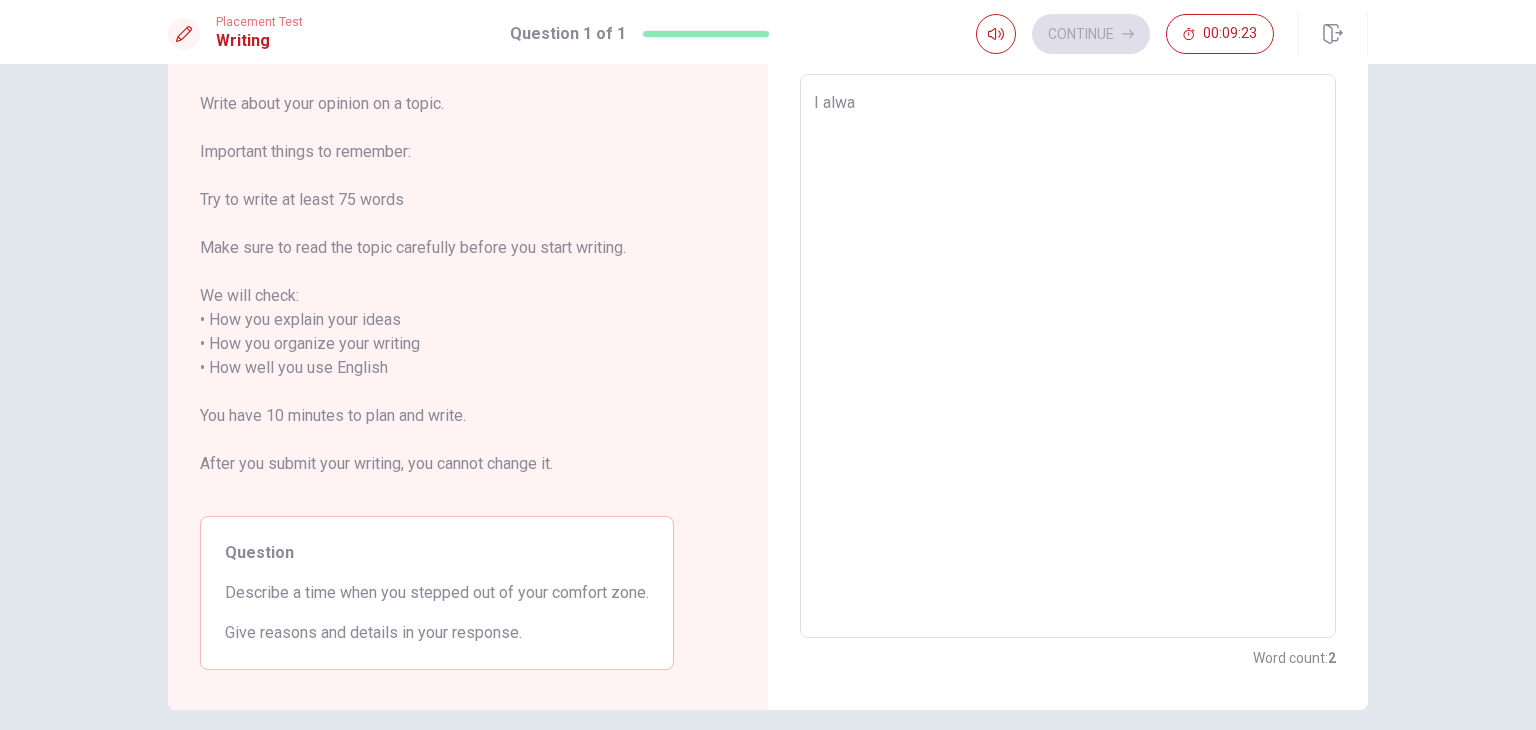 type on "x" 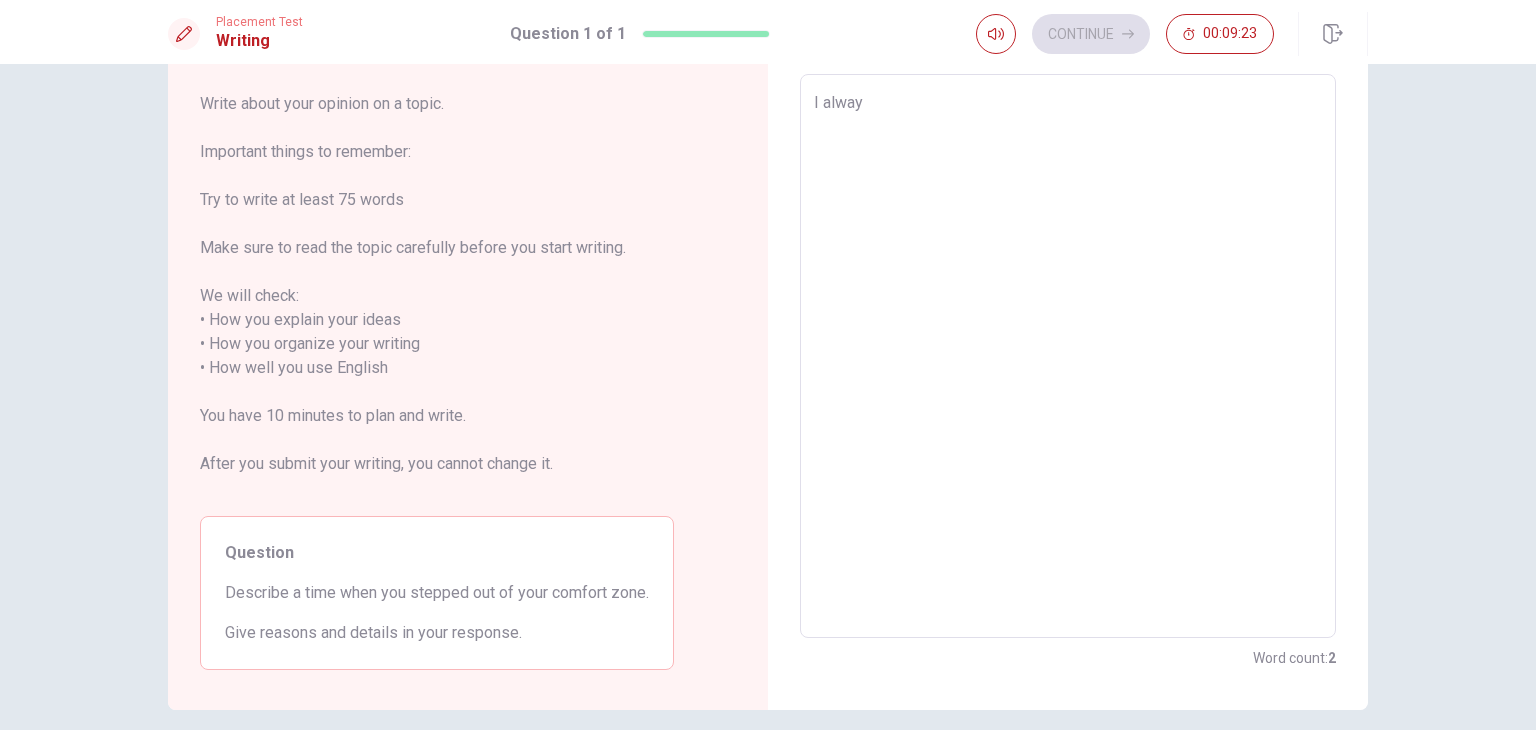 type on "x" 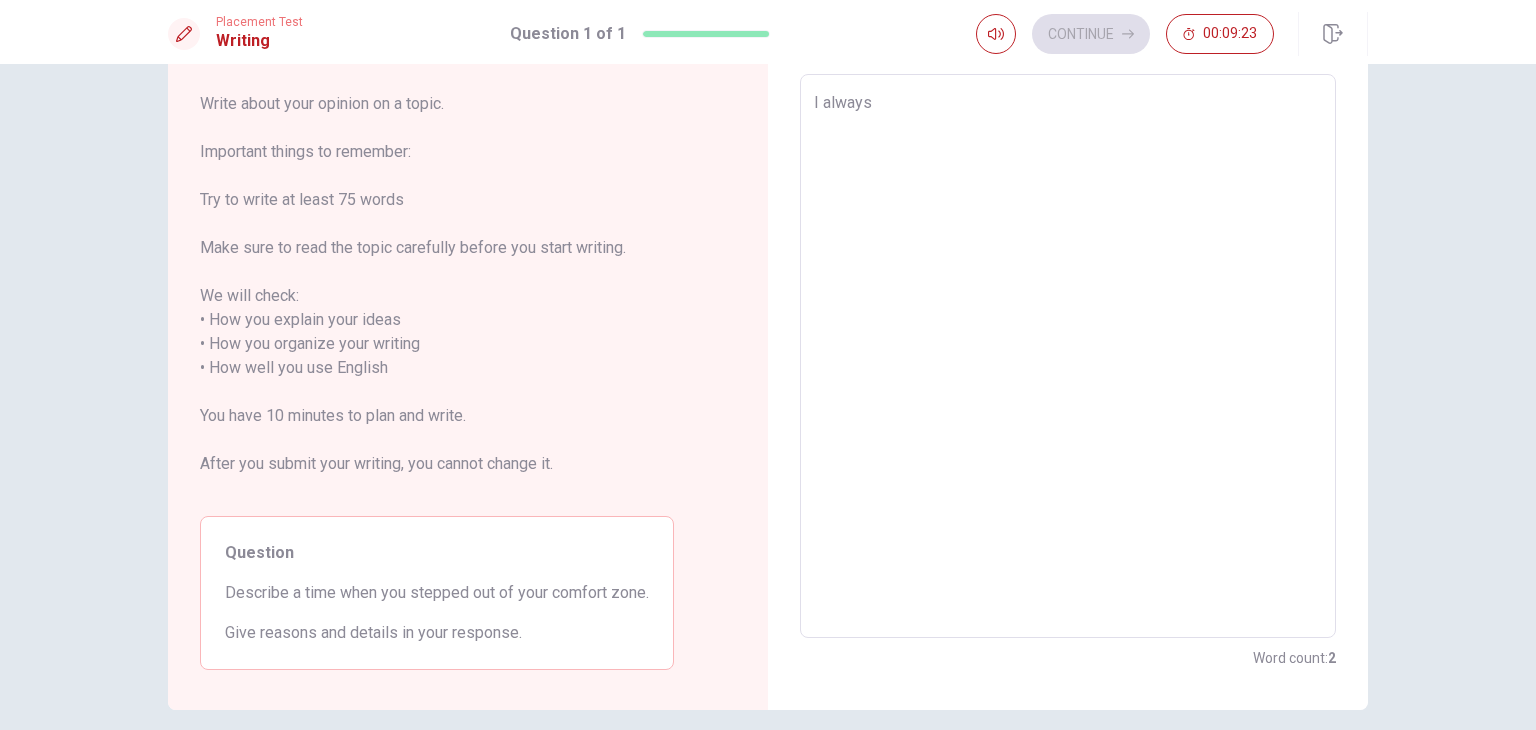 type on "x" 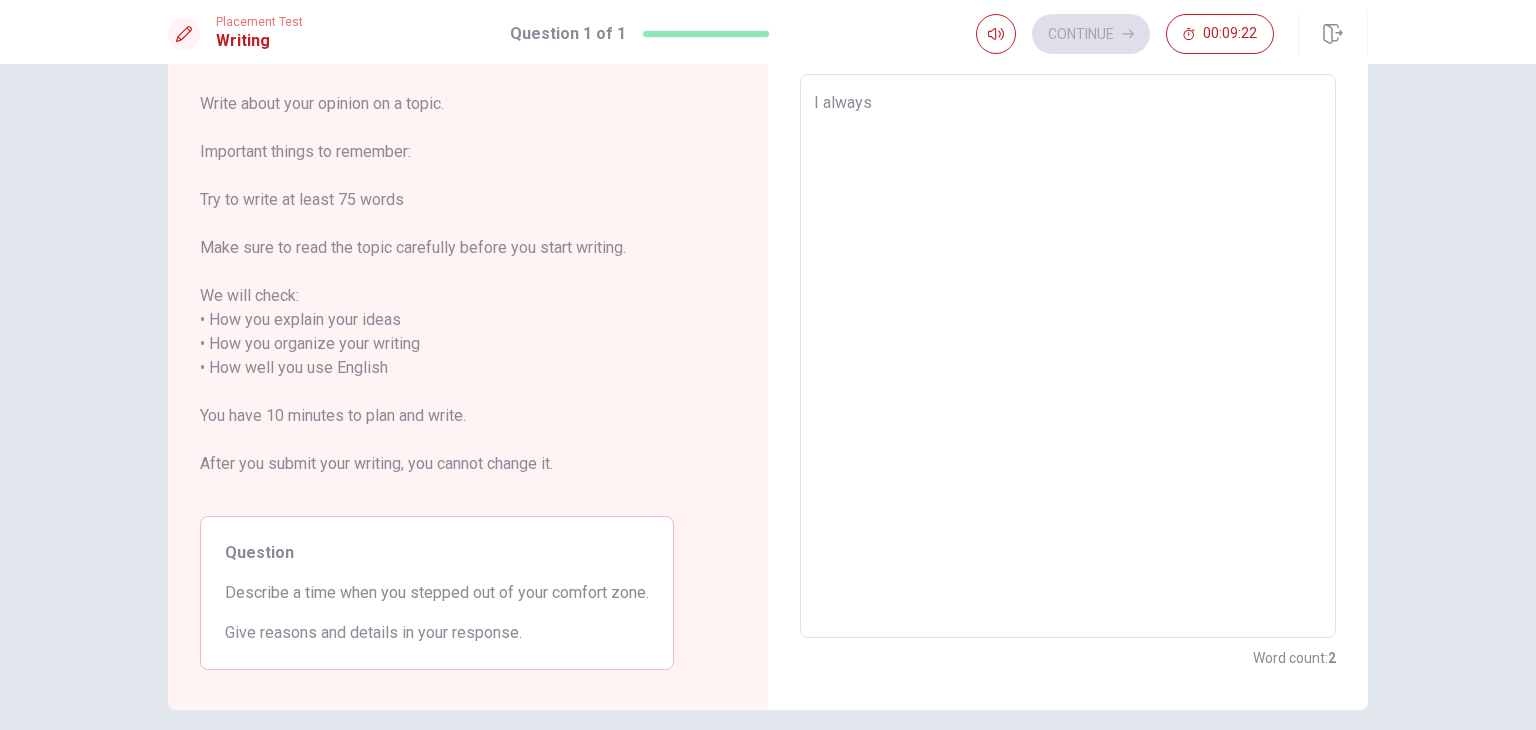 type on "I alway" 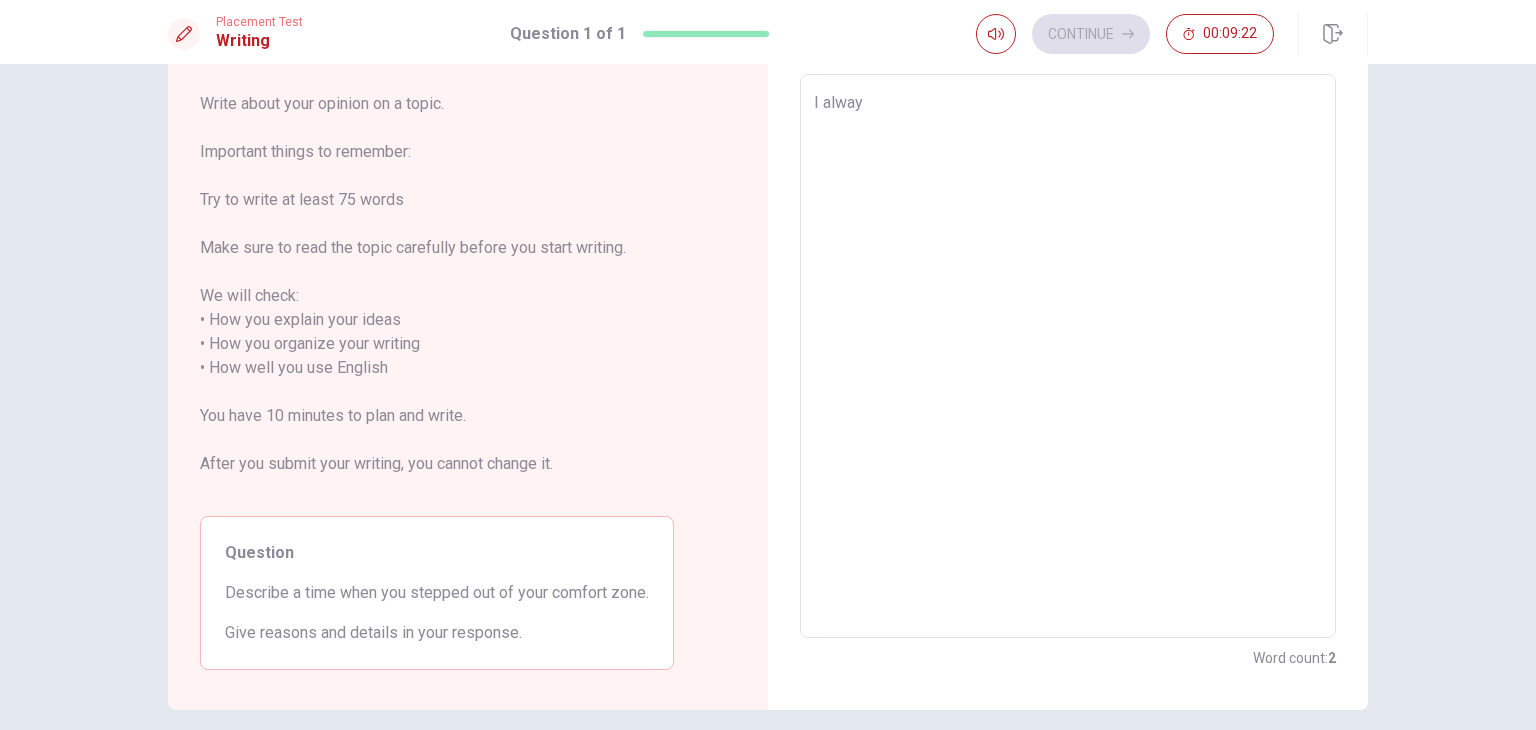 type on "x" 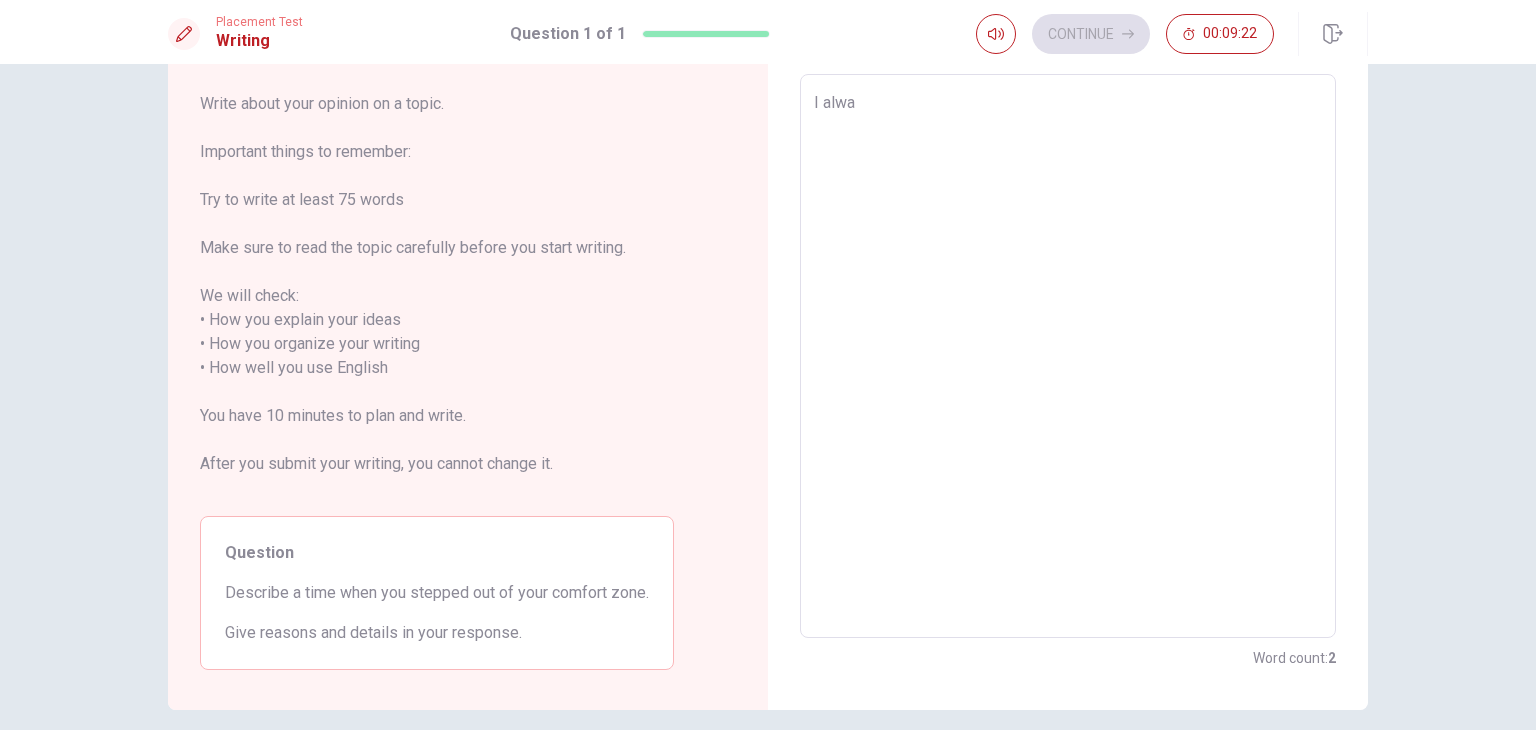 type on "I alw" 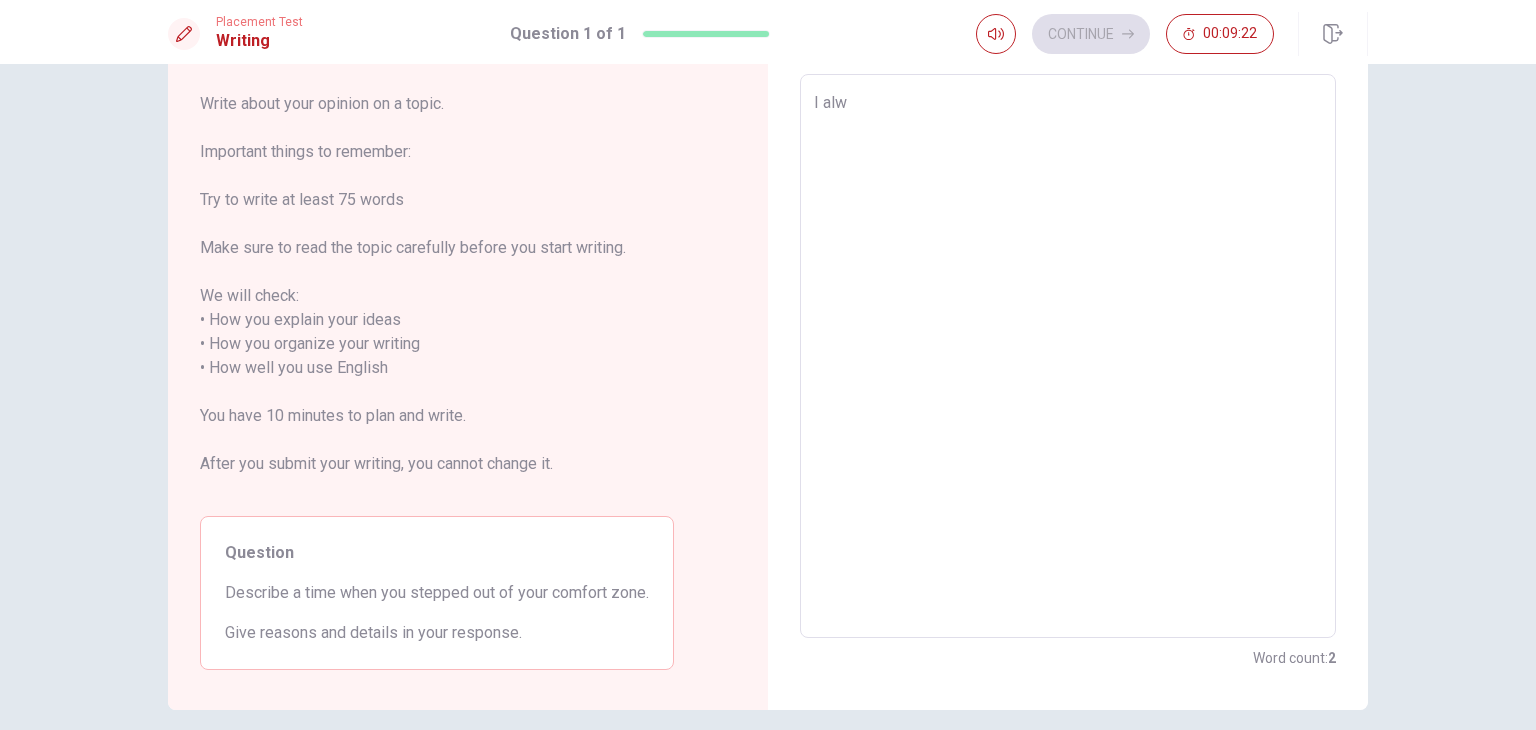 type on "I al" 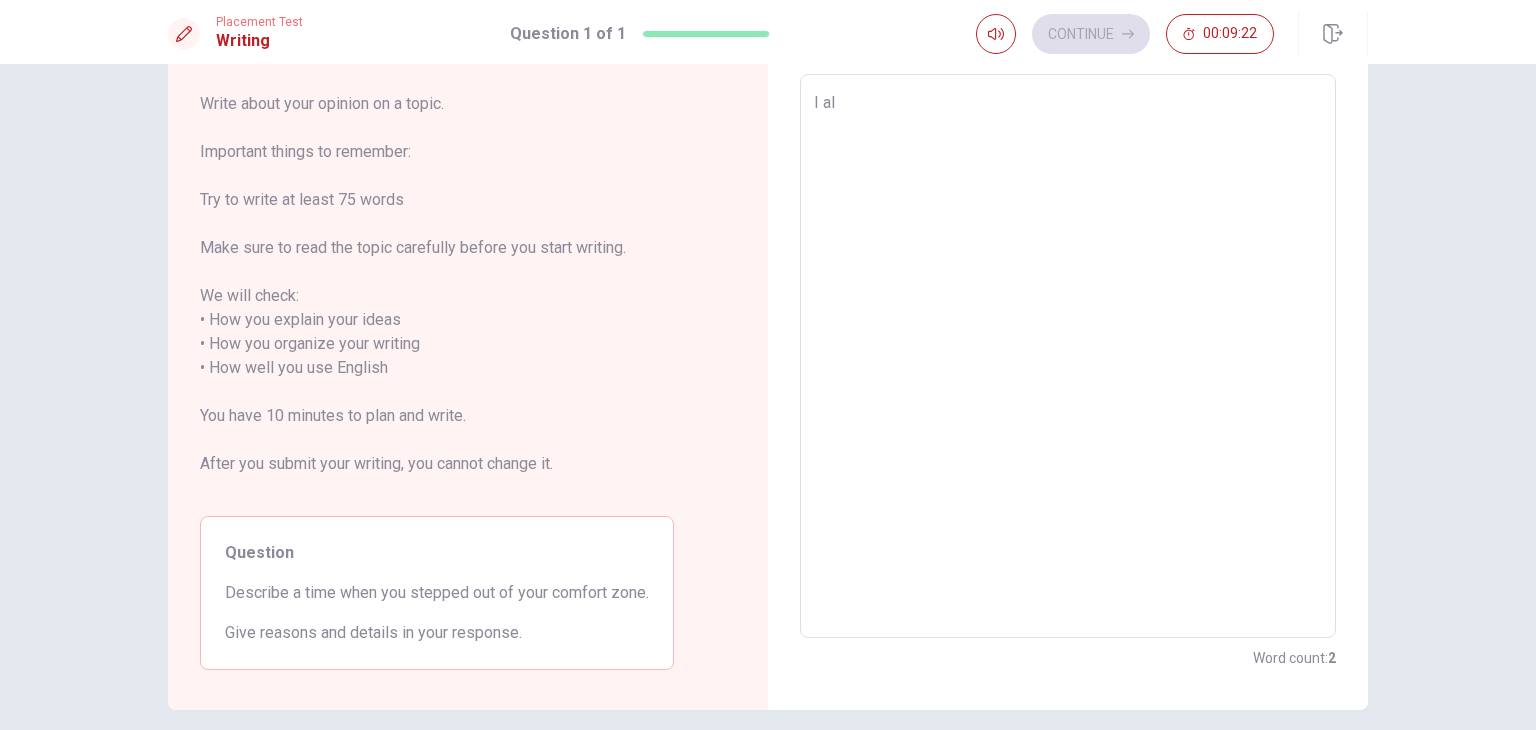 type on "x" 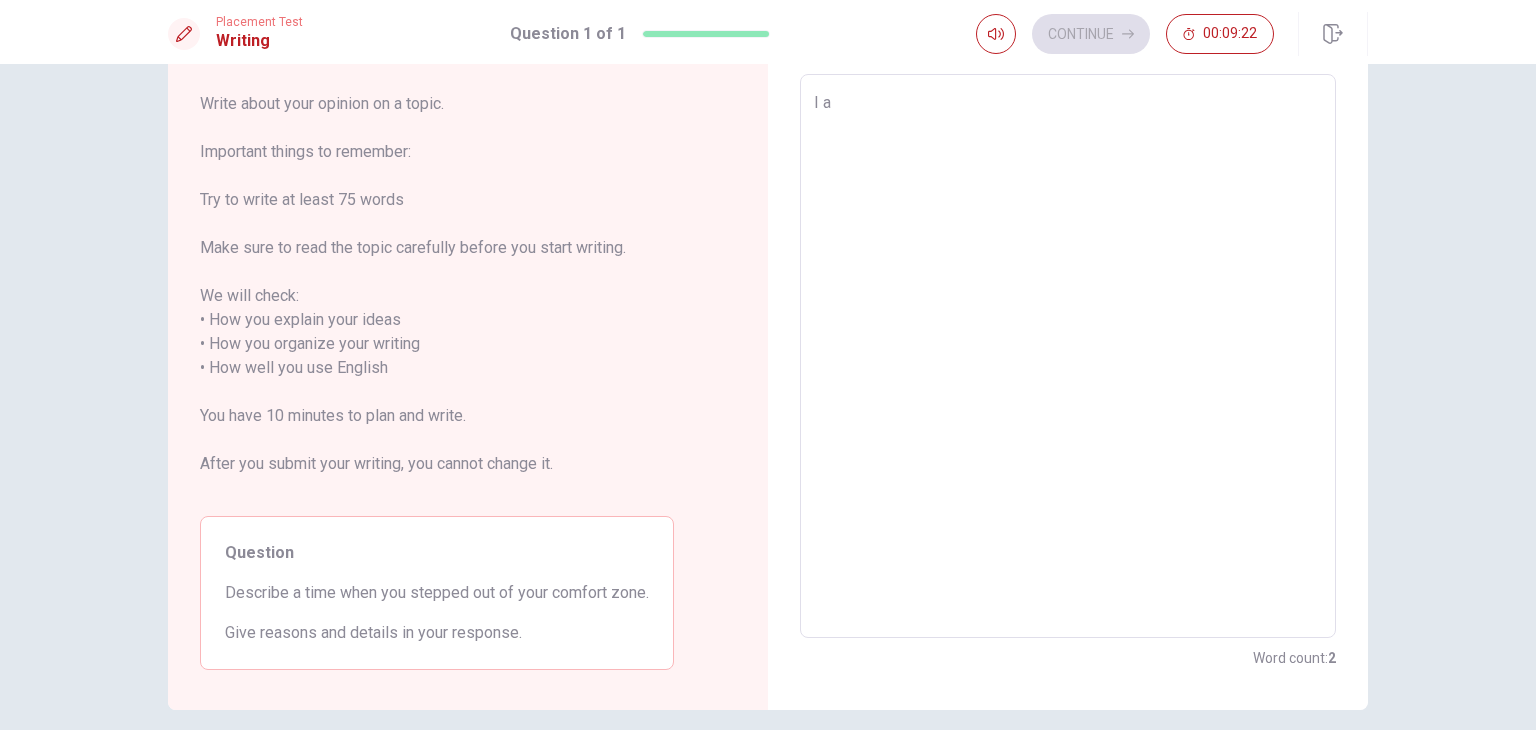 type on "x" 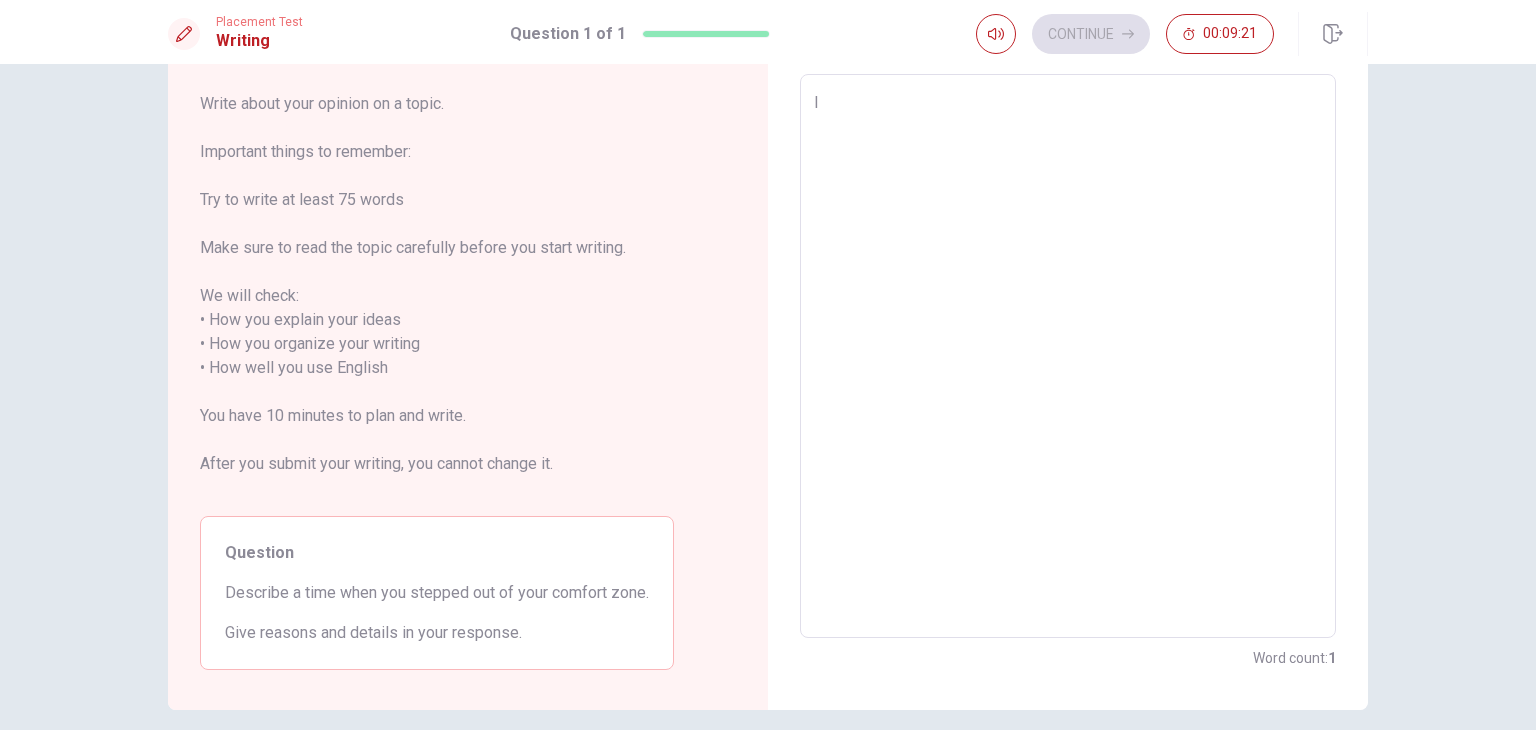 type on "I" 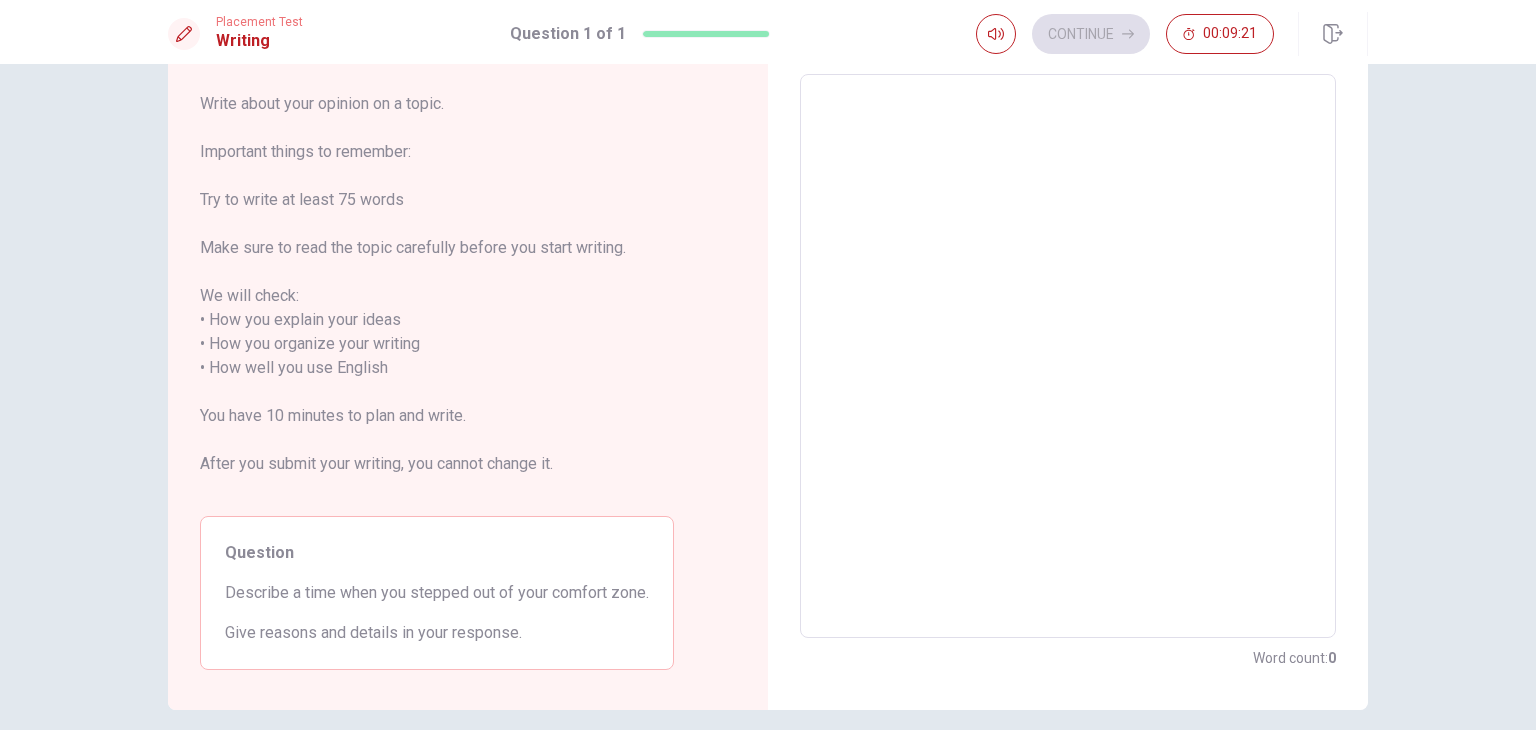 type on "A" 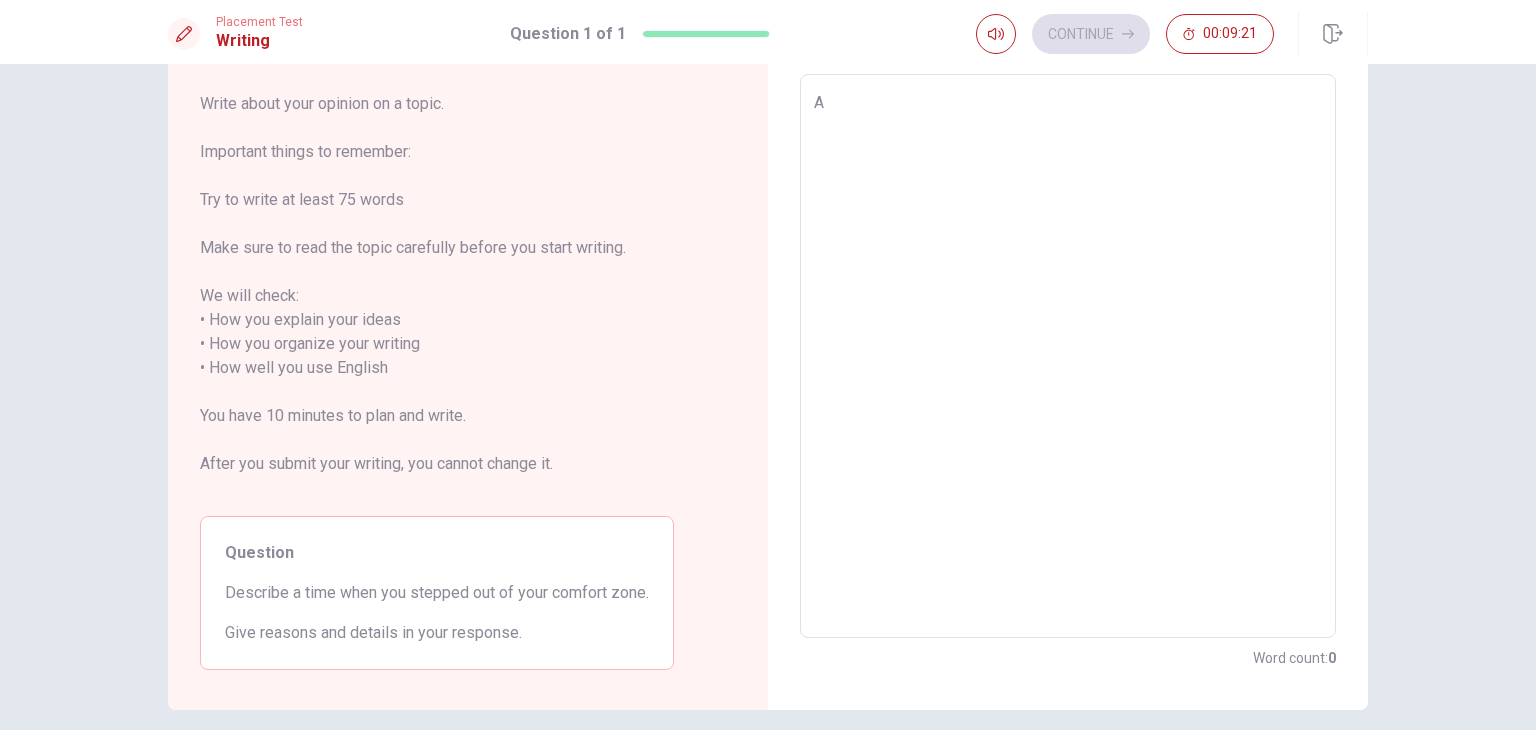 type on "x" 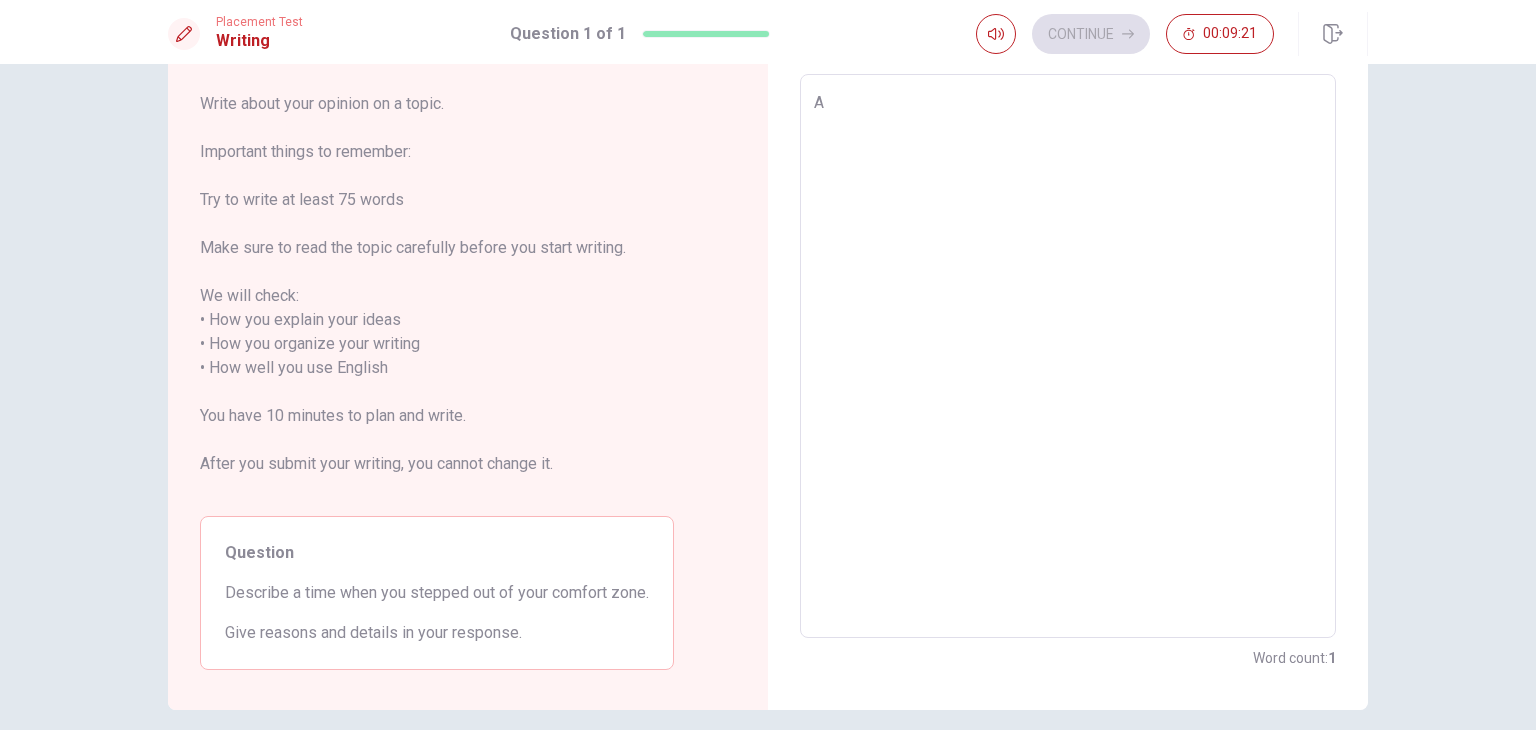 type on "A" 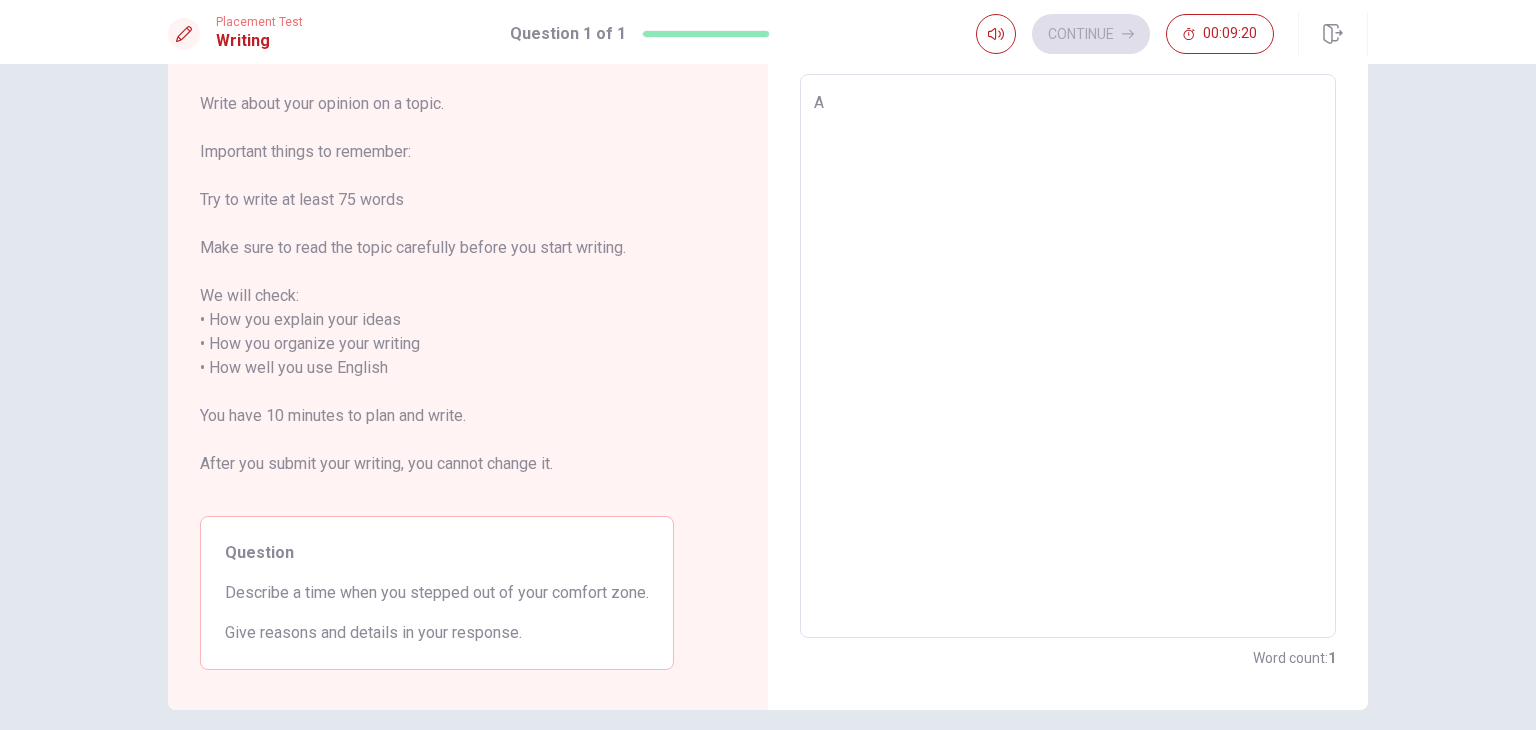 type on "A T" 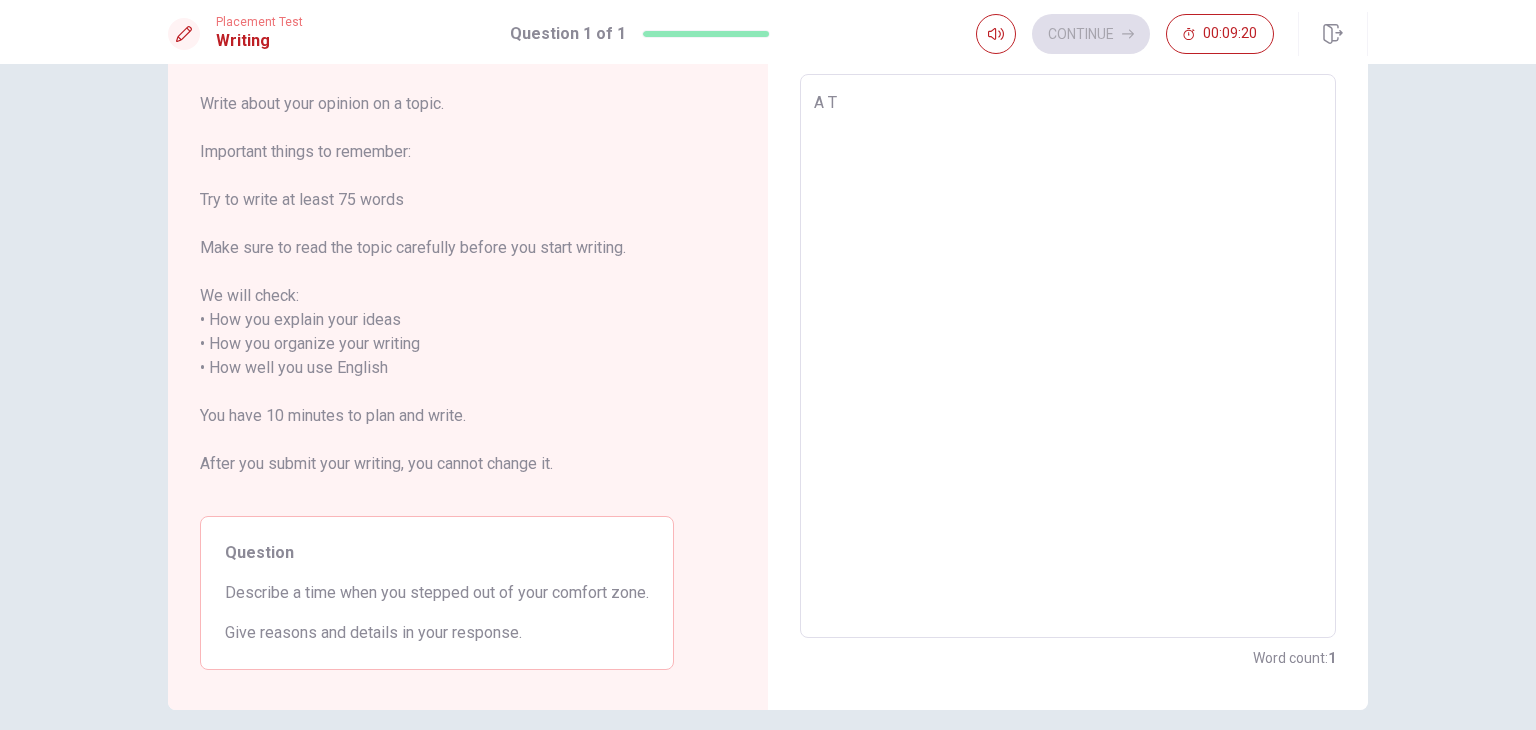 type on "x" 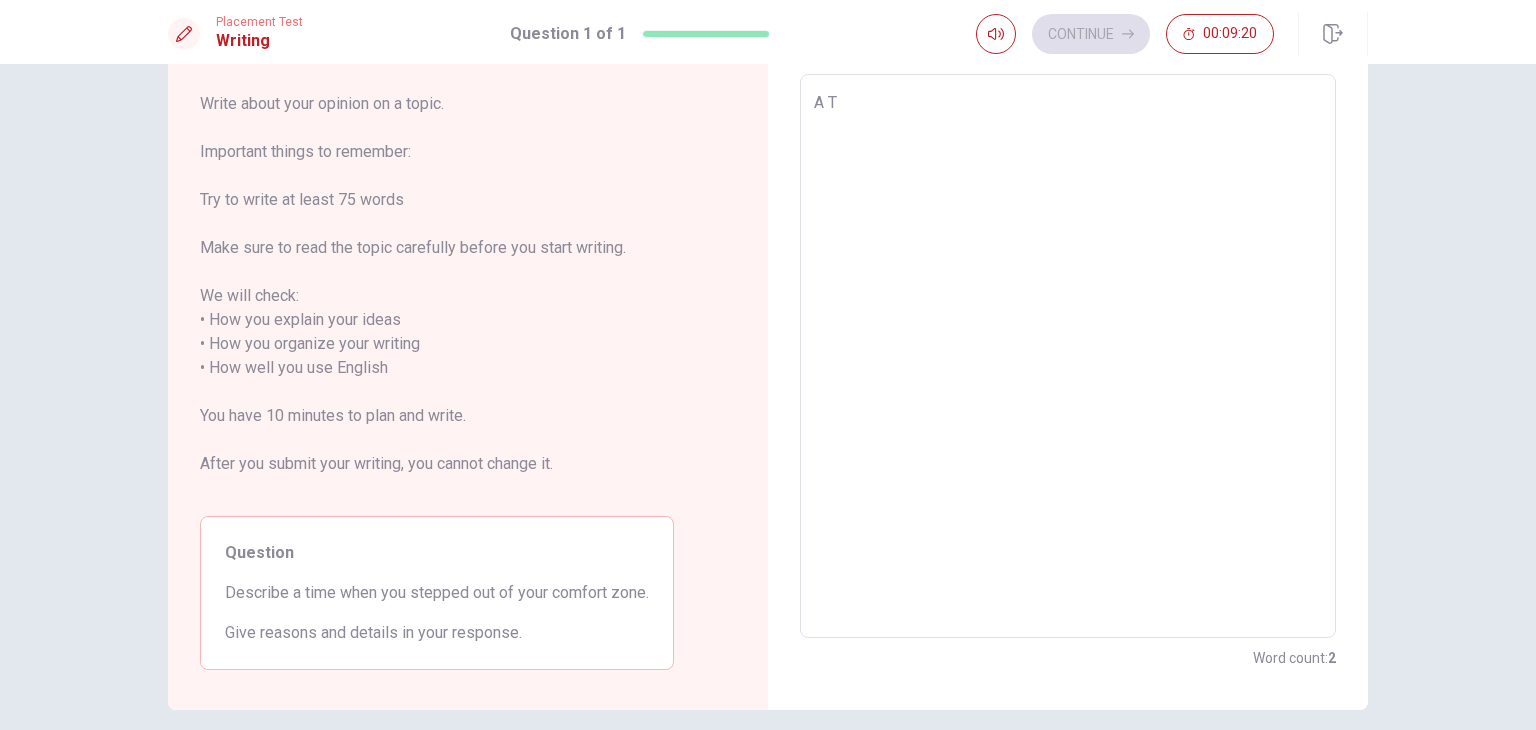 type on "A TI" 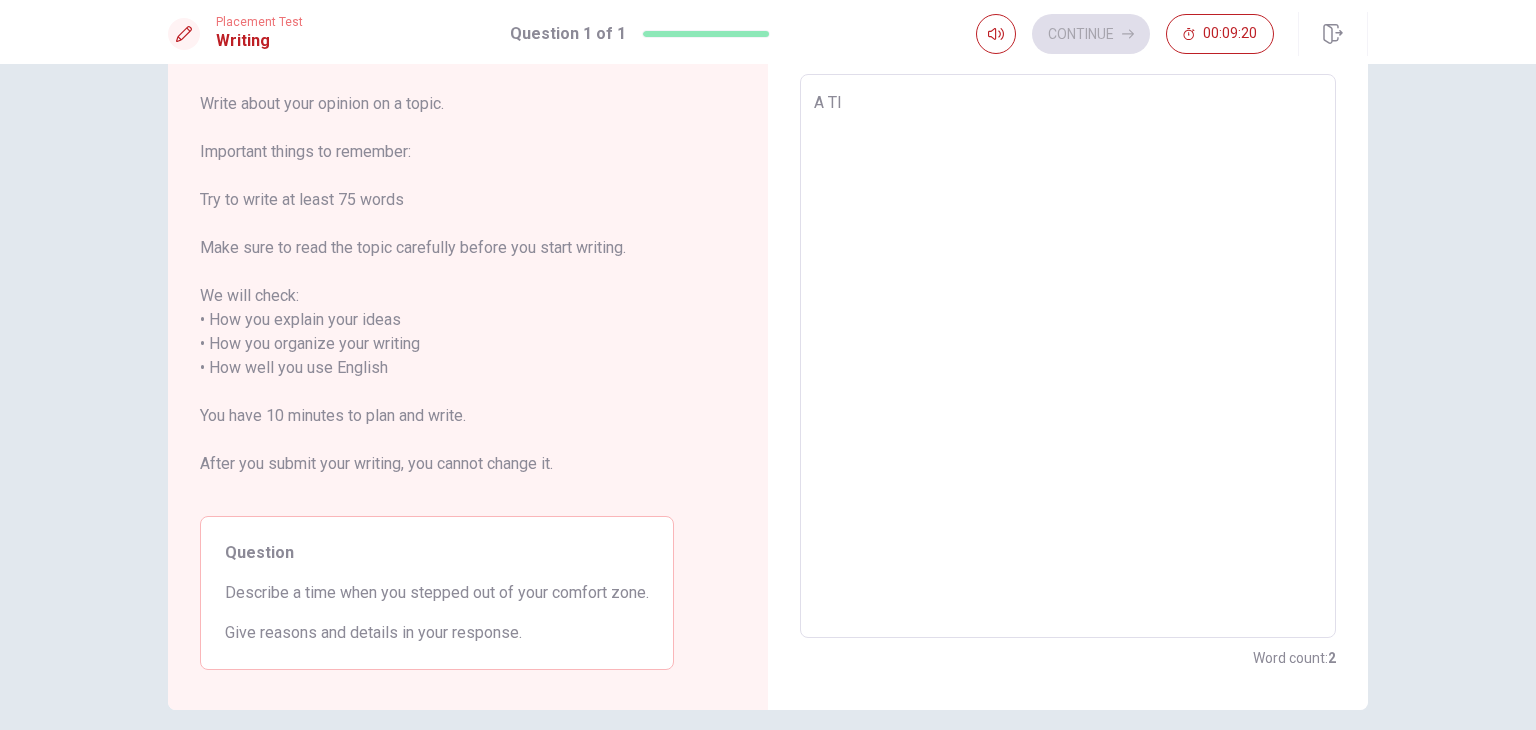 type on "x" 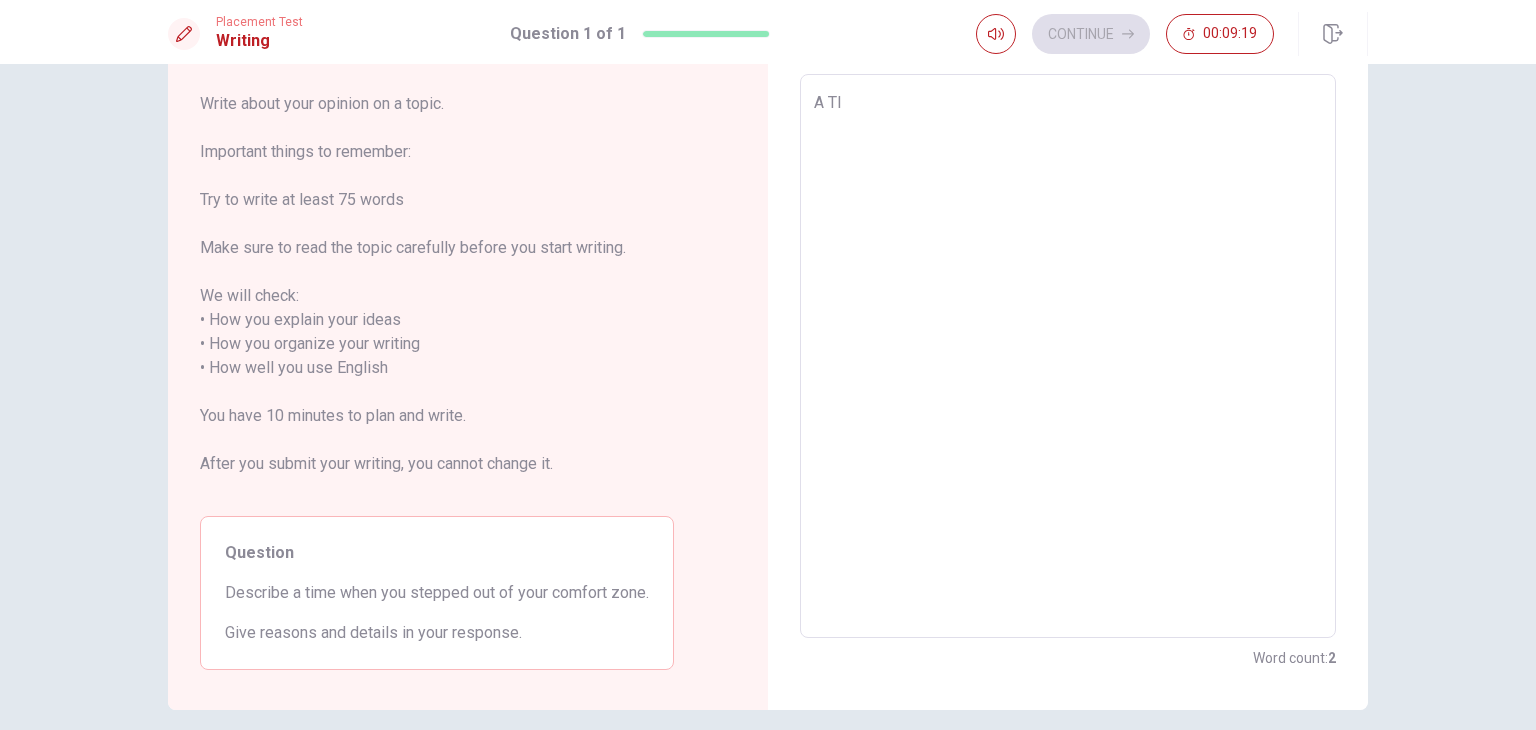 type on "A [PERSON_NAME]" 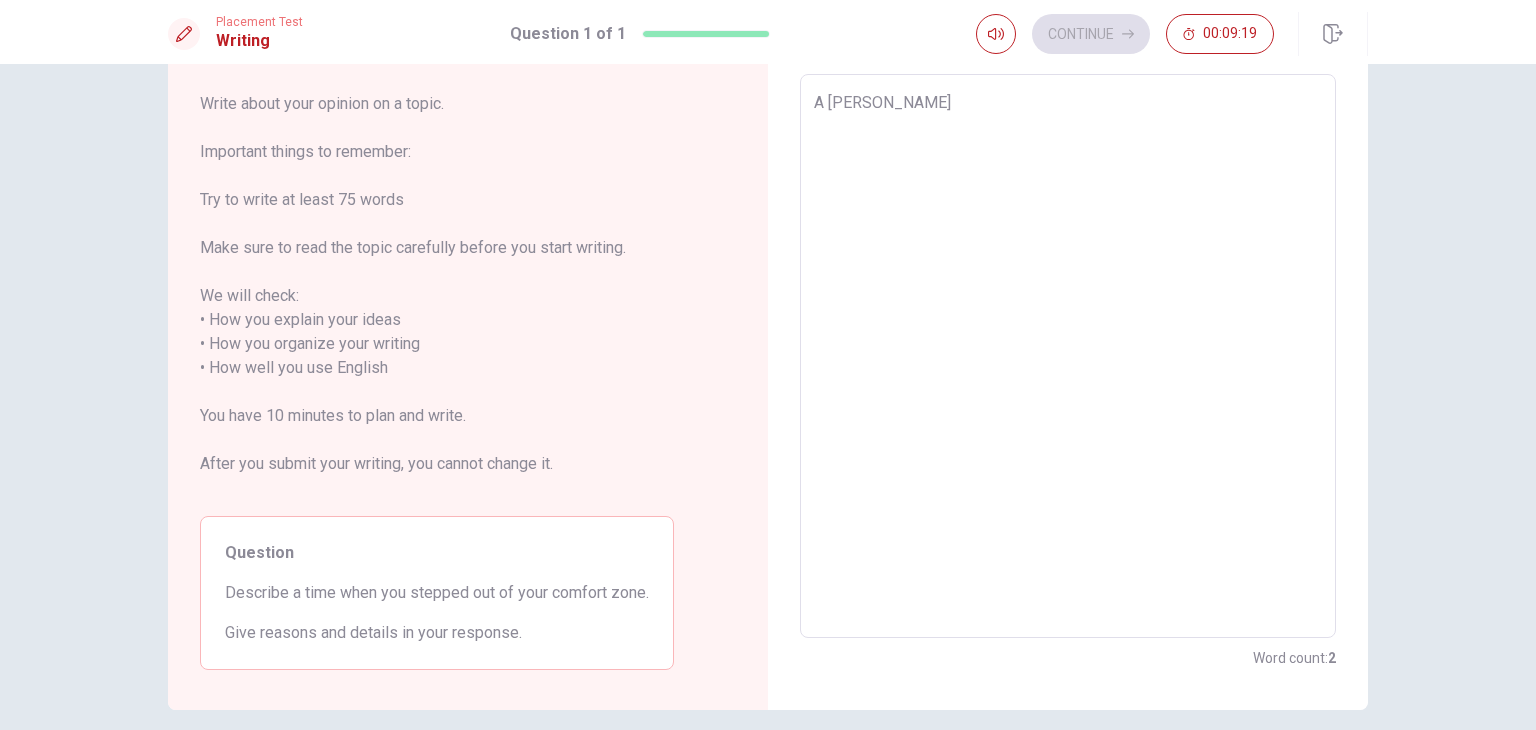 type on "x" 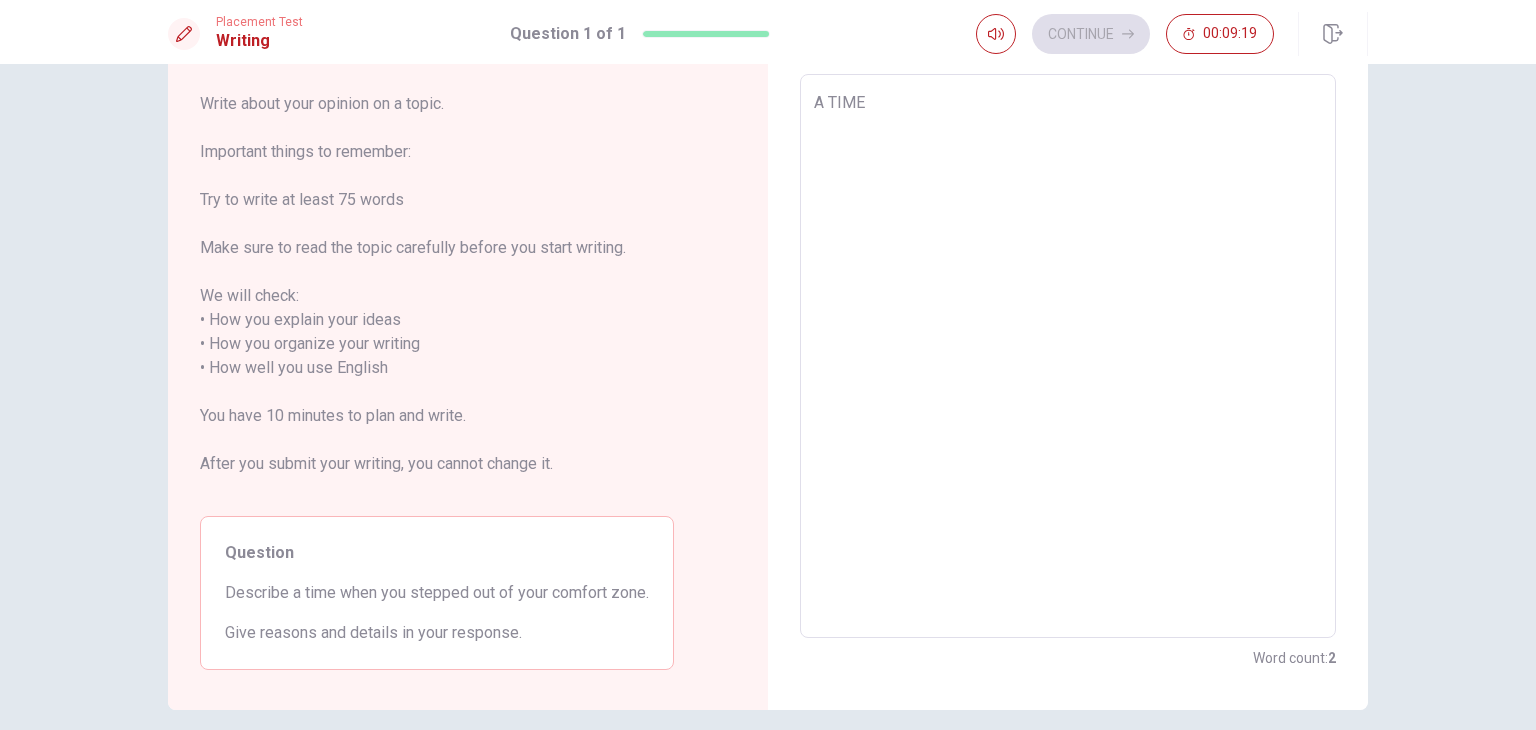 type on "x" 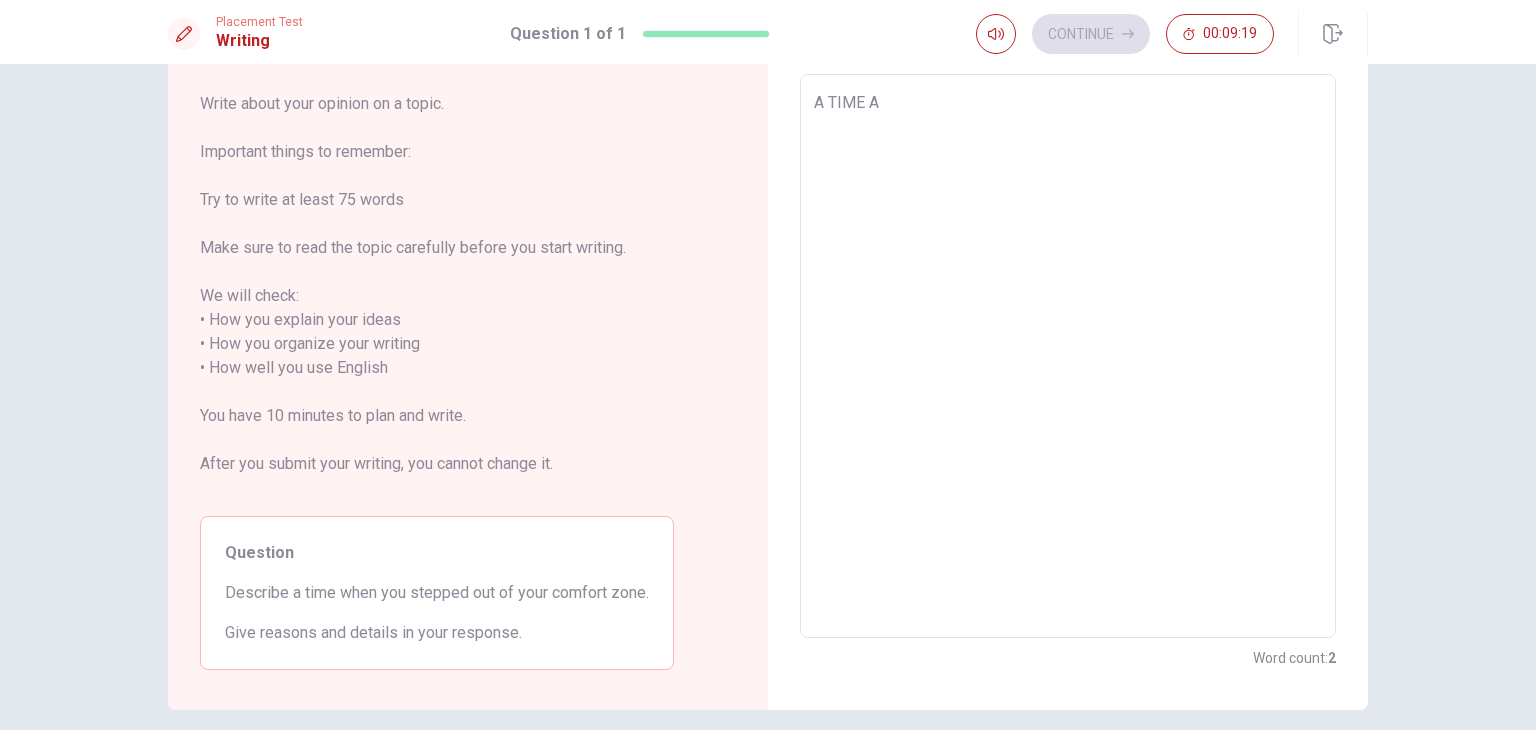 type on "x" 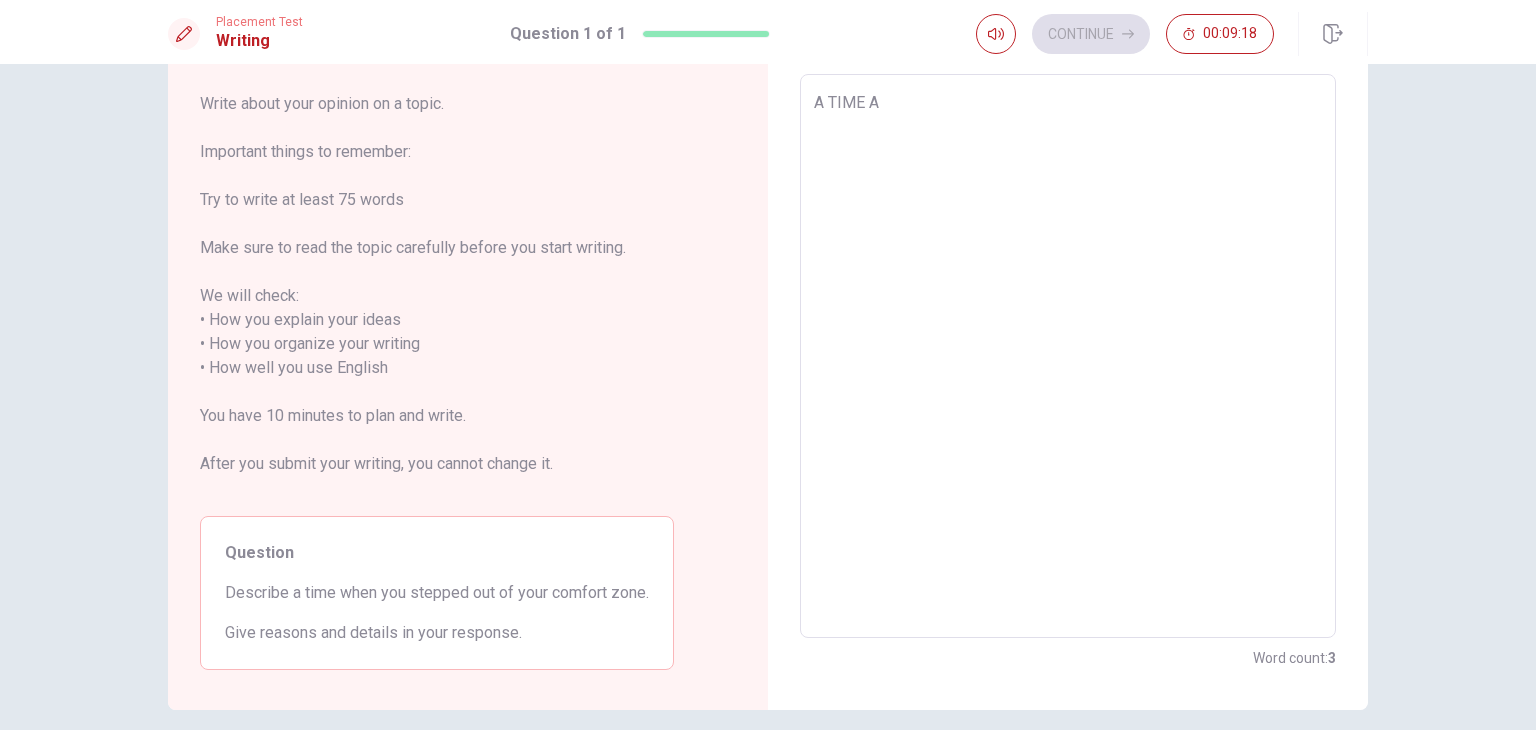 type on "A TIME A S" 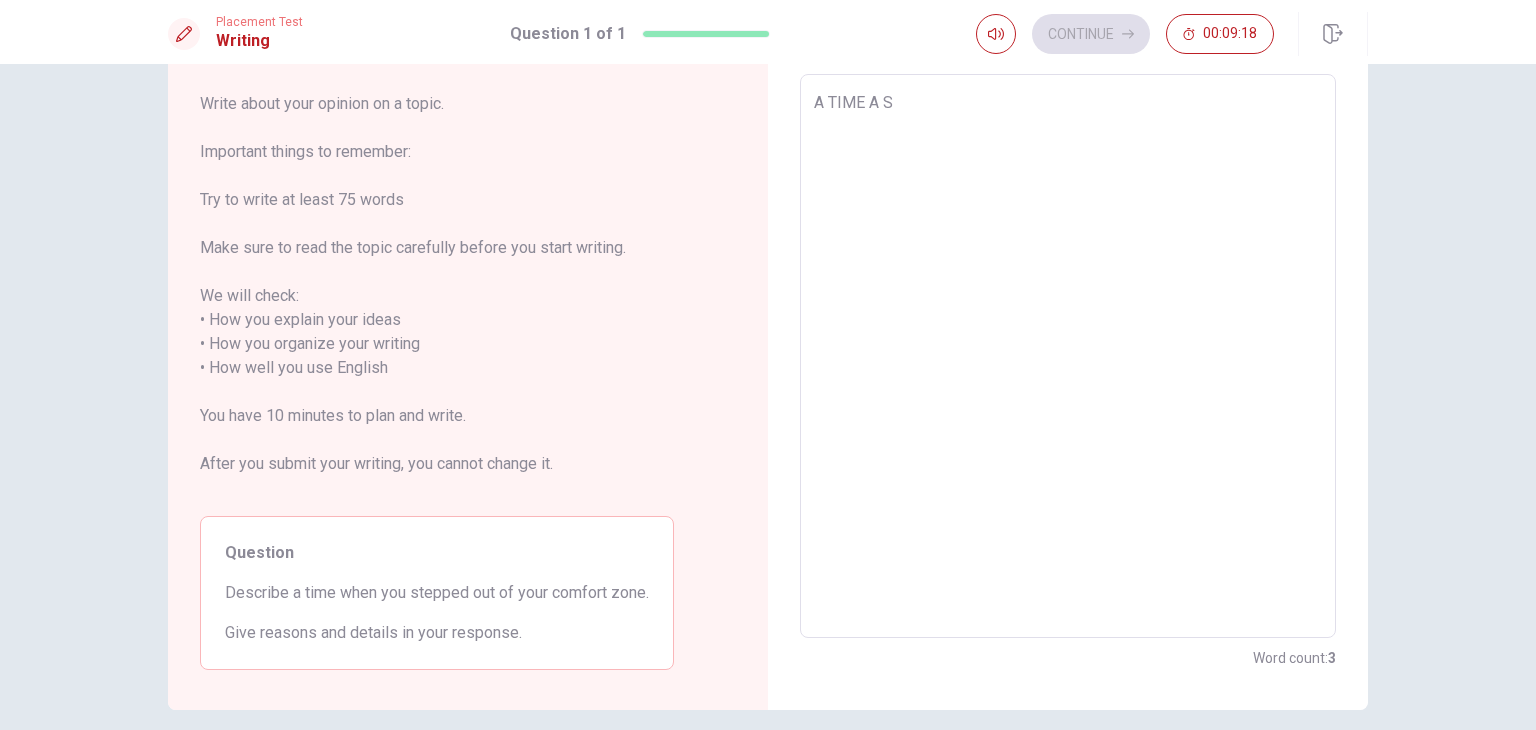 type on "x" 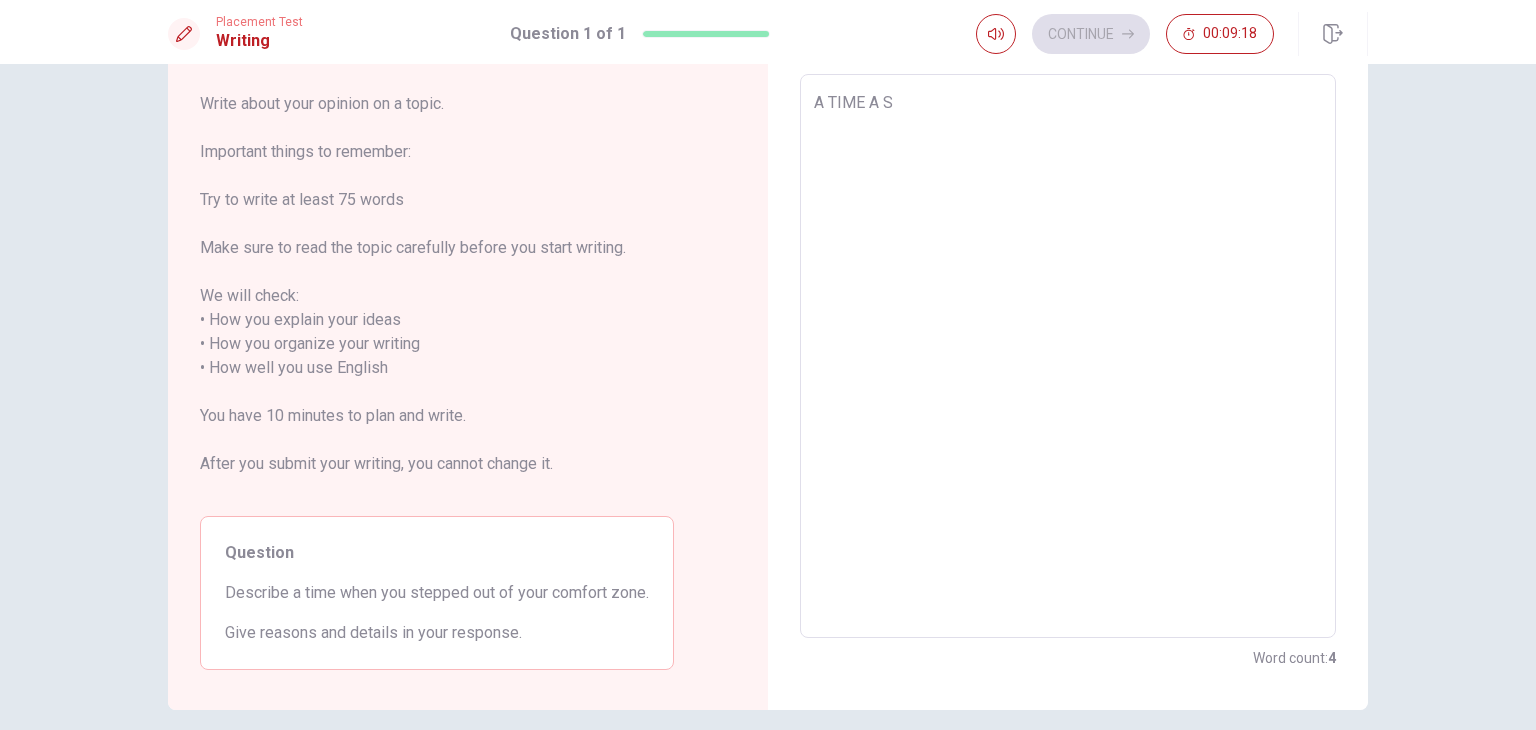 type on "A TIME A ST" 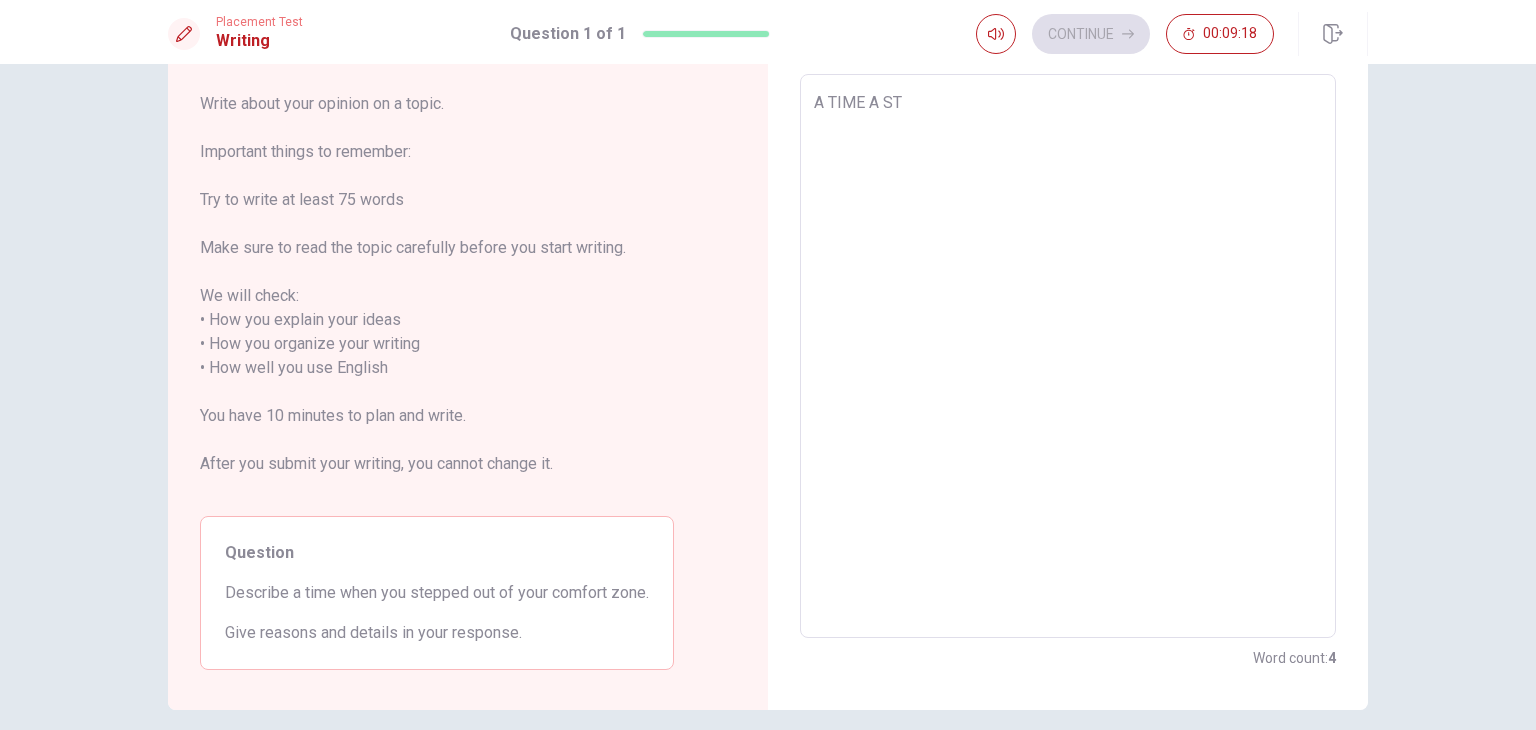type on "x" 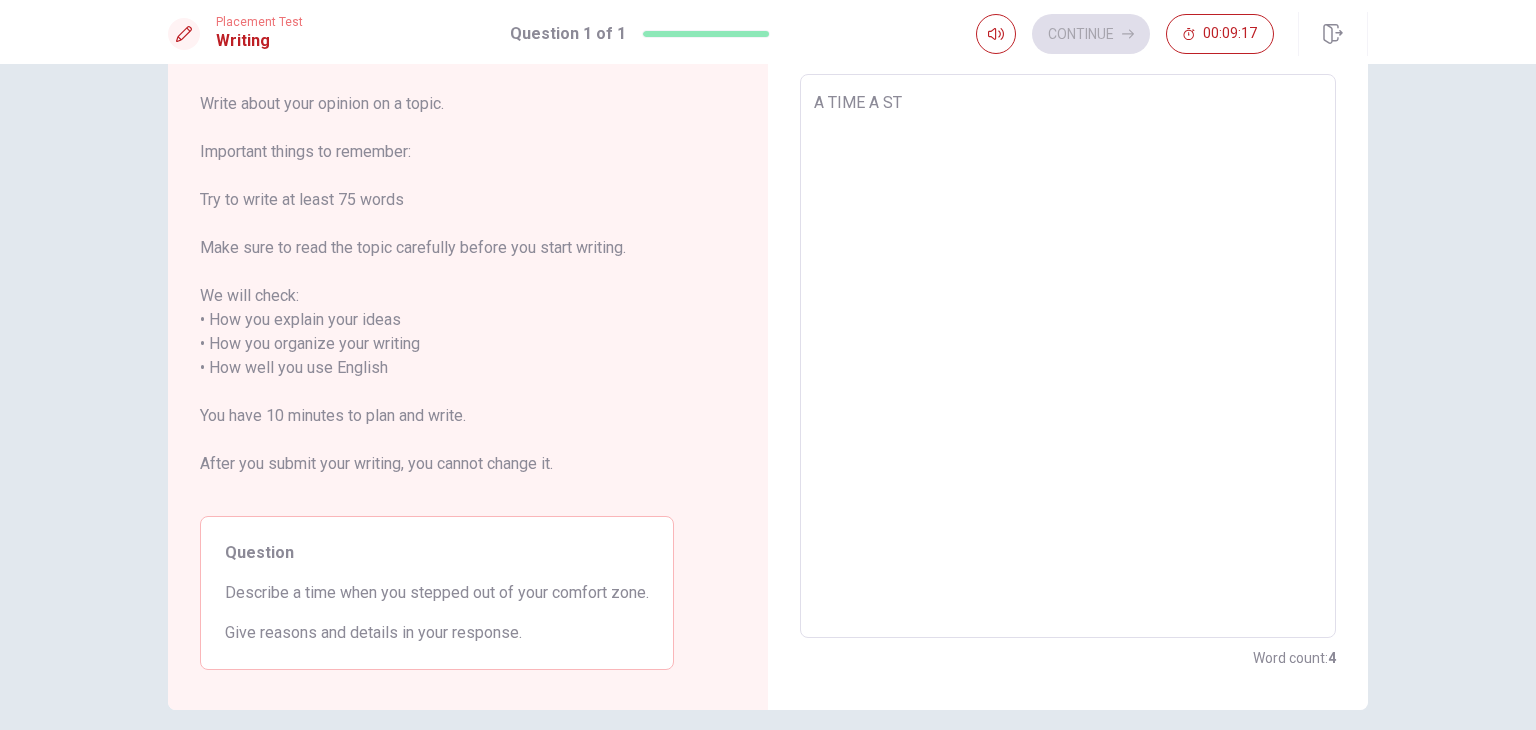 type on "A TIME A STE" 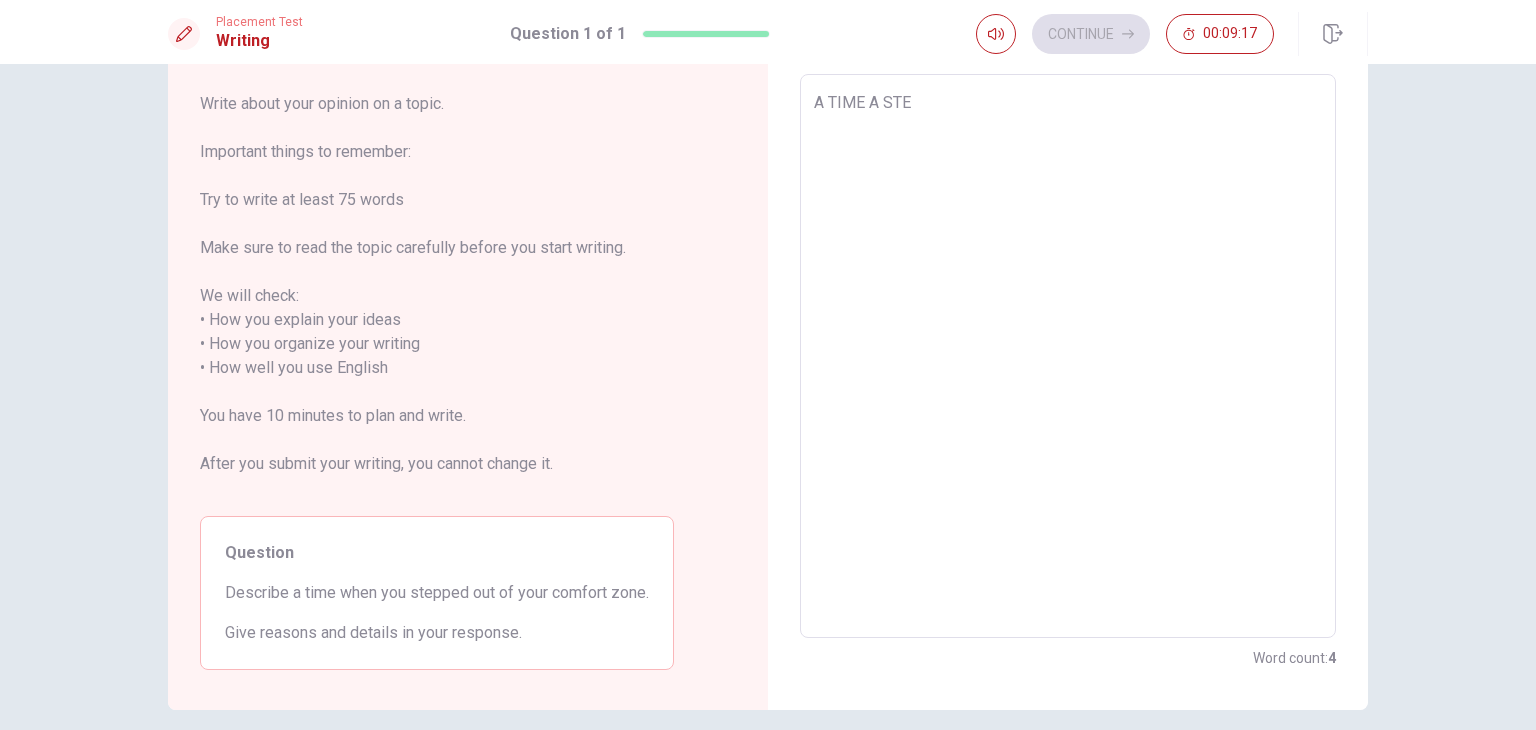 type on "x" 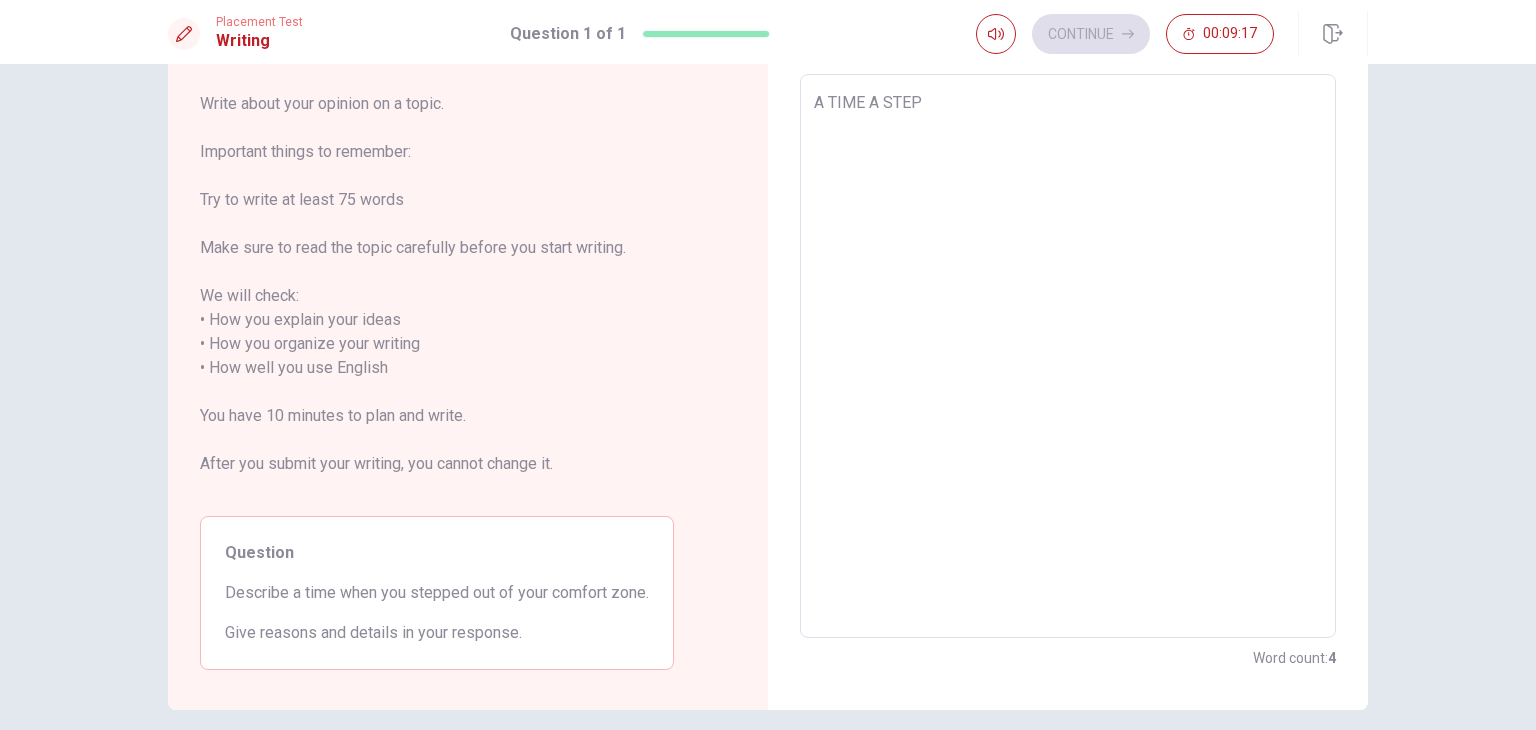 type on "x" 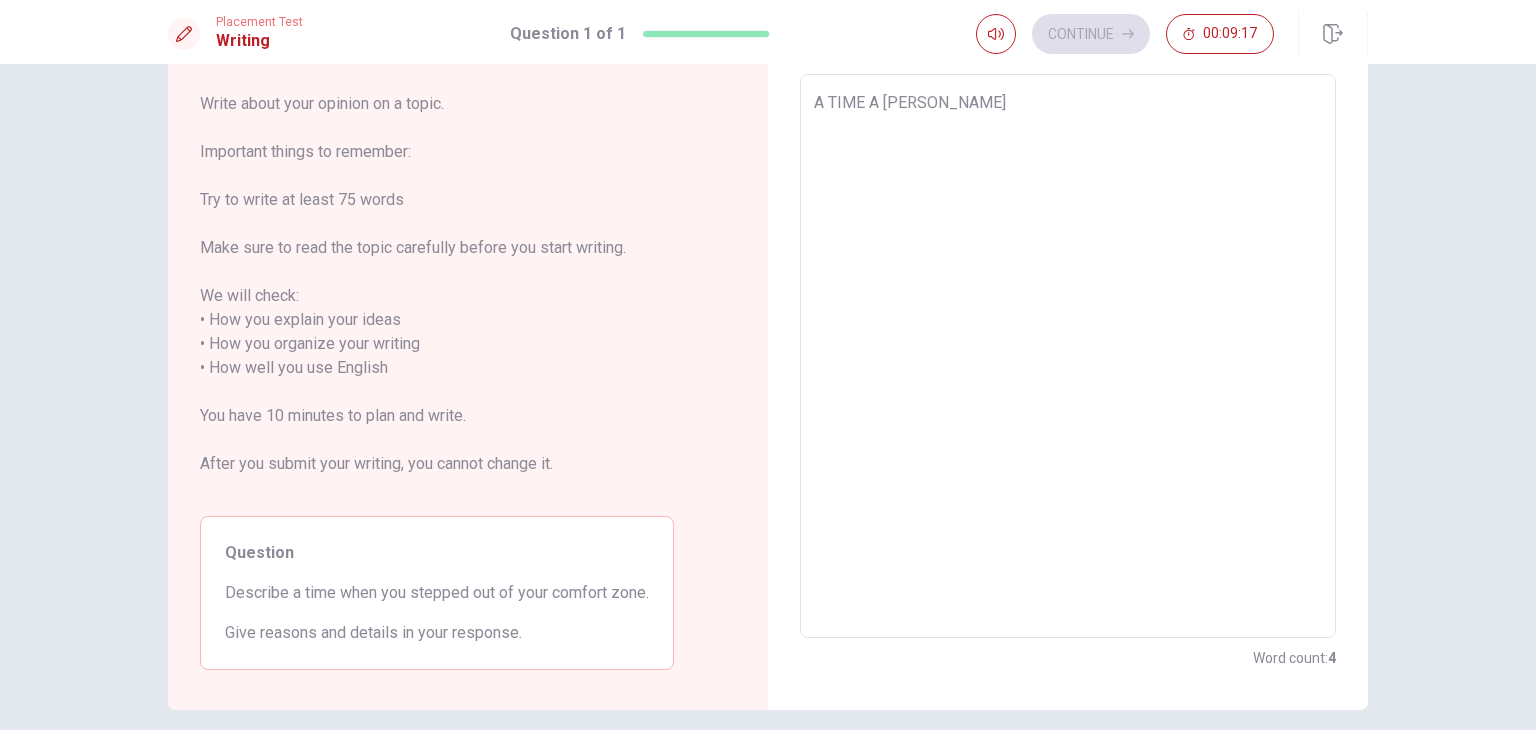 type on "x" 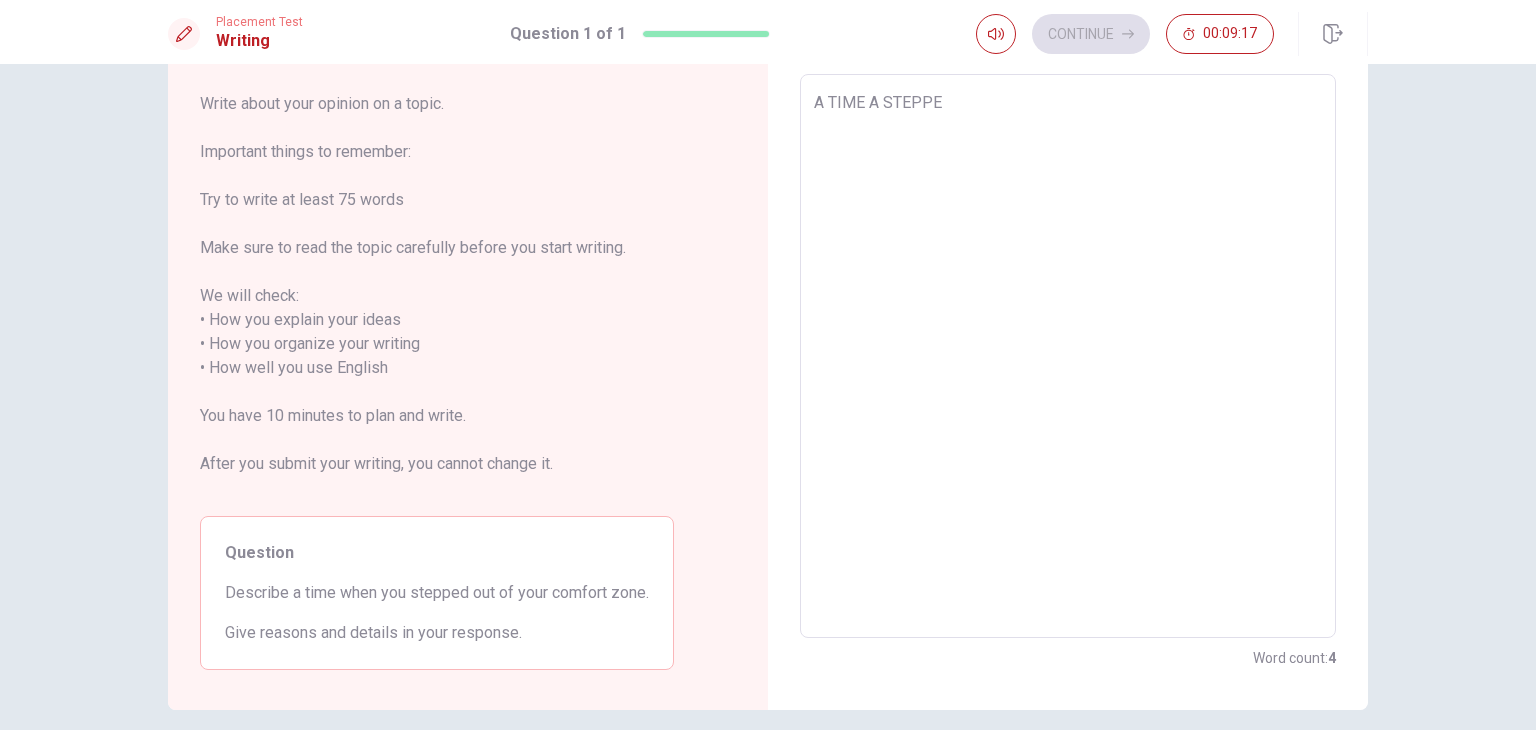 type on "x" 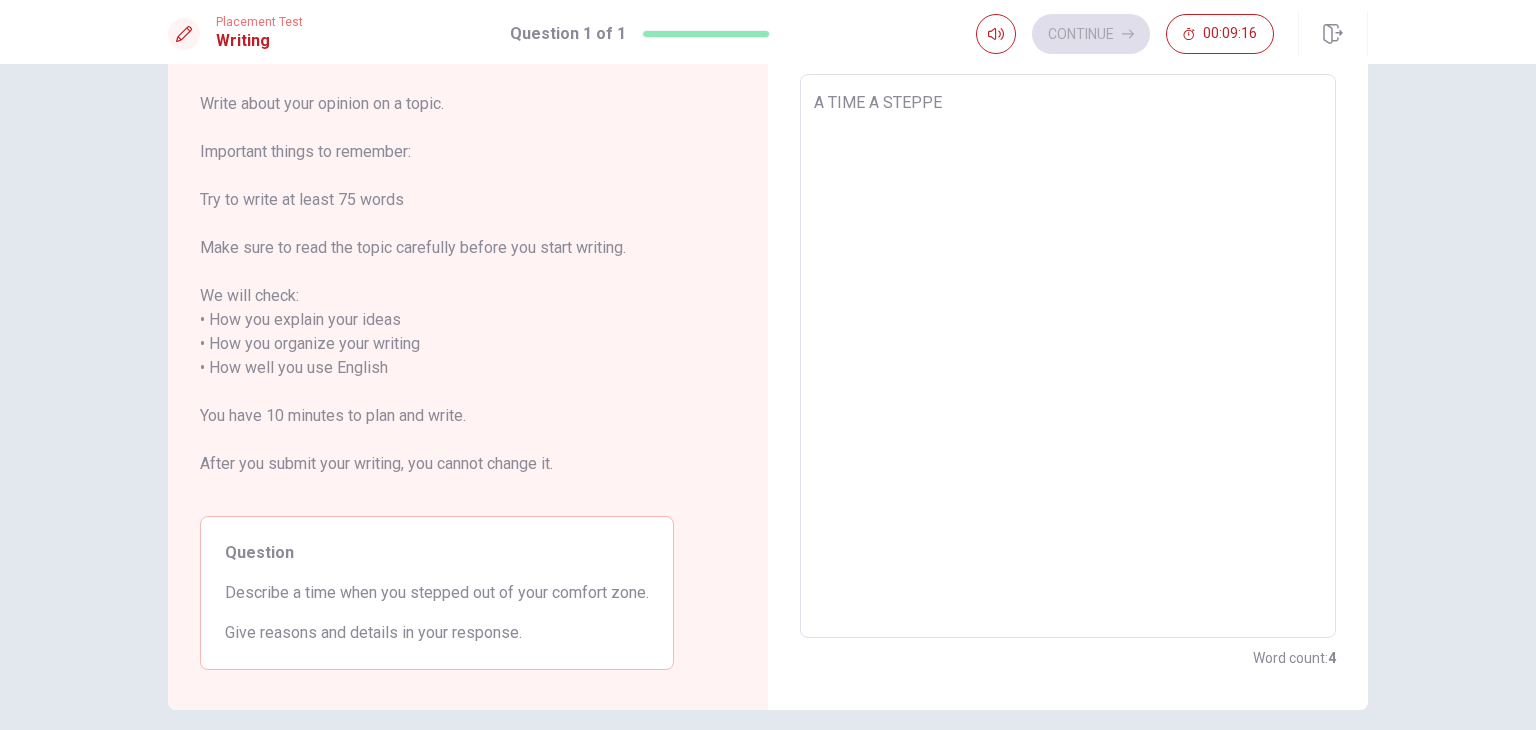 type on "A TIME A STEPPED" 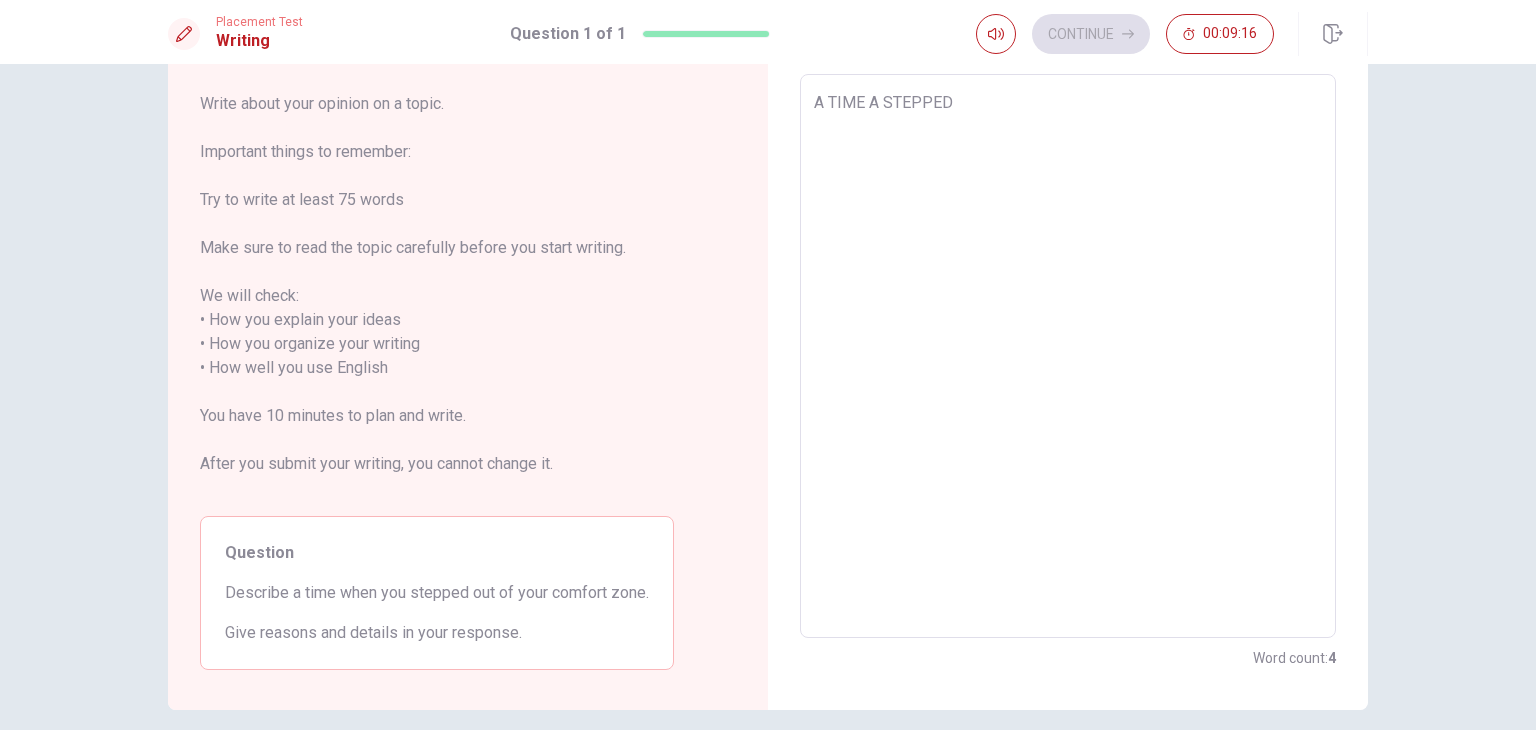 type on "x" 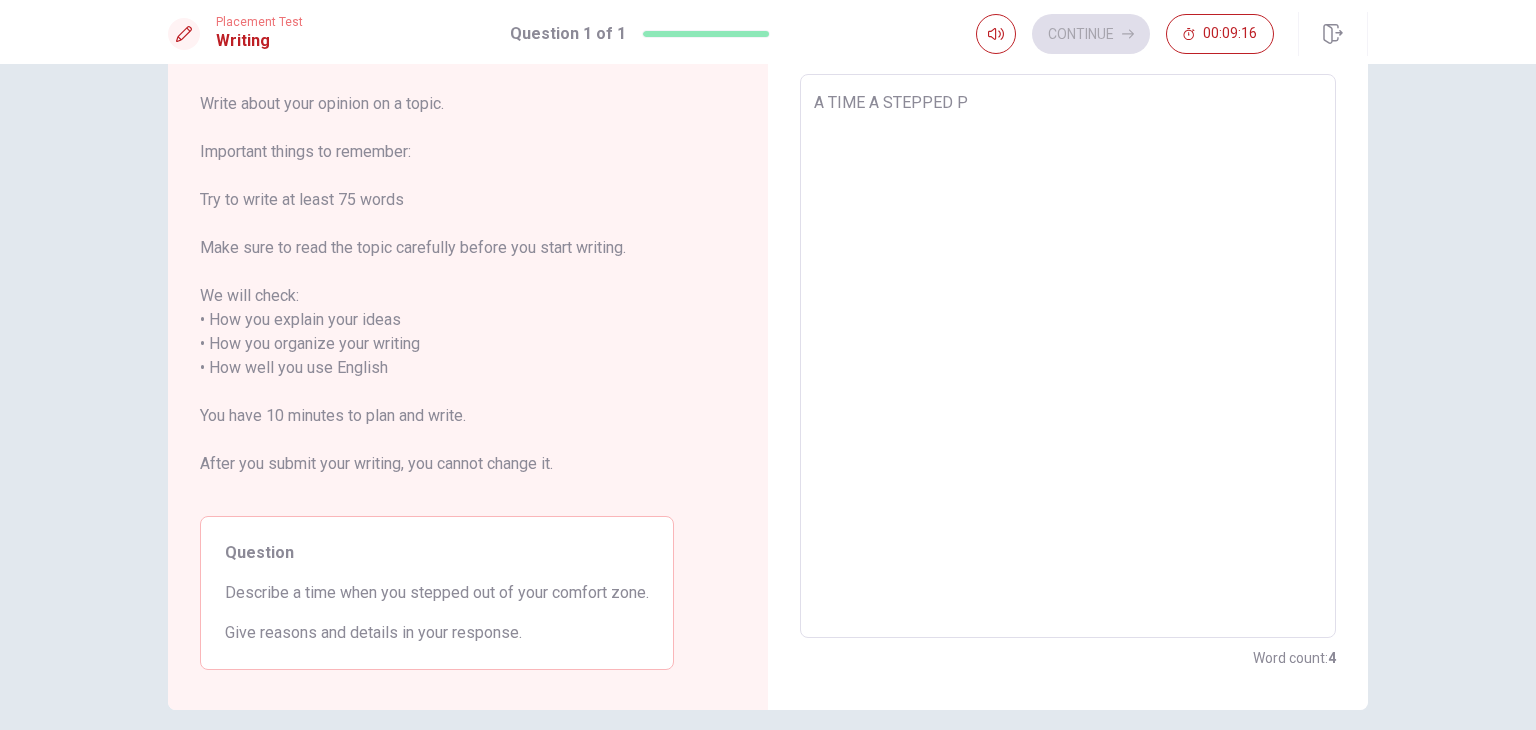 type on "x" 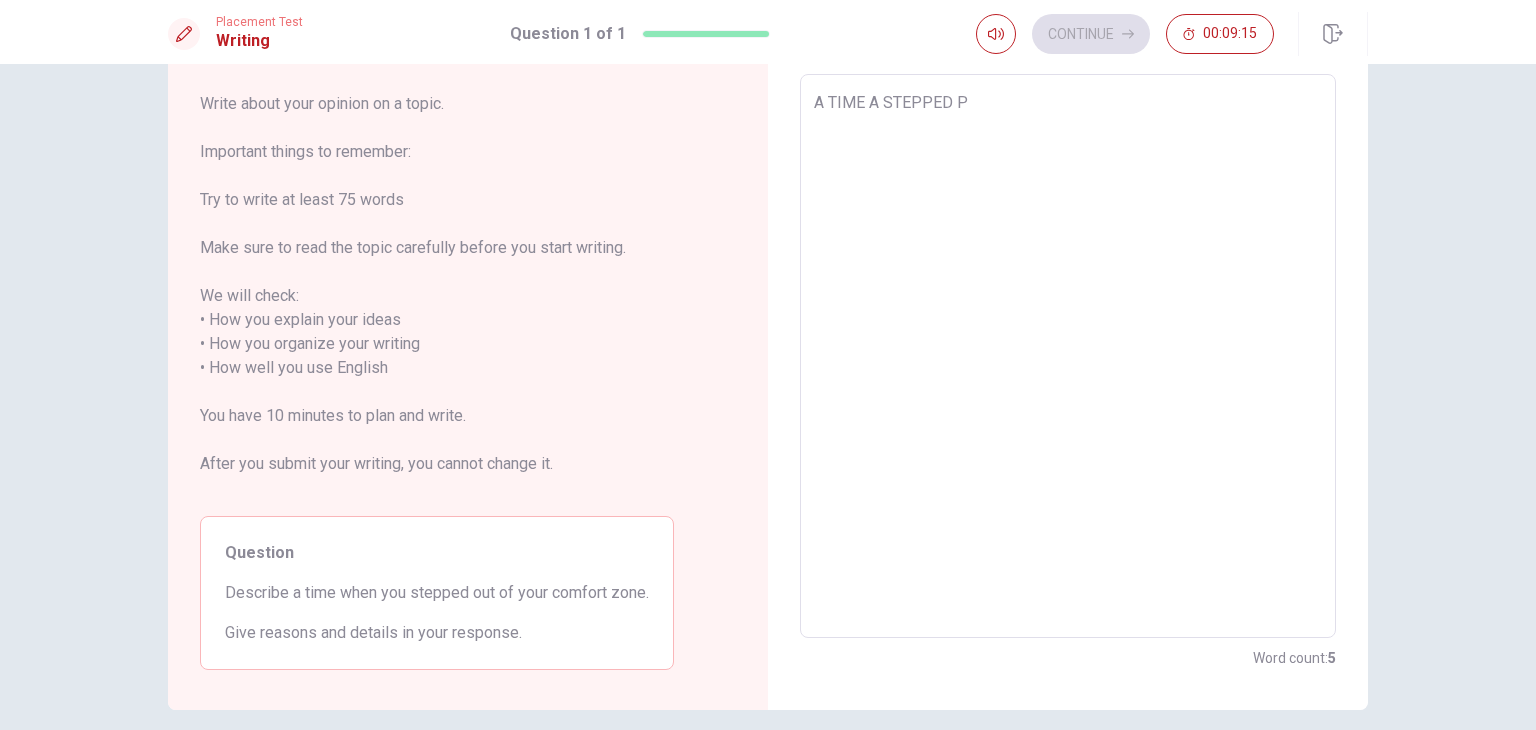 type on "A TIME A STEPPED PU" 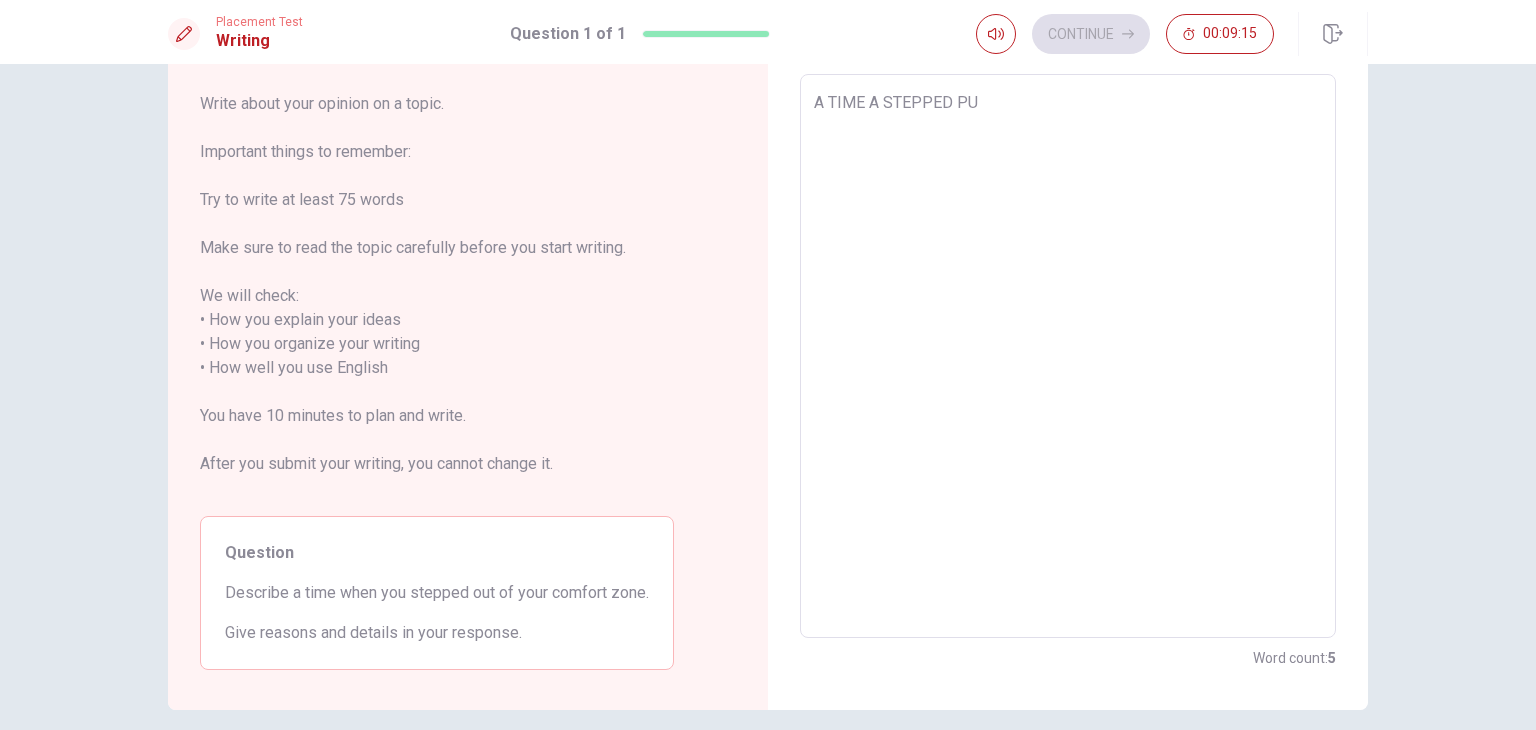 type on "x" 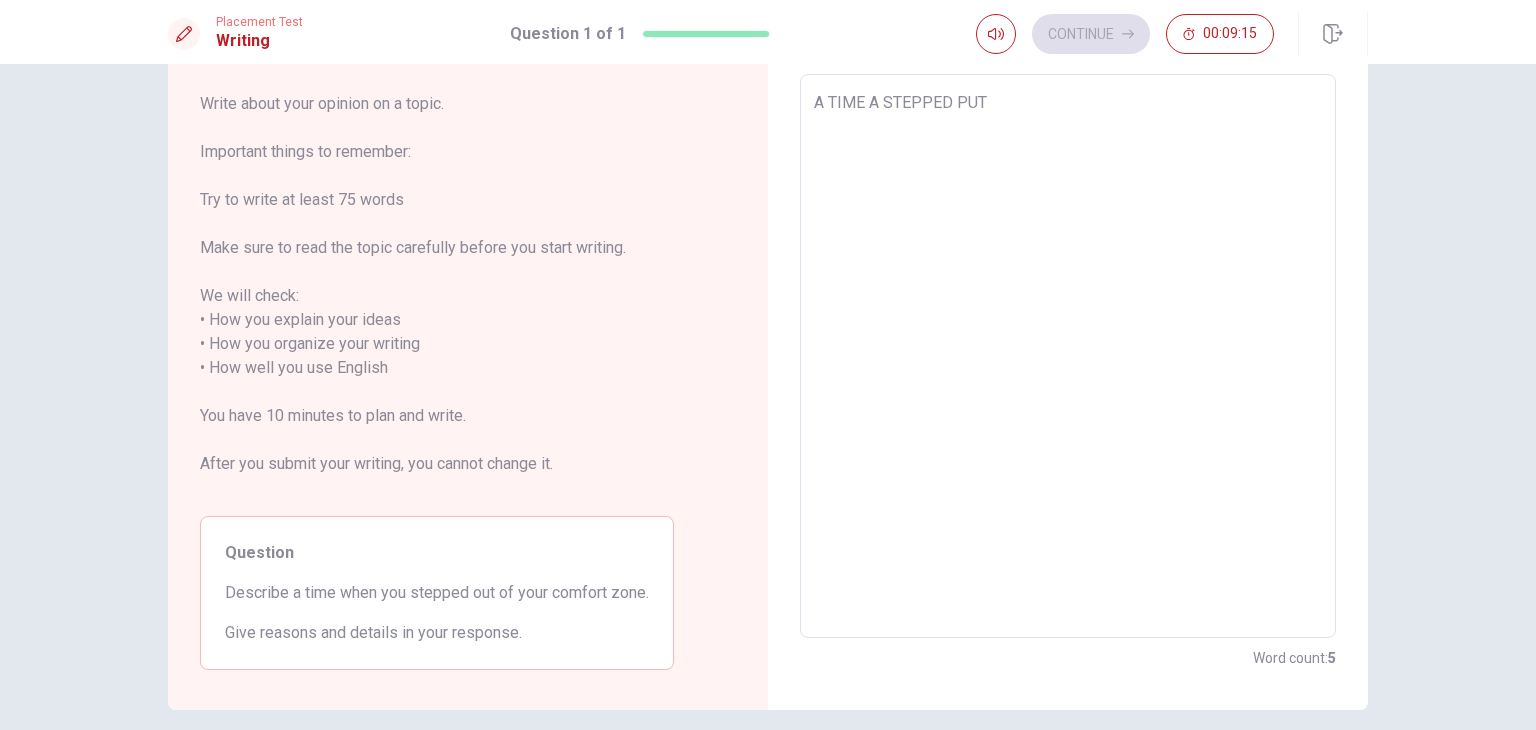type on "x" 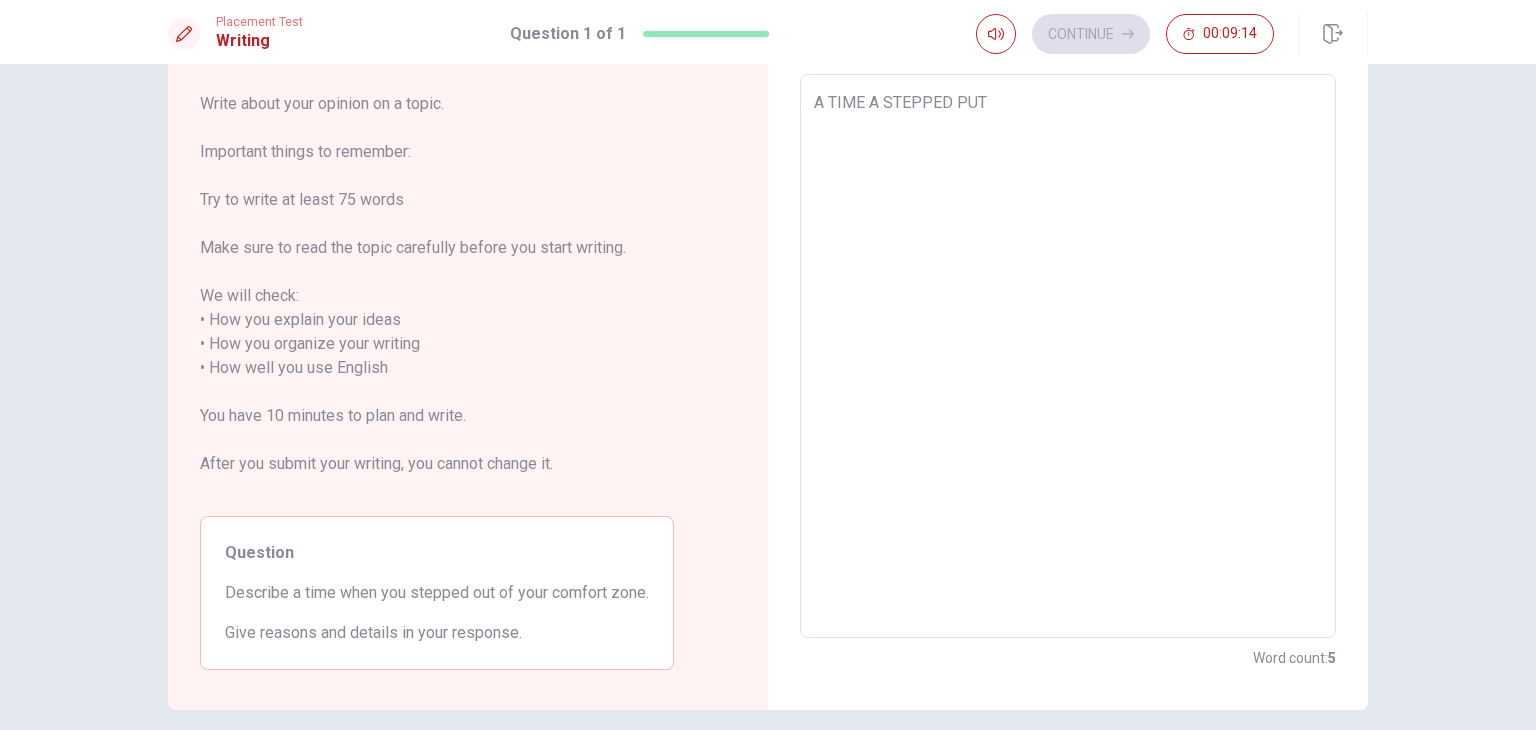 type on "A TIME A STEPPED PUT M" 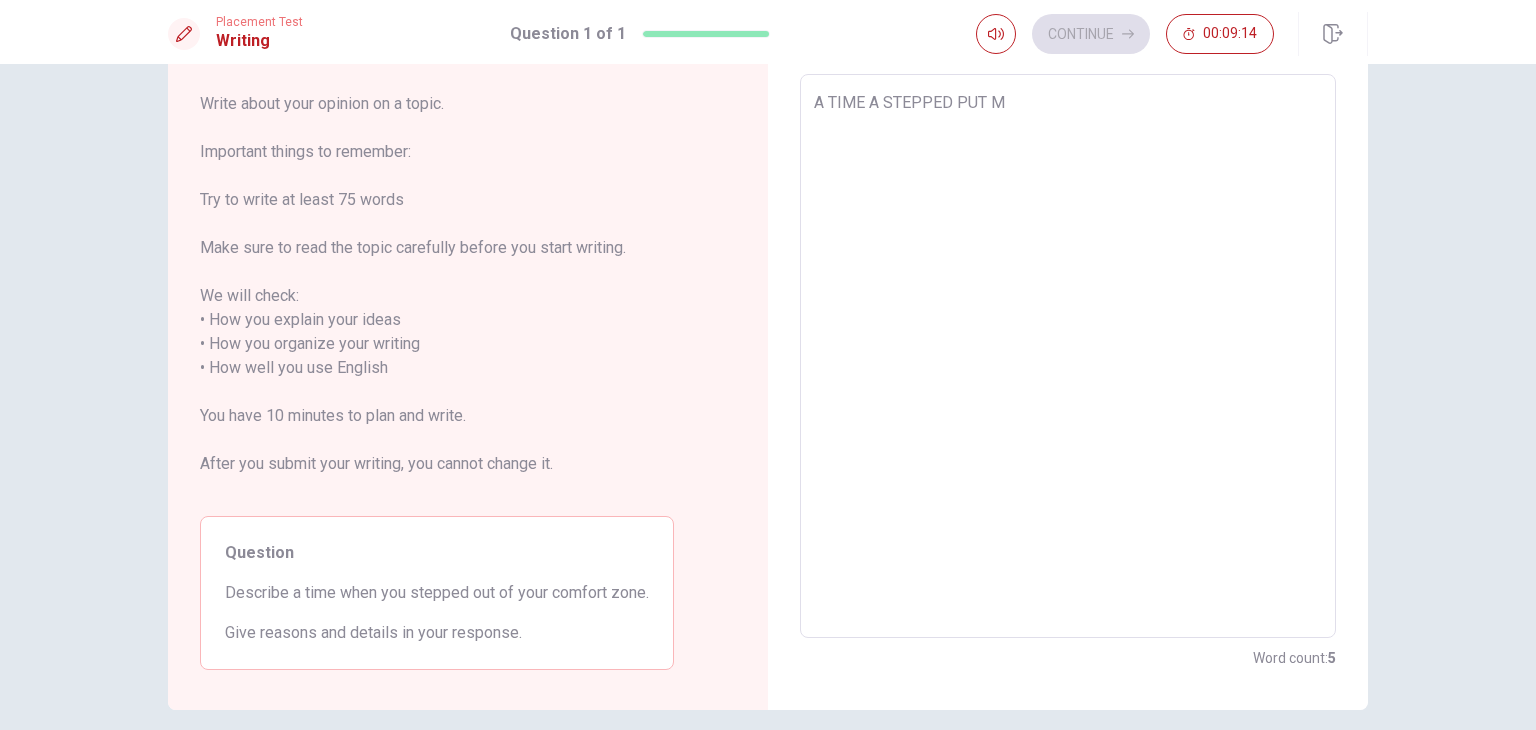 type on "x" 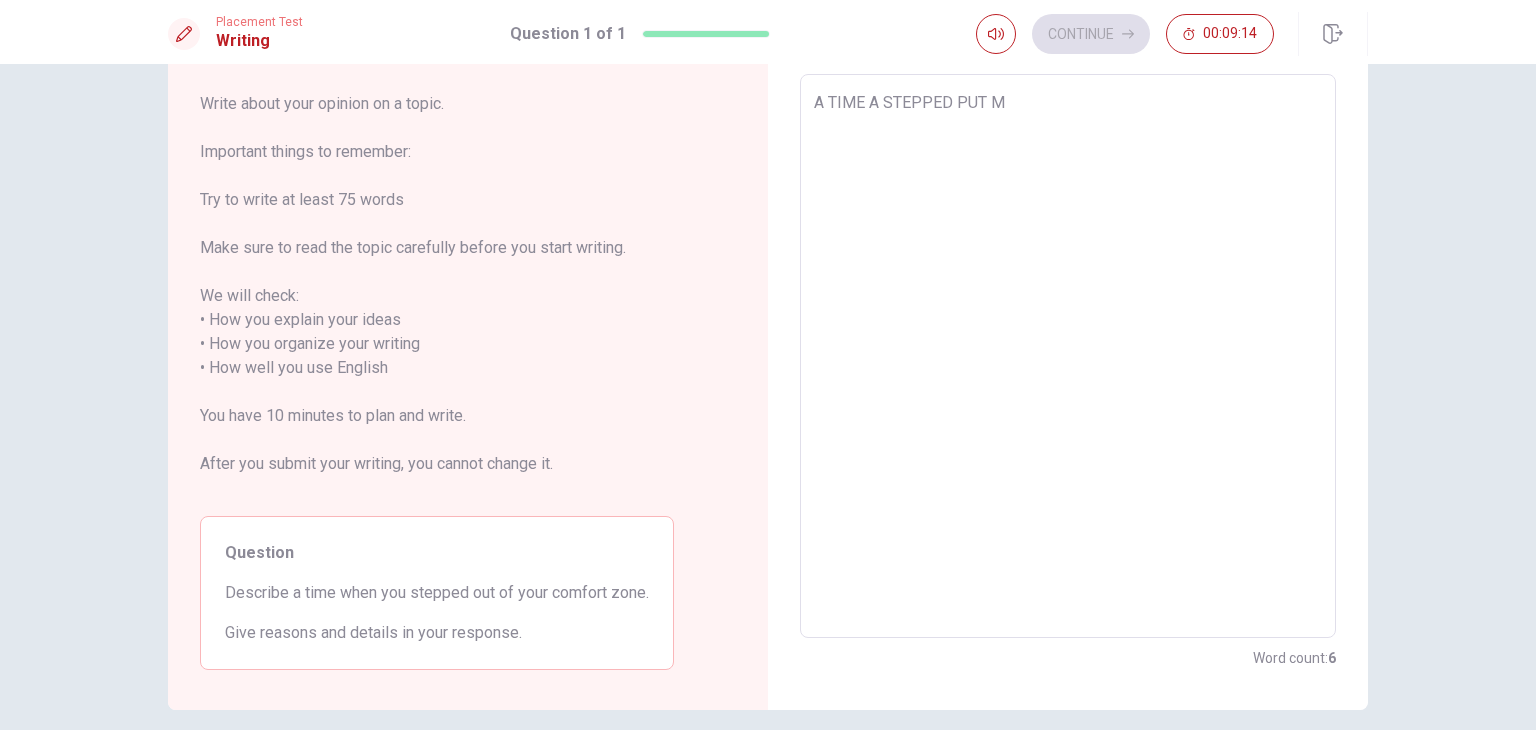 type on "A TIME A STEPPED PUT MY" 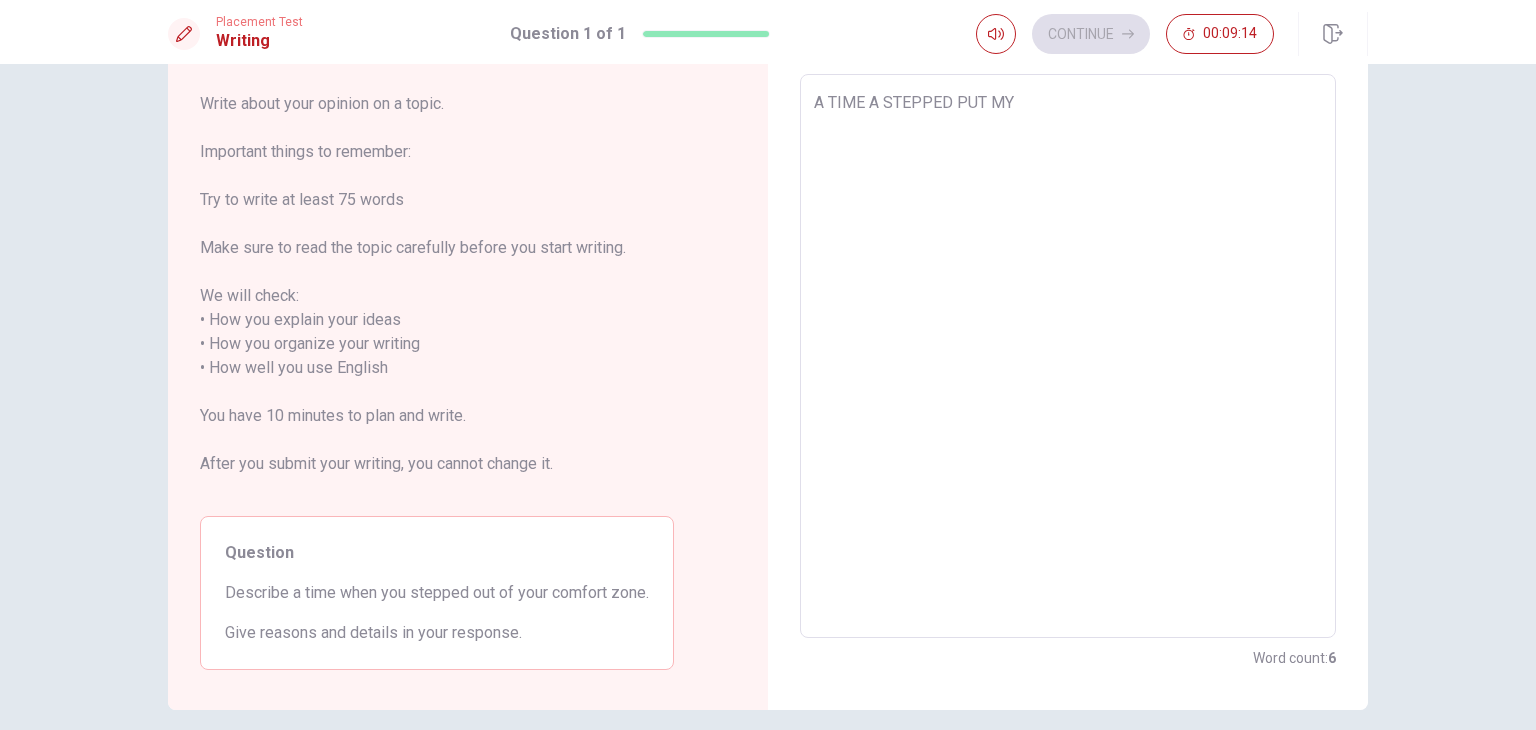 type on "x" 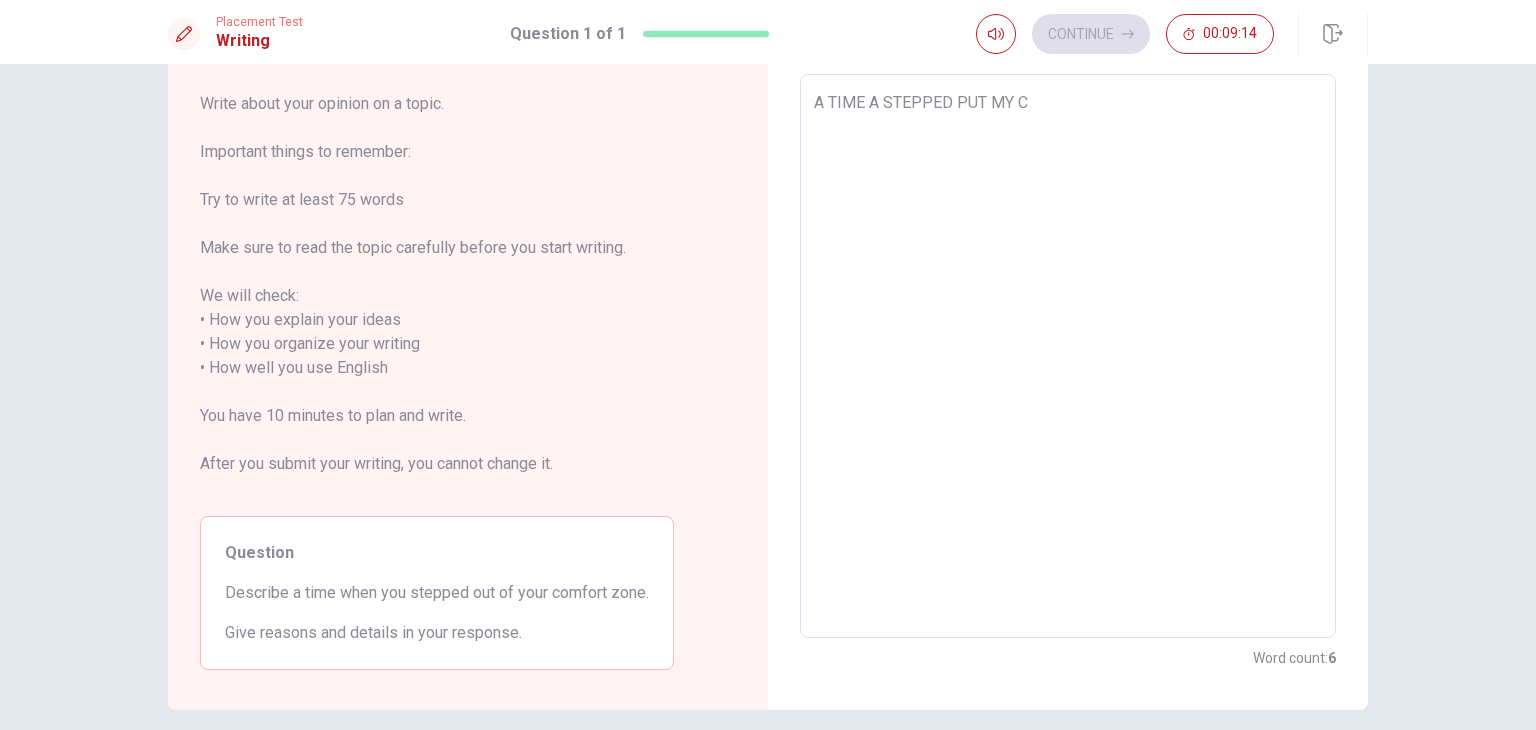 type on "x" 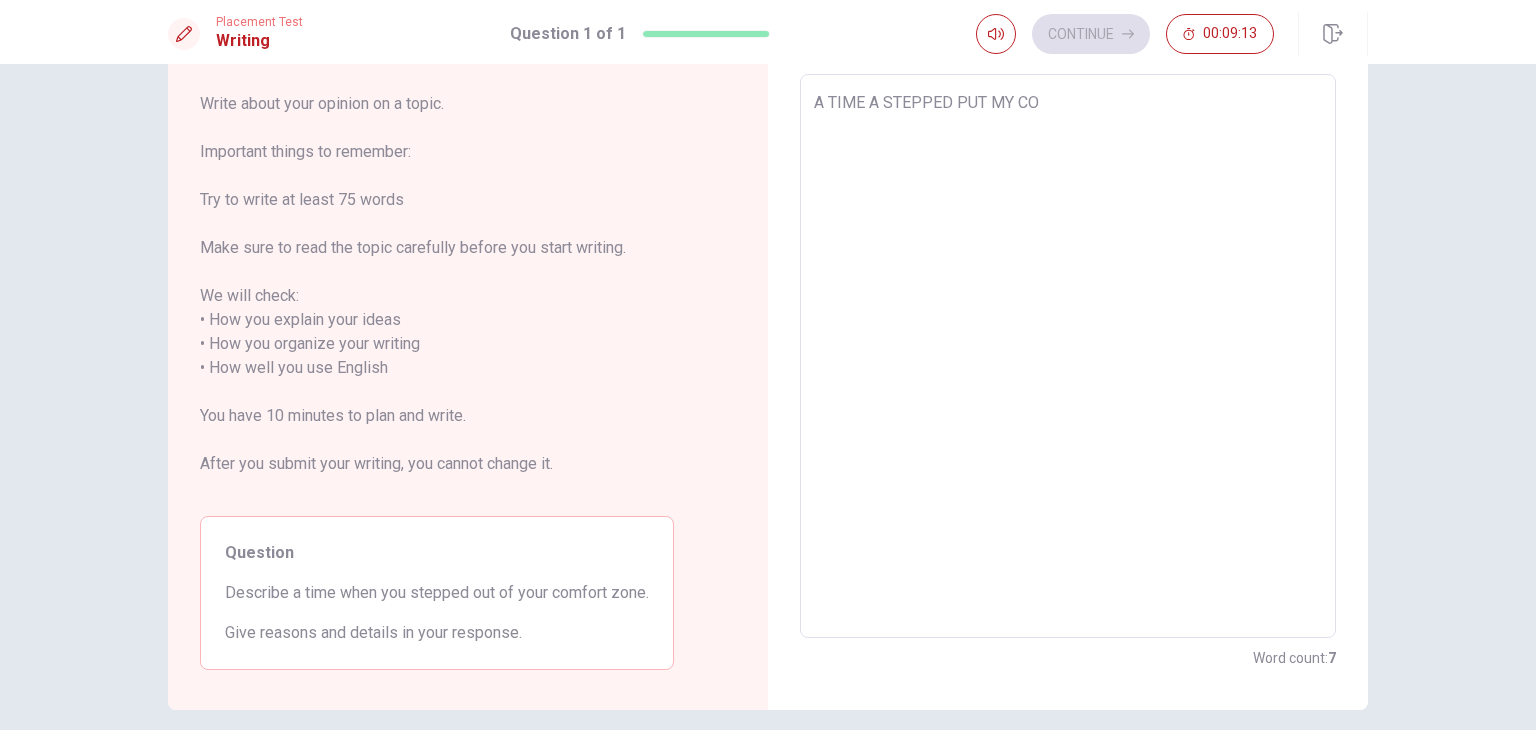 type on "x" 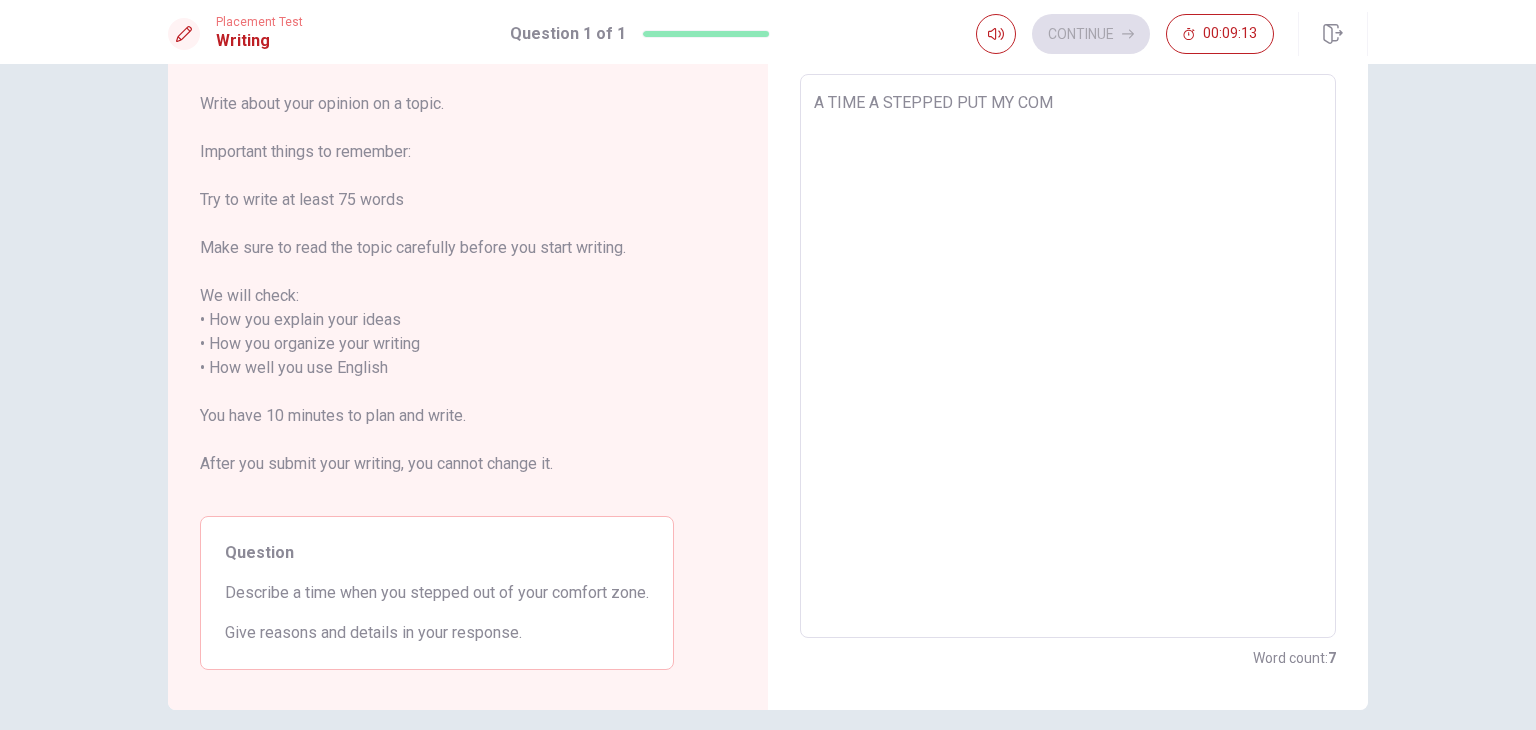 type on "x" 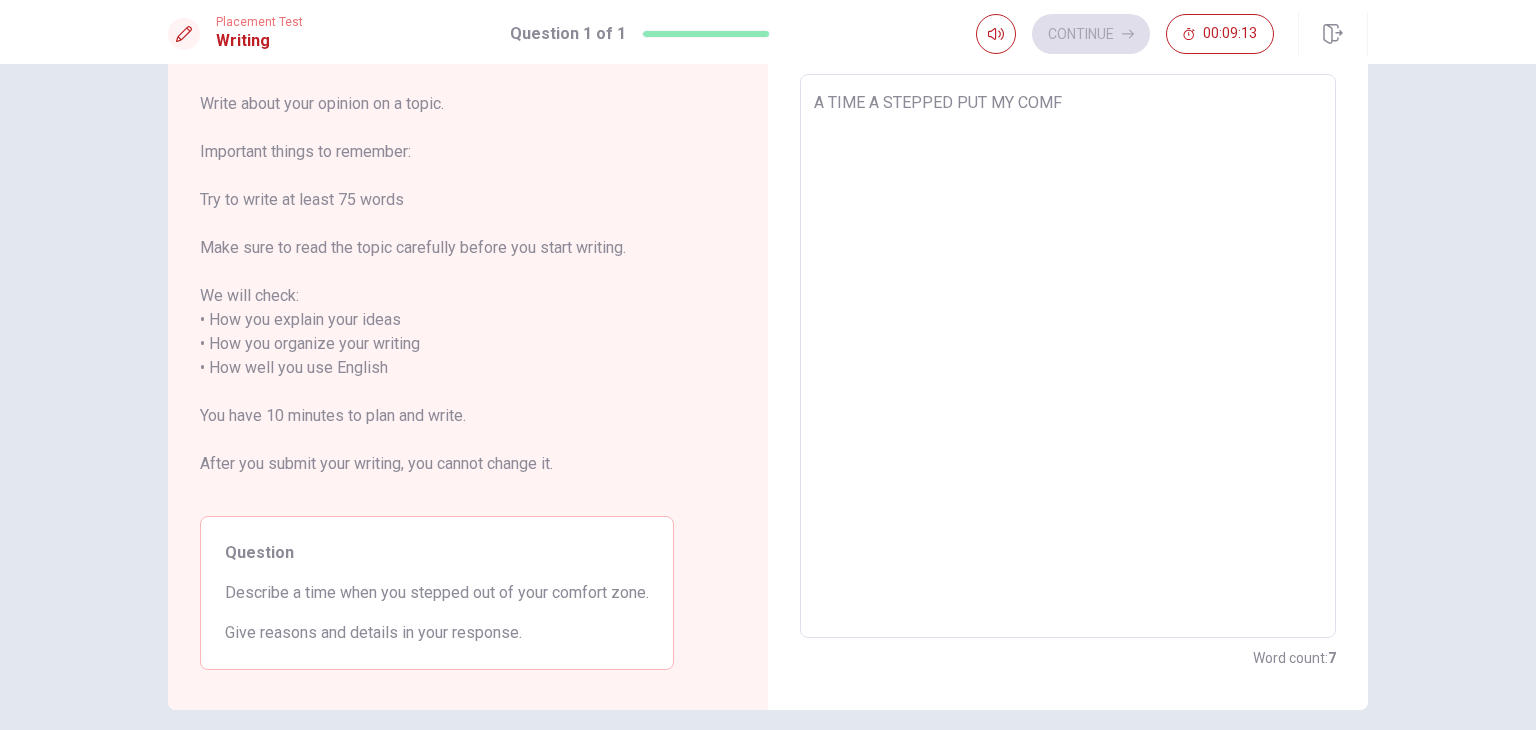 type on "x" 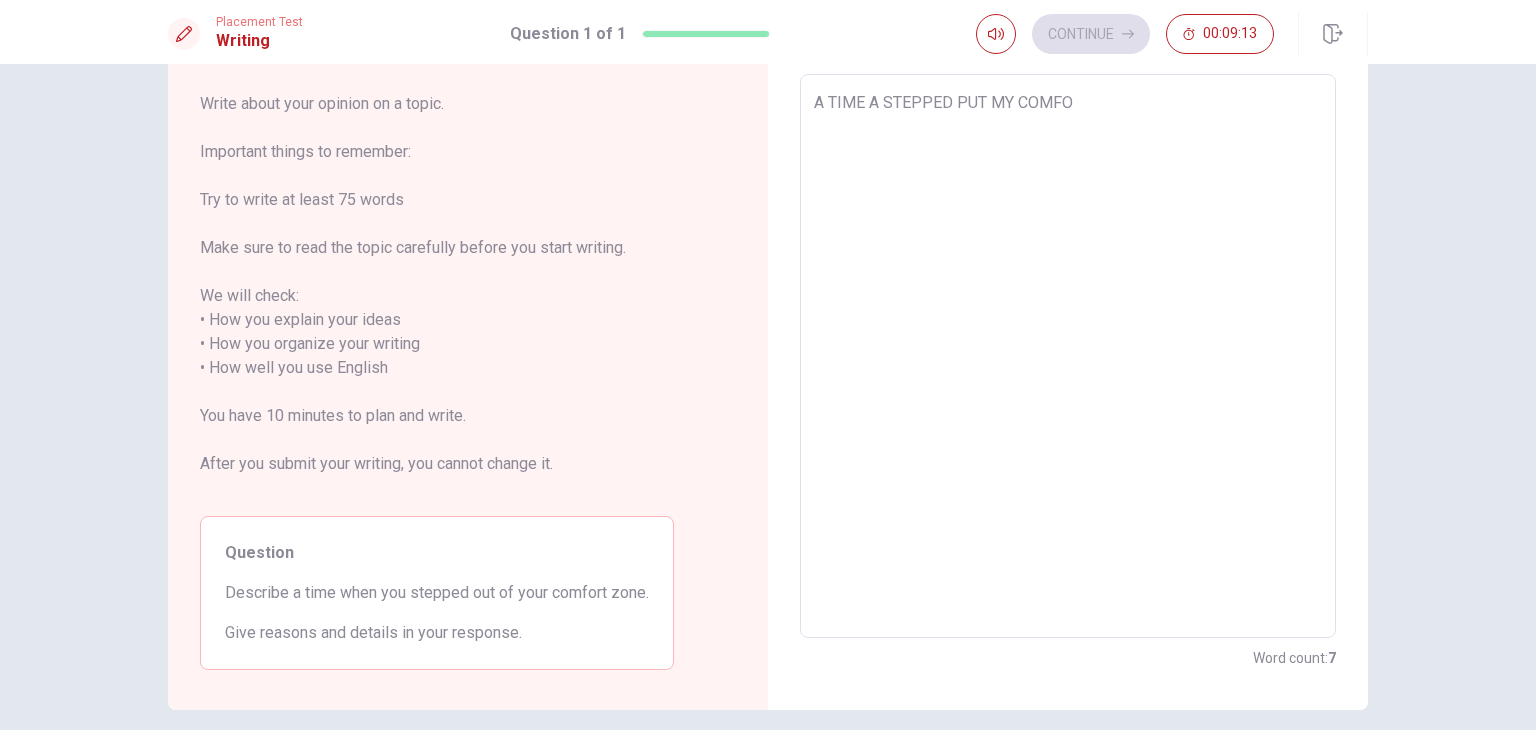 type on "x" 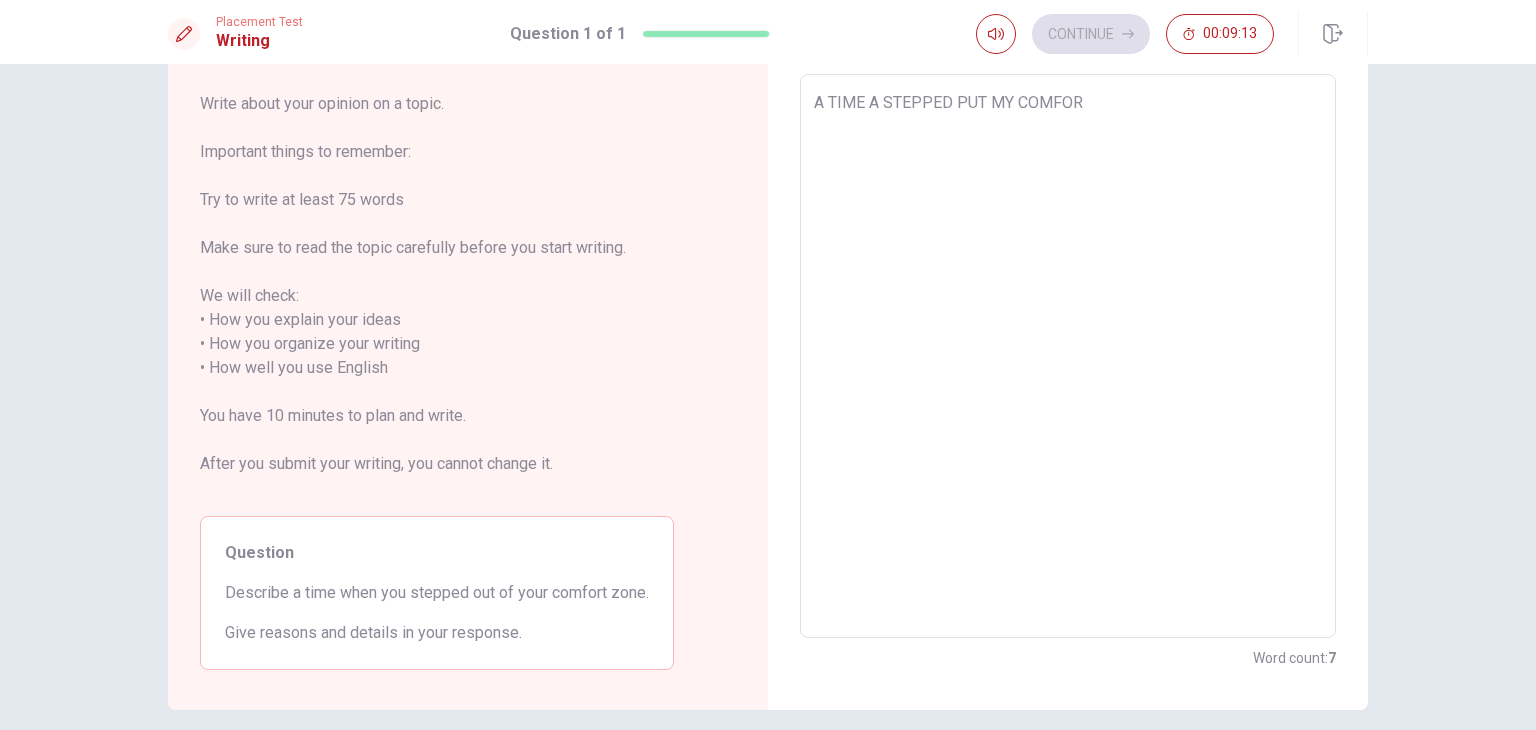 type on "x" 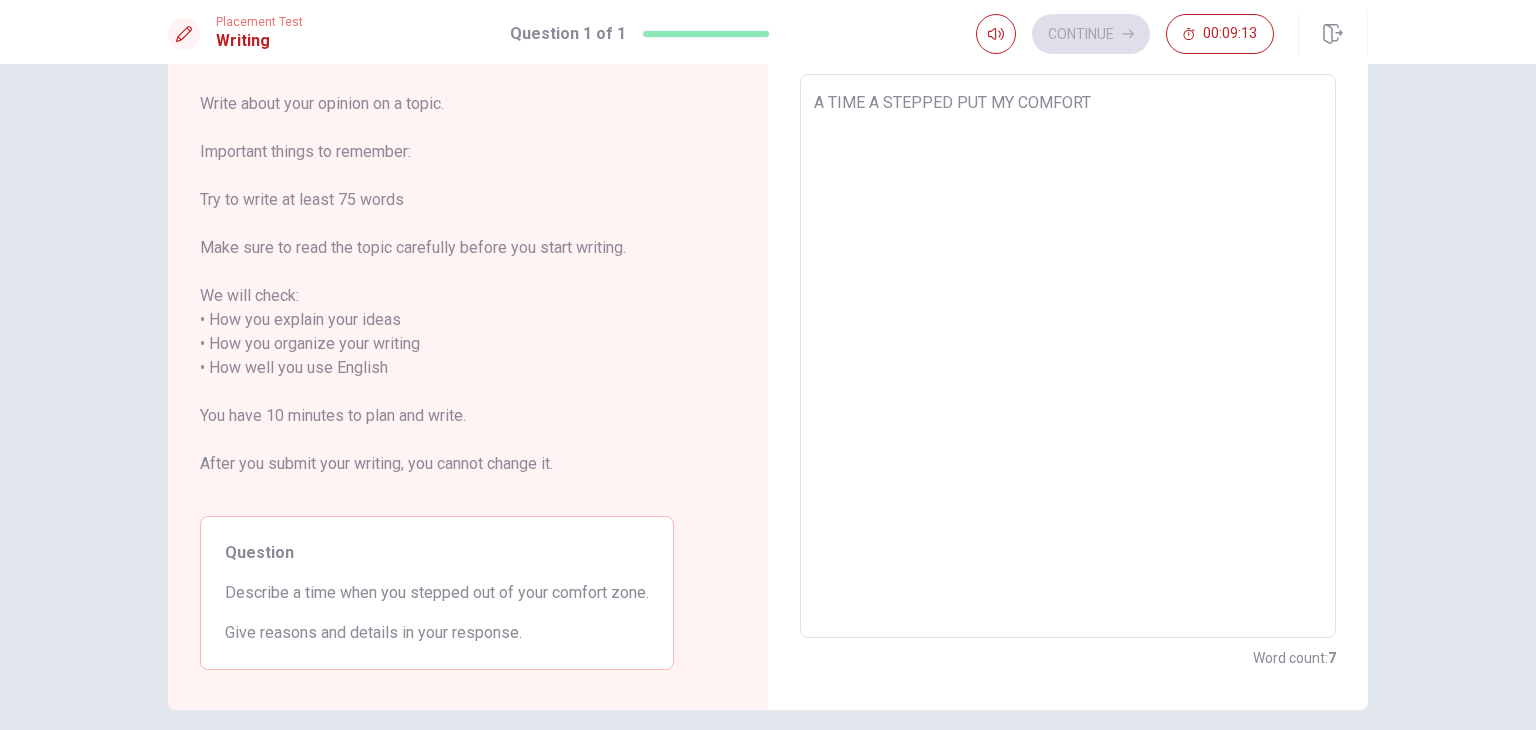 type on "x" 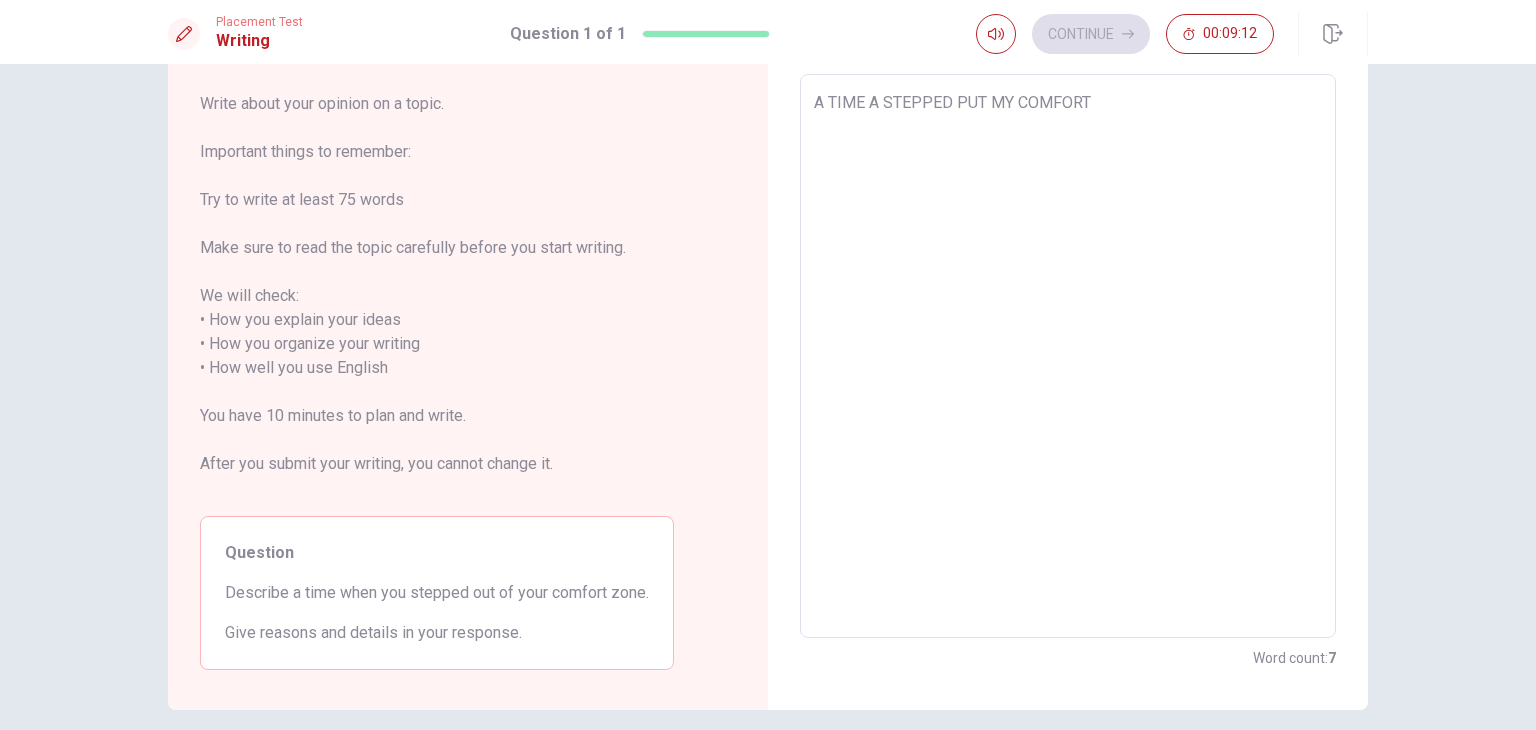 type on "A TIME A STEPPED PUT MY COMFORT Z" 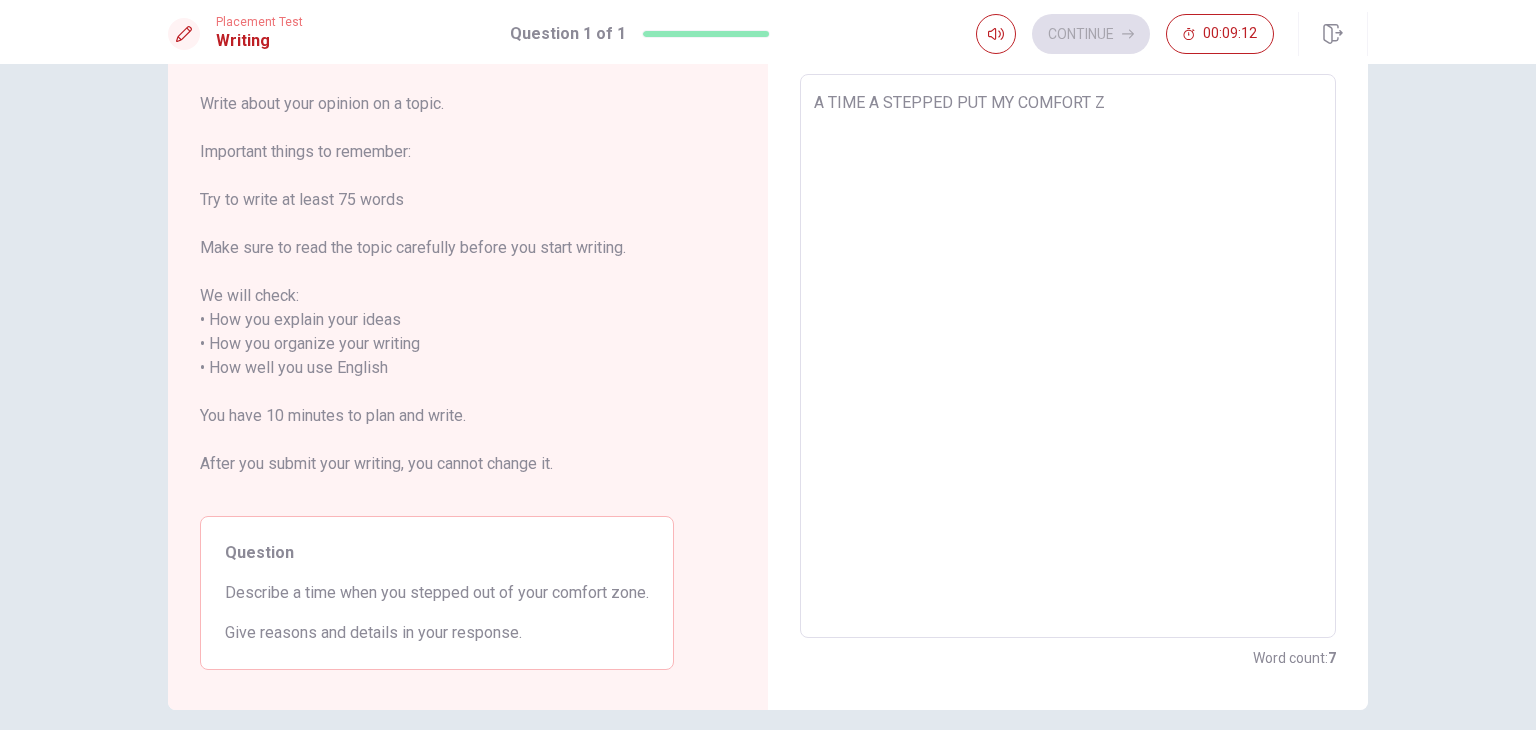 type on "x" 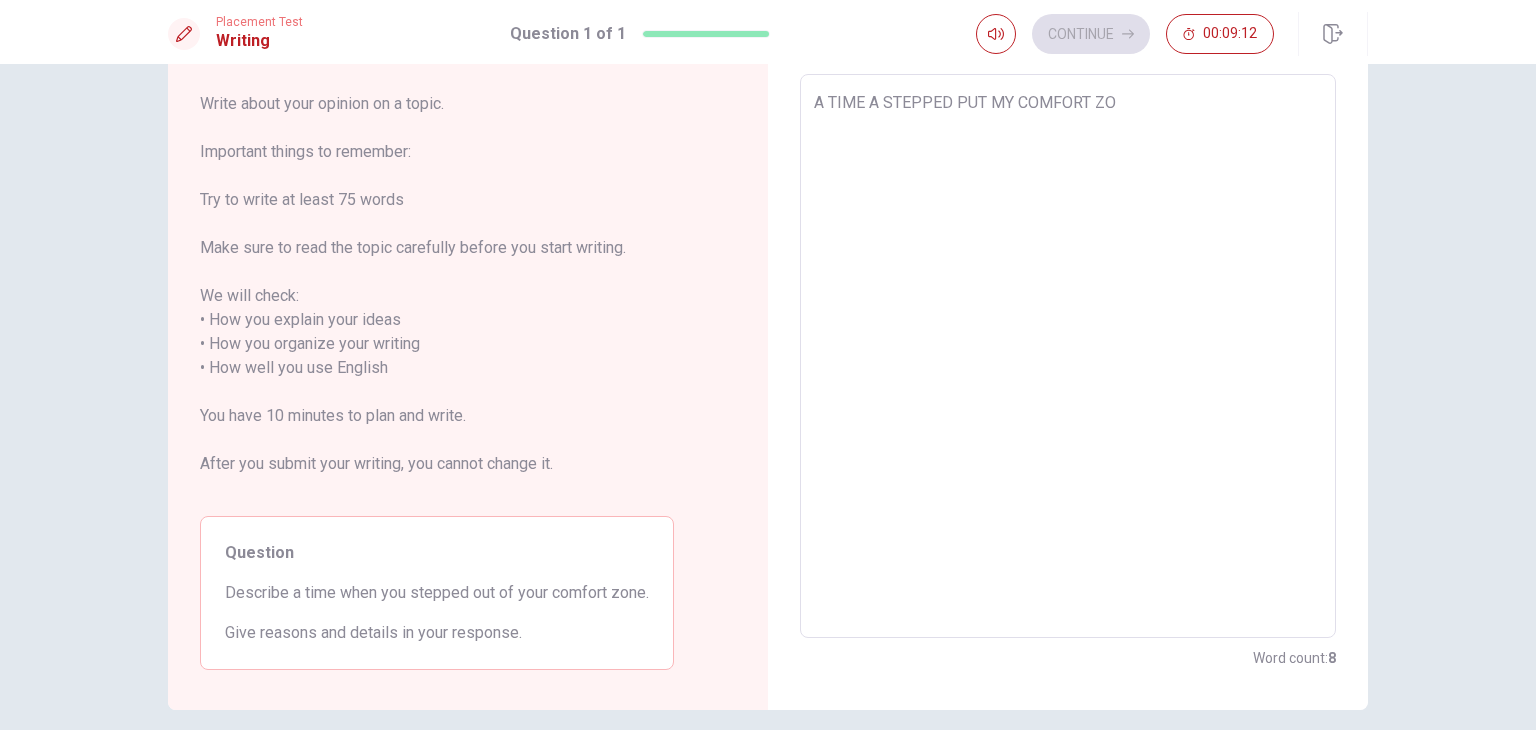 type on "x" 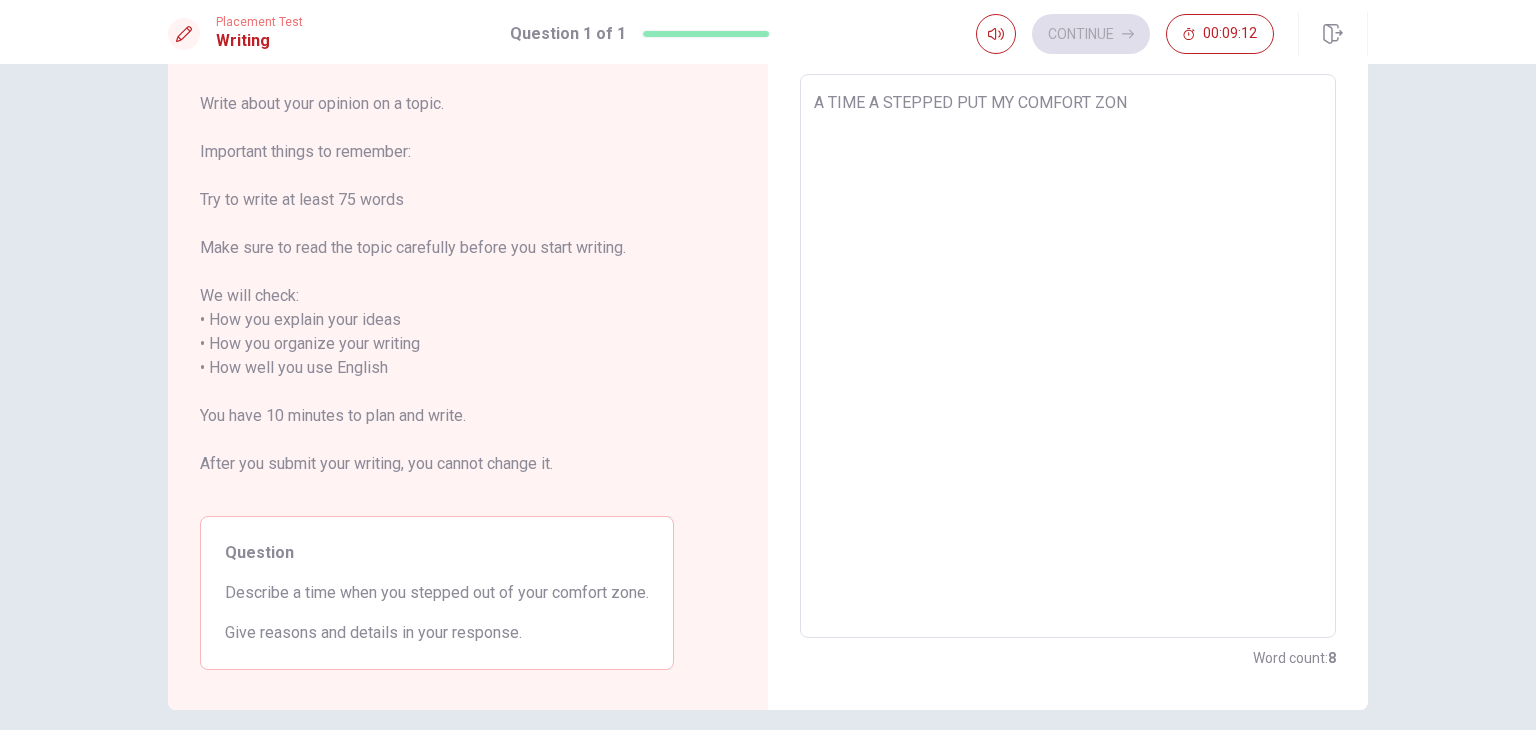 type on "x" 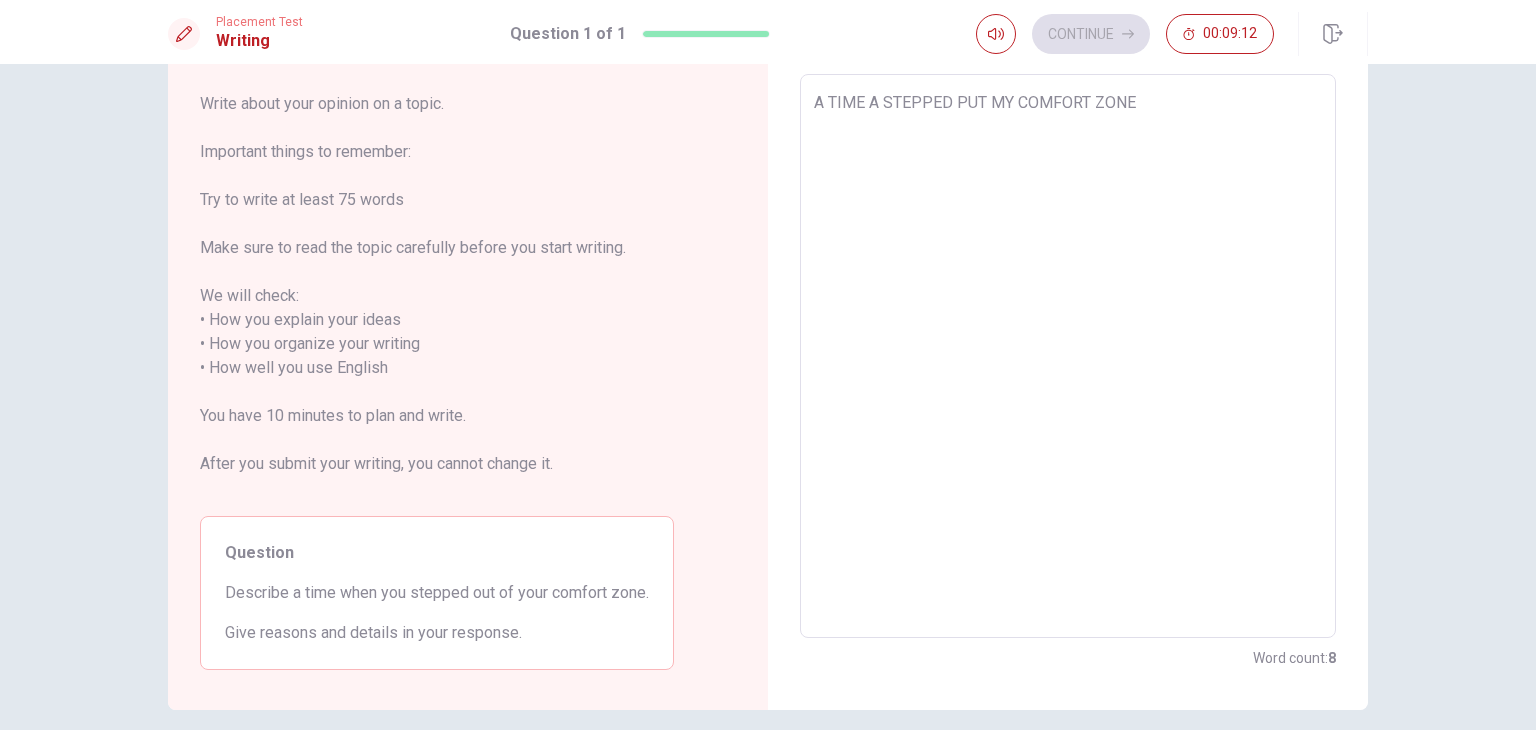 type on "x" 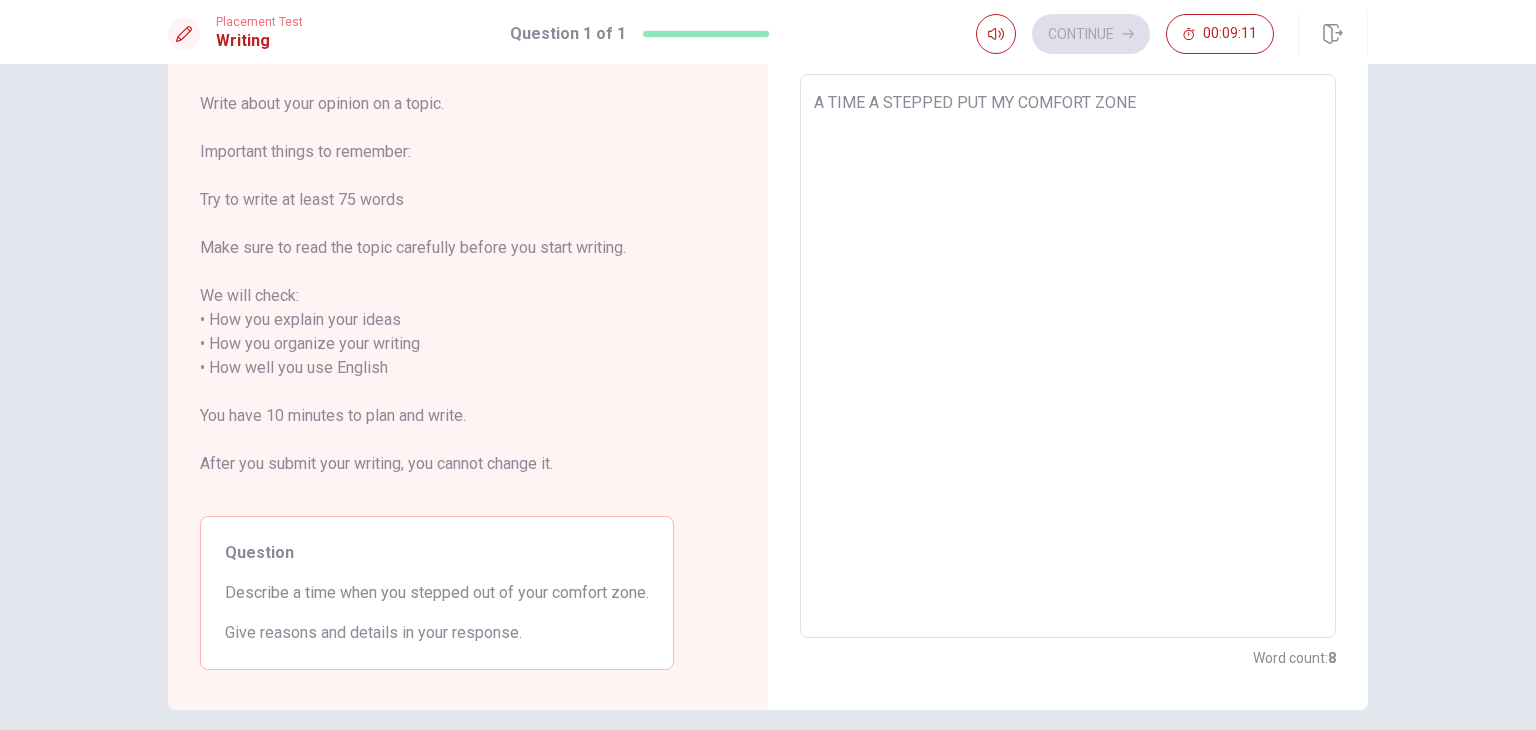 type on "A TIME A STEPPED PUT MY COMFORT ZONE:" 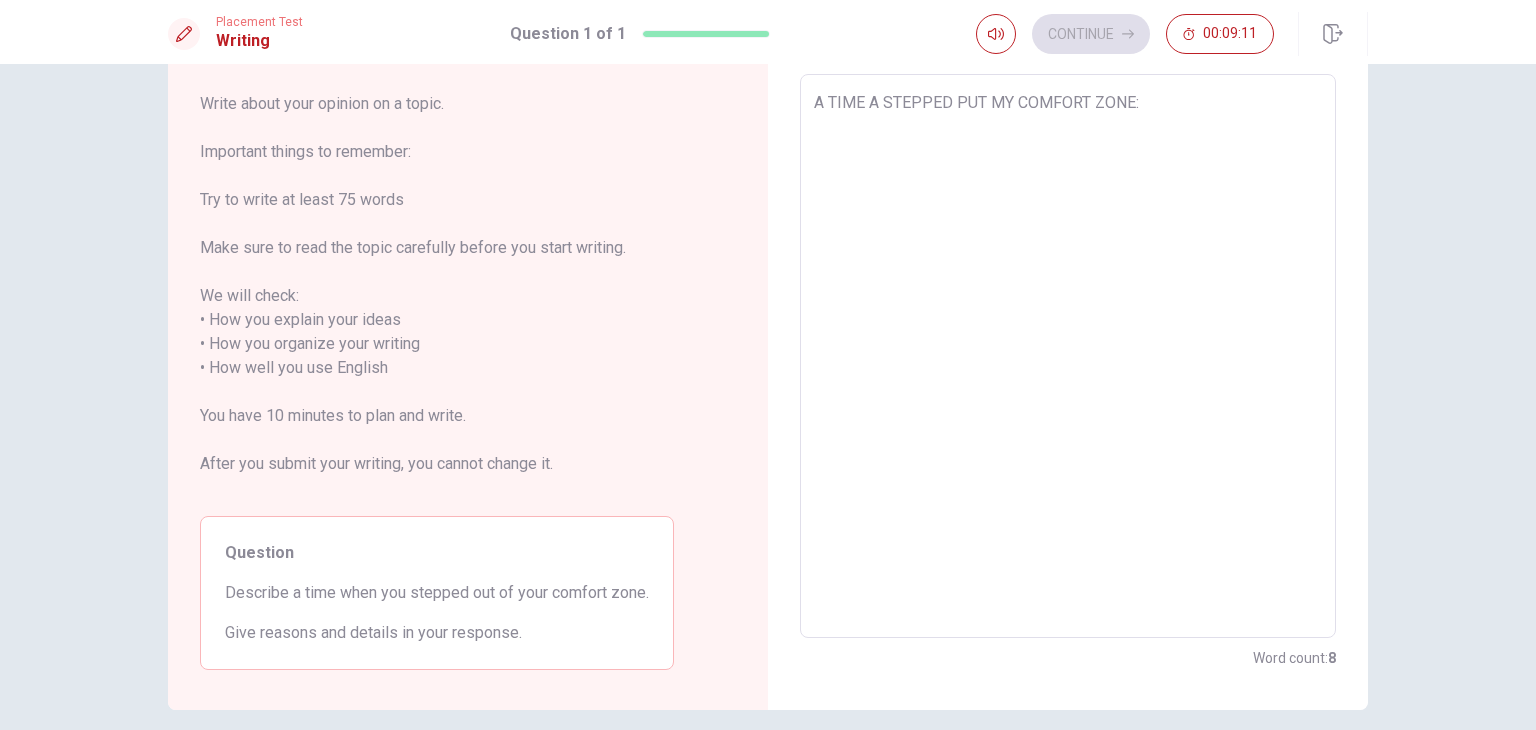 type on "x" 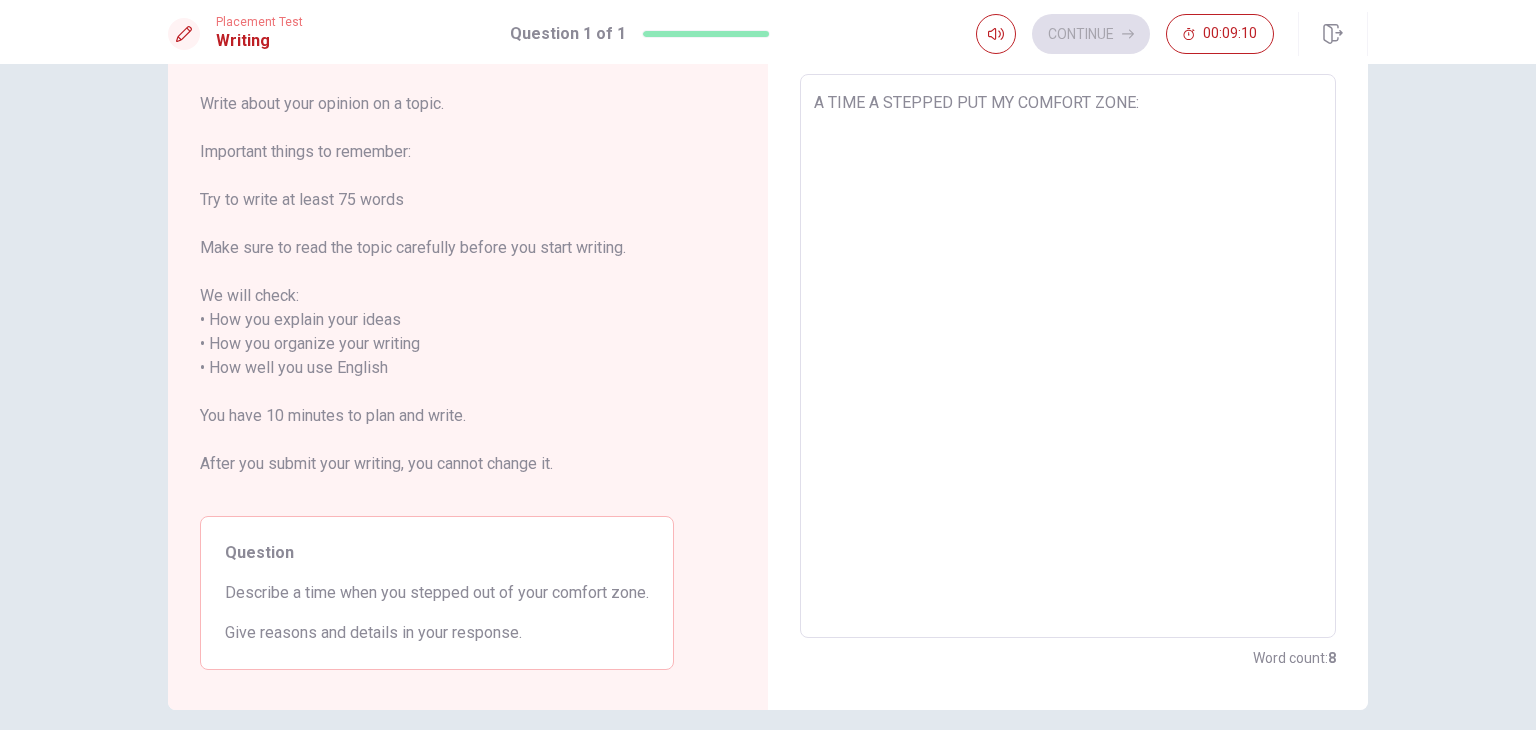 type on "A TIME A STEPPED PUT MY COMFORT ZONE:" 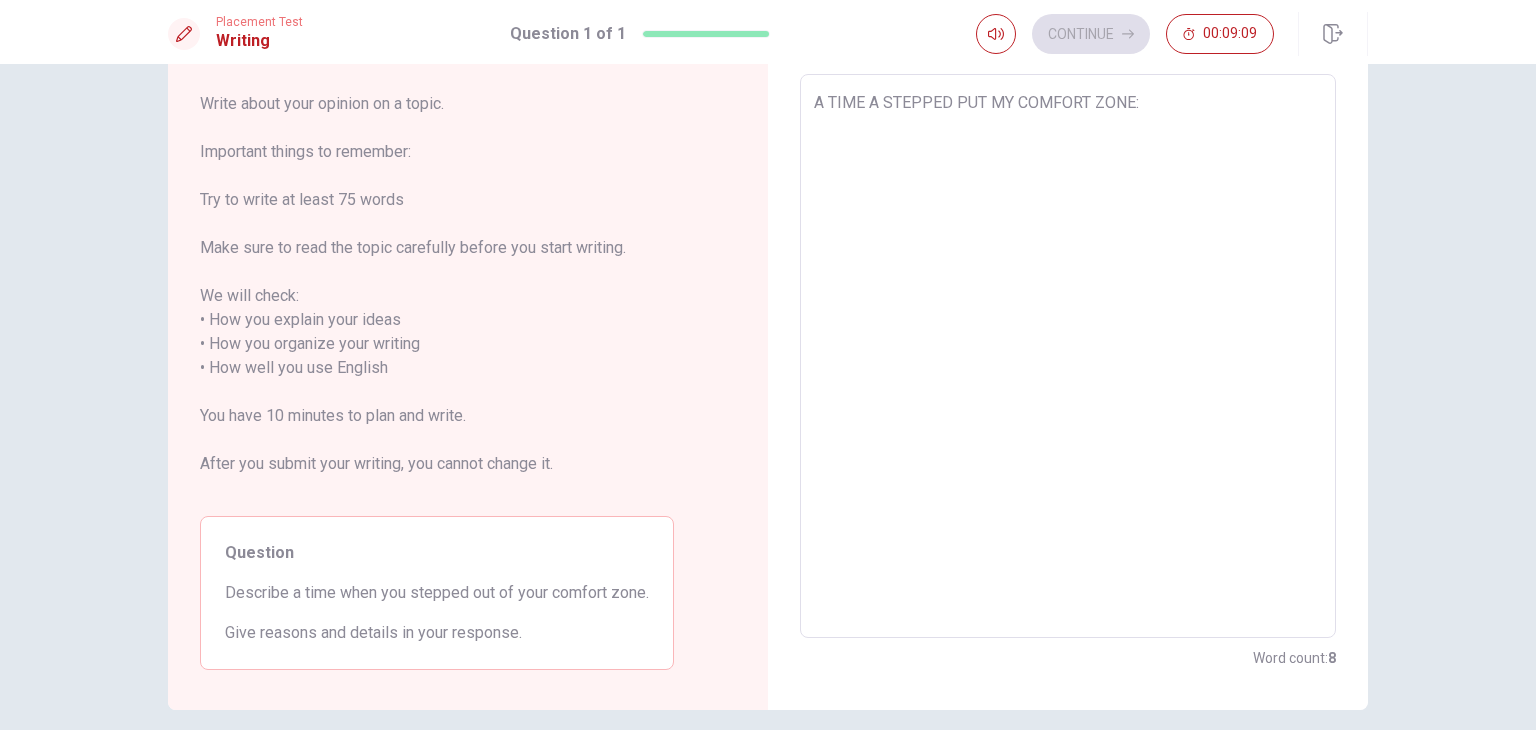 type on "A TIME A STEPPED PUT MY COMFORT ZONE:" 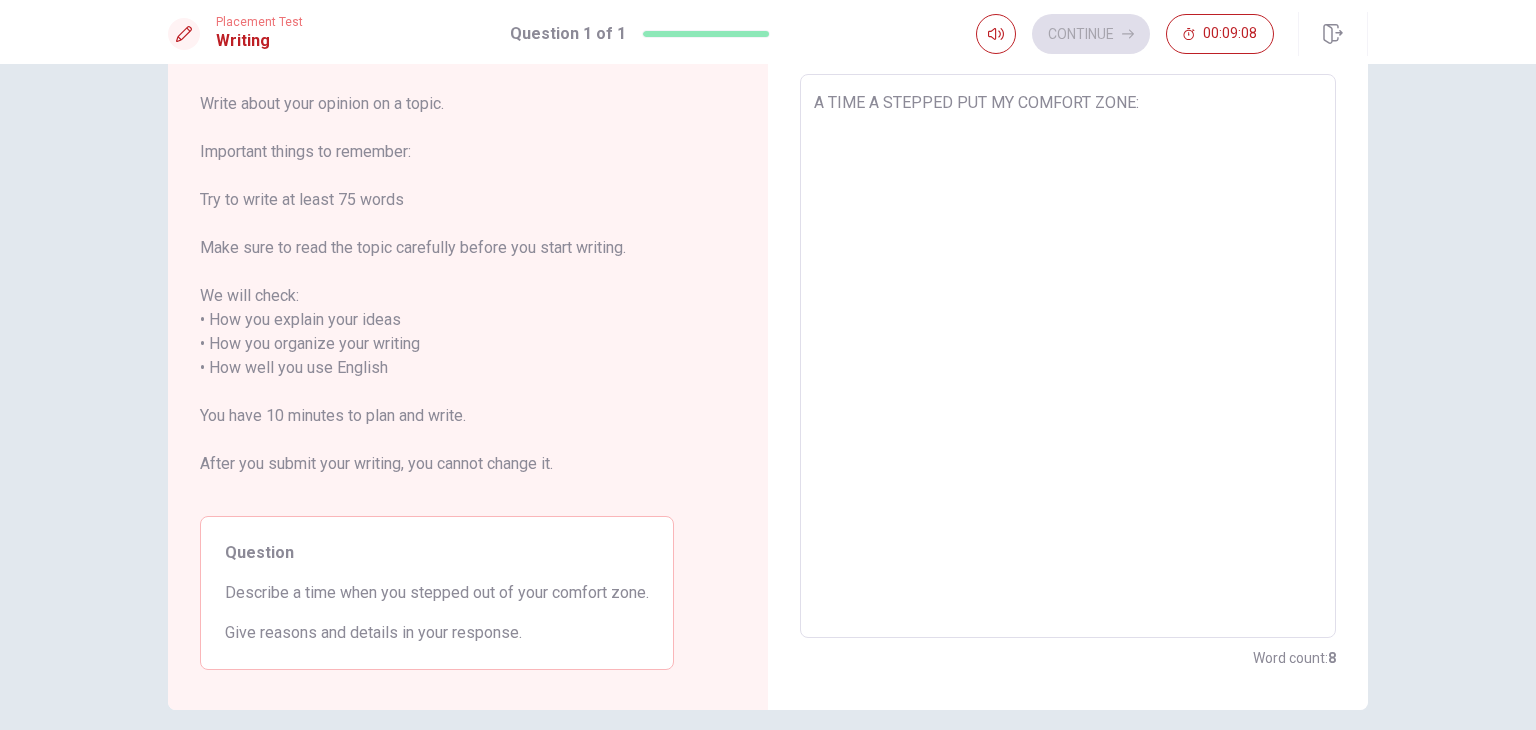 type on "A TIME A STEPPED PUT MY COMFORT ZONE:
I" 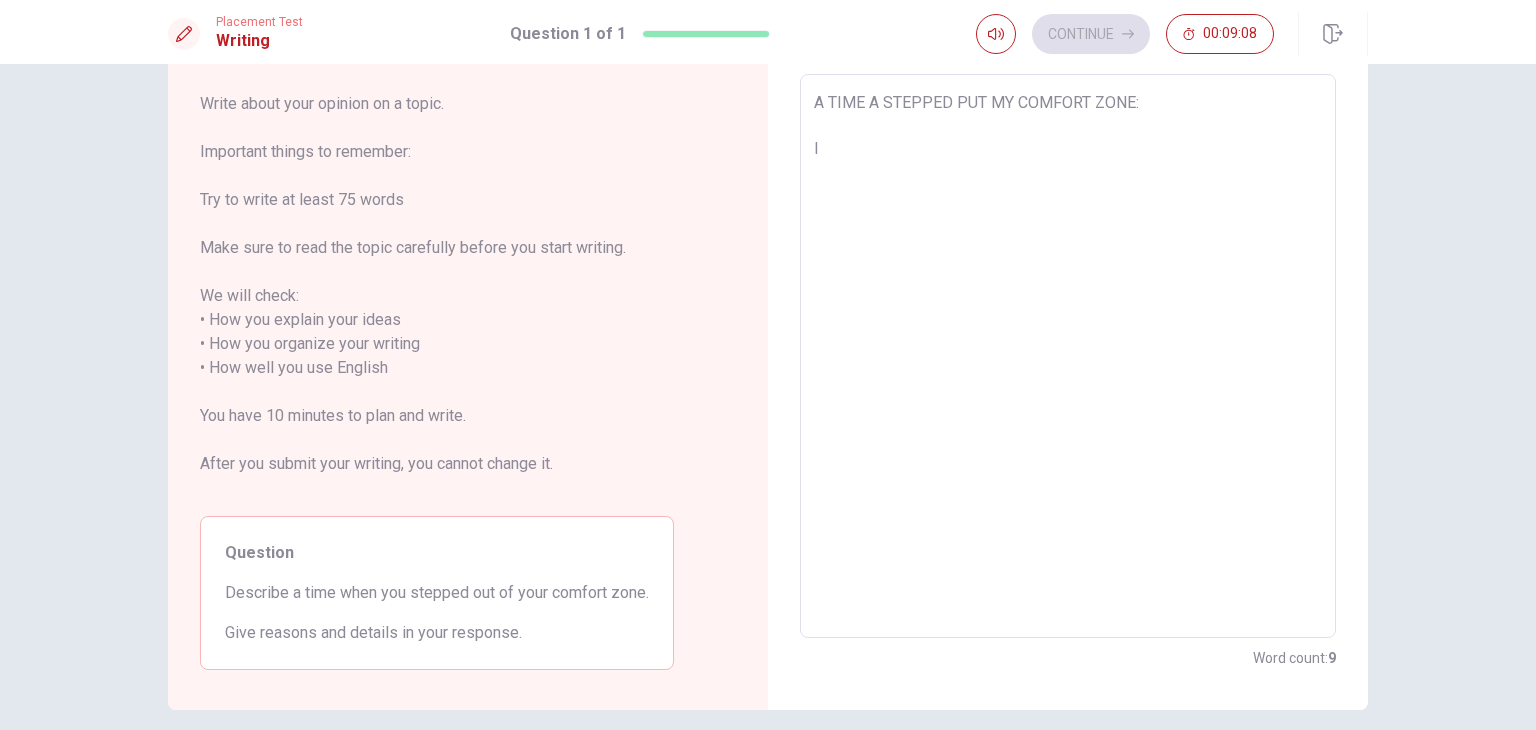 type on "x" 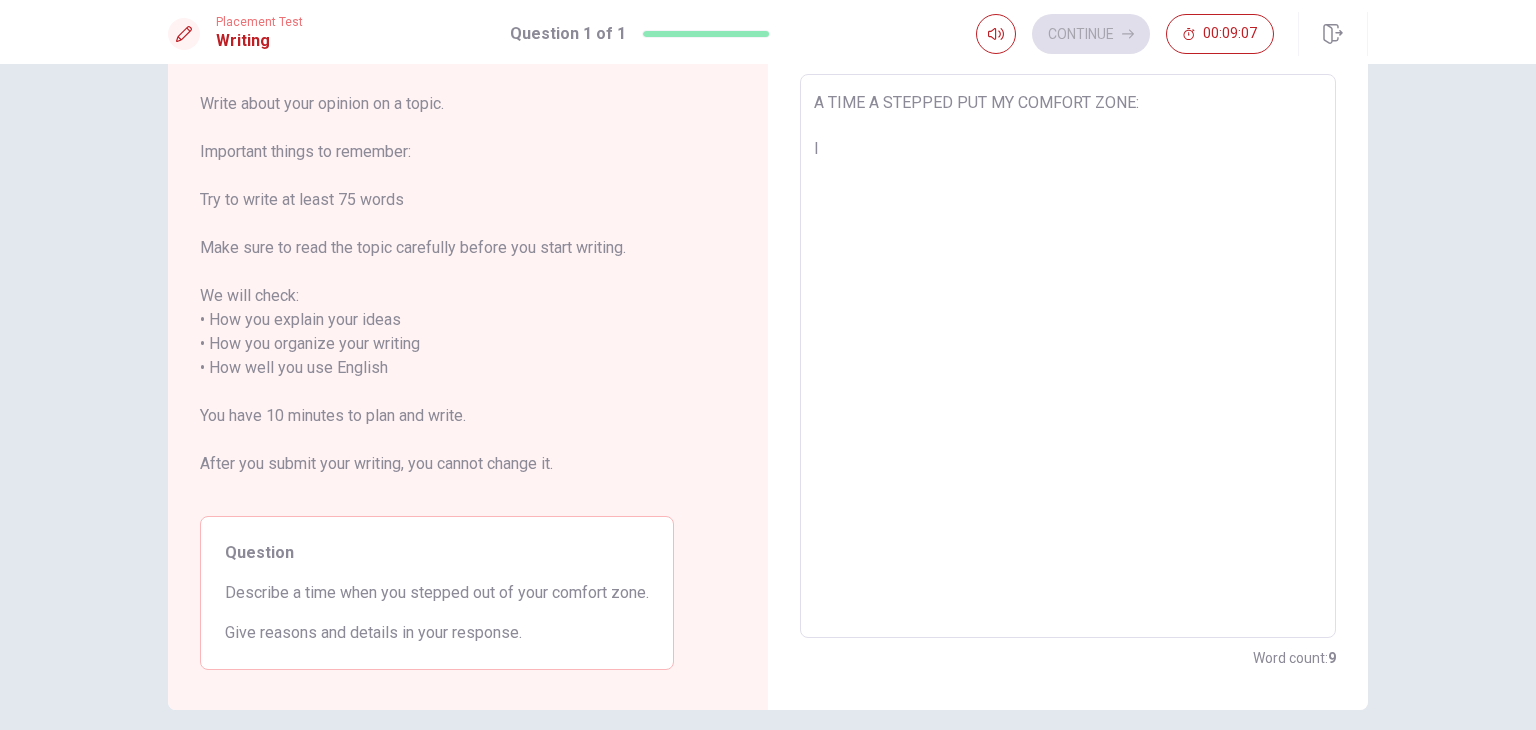 type on "A TIME A STEPPED PUT MY COMFORT ZONE:
I" 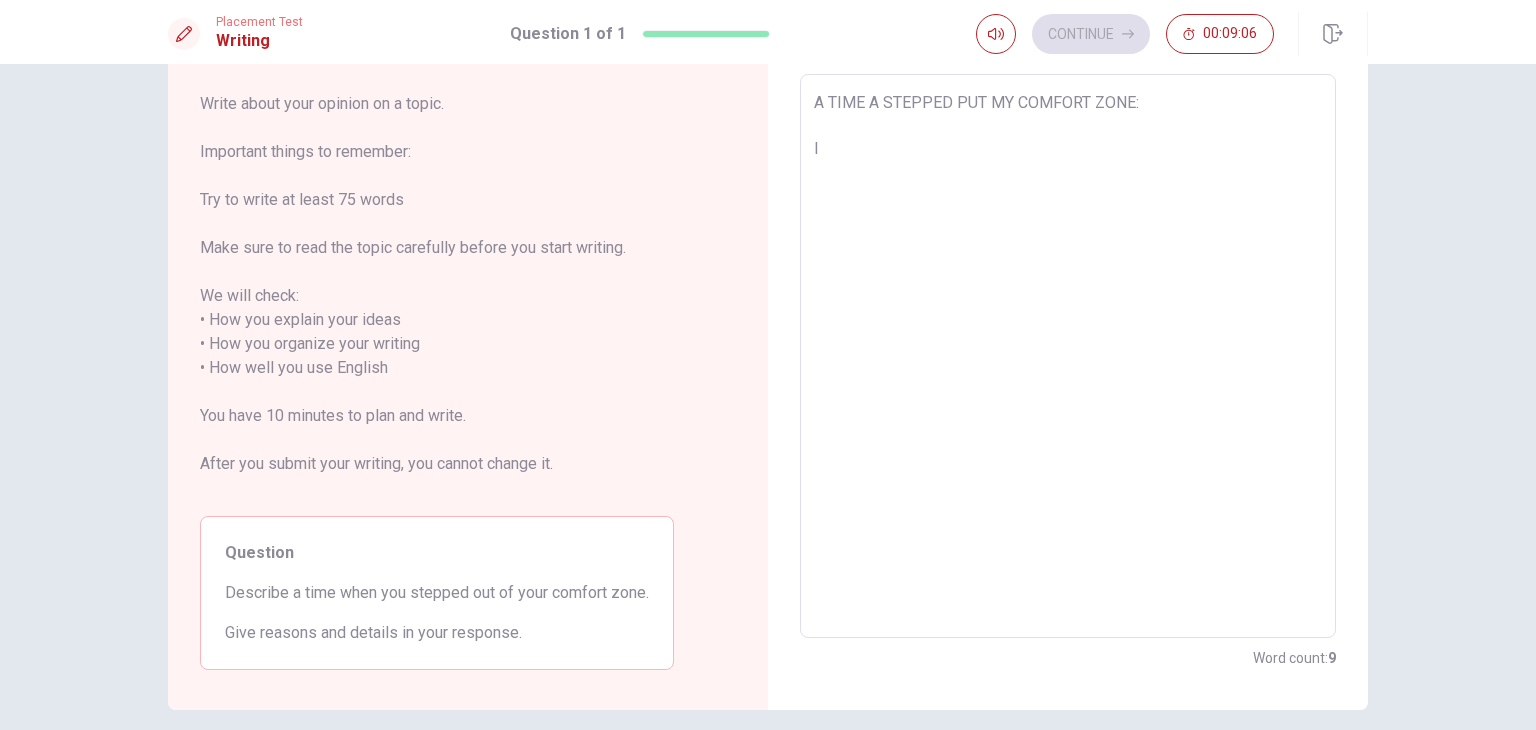type on "A TIME A STEPPED PUT MY COMFORT ZONE:
I´v" 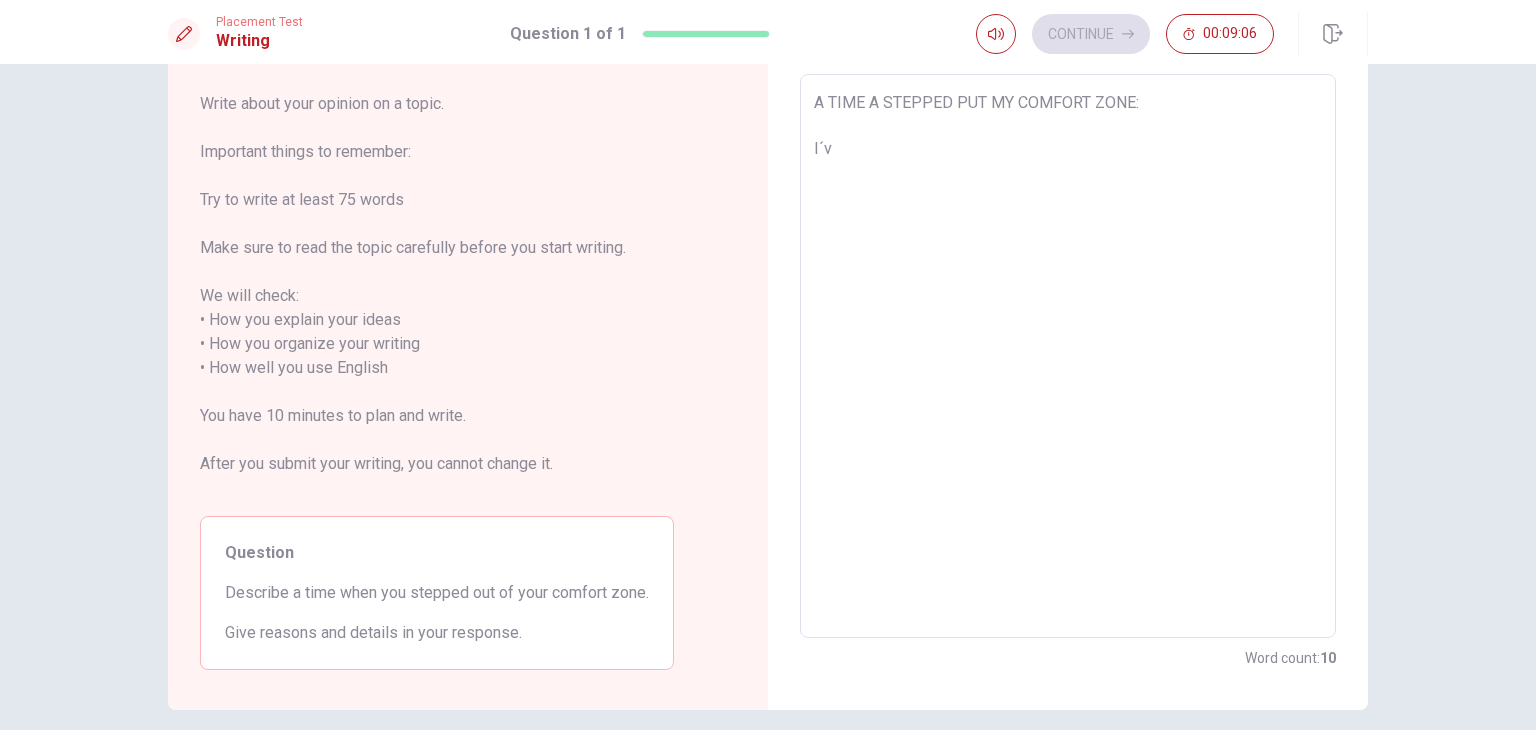 type on "x" 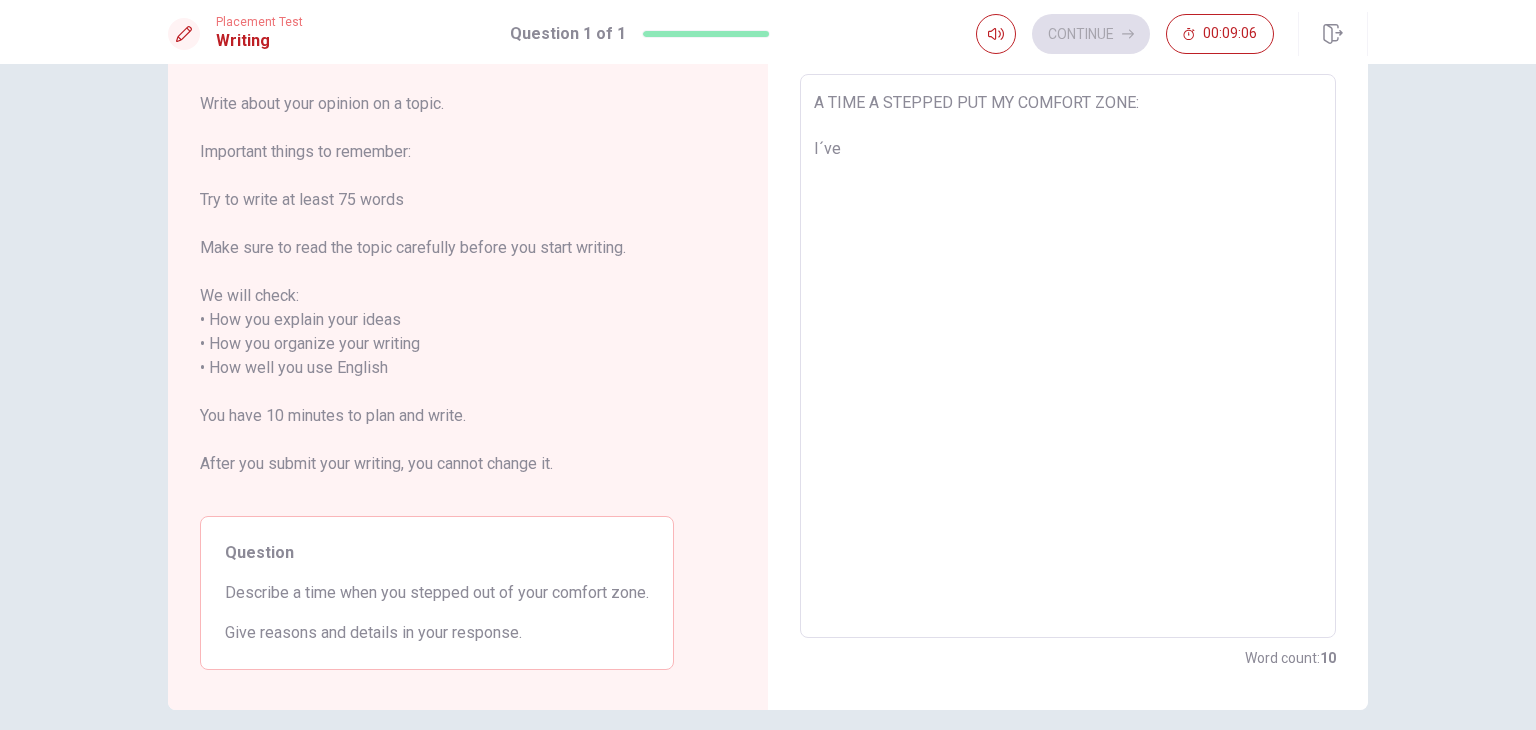 type on "x" 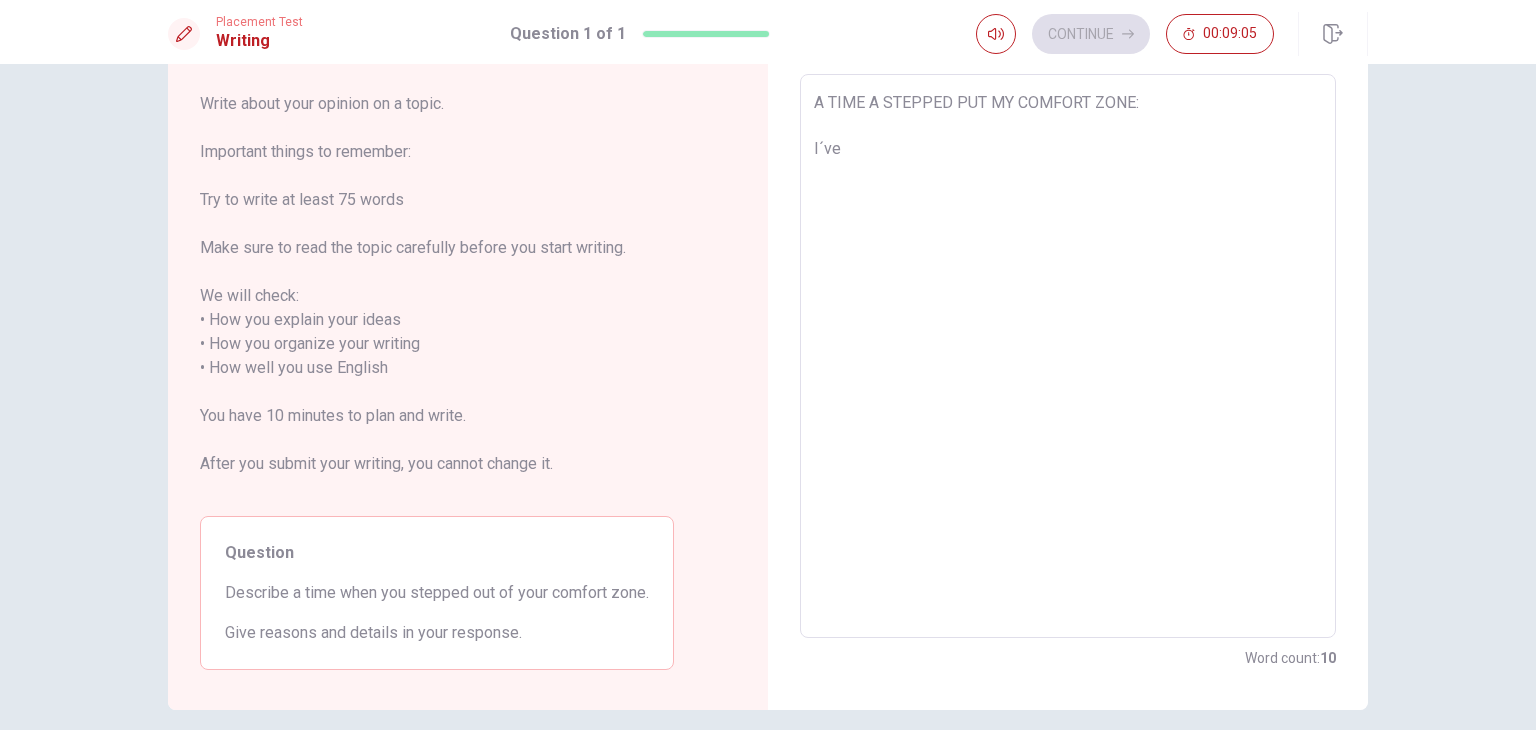 type on "A TIME A STEPPED PUT MY COMFORT ZONE:
I´v" 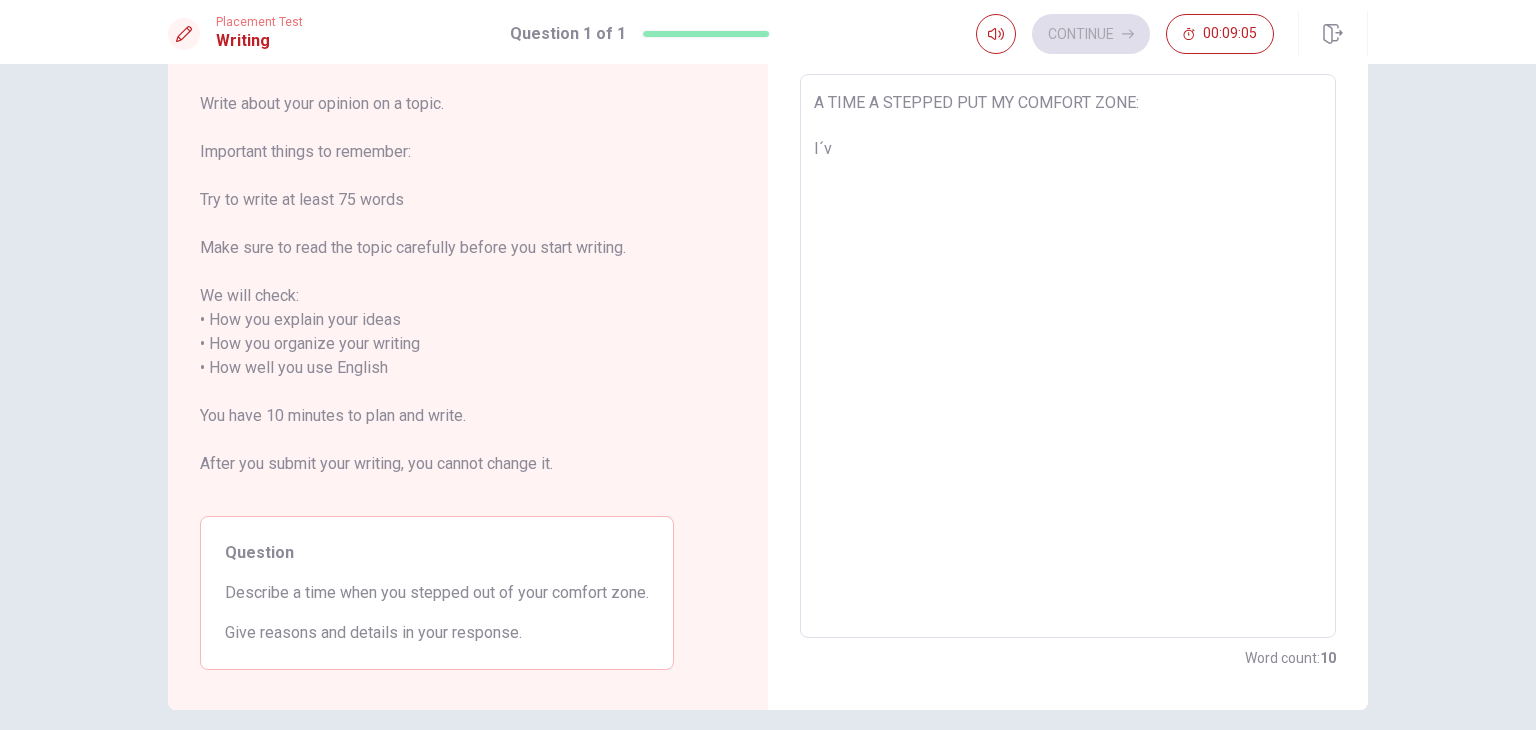 type on "x" 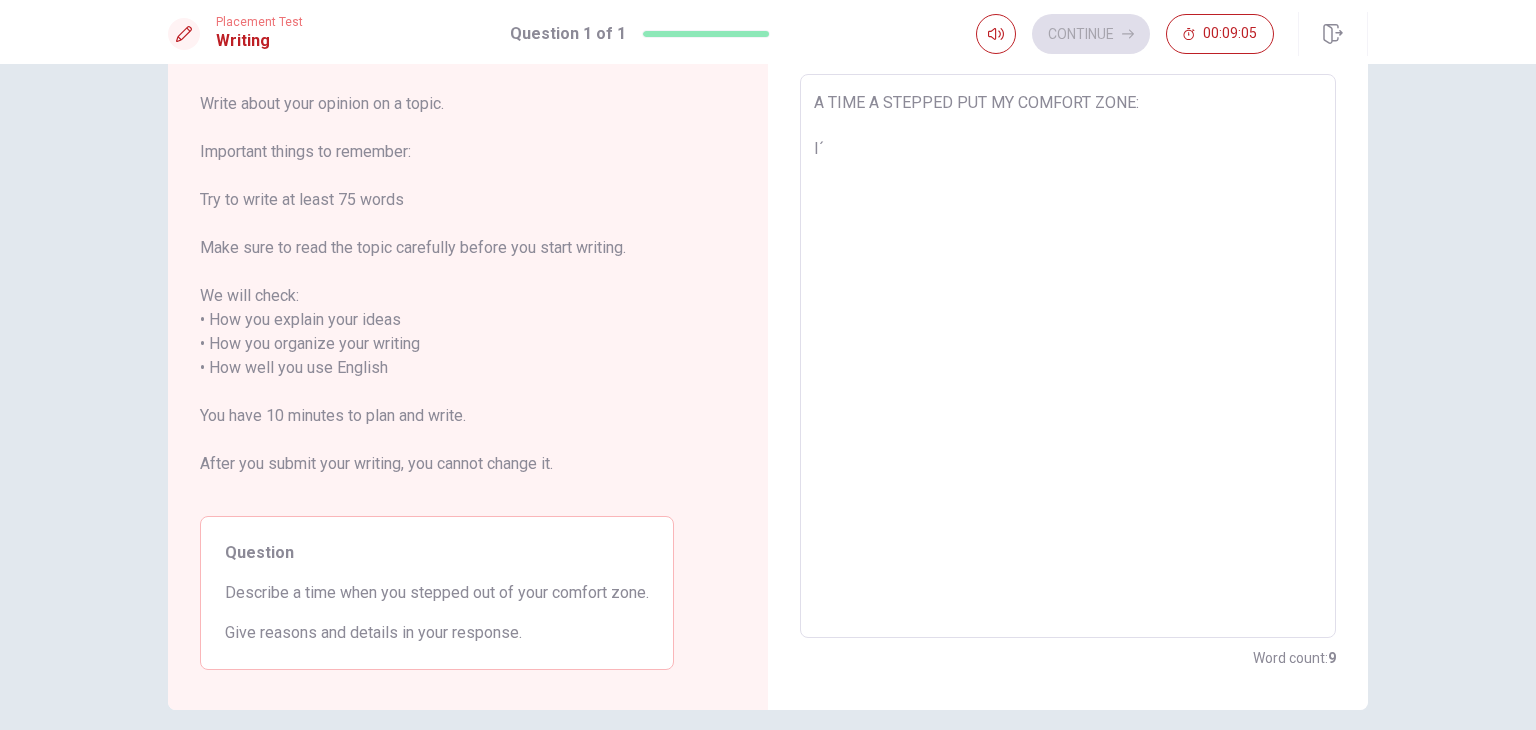 type on "x" 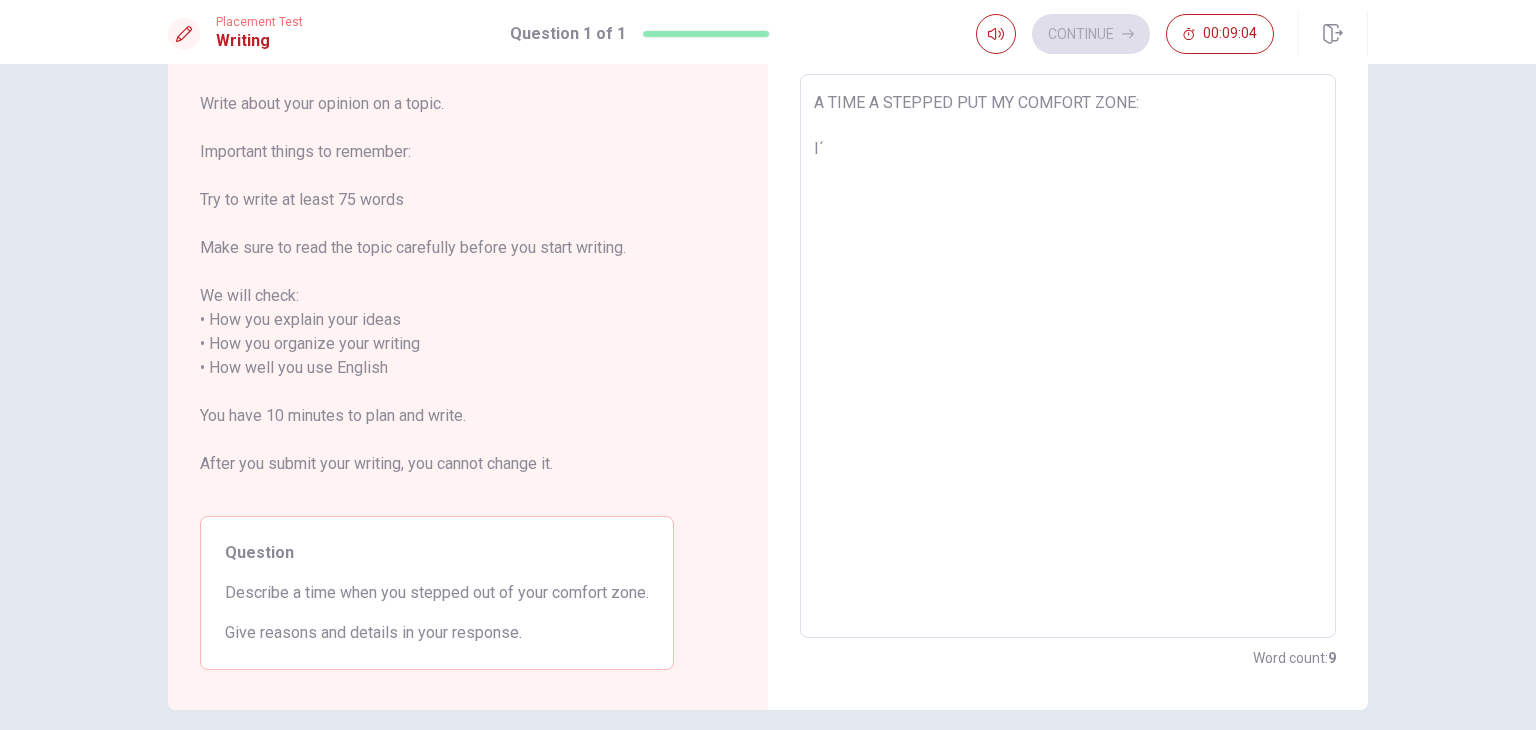 type on "A TIME A STEPPED PUT MY COMFORT ZONE:
I" 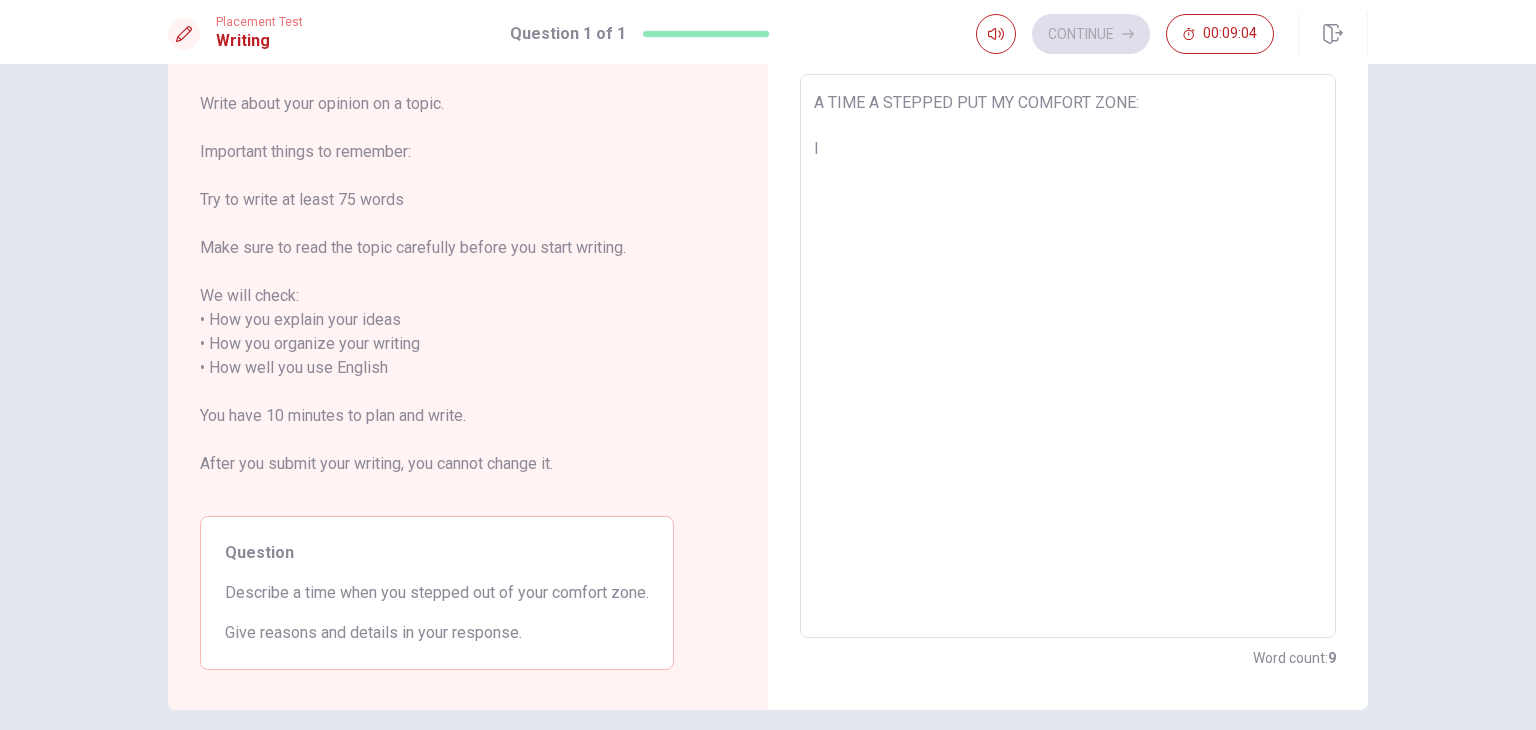type on "x" 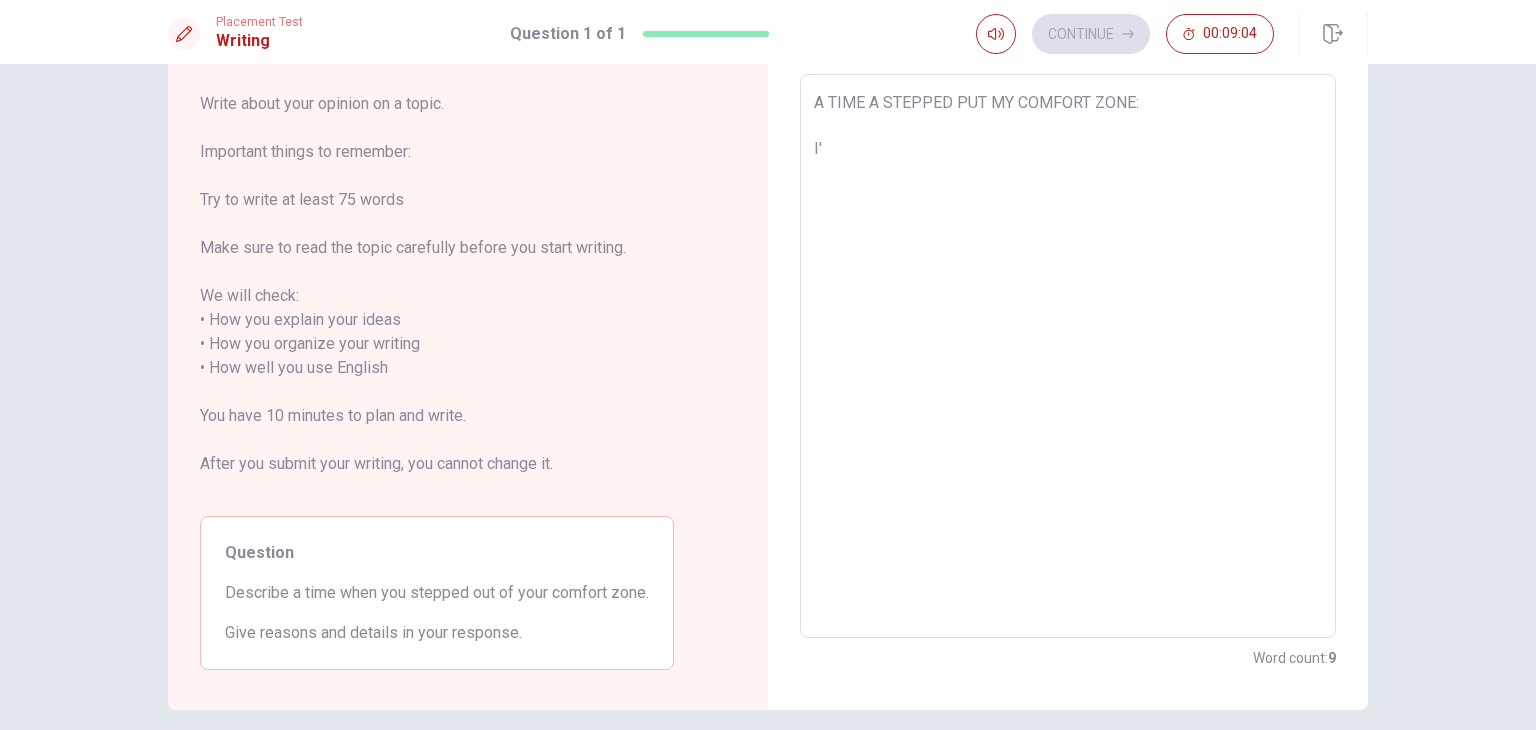 type on "x" 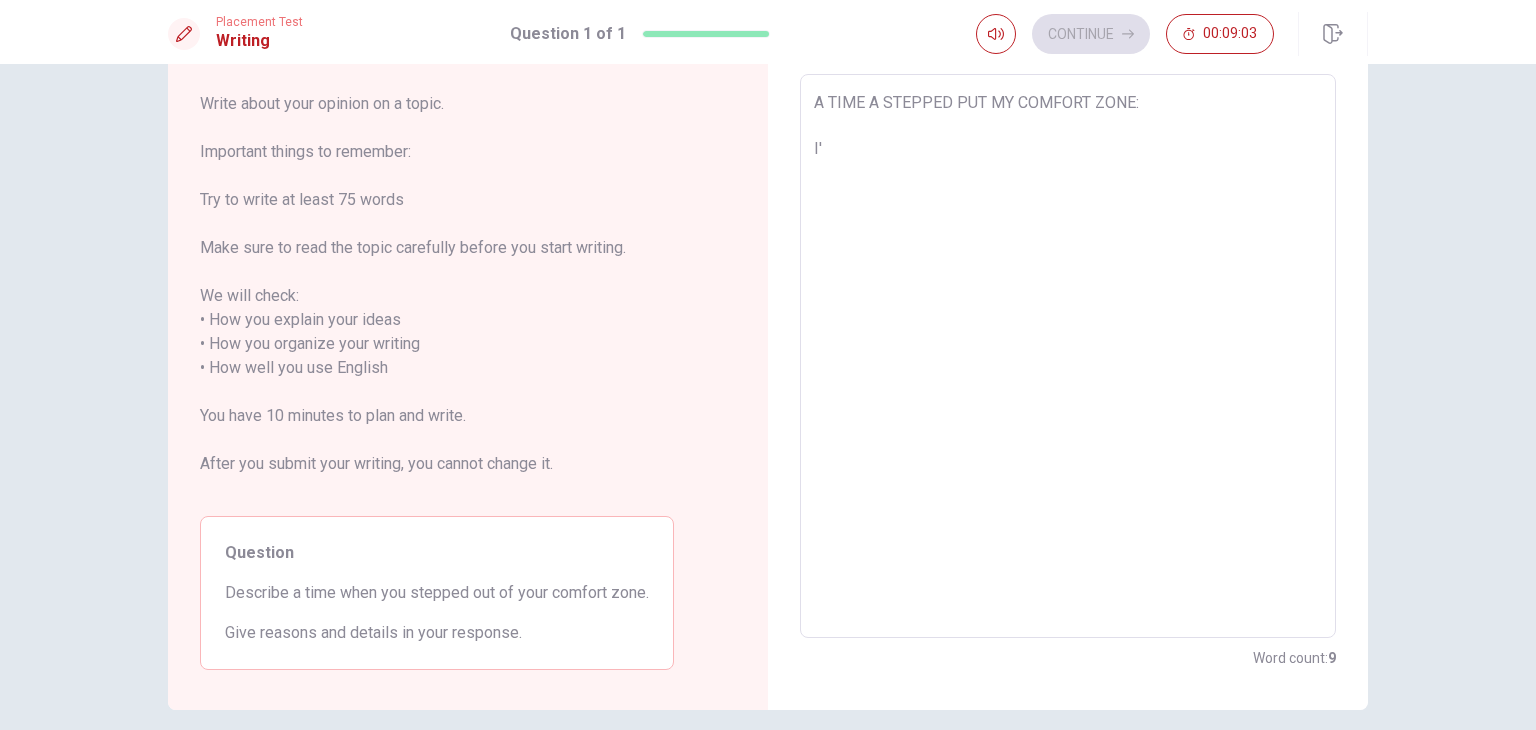type on "A TIME A STEPPED PUT MY COMFORT ZONE:
I'v" 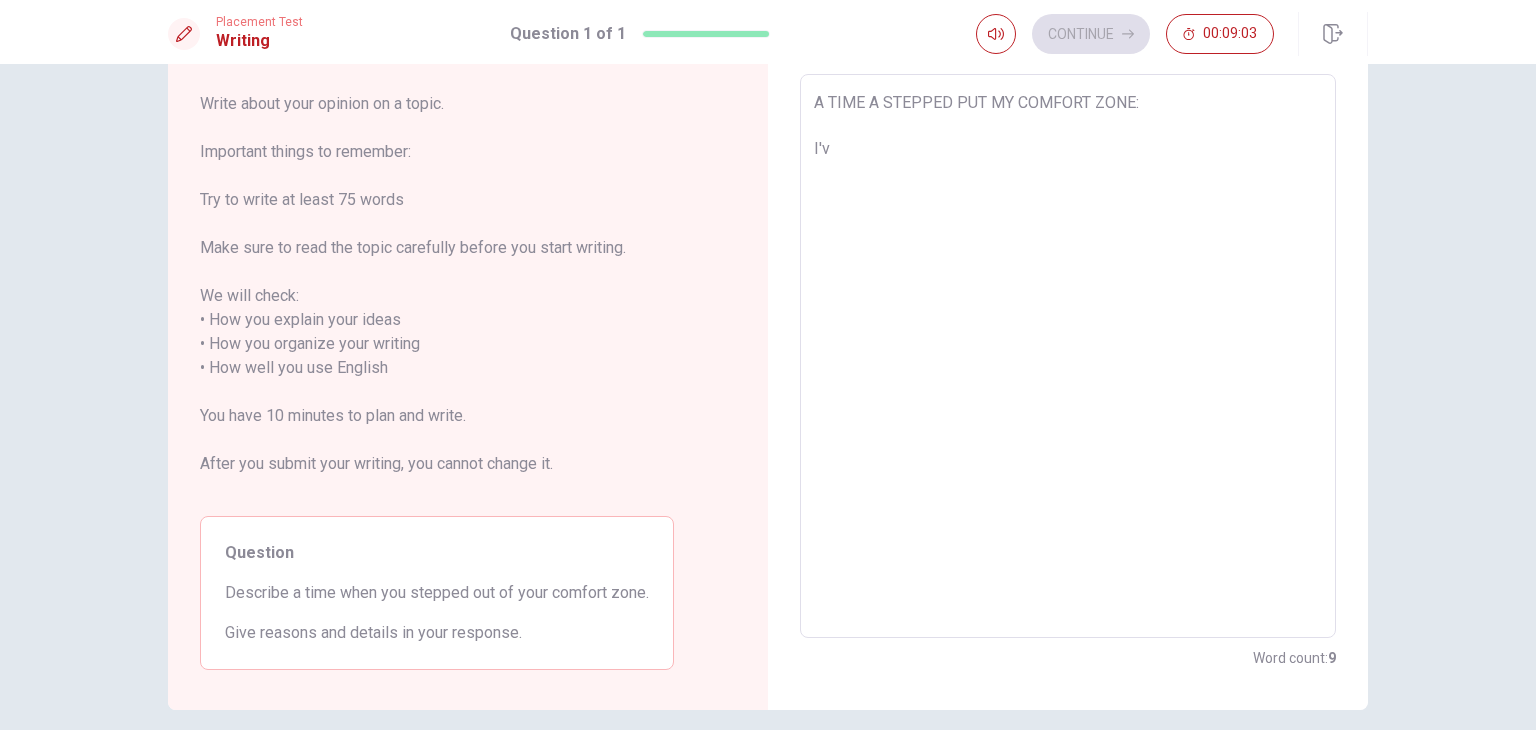 type on "x" 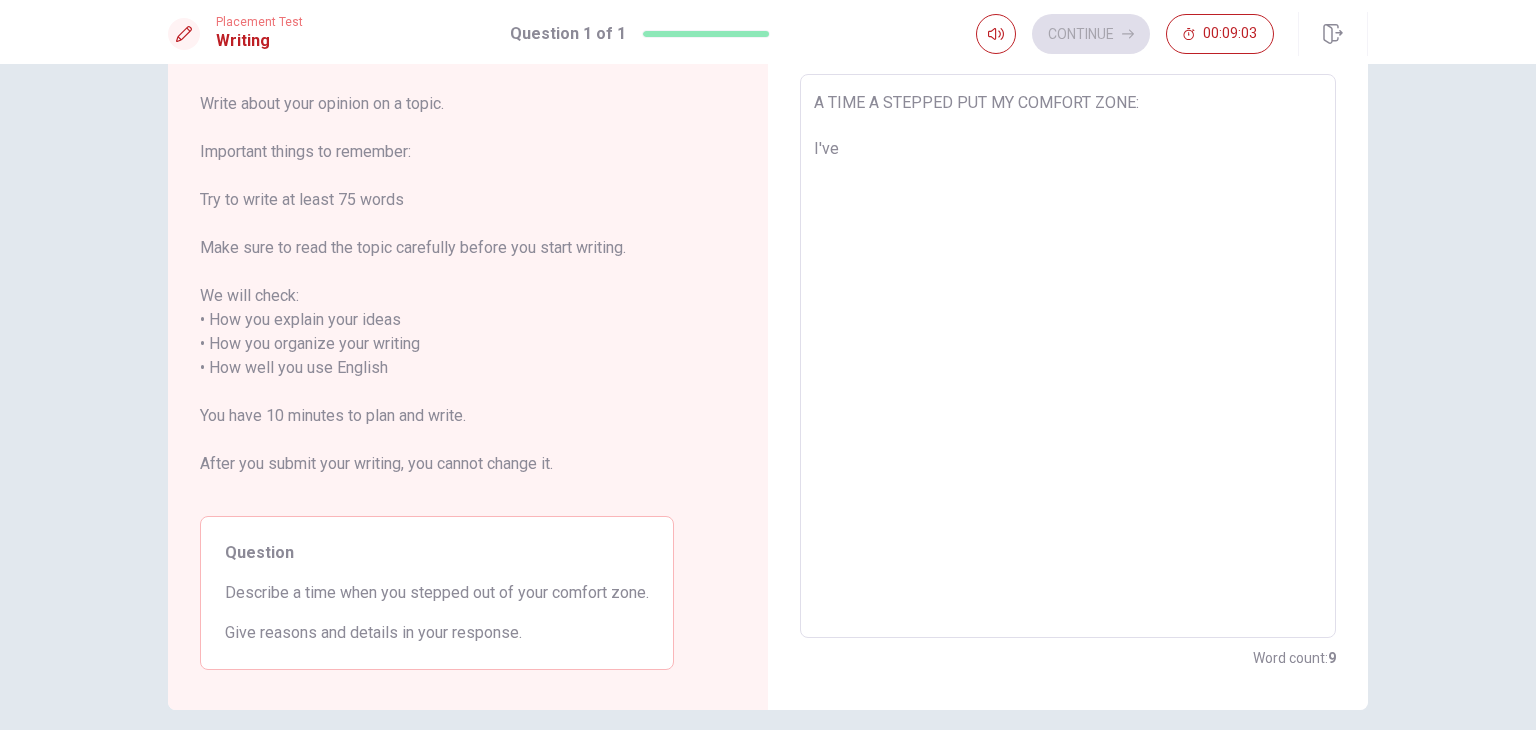 type on "x" 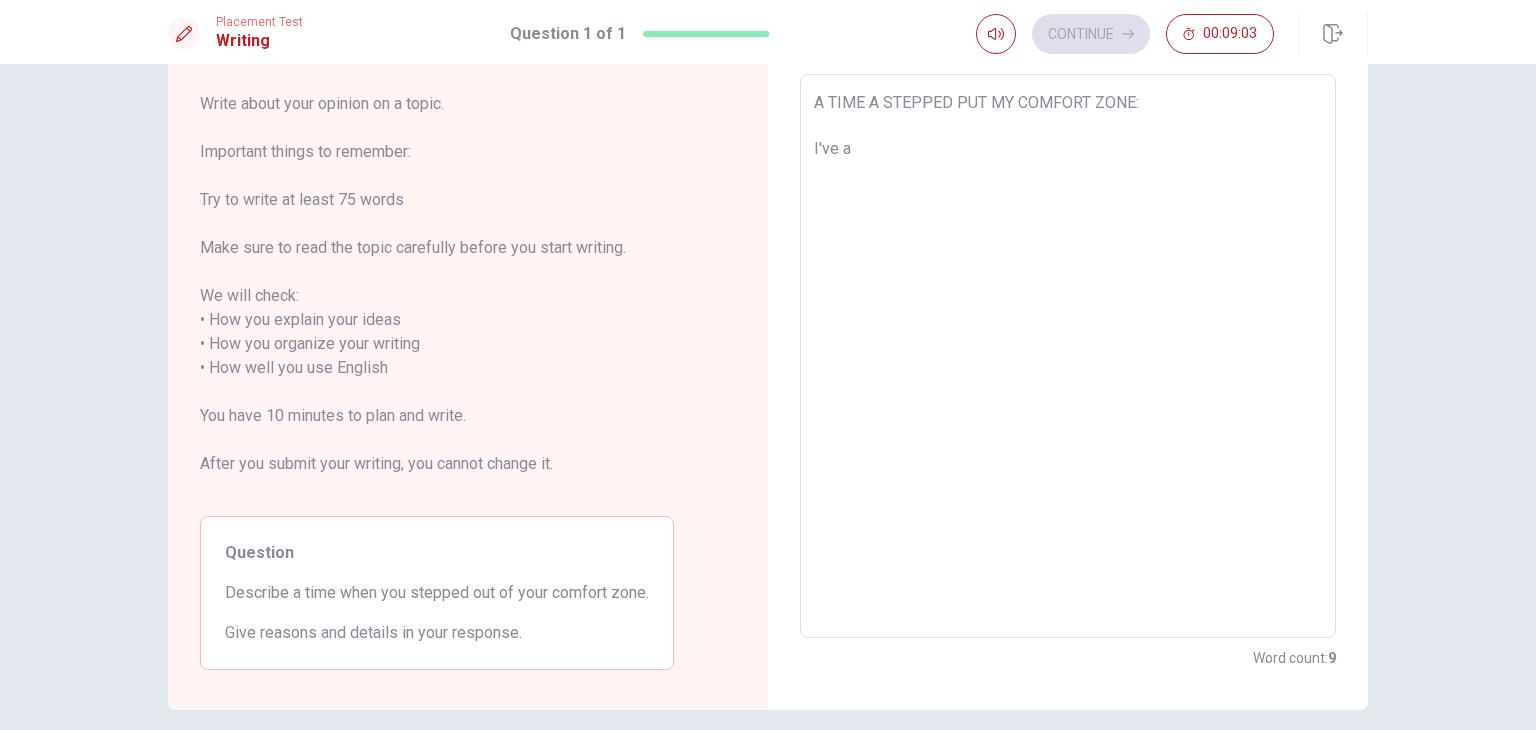 type on "x" 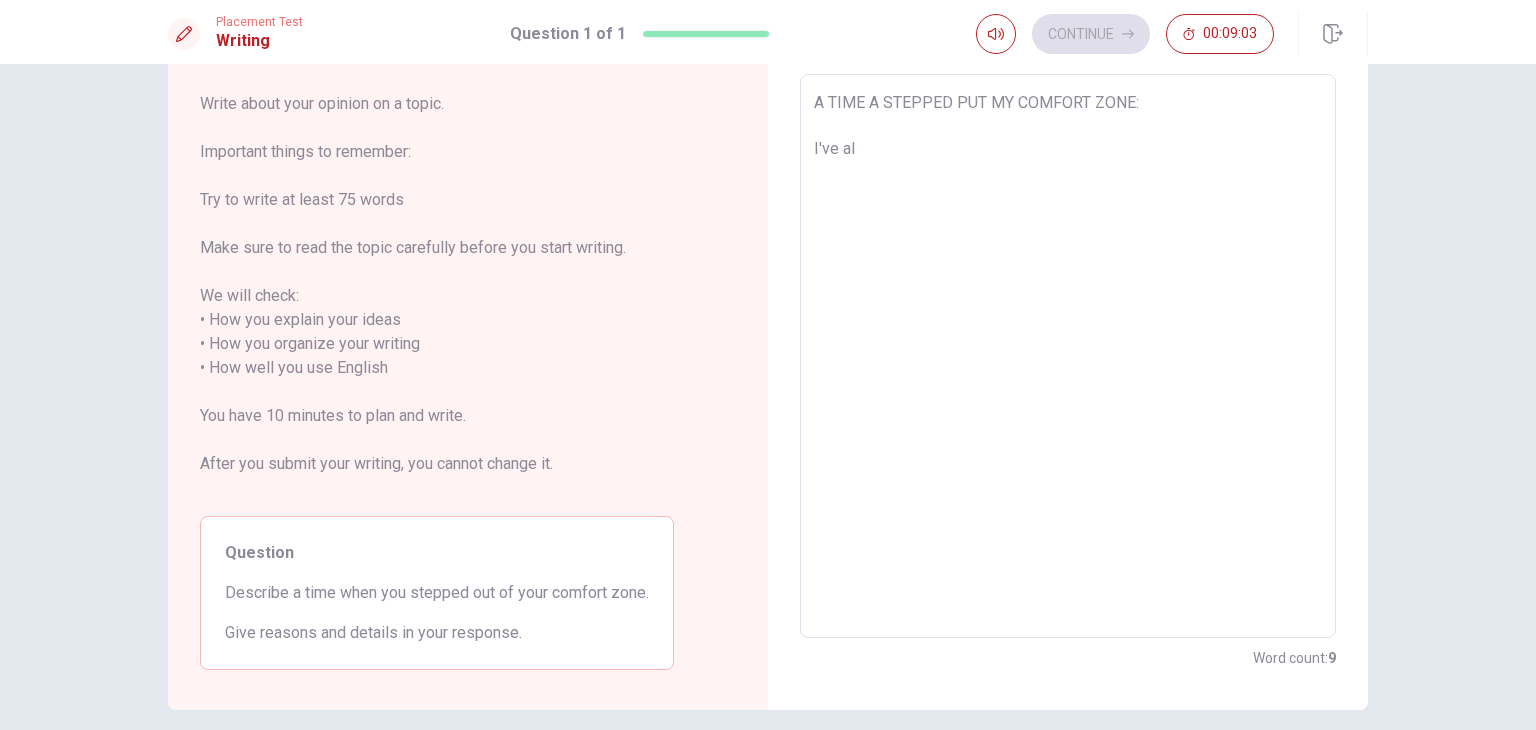 type on "x" 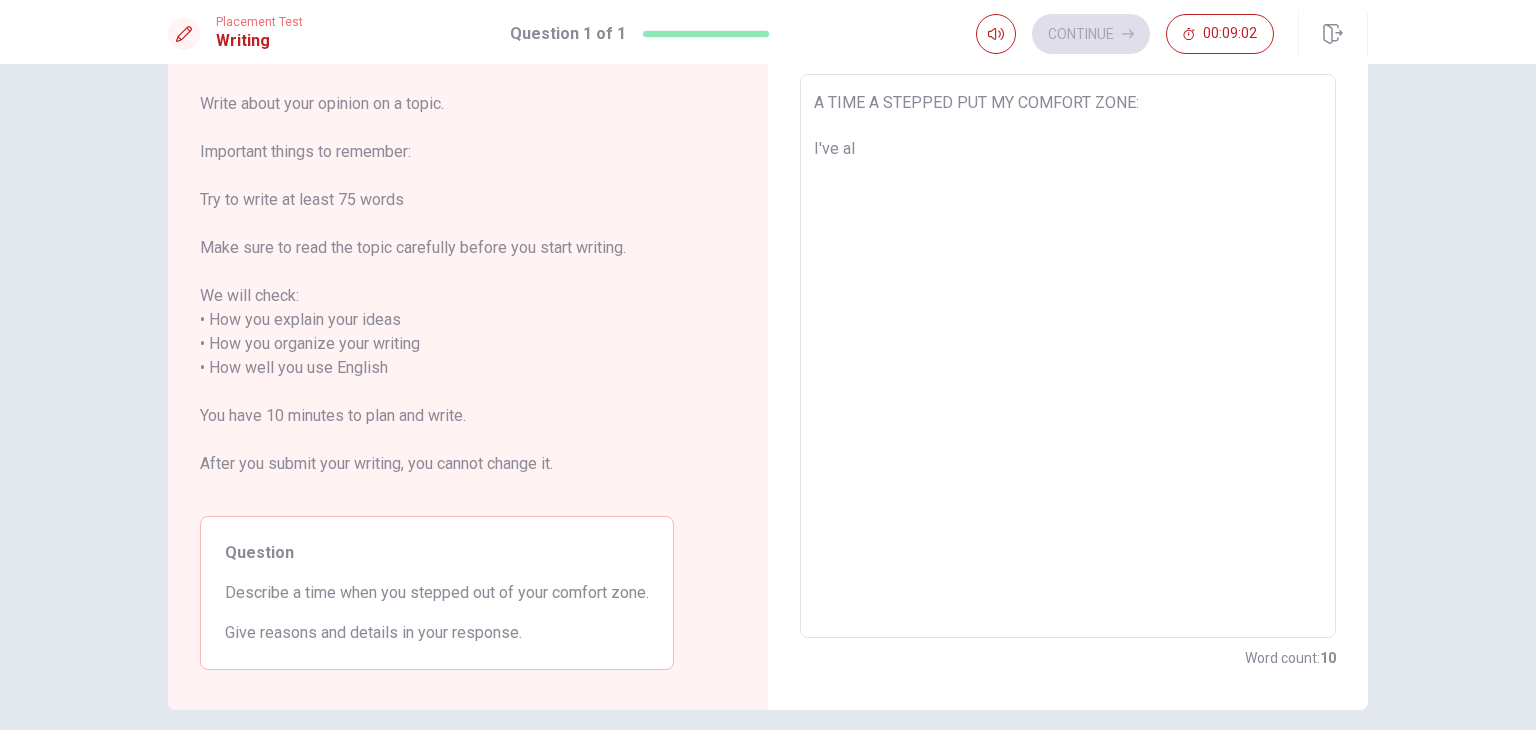 type on "A TIME A STEPPED PUT MY COMFORT ZONE:
I've alw" 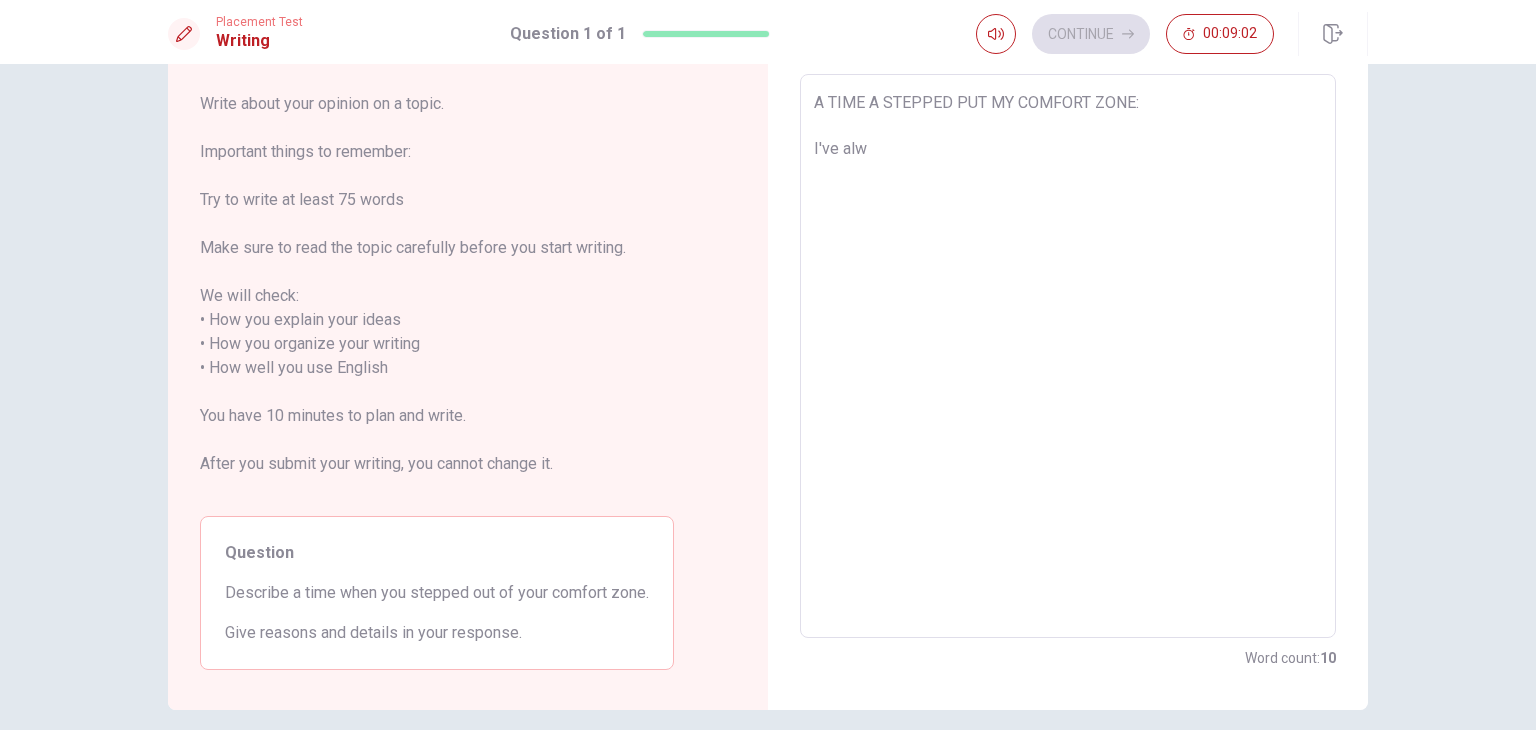 type on "x" 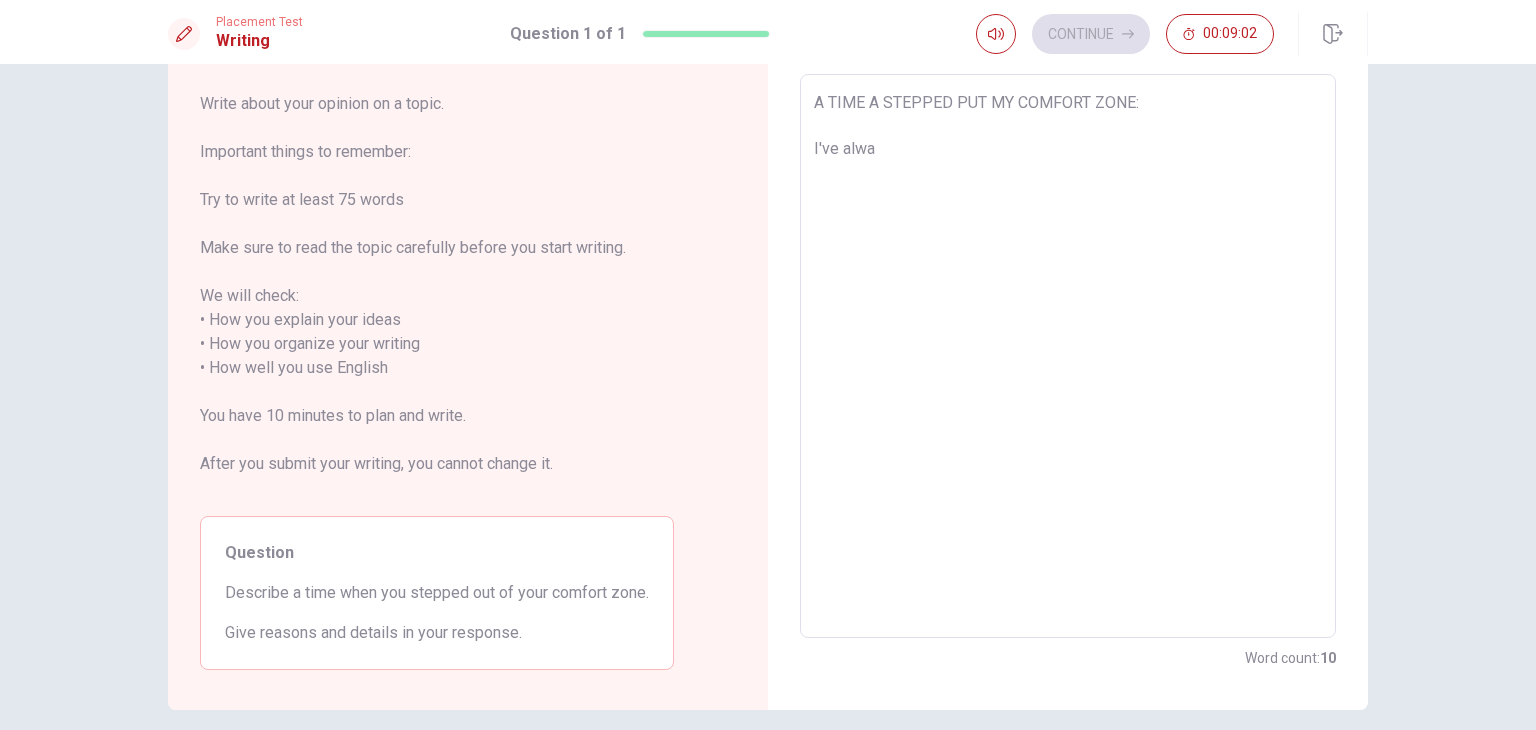 type on "x" 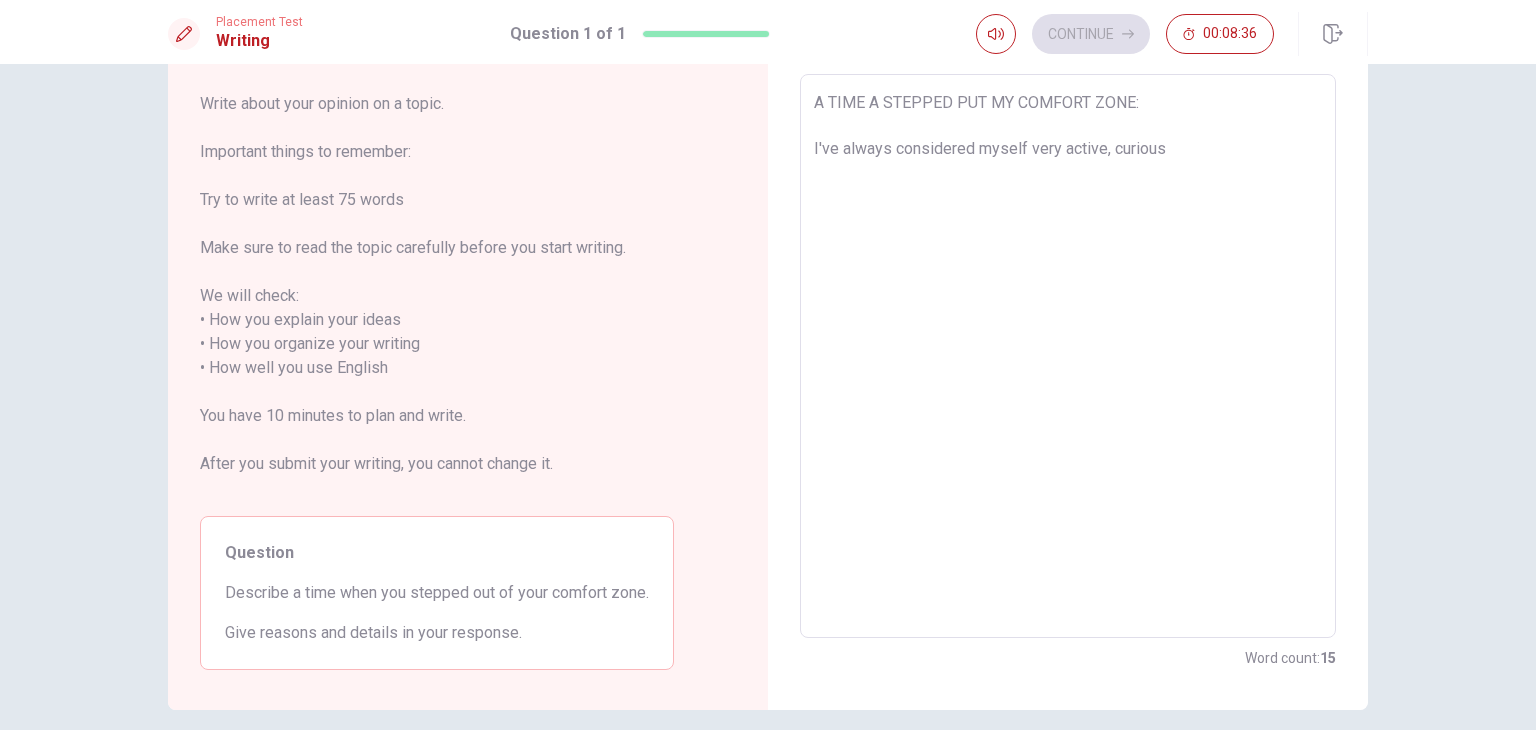 click on "A TIME A STEPPED PUT MY COMFORT ZONE:
I've always considered myself very active, curious" at bounding box center (1068, 356) 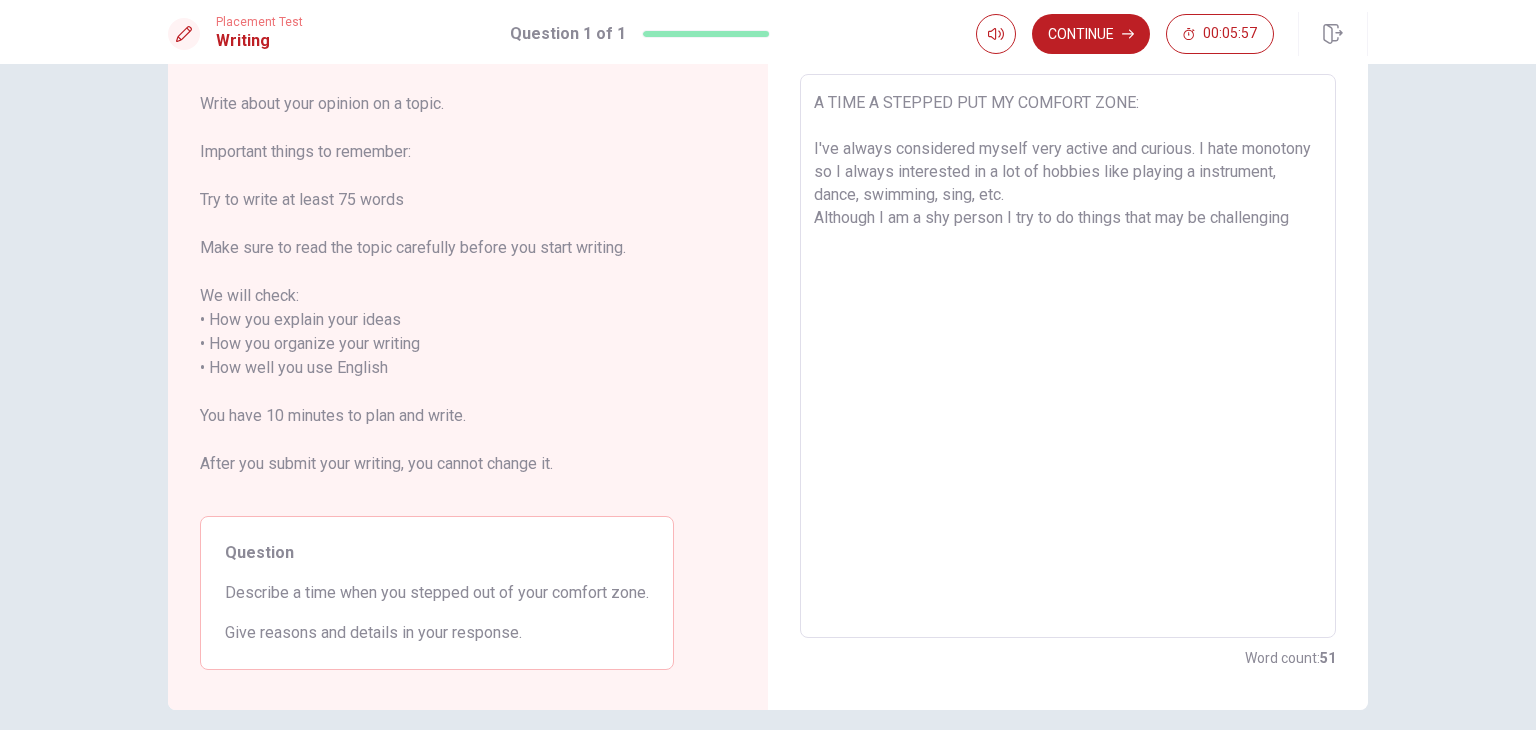 click on "A TIME A STEPPED PUT MY COMFORT ZONE:
I've always considered myself very active and curious. I hate monotony so I always interested in a lot of hobbies like playing a instrument, dance, swimming, sing, etc.
Although I am a shy person I try to do things that may be challenging" at bounding box center [1068, 356] 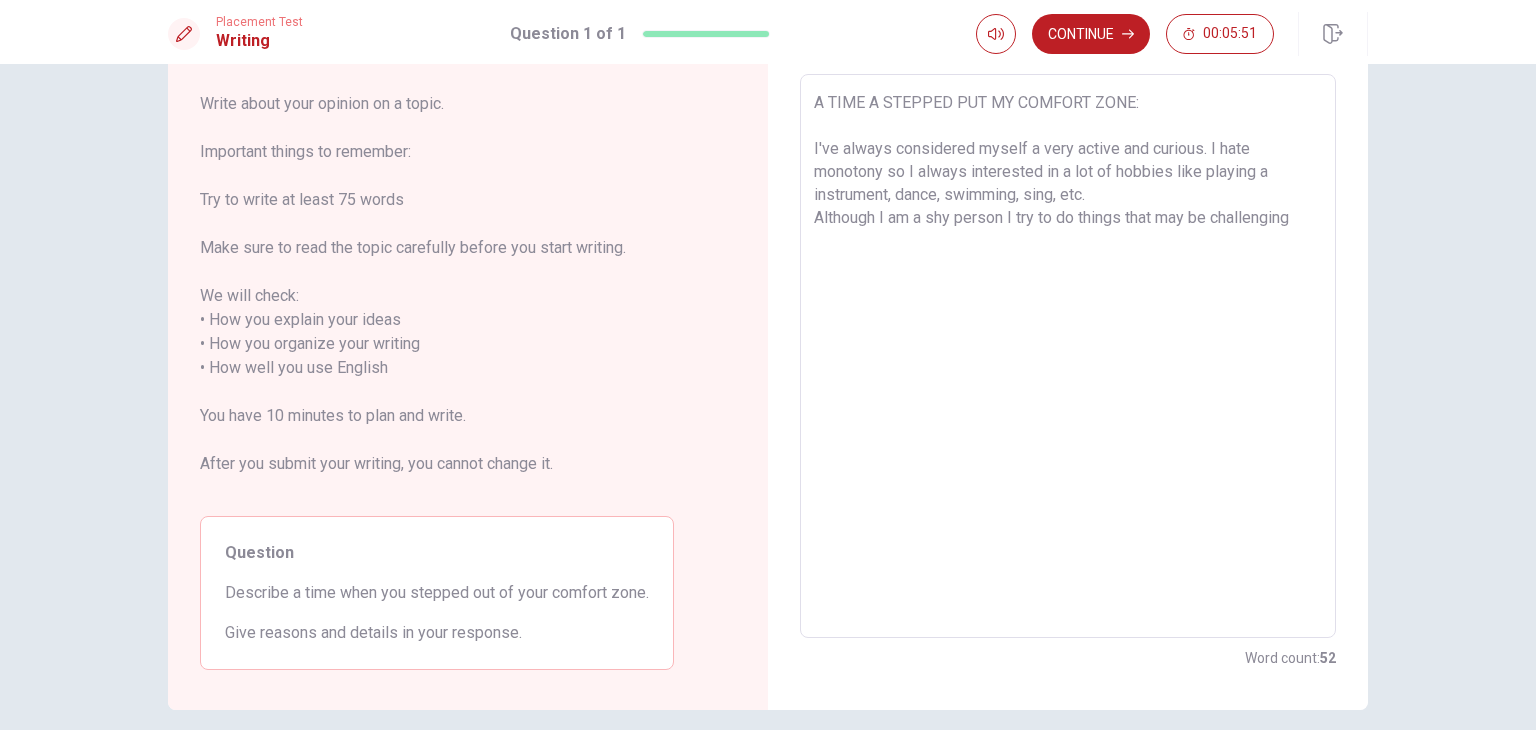 click on "A TIME A STEPPED PUT MY COMFORT ZONE:
I've always considered myself a very active and curious. I hate monotony so I always interested in a lot of hobbies like playing a instrument, dance, swimming, sing, etc.
Although I am a shy person I try to do things that may be challenging" at bounding box center [1068, 356] 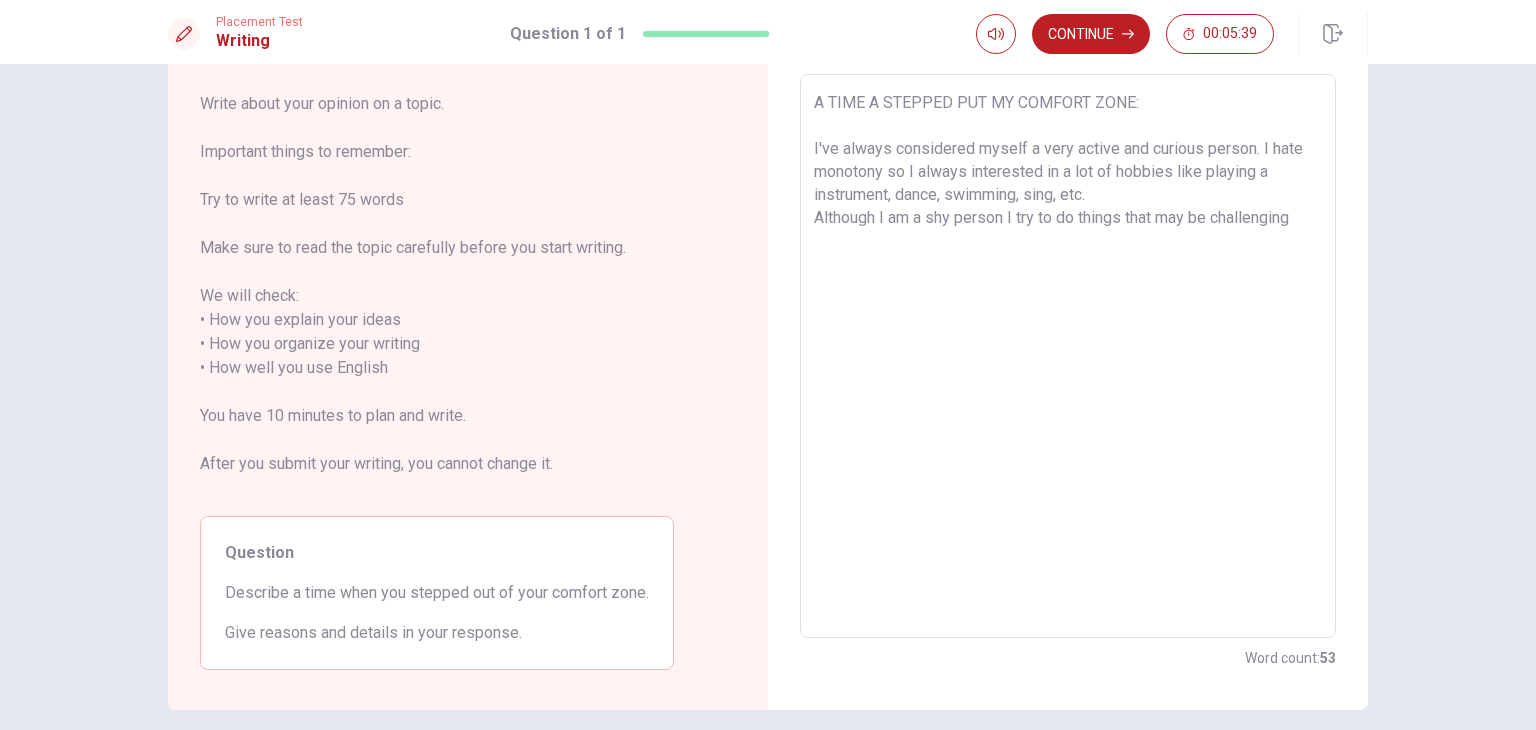 drag, startPoint x: 1035, startPoint y: 176, endPoint x: 964, endPoint y: 173, distance: 71.063354 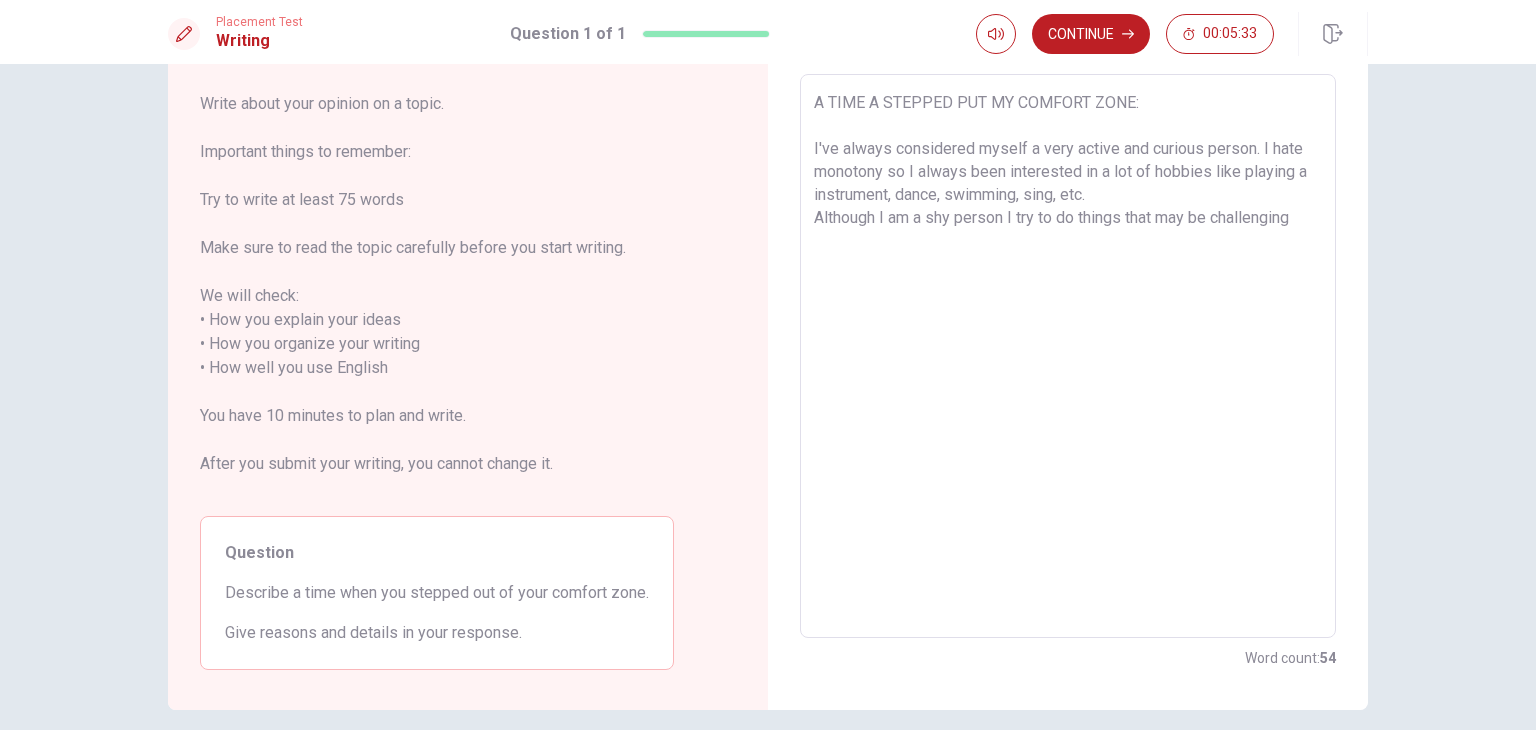 click on "A TIME A STEPPED PUT MY COMFORT ZONE:
I've always considered myself a very active and curious person. I hate monotony so I always been interested in a lot of hobbies like playing a instrument, dance, swimming, sing, etc.
Although I am a shy person I try to do things that may be challenging" at bounding box center [1068, 356] 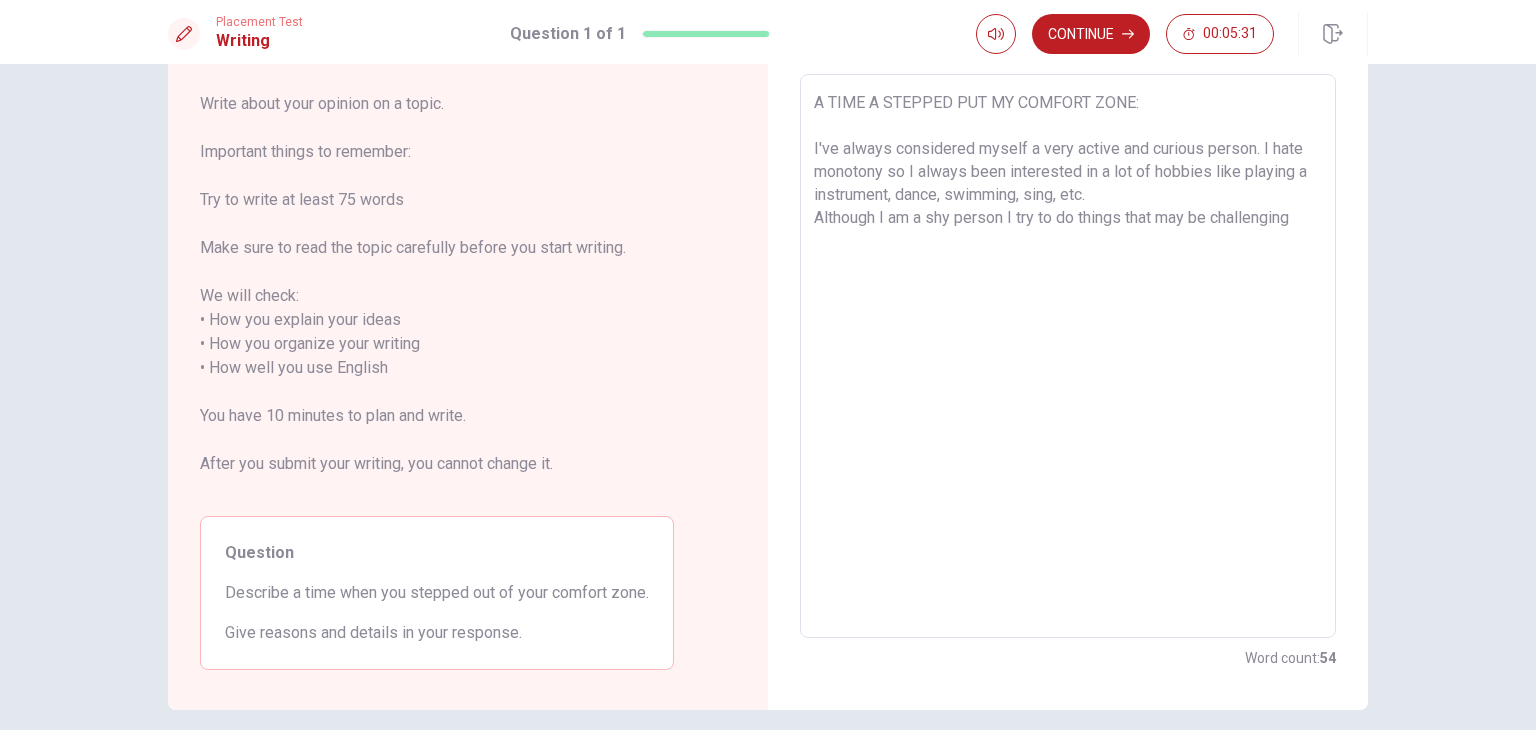 click on "A TIME A STEPPED PUT MY COMFORT ZONE:
I've always considered myself a very active and curious person. I hate monotony so I always been interested in a lot of hobbies like playing a instrument, dance, swimming, sing, etc.
Although I am a shy person I try to do things that may be challenging" at bounding box center [1068, 356] 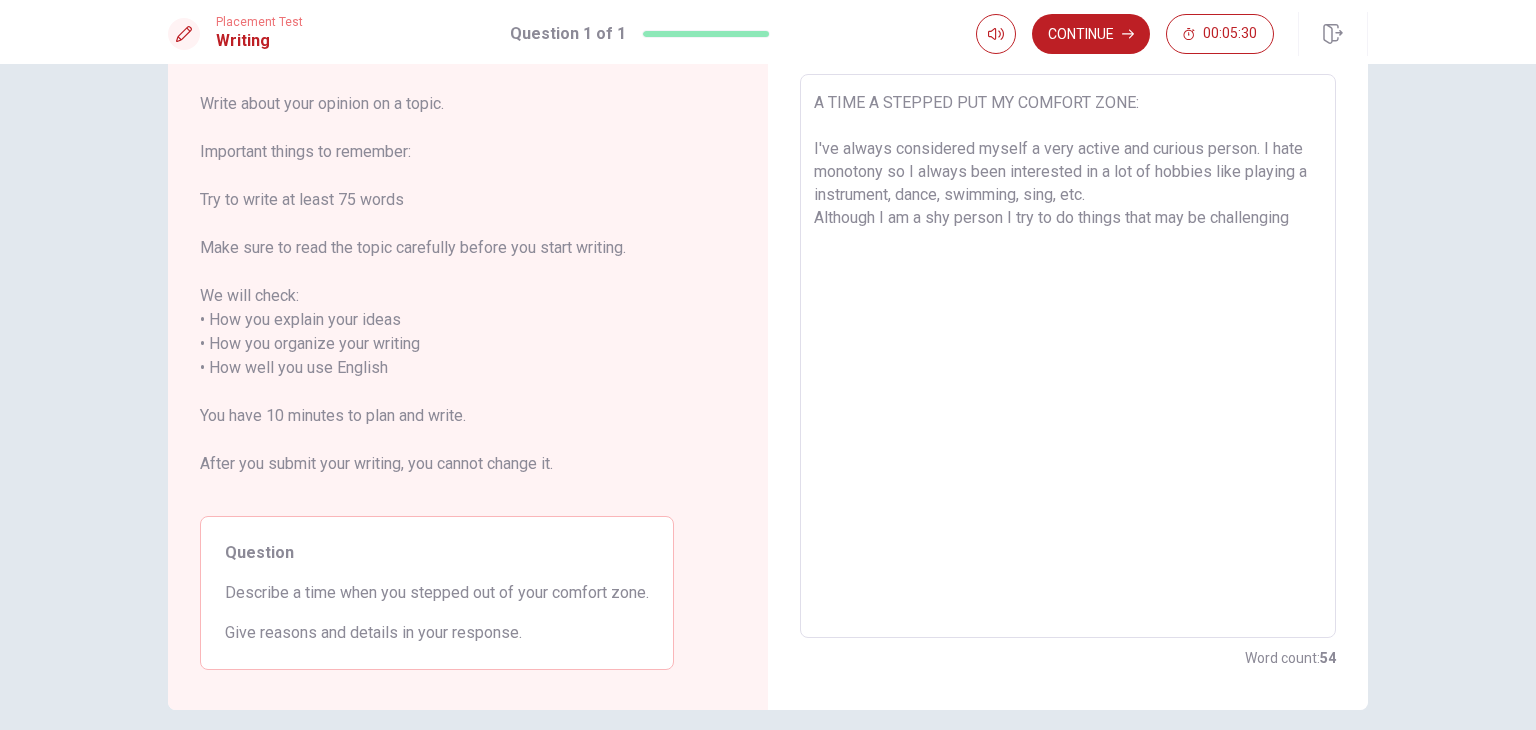 click on "A TIME A STEPPED PUT MY COMFORT ZONE:
I've always considered myself a very active and curious person. I hate monotony so I always been interested in a lot of hobbies like playing a instrument, dance, swimming, sing, etc.
Although I am a shy person I try to do things that may be challenging" at bounding box center [1068, 356] 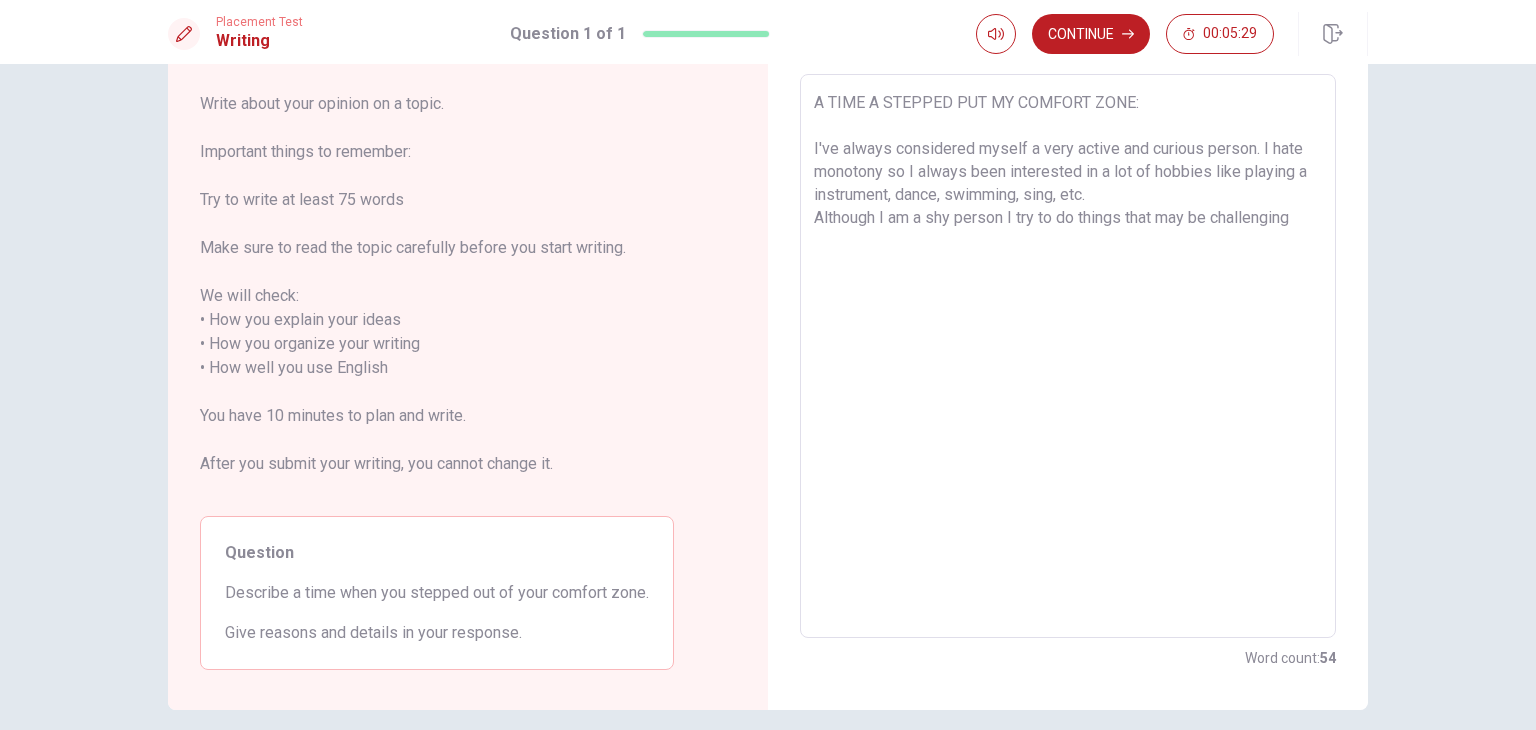 click on "A TIME A STEPPED PUT MY COMFORT ZONE:
I've always considered myself a very active and curious person. I hate monotony so I always been interested in a lot of hobbies like playing a instrument, dance, swimming, sing, etc.
Although I am a shy person I try to do things that may be challenging" at bounding box center [1068, 356] 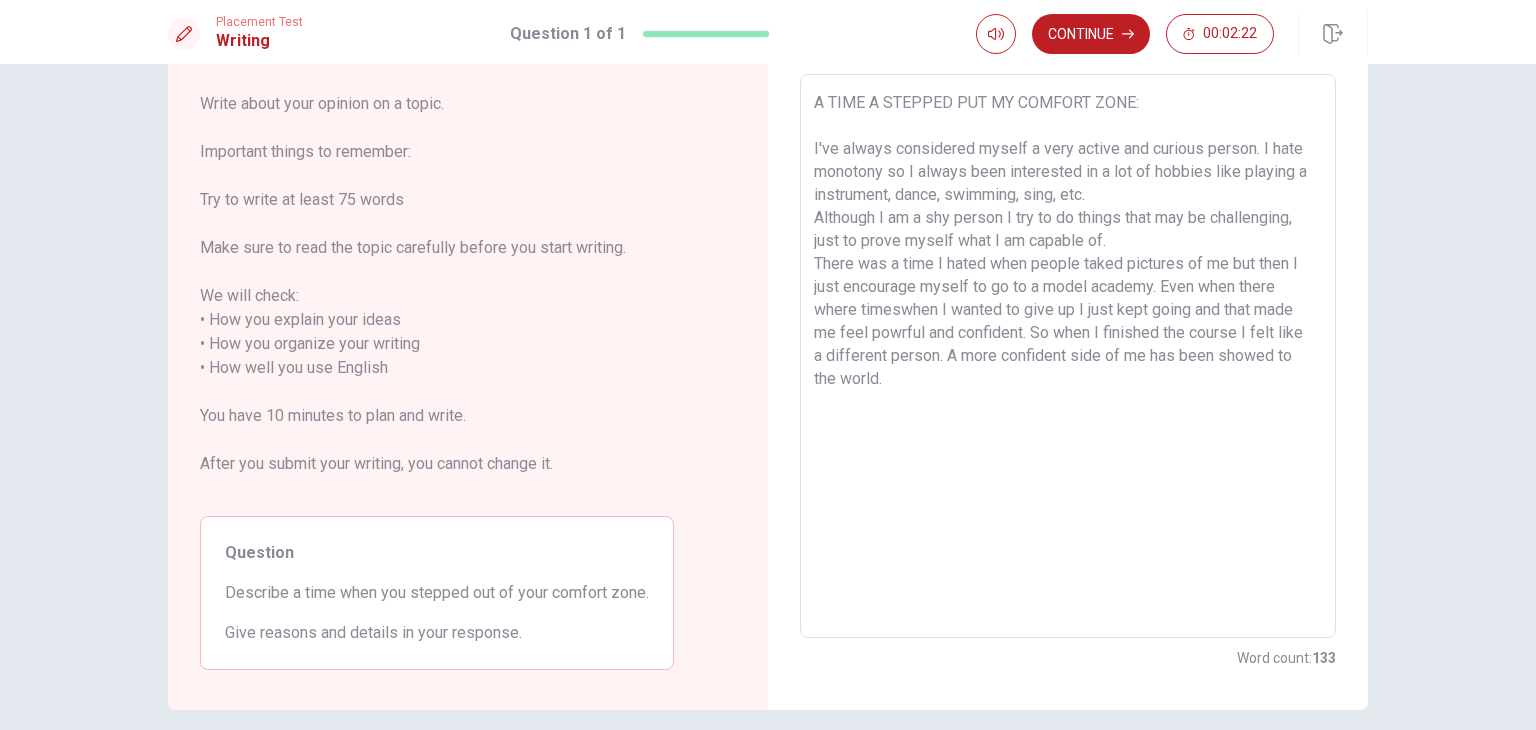 click on "A TIME A STEPPED PUT MY COMFORT ZONE:
I've always considered myself a very active and curious person. I hate monotony so I always been interested in a lot of hobbies like playing a instrument, dance, swimming, sing, etc.
Although I am a shy person I try to do things that may be challenging, just to prove myself what I am capable of.
There was a time I hated when people taked pictures of me but then I just encourage myself to go to a model academy. Even when there where timeswhen I wanted to give up I just kept going and that made me feel powrful and confident. So when I finished the course I felt like a different person. A more confident side of me has been showed to the world." at bounding box center (1068, 356) 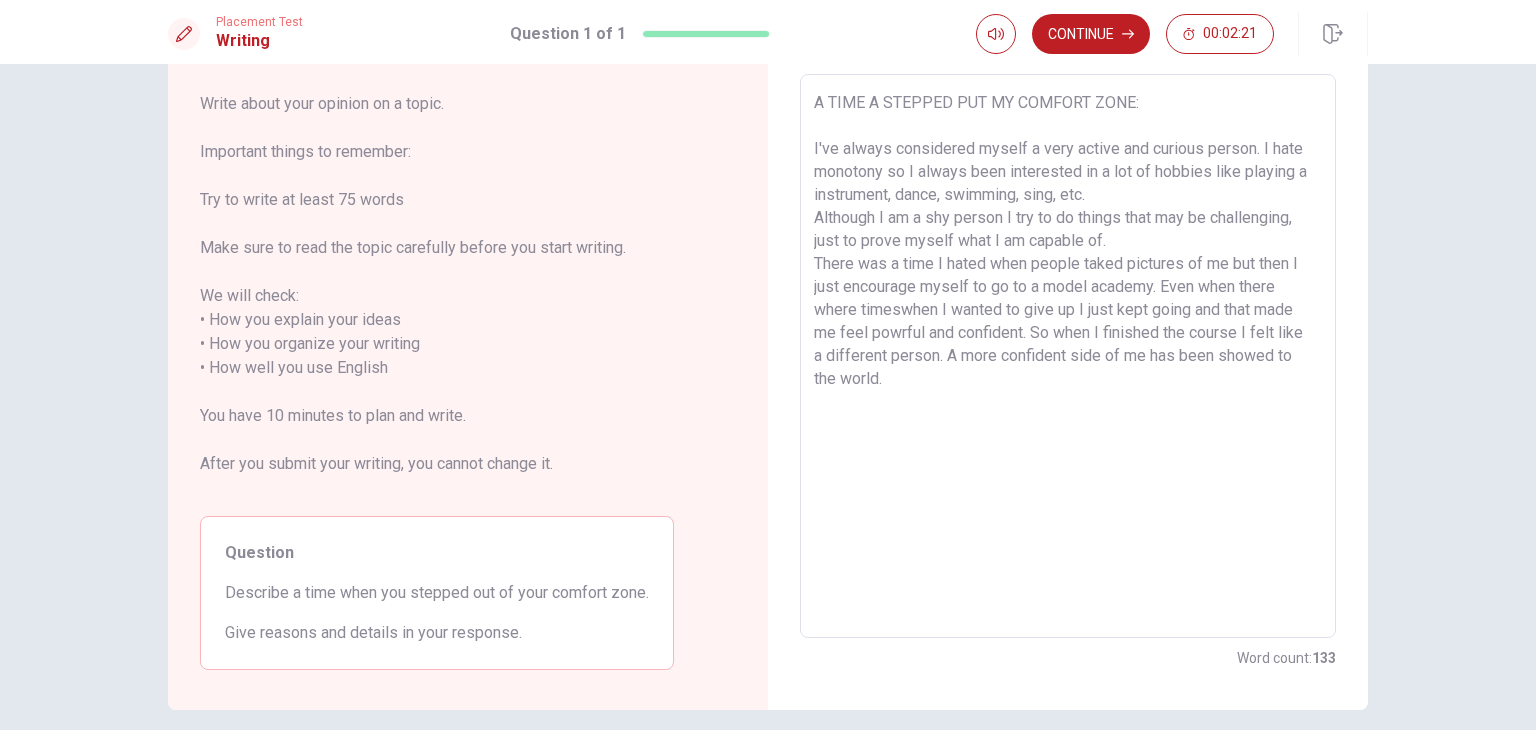 click on "A TIME A STEPPED PUT MY COMFORT ZONE:
I've always considered myself a very active and curious person. I hate monotony so I always been interested in a lot of hobbies like playing a instrument, dance, swimming, sing, etc.
Although I am a shy person I try to do things that may be challenging, just to prove myself what I am capable of.
There was a time I hated when people taked pictures of me but then I just encourage myself to go to a model academy. Even when there where timeswhen I wanted to give up I just kept going and that made me feel powrful and confident. So when I finished the course I felt like a different person. A more confident side of me has been showed to the world." at bounding box center [1068, 356] 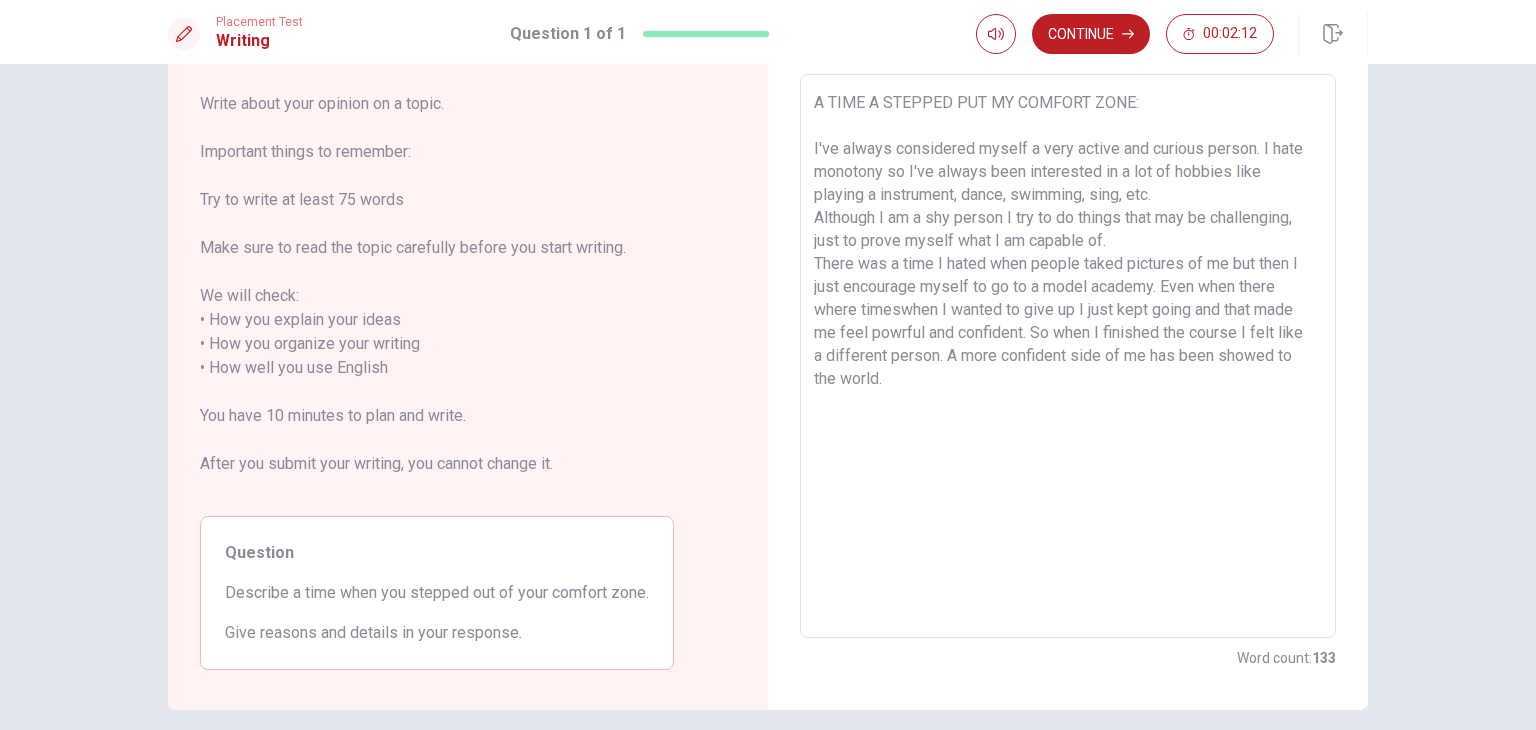 click on "A TIME A STEPPED PUT MY COMFORT ZONE:
I've always considered myself a very active and curious person. I hate monotony so I've always been interested in a lot of hobbies like playing a instrument, dance, swimming, sing, etc.
Although I am a shy person I try to do things that may be challenging, just to prove myself what I am capable of.
There was a time I hated when people taked pictures of me but then I just encourage myself to go to a model academy. Even when there where timeswhen I wanted to give up I just kept going and that made me feel powrful and confident. So when I finished the course I felt like a different person. A more confident side of me has been showed to the world." at bounding box center (1068, 356) 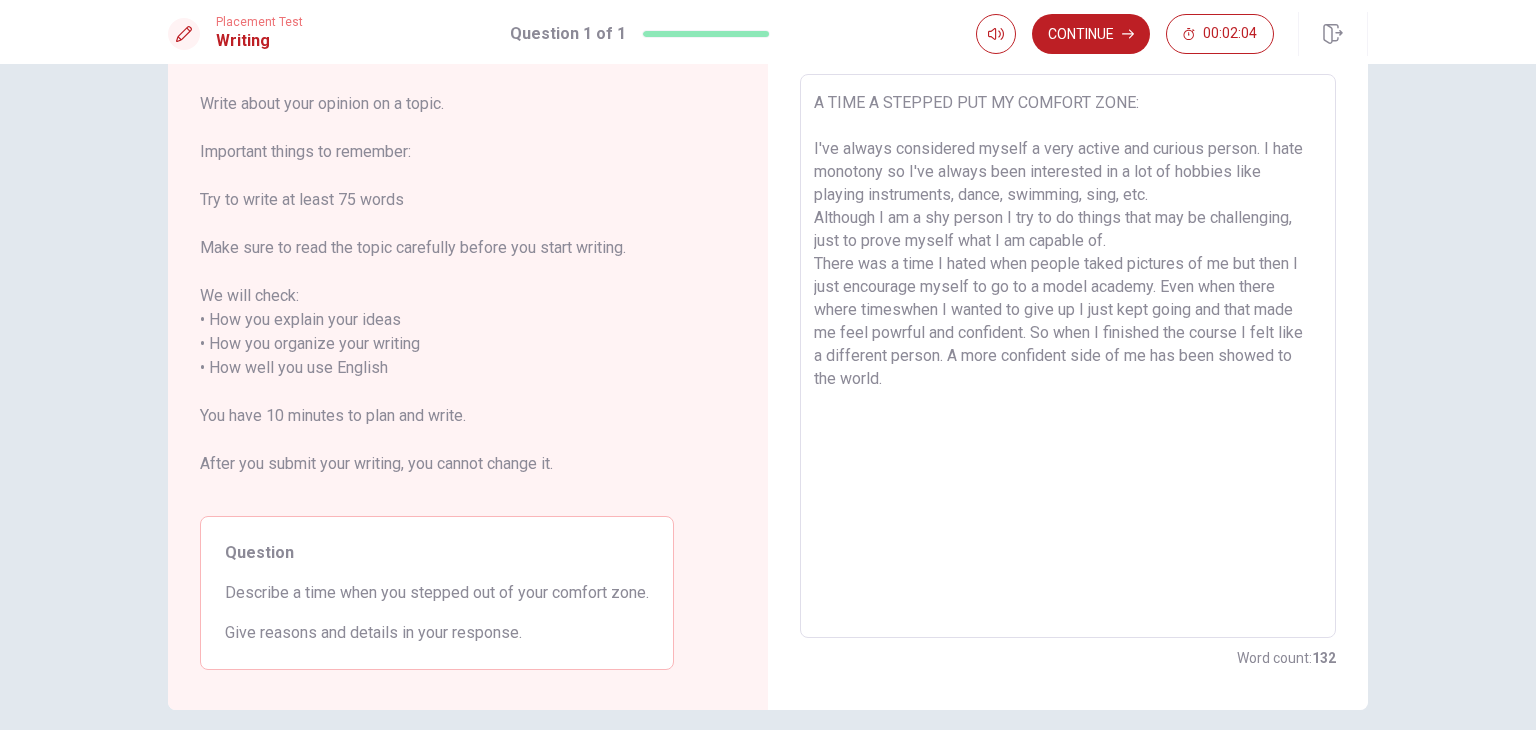 click on "A TIME A STEPPED PUT MY COMFORT ZONE:
I've always considered myself a very active and curious person. I hate monotony so I've always been interested in a lot of hobbies like playing instruments, dance, swimming, sing, etc.
Although I am a shy person I try to do things that may be challenging, just to prove myself what I am capable of.
There was a time I hated when people taked pictures of me but then I just encourage myself to go to a model academy. Even when there where timeswhen I wanted to give up I just kept going and that made me feel powrful and confident. So when I finished the course I felt like a different person. A more confident side of me has been showed to the world." at bounding box center (1068, 356) 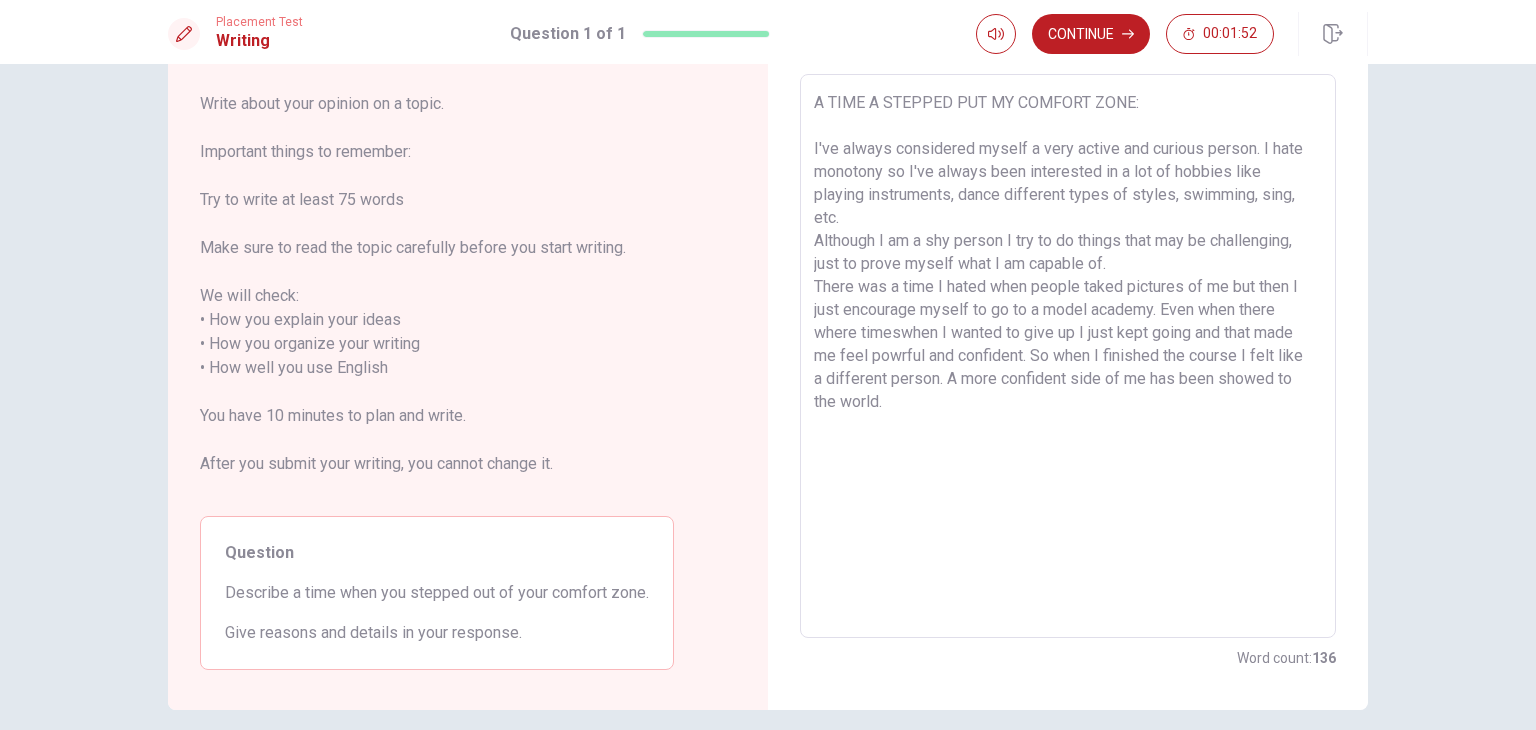 click on "A TIME A STEPPED PUT MY COMFORT ZONE:
I've always considered myself a very active and curious person. I hate monotony so I've always been interested in a lot of hobbies like playing instruments, dance different types of styles, swimming, sing, etc.
Although I am a shy person I try to do things that may be challenging, just to prove myself what I am capable of.
There was a time I hated when people taked pictures of me but then I just encourage myself to go to a model academy. Even when there where timeswhen I wanted to give up I just kept going and that made me feel powrful and confident. So when I finished the course I felt like a different person. A more confident side of me has been showed to the world." at bounding box center (1068, 356) 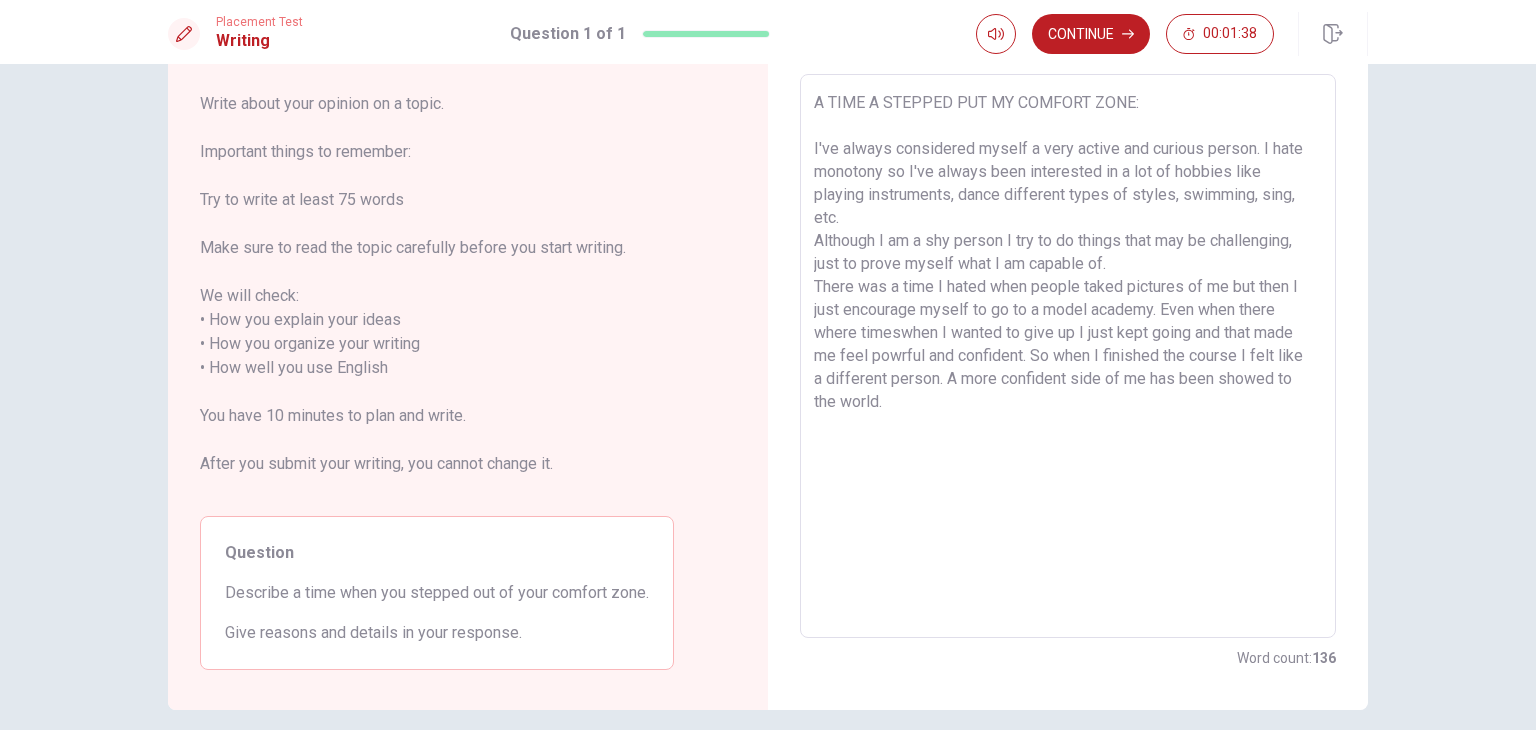 click on "A TIME A STEPPED PUT MY COMFORT ZONE:
I've always considered myself a very active and curious person. I hate monotony so I've always been interested in a lot of hobbies like playing instruments, dance different types of styles, swimming, sing, etc.
Although I am a shy person I try to do things that may be challenging, just to prove myself what I am capable of.
There was a time I hated when people taked pictures of me but then I just encourage myself to go to a model academy. Even when there where timeswhen I wanted to give up I just kept going and that made me feel powrful and confident. So when I finished the course I felt like a different person. A more confident side of me has been showed to the world." at bounding box center [1068, 356] 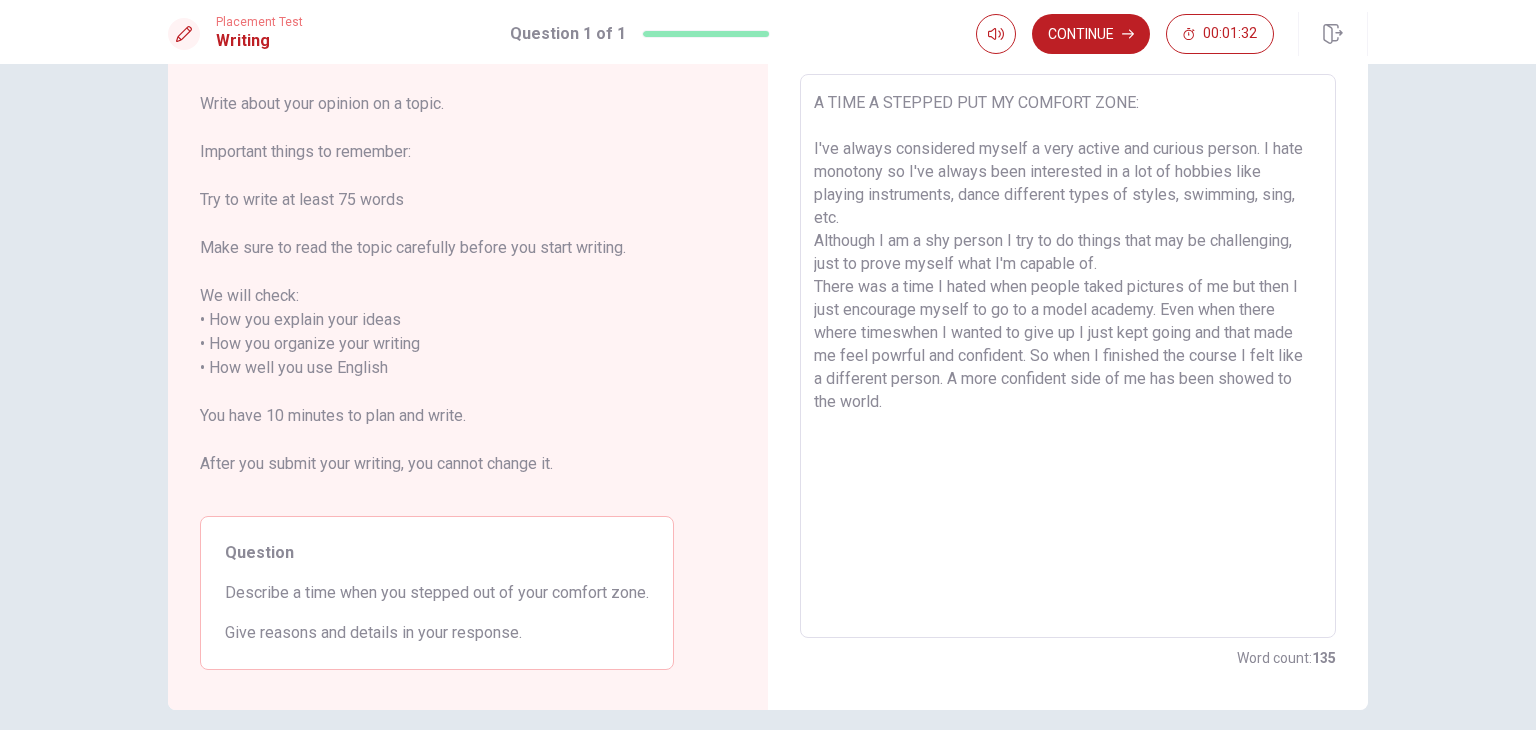 click on "A TIME A STEPPED PUT MY COMFORT ZONE:
I've always considered myself a very active and curious person. I hate monotony so I've always been interested in a lot of hobbies like playing instruments, dance different types of styles, swimming, sing, etc.
Although I am a shy person I try to do things that may be challenging, just to prove myself what I'm capable of.
There was a time I hated when people taked pictures of me but then I just encourage myself to go to a model academy. Even when there where timeswhen I wanted to give up I just kept going and that made me feel powrful and confident. So when I finished the course I felt like a different person. A more confident side of me has been showed to the world." at bounding box center [1068, 356] 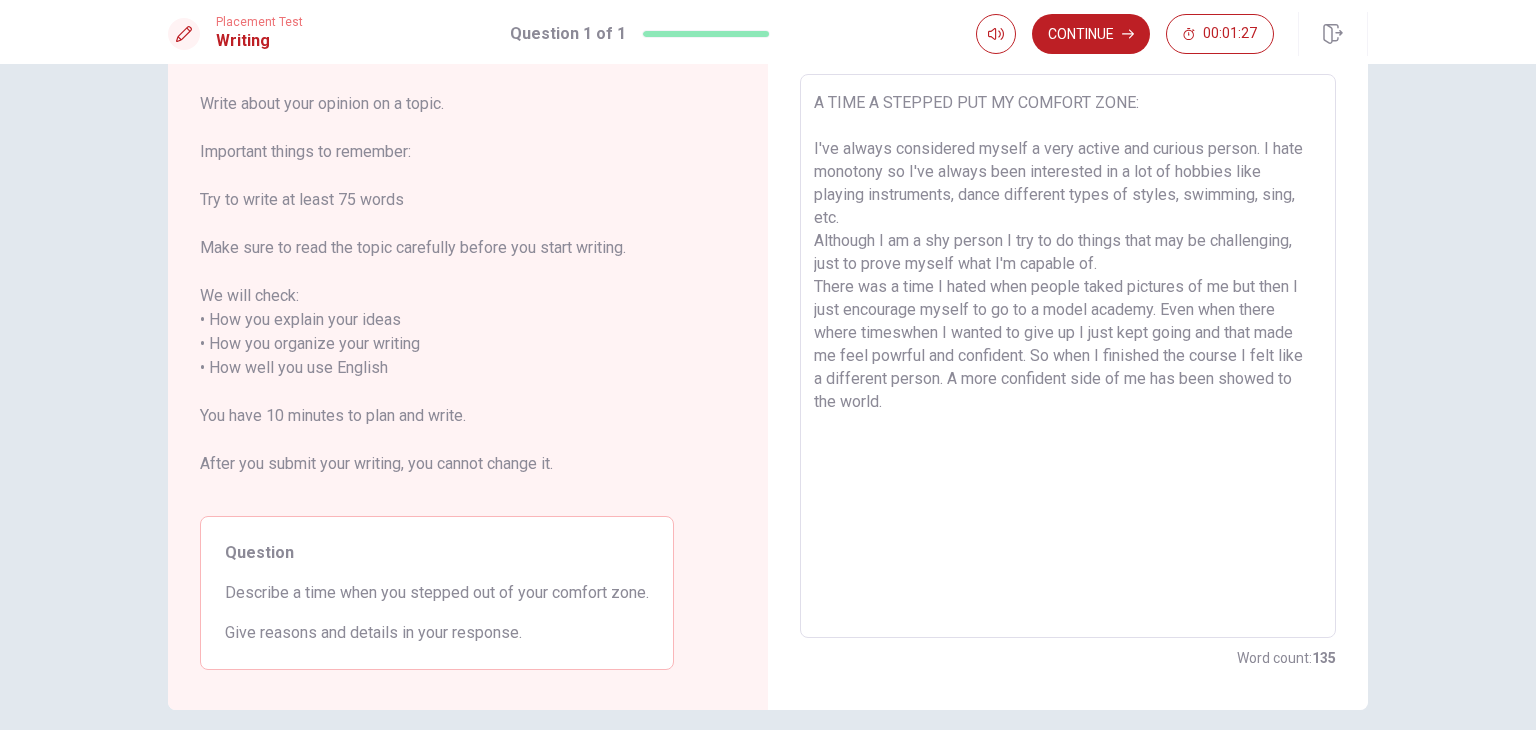 click on "A TIME A STEPPED PUT MY COMFORT ZONE:
I've always considered myself a very active and curious person. I hate monotony so I've always been interested in a lot of hobbies like playing instruments, dance different types of styles, swimming, sing, etc.
Although I am a shy person I try to do things that may be challenging, just to prove myself what I'm capable of.
There was a time I hated when people taked pictures of me but then I just encourage myself to go to a model academy. Even when there where timeswhen I wanted to give up I just kept going and that made me feel powrful and confident. So when I finished the course I felt like a different person. A more confident side of me has been showed to the world." at bounding box center (1068, 356) 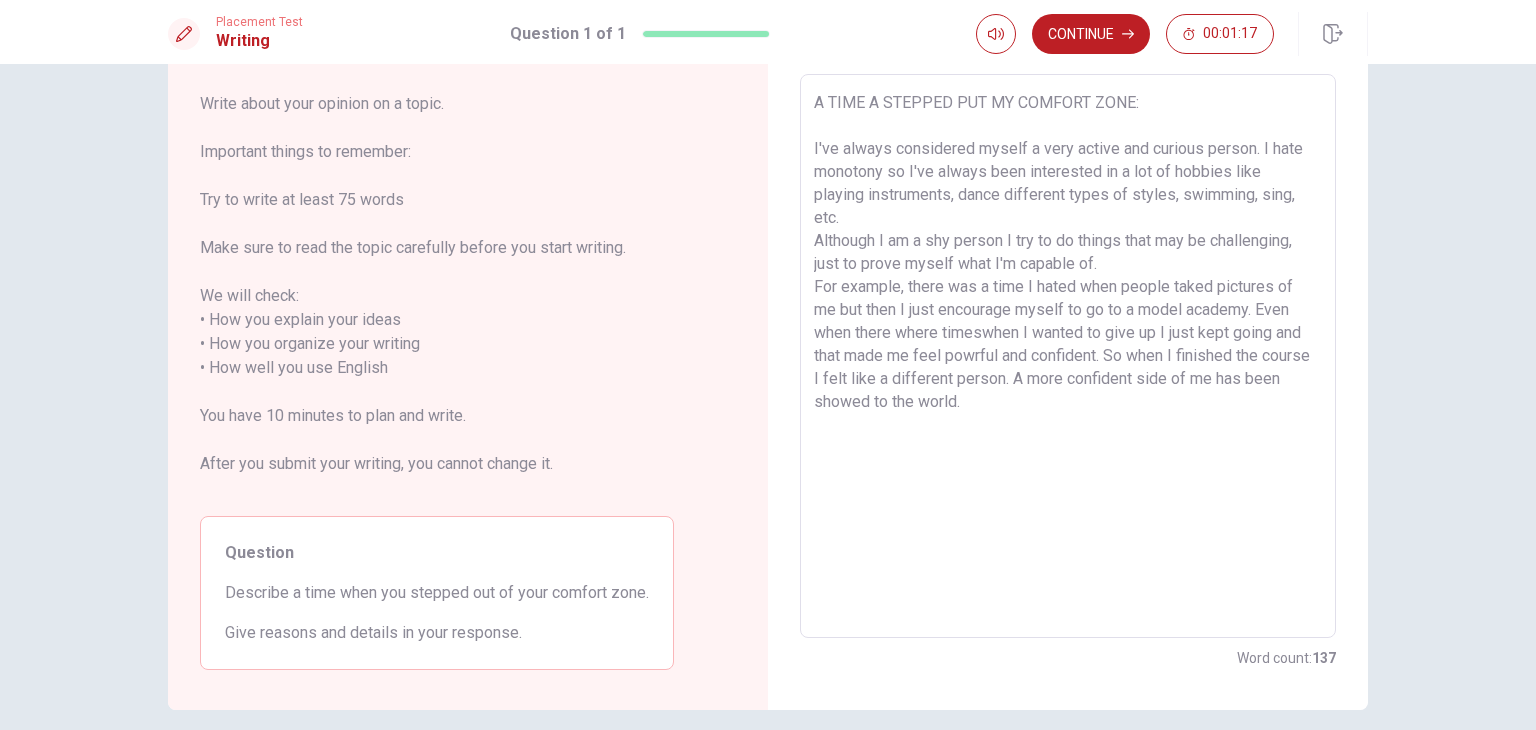 click on "A TIME A STEPPED PUT MY COMFORT ZONE:
I've always considered myself a very active and curious person. I hate monotony so I've always been interested in a lot of hobbies like playing instruments, dance different types of styles, swimming, sing, etc.
Although I am a shy person I try to do things that may be challenging, just to prove myself what I'm capable of.
For example, there was a time I hated when people taked pictures of me but then I just encourage myself to go to a model academy. Even when there where timeswhen I wanted to give up I just kept going and that made me feel powrful and confident. So when I finished the course I felt like a different person. A more confident side of me has been showed to the world." at bounding box center [1068, 356] 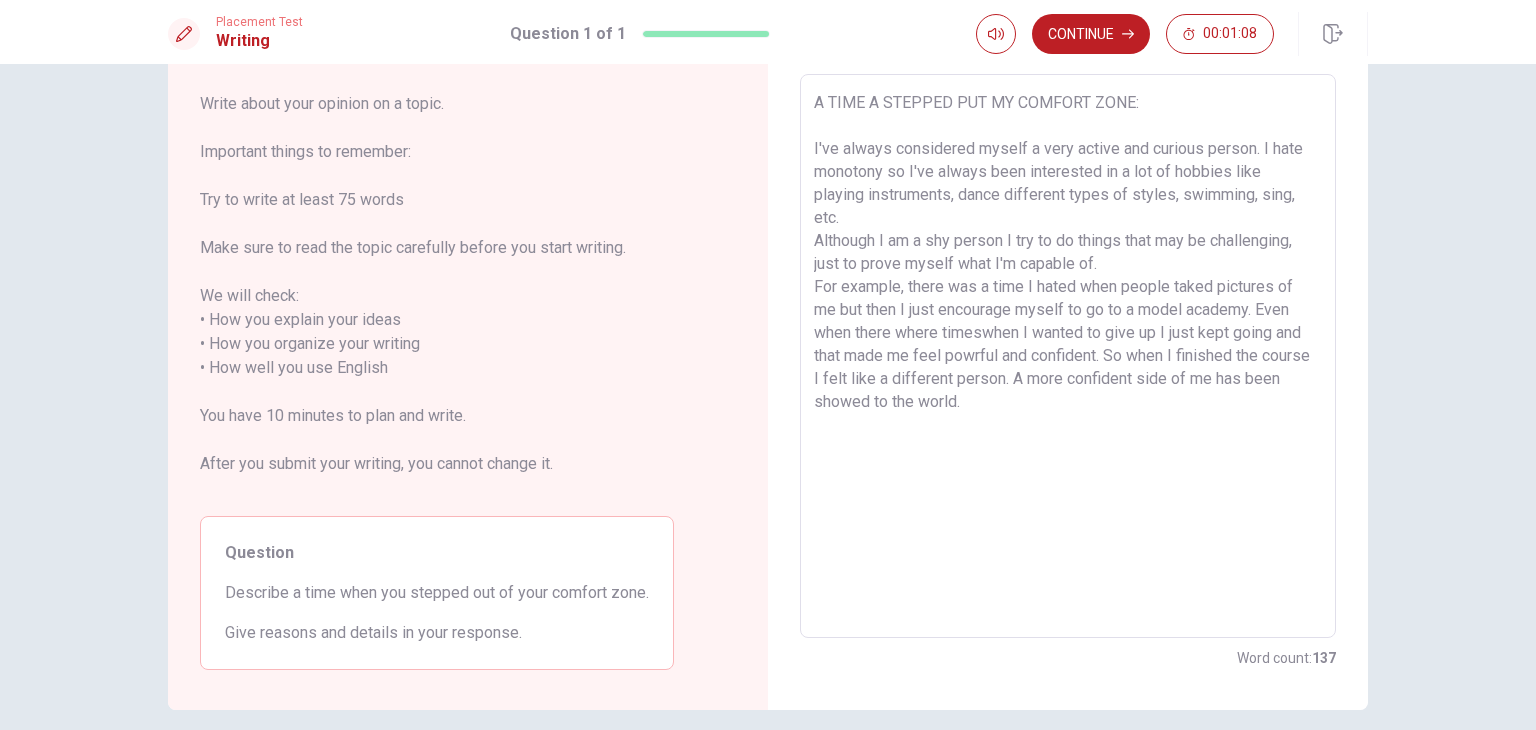 click on "A TIME A STEPPED PUT MY COMFORT ZONE:
I've always considered myself a very active and curious person. I hate monotony so I've always been interested in a lot of hobbies like playing instruments, dance different types of styles, swimming, sing, etc.
Although I am a shy person I try to do things that may be challenging, just to prove myself what I'm capable of.
For example, there was a time I hated when people taked pictures of me but then I just encourage myself to go to a model academy. Even when there where timeswhen I wanted to give up I just kept going and that made me feel powrful and confident. So when I finished the course I felt like a different person. A more confident side of me has been showed to the world." at bounding box center [1068, 356] 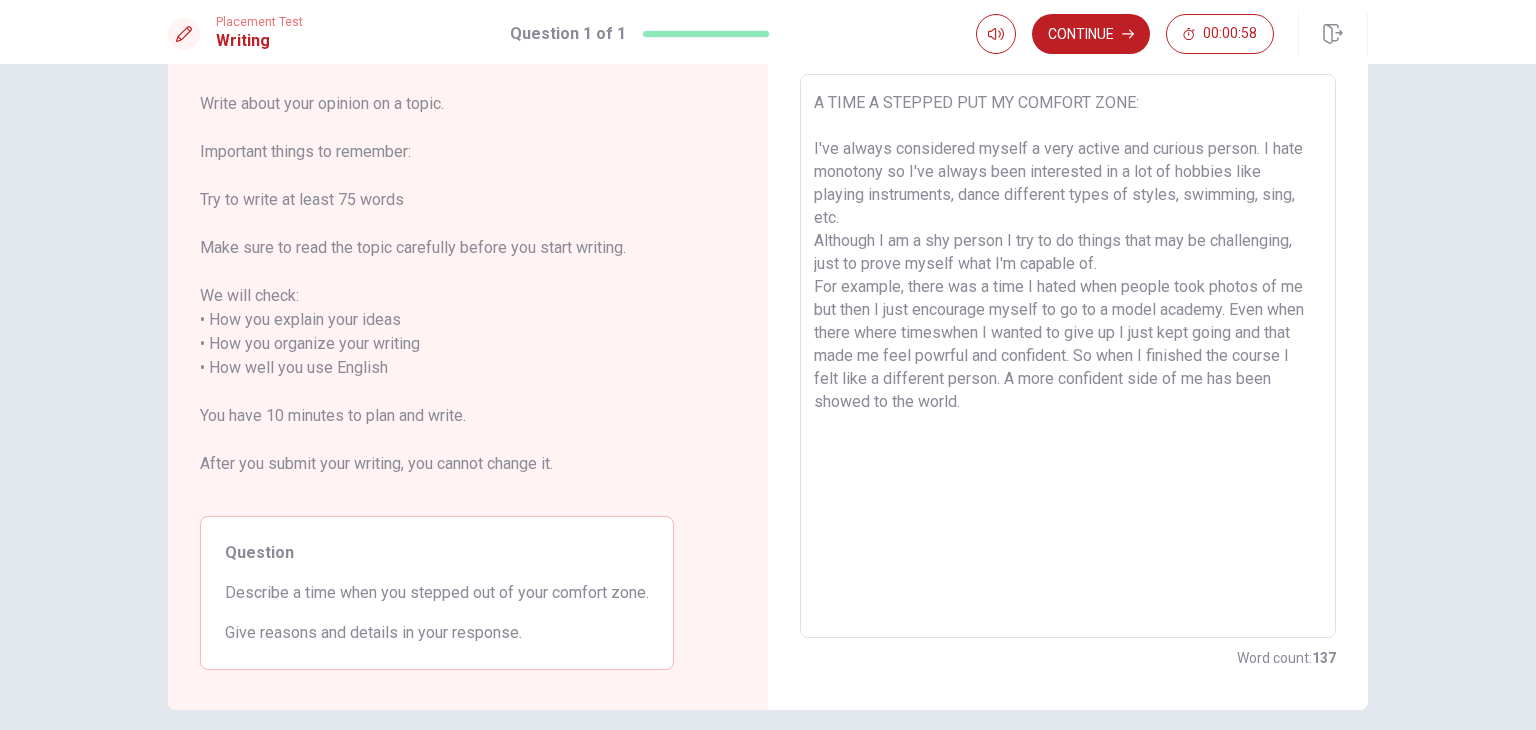 click on "A TIME A STEPPED PUT MY COMFORT ZONE:
I've always considered myself a very active and curious person. I hate monotony so I've always been interested in a lot of hobbies like playing instruments, dance different types of styles, swimming, sing, etc.
Although I am a shy person I try to do things that may be challenging, just to prove myself what I'm capable of.
For example, there was a time I hated when people took photos of me but then I just encourage myself to go to a model academy. Even when there where timeswhen I wanted to give up I just kept going and that made me feel powrful and confident. So when I finished the course I felt like a different person. A more confident side of me has been showed to the world." at bounding box center (1068, 356) 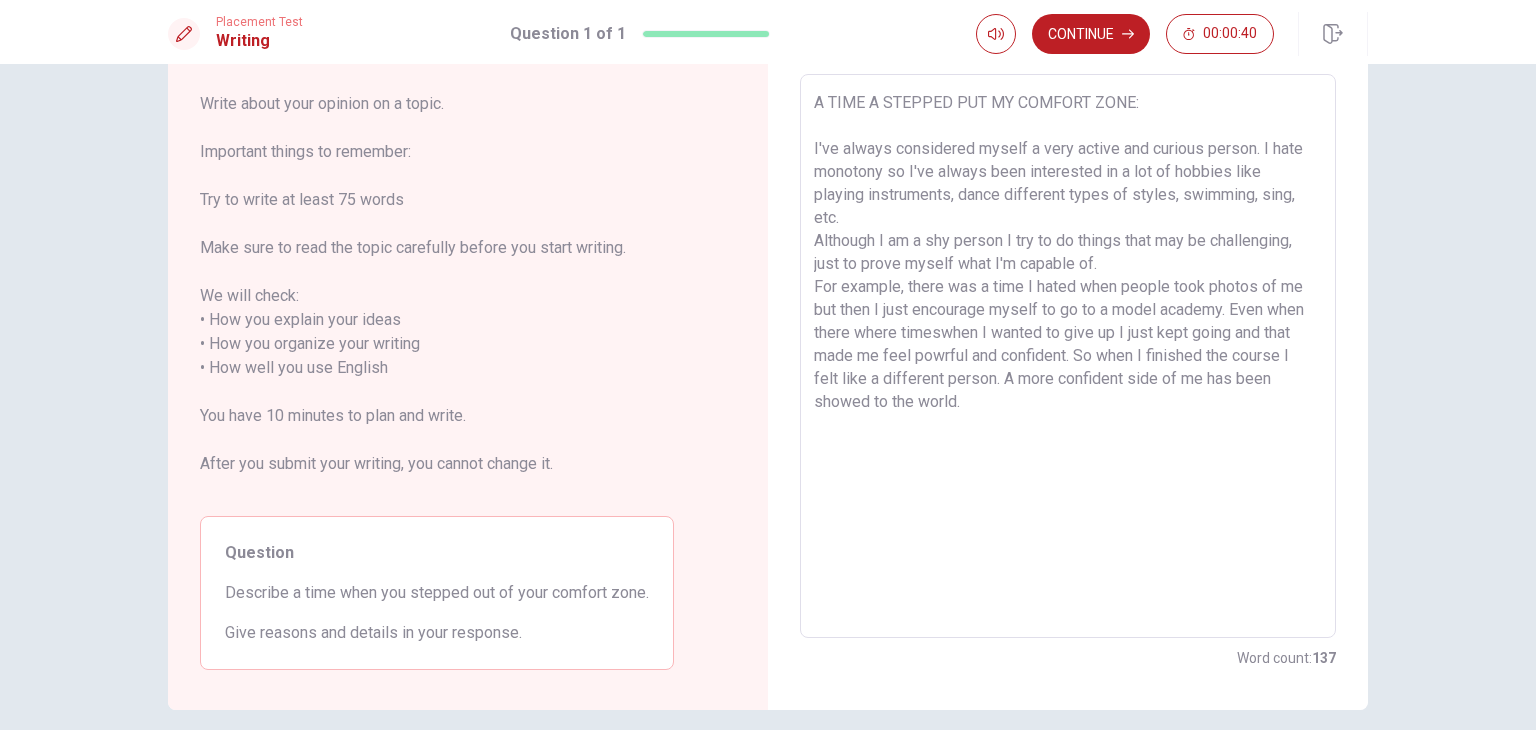 click on "A TIME A STEPPED PUT MY COMFORT ZONE:
I've always considered myself a very active and curious person. I hate monotony so I've always been interested in a lot of hobbies like playing instruments, dance different types of styles, swimming, sing, etc.
Although I am a shy person I try to do things that may be challenging, just to prove myself what I'm capable of.
For example, there was a time I hated when people took photos of me but then I just encourage myself to go to a model academy. Even when there where timeswhen I wanted to give up I just kept going and that made me feel powrful and confident. So when I finished the course I felt like a different person. A more confident side of me has been showed to the world." at bounding box center [1068, 356] 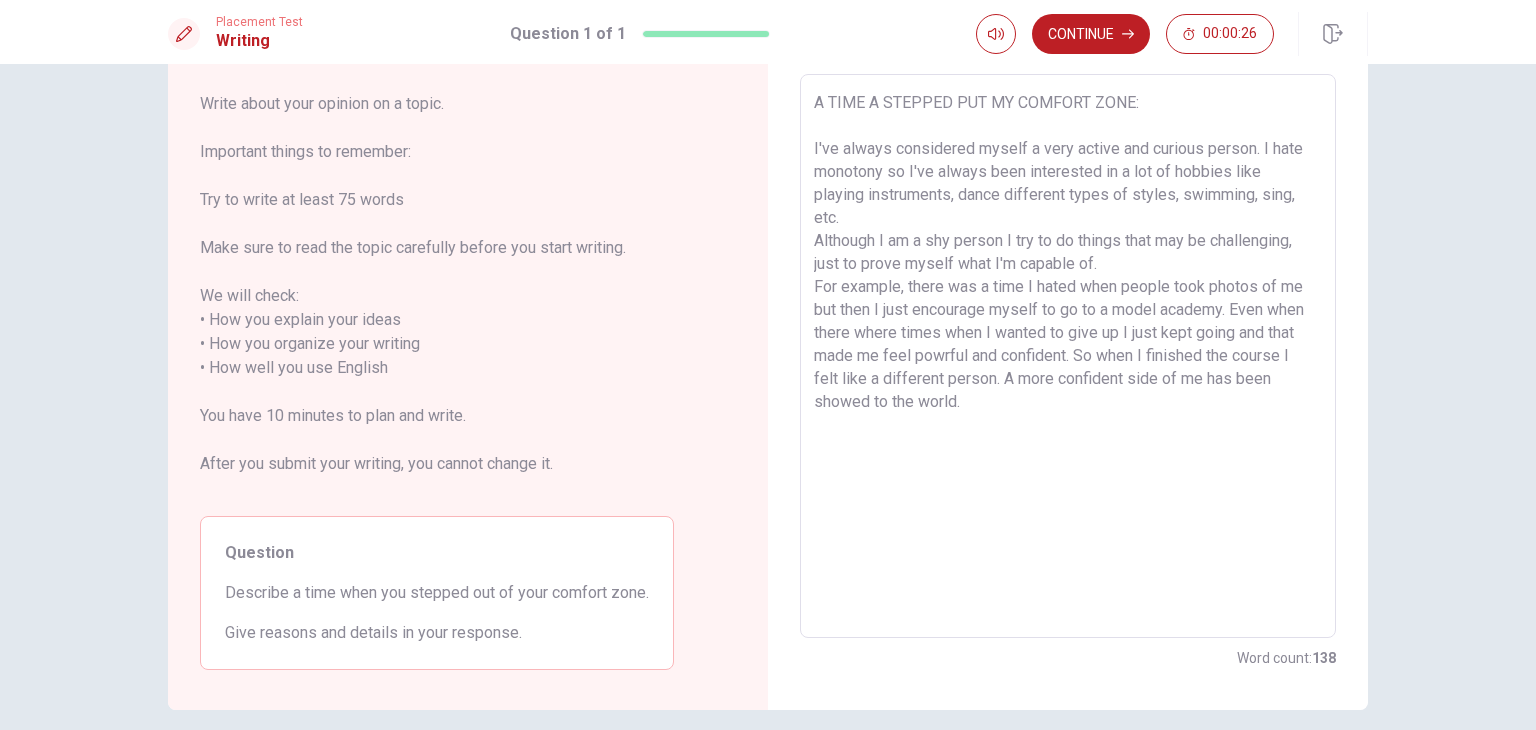 click on "A TIME A STEPPED PUT MY COMFORT ZONE:
I've always considered myself a very active and curious person. I hate monotony so I've always been interested in a lot of hobbies like playing instruments, dance different types of styles, swimming, sing, etc.
Although I am a shy person I try to do things that may be challenging, just to prove myself what I'm capable of.
For example, there was a time I hated when people took photos of me but then I just encourage myself to go to a model academy. Even when there where times when I wanted to give up I just kept going and that made me feel powrful and confident. So when I finished the course I felt like a different person. A more confident side of me has been showed to the world." at bounding box center [1068, 356] 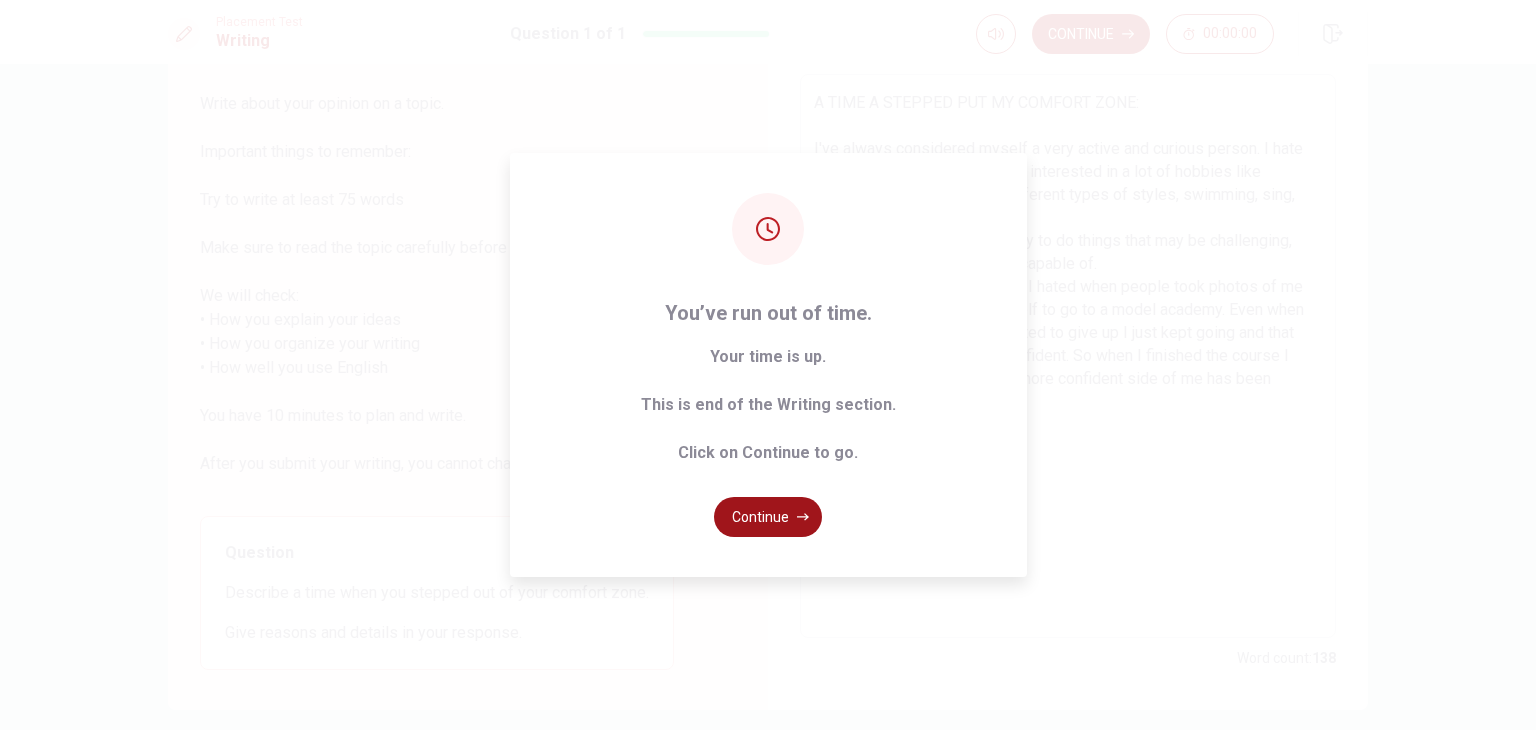 click on "Continue" at bounding box center [768, 517] 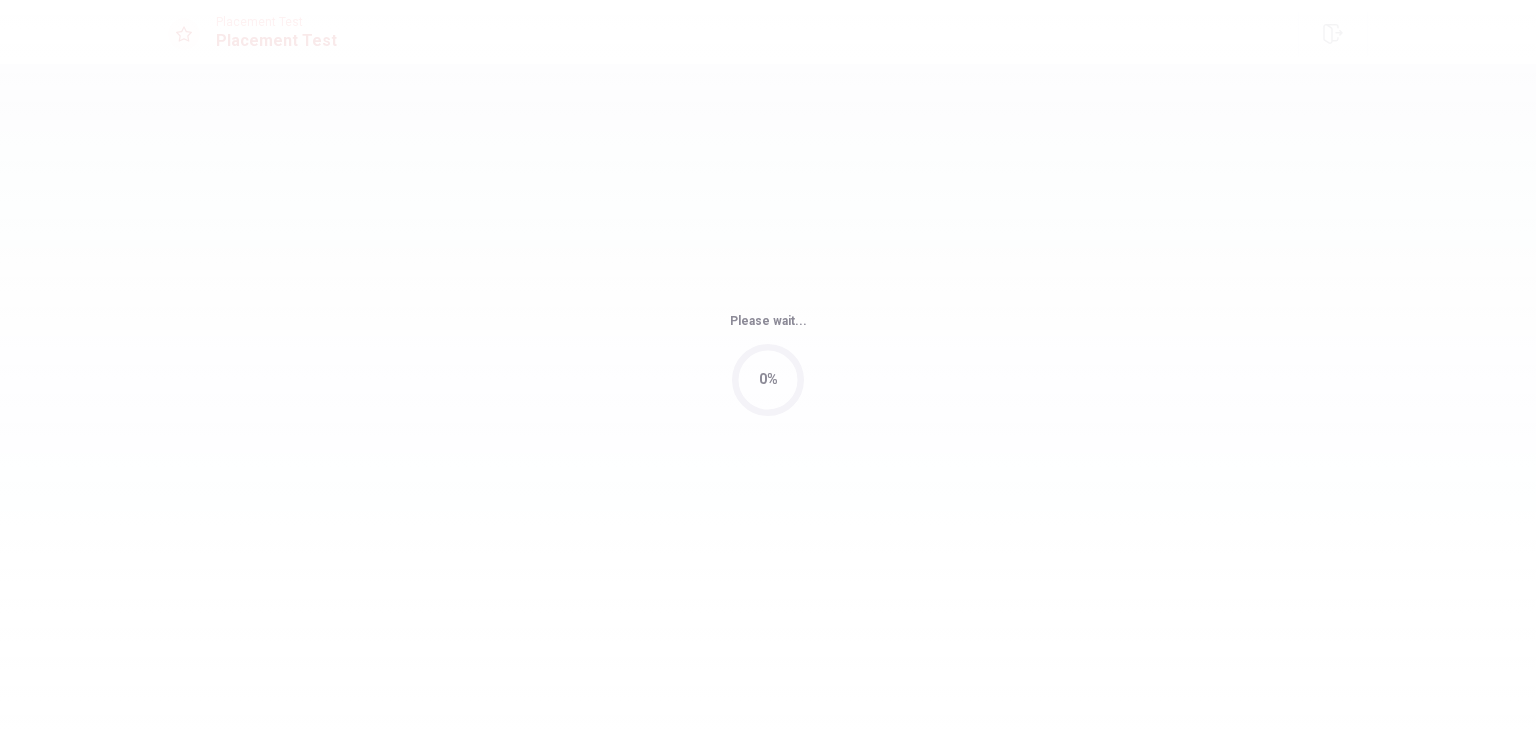 scroll, scrollTop: 0, scrollLeft: 0, axis: both 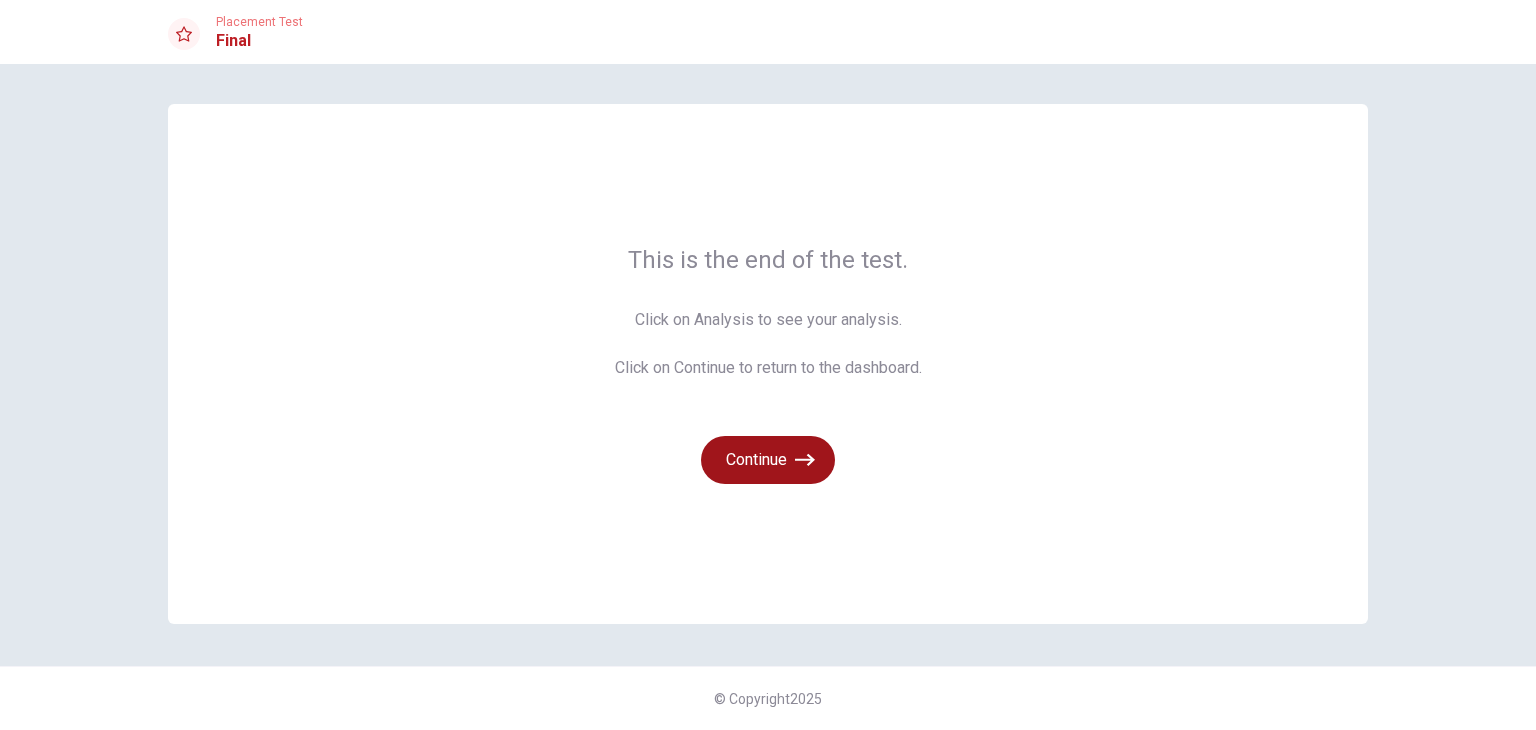 click on "Continue" at bounding box center [768, 460] 